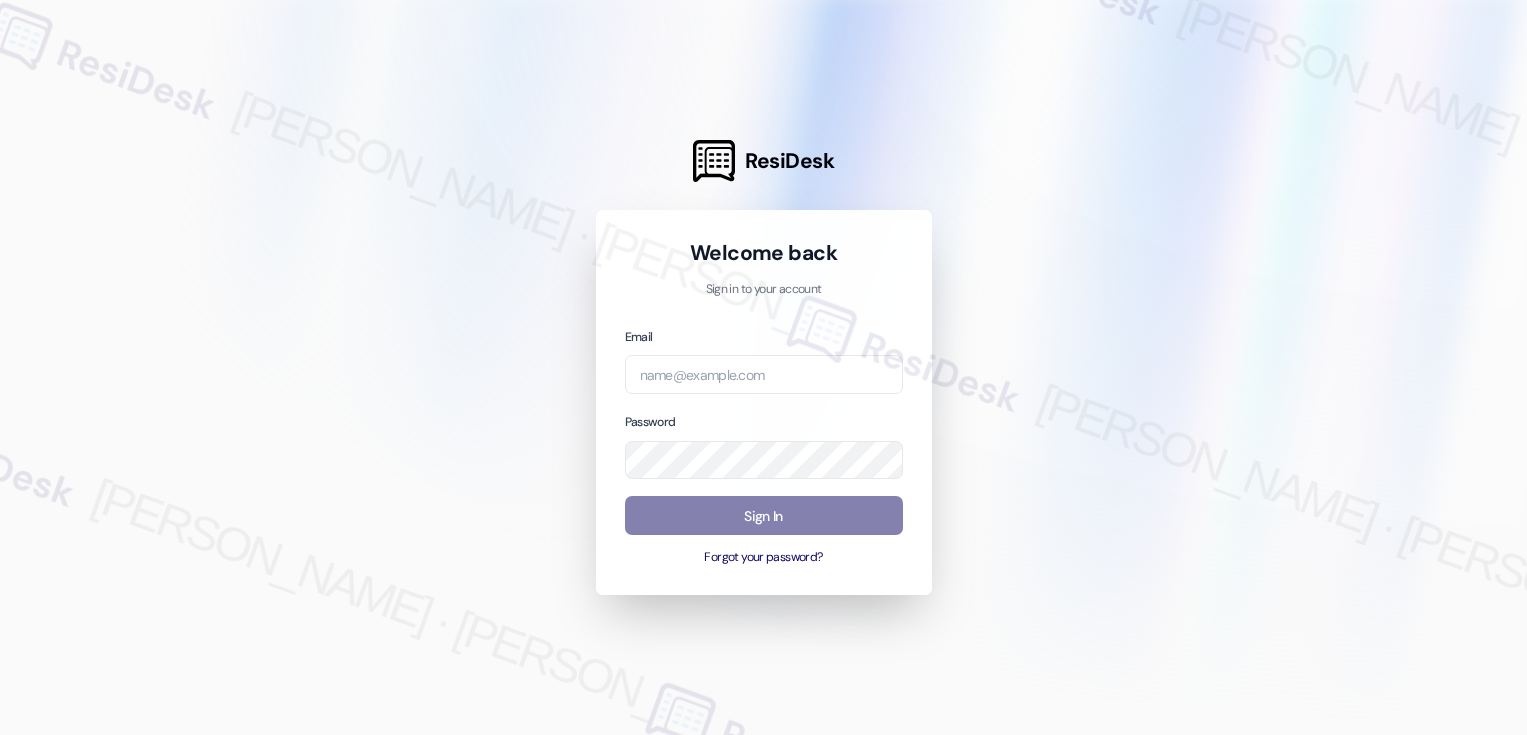 scroll, scrollTop: 0, scrollLeft: 0, axis: both 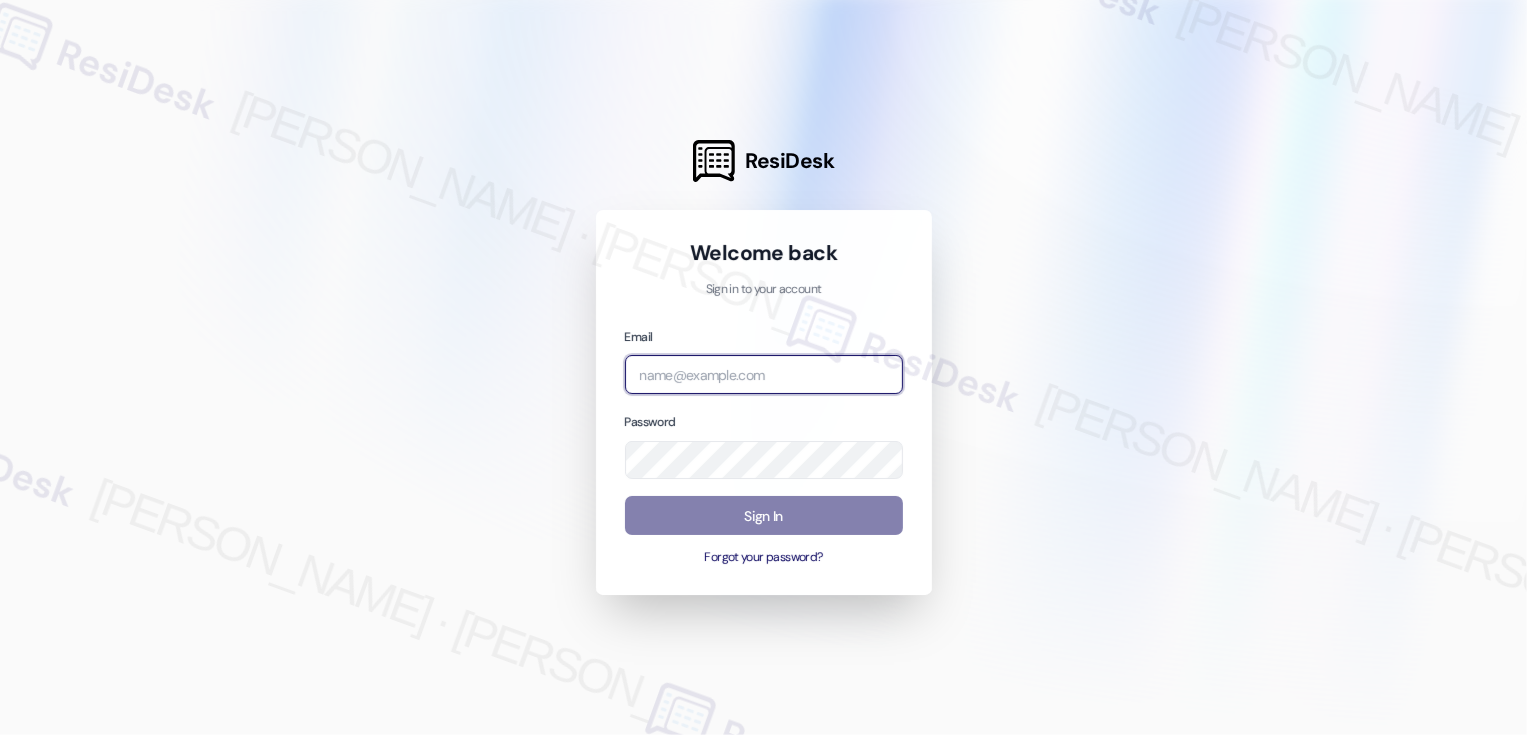 click at bounding box center [764, 374] 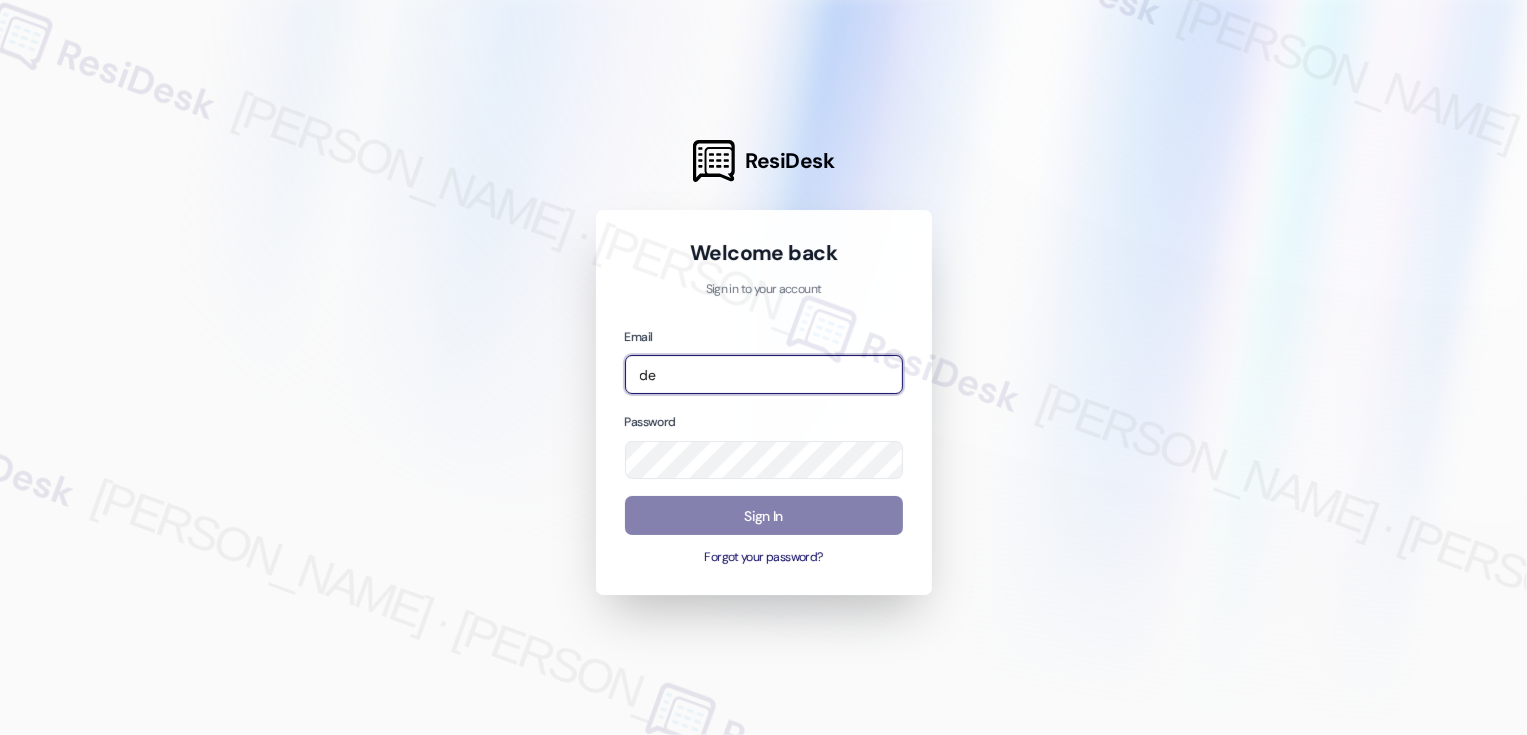type on "d" 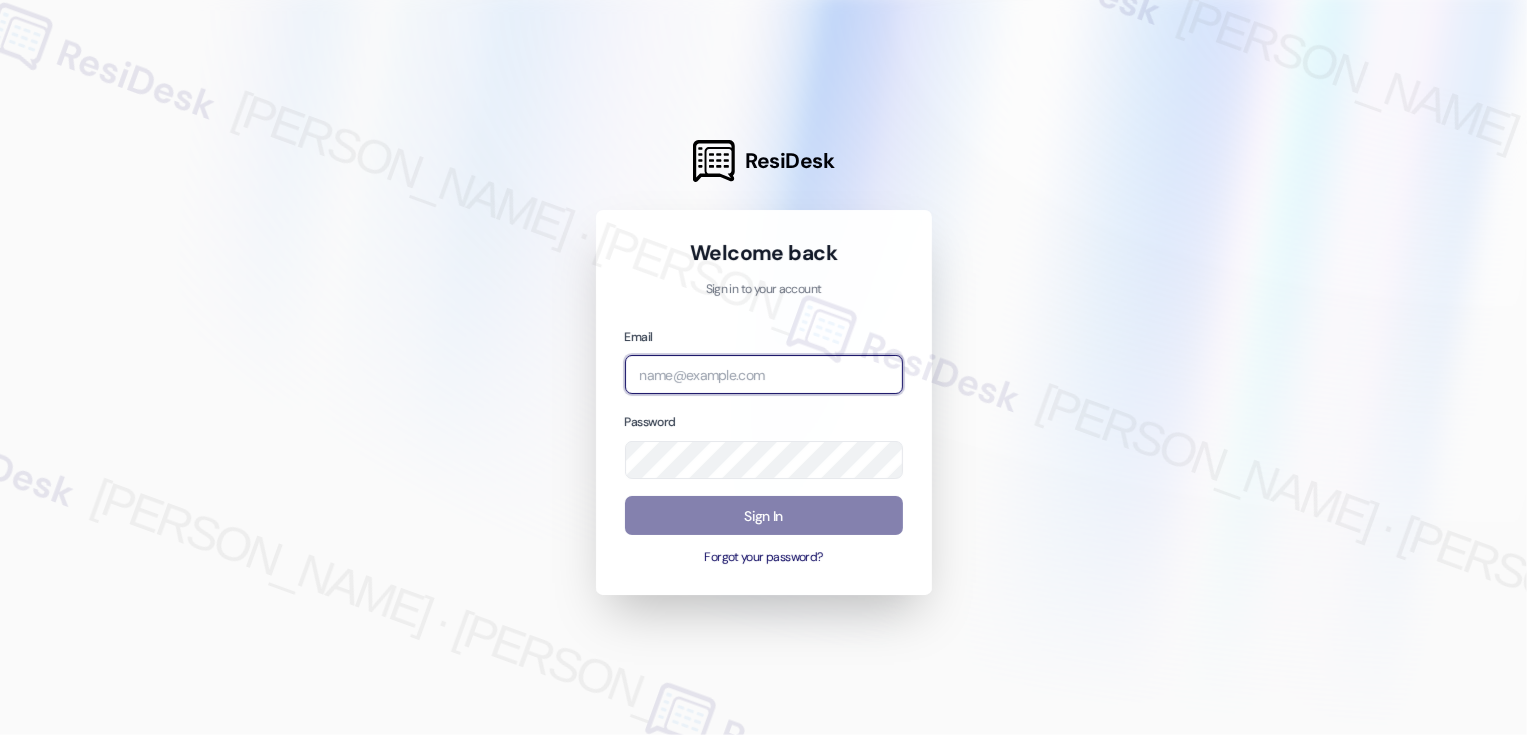 click at bounding box center [764, 374] 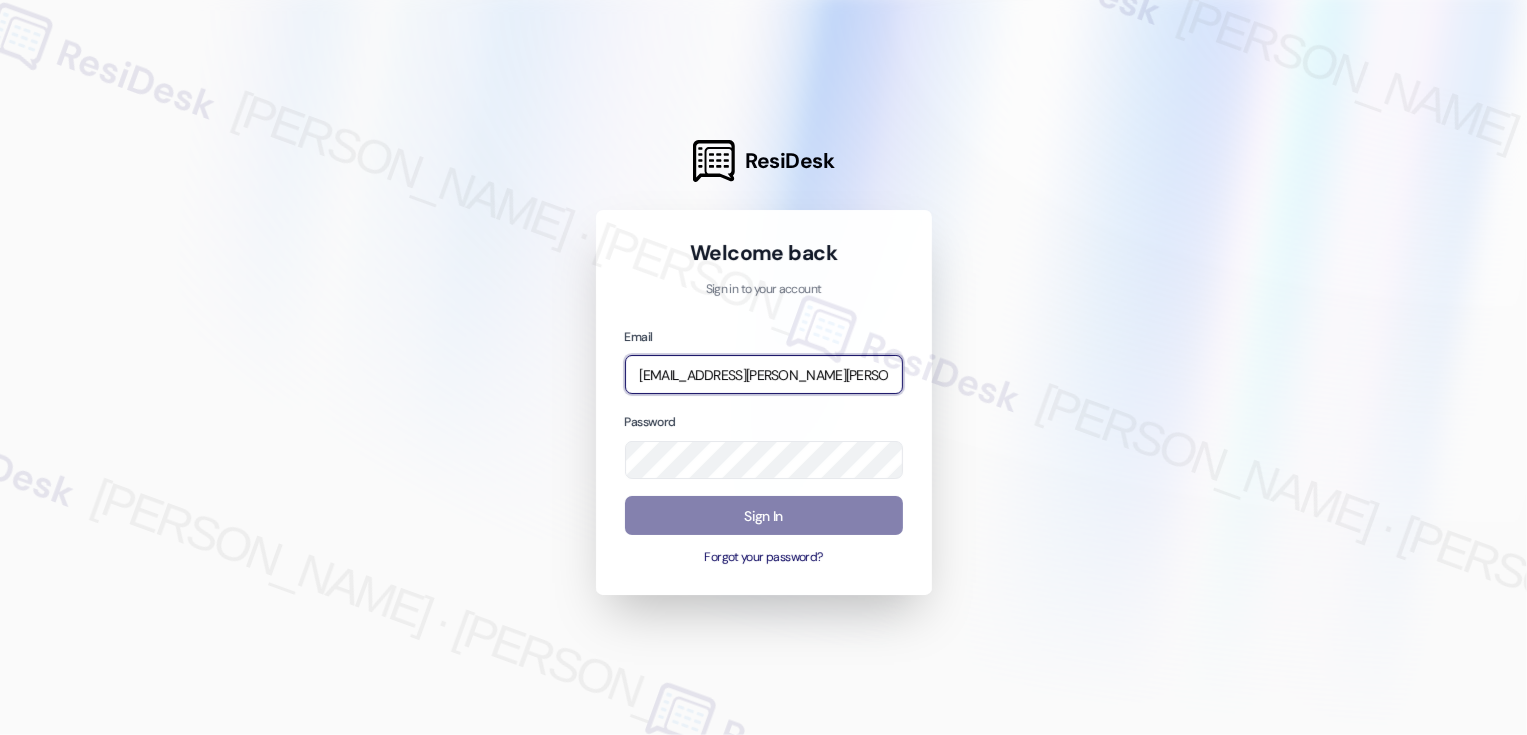 scroll, scrollTop: 0, scrollLeft: 75, axis: horizontal 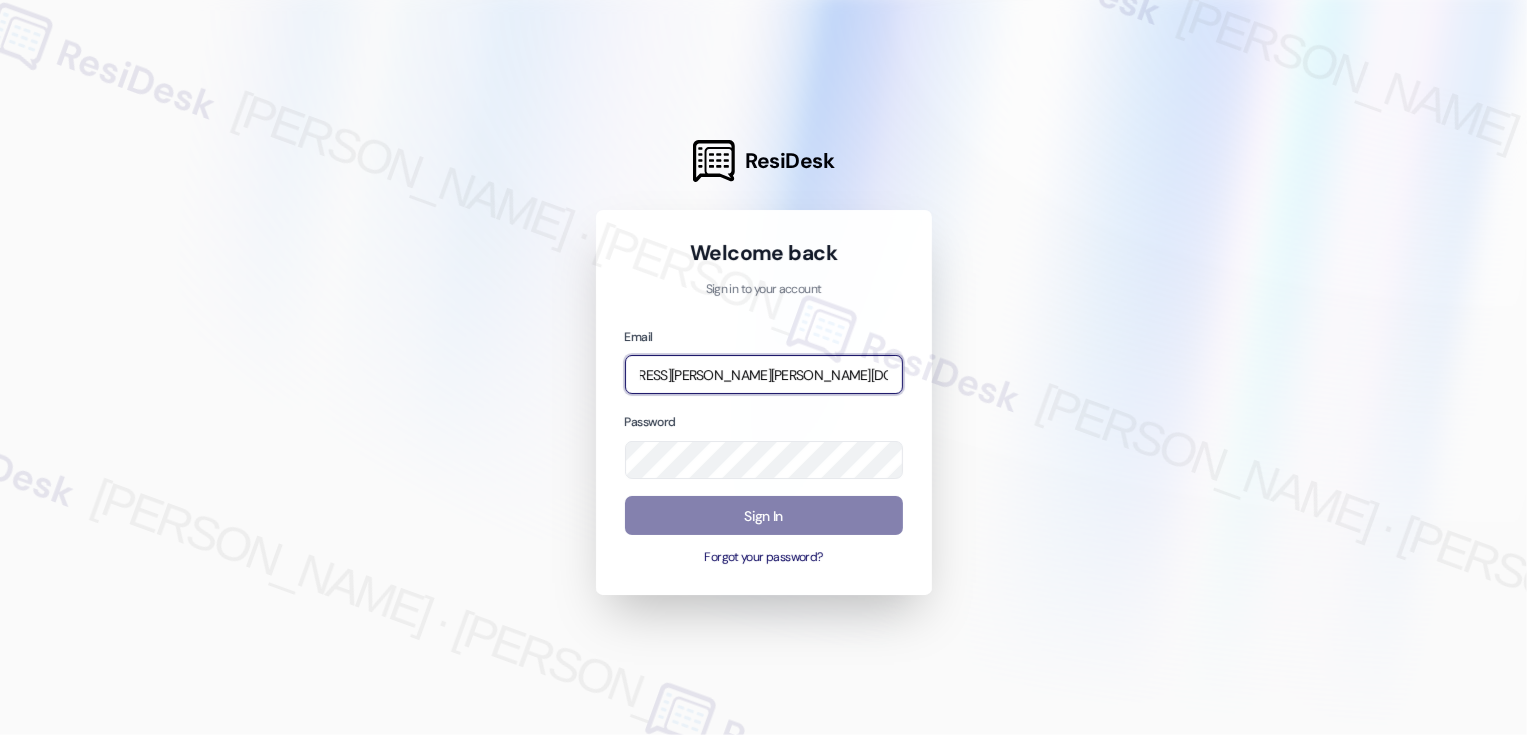 type on "[EMAIL_ADDRESS][PERSON_NAME][PERSON_NAME][DOMAIN_NAME]" 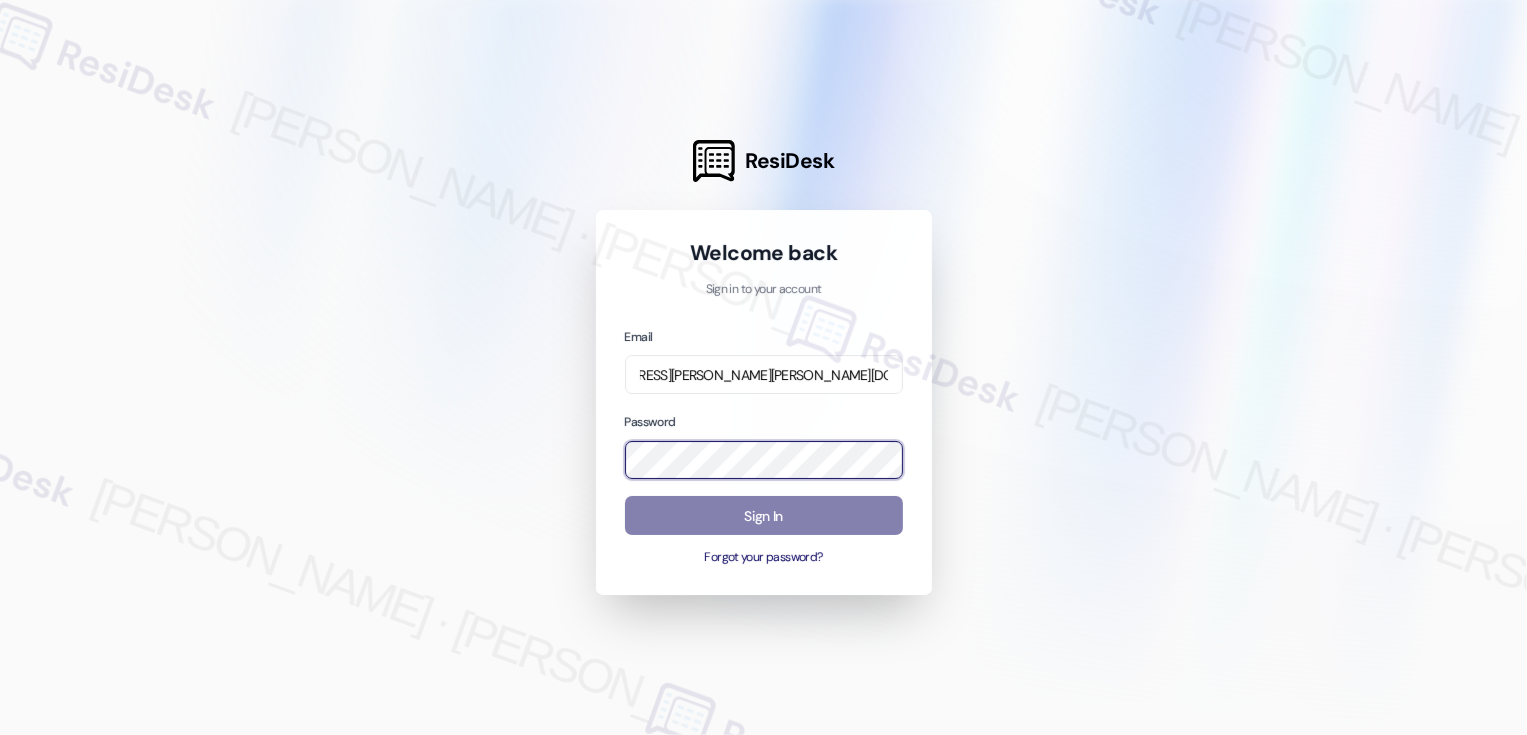 scroll, scrollTop: 0, scrollLeft: 0, axis: both 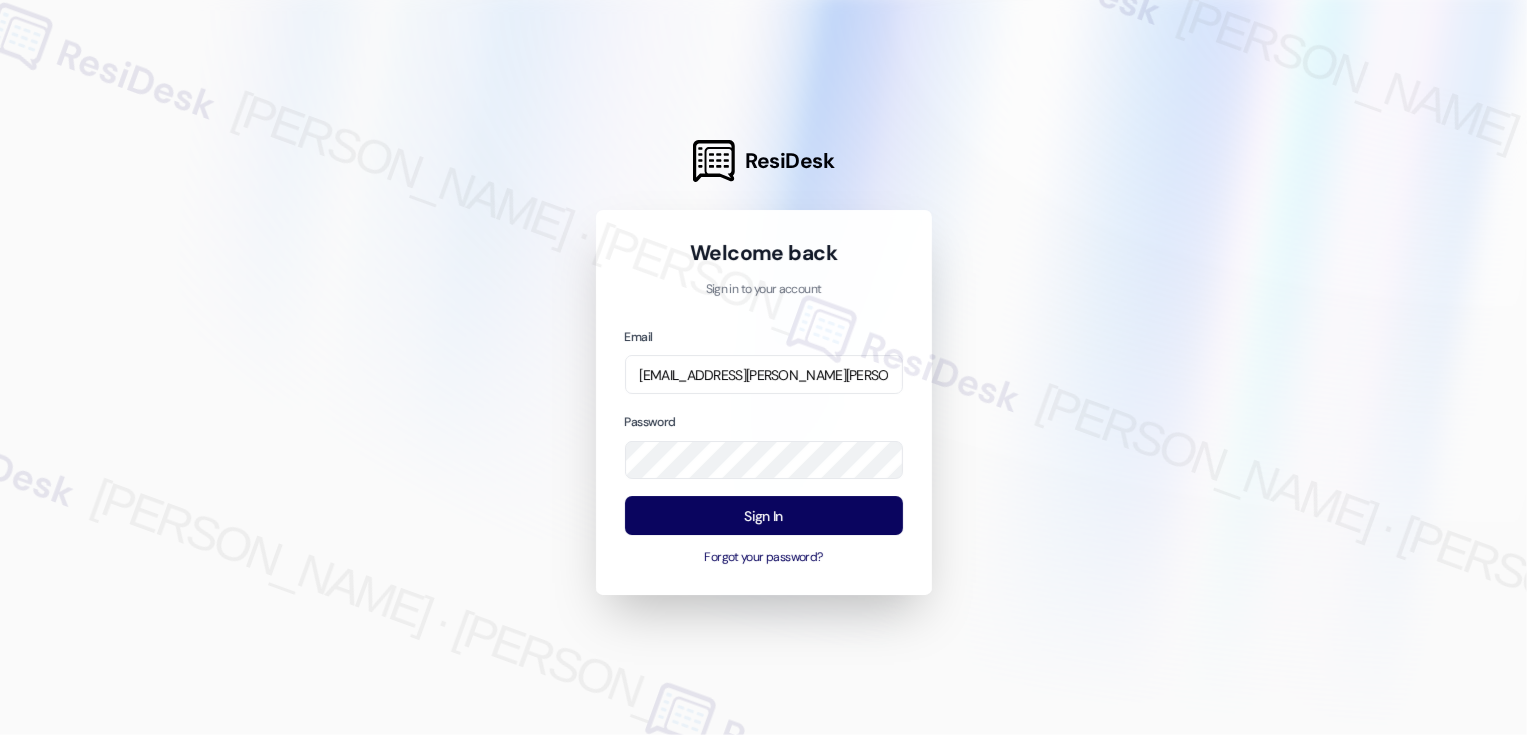 click at bounding box center (763, 367) 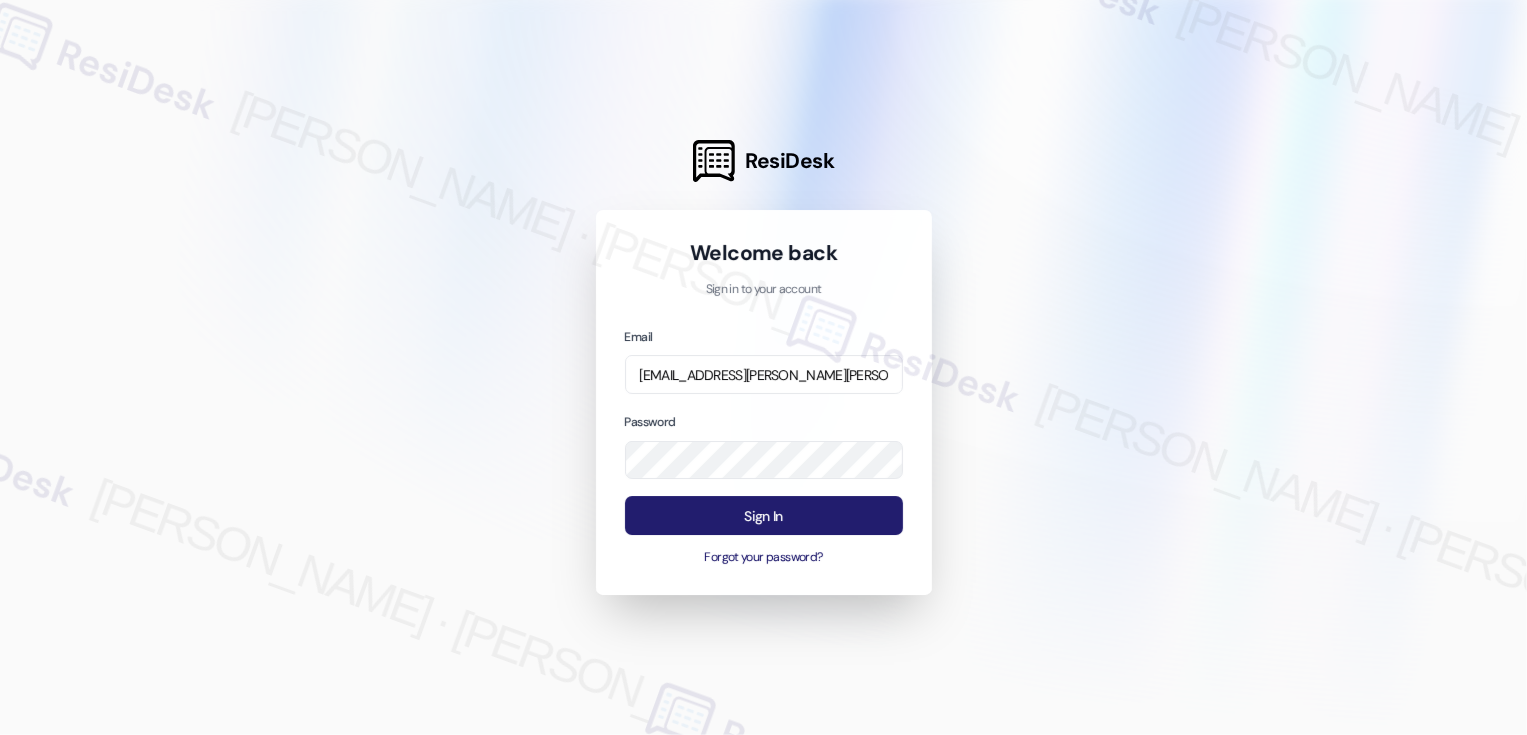 click on "Sign In" at bounding box center [764, 515] 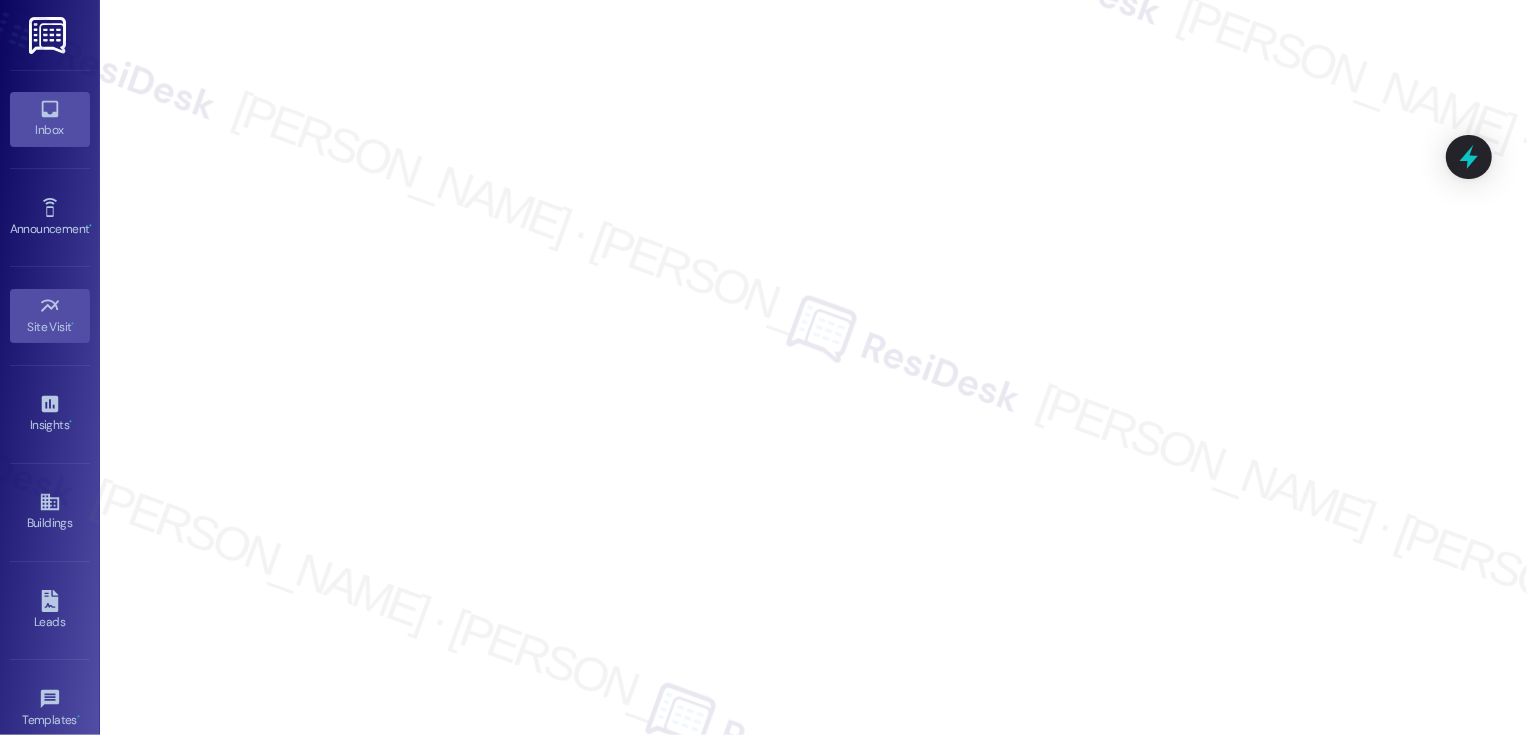 click 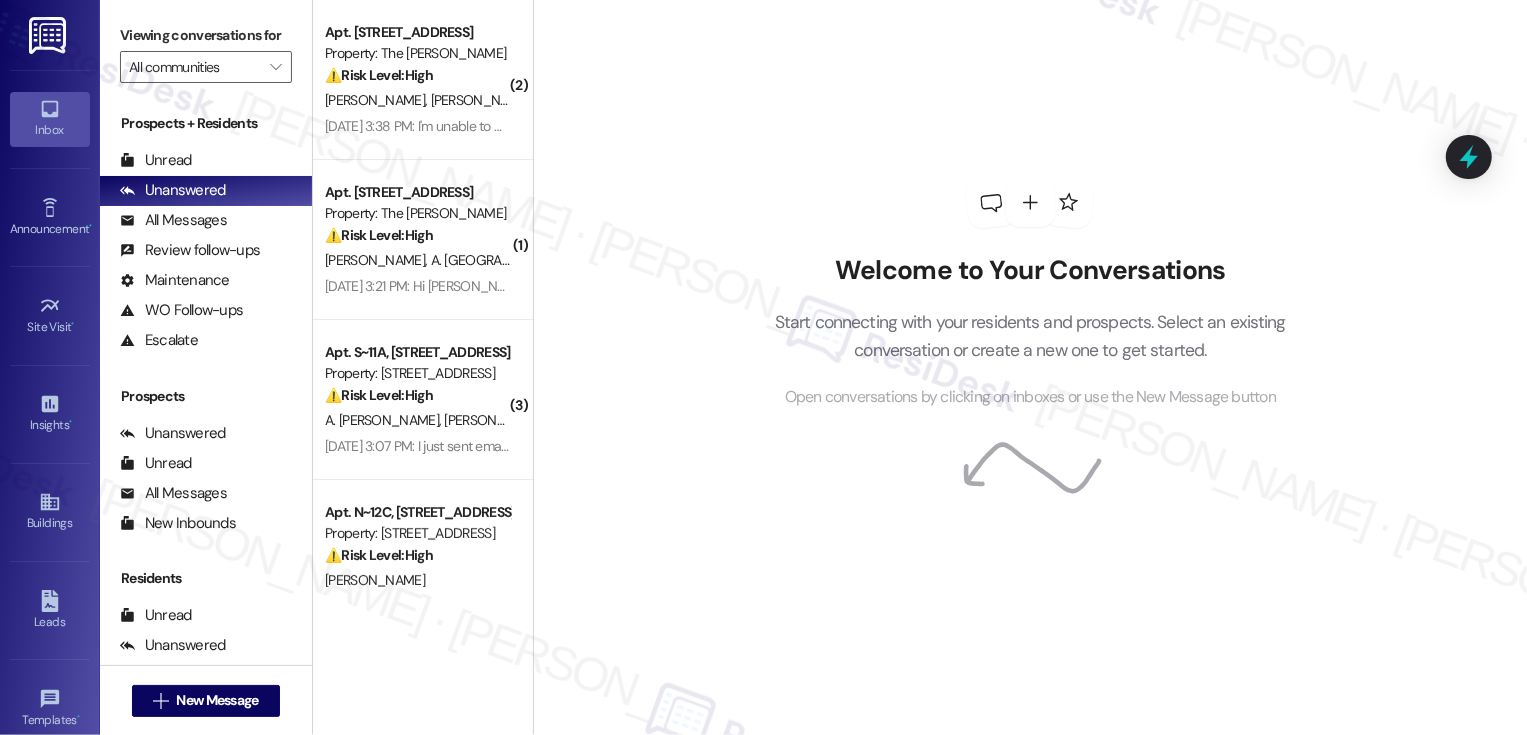 click on "Welcome to Your Conversations Start connecting with your residents and prospects. Select an existing conversation or create a new one to get started. Open conversations by clicking on inboxes or use the New Message button" at bounding box center [1030, 367] 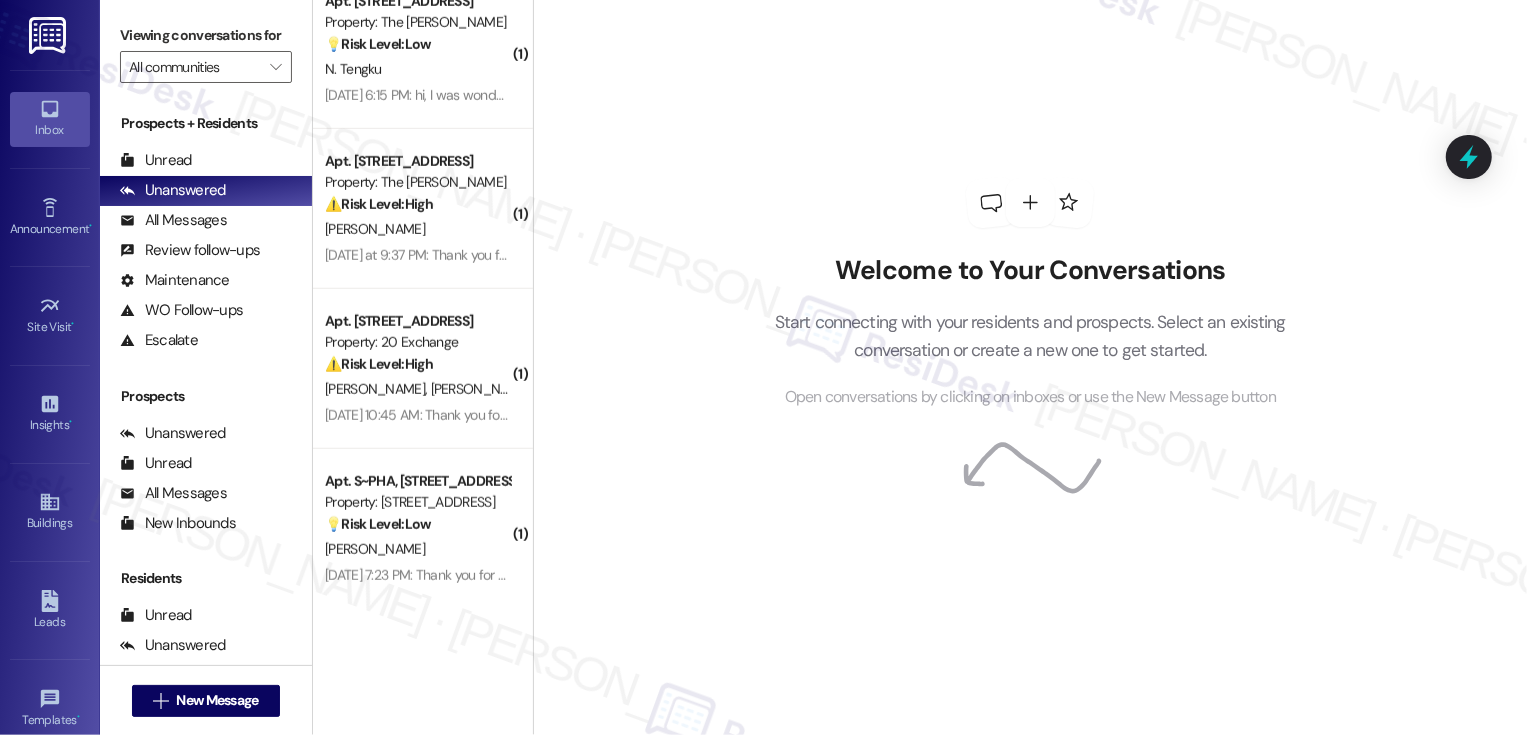 scroll, scrollTop: 1166, scrollLeft: 0, axis: vertical 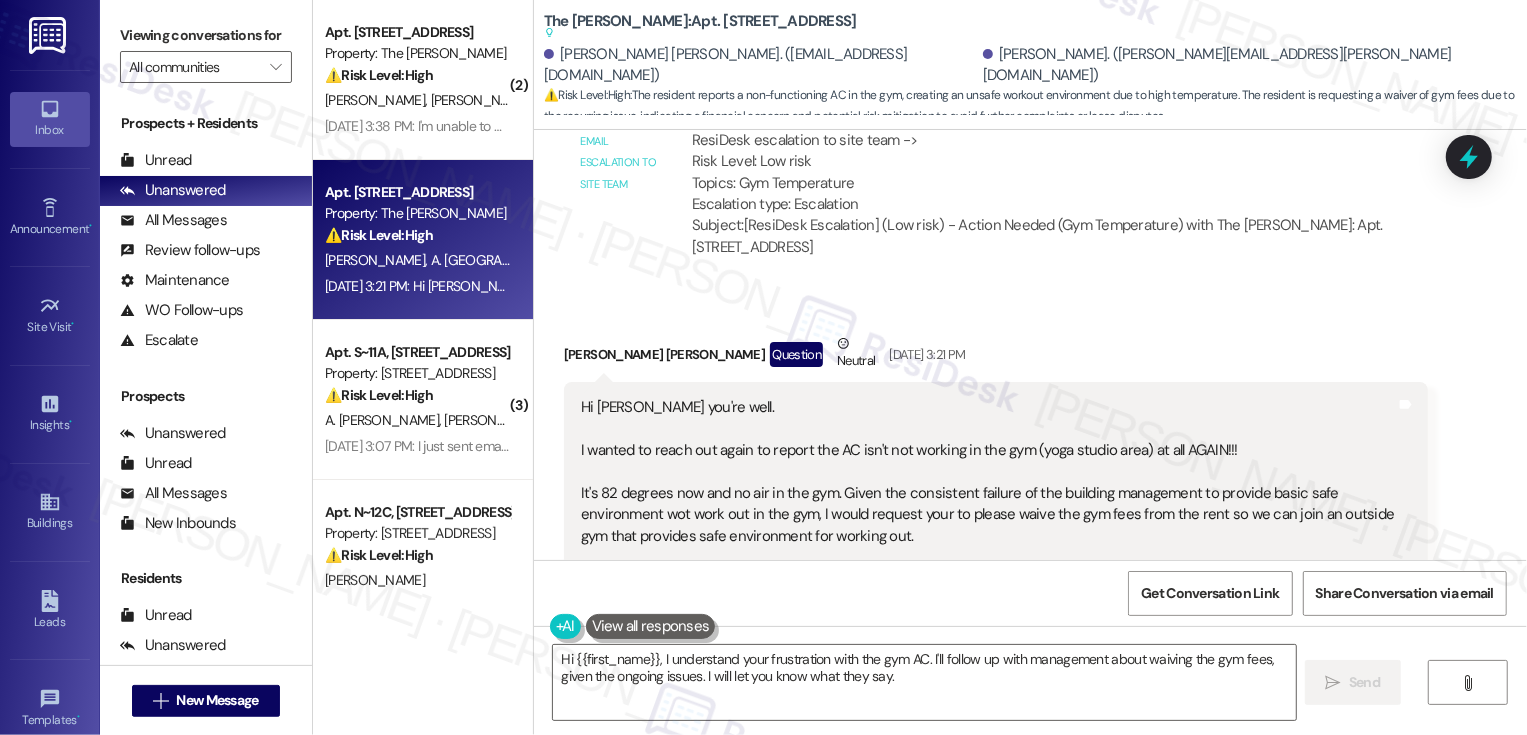 click on "Abhisek Jena Question   Neutral Jul 18, 2025 at 3:21 PM" at bounding box center (996, 357) 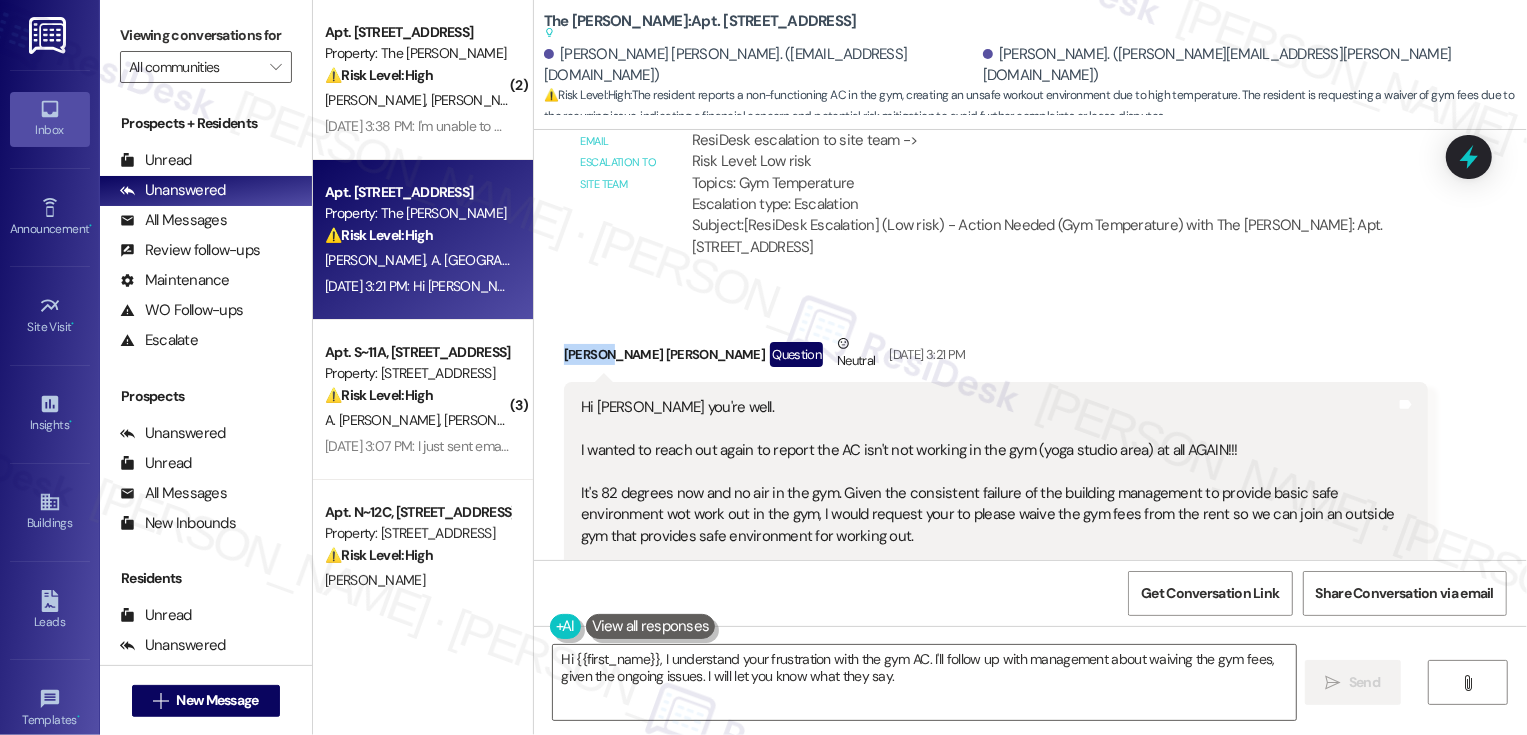 copy on "Abhisek" 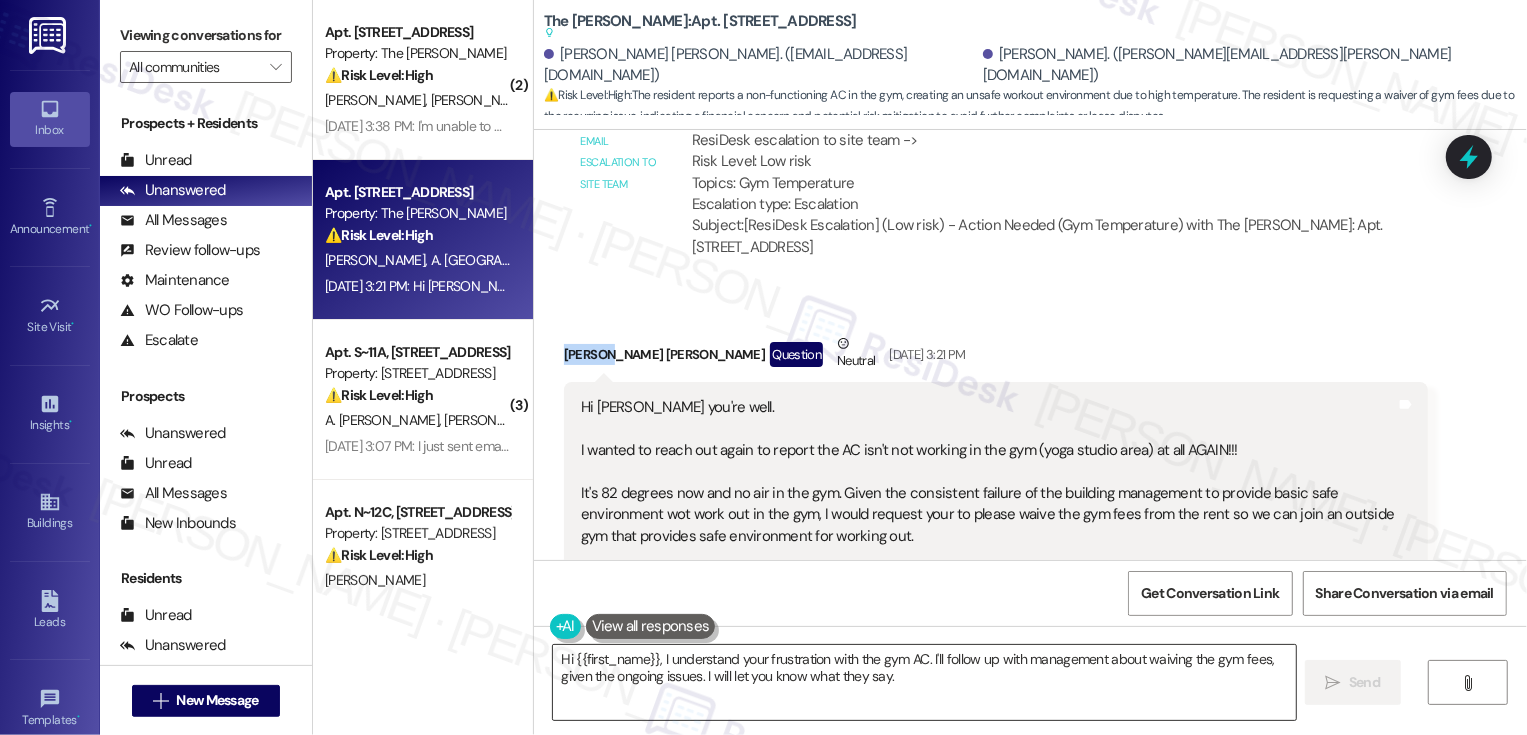 click on "Hi {{first_name}}, I understand your frustration with the gym AC. I'll follow up with management about waiving the gym fees, given the ongoing issues. I will let you know what they say." at bounding box center [924, 682] 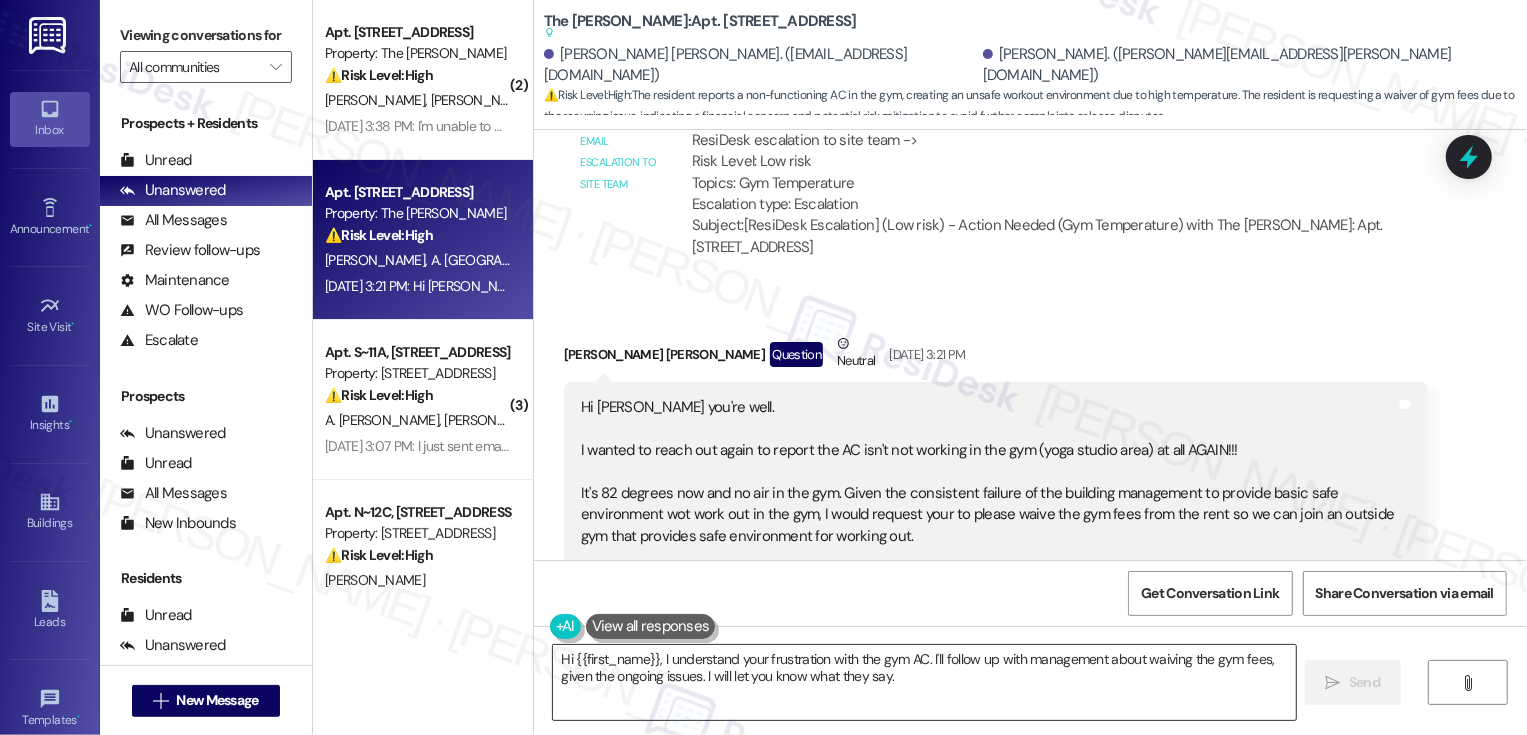 click on "Hi {{first_name}}, I understand your frustration with the gym AC. I'll follow up with management about waiving the gym fees, given the ongoing issues. I will let you know what they say." at bounding box center (924, 682) 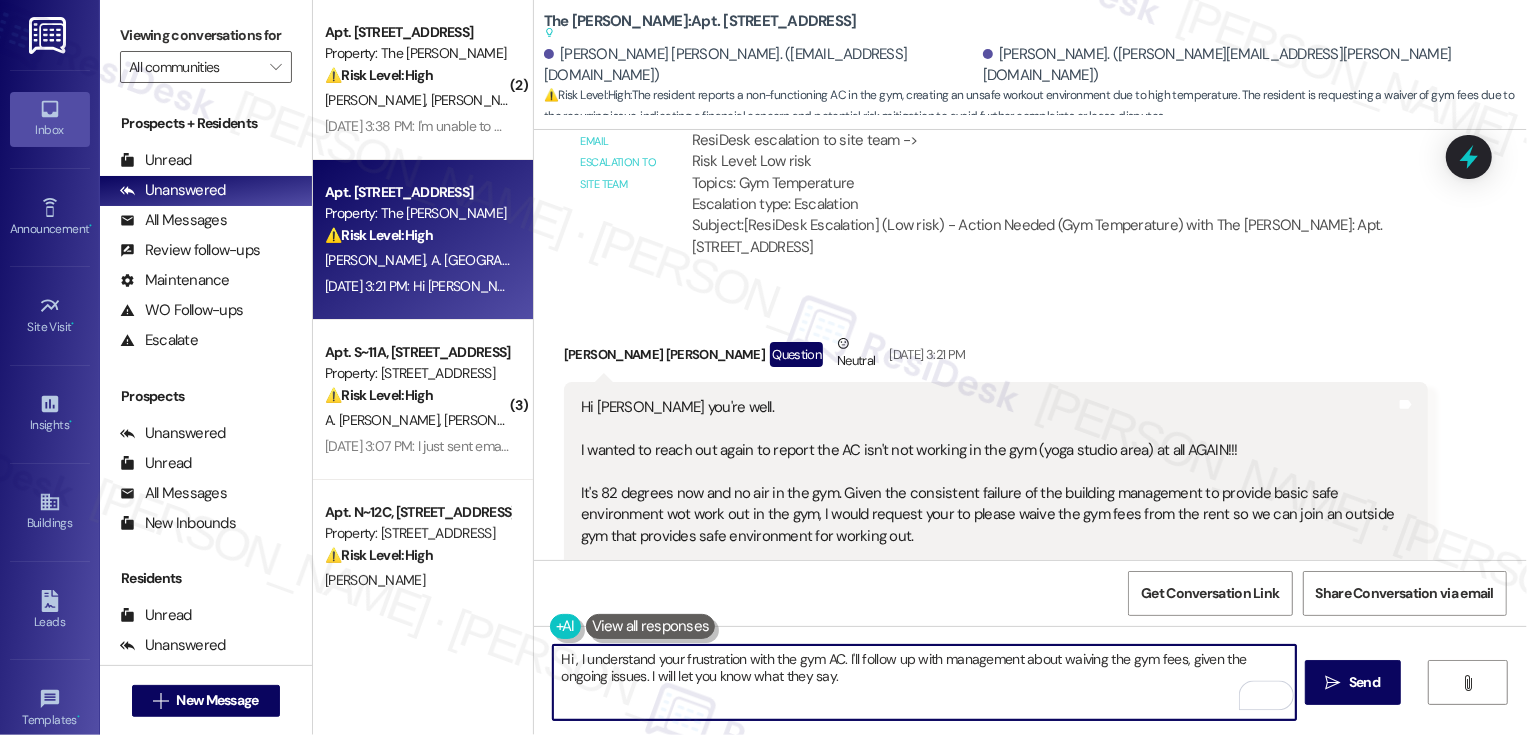 paste on "Abhisek" 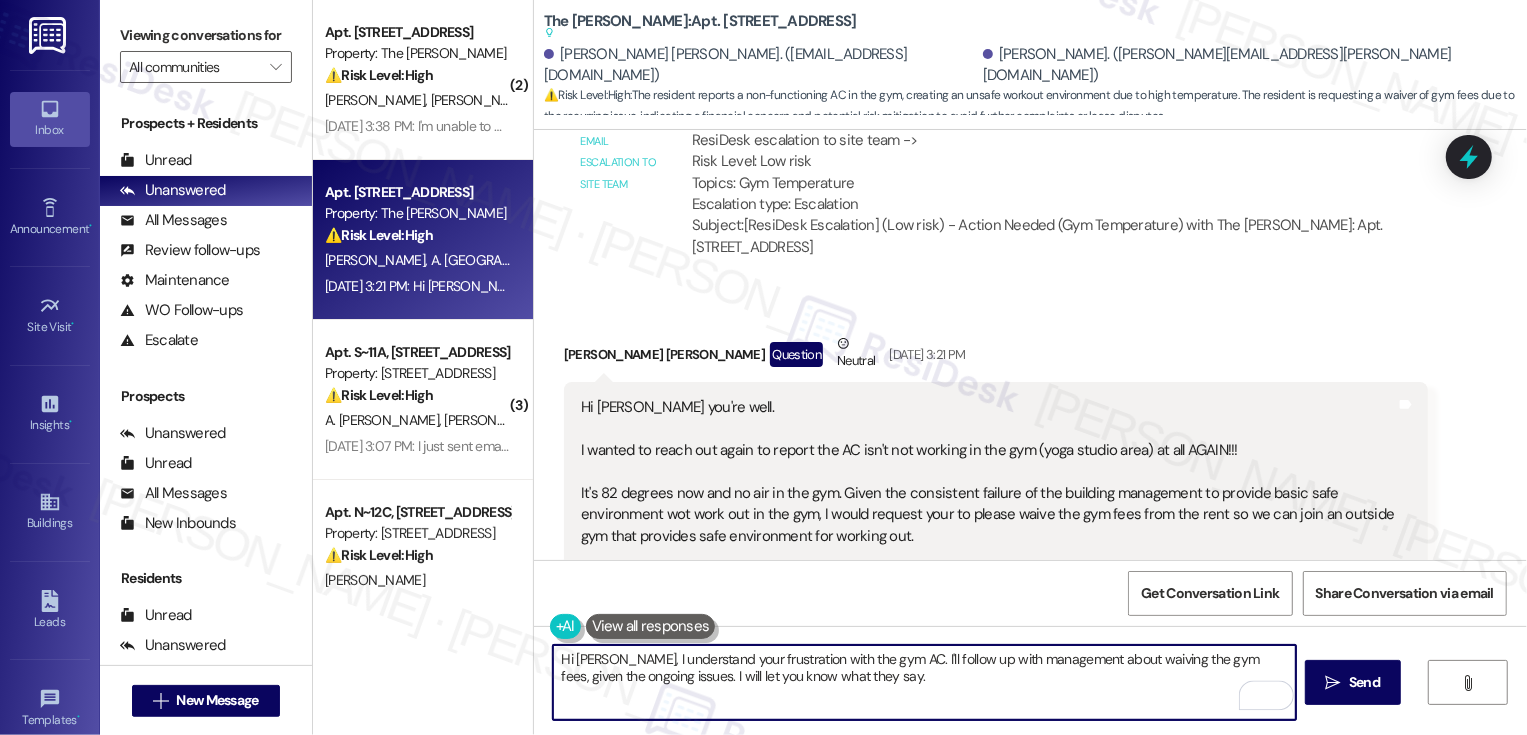 type on "Hi Abhisek , I understand your frustration with the gym AC. I'll follow up with management about waiving the gym fees, given the ongoing issues. I will let you know what they say." 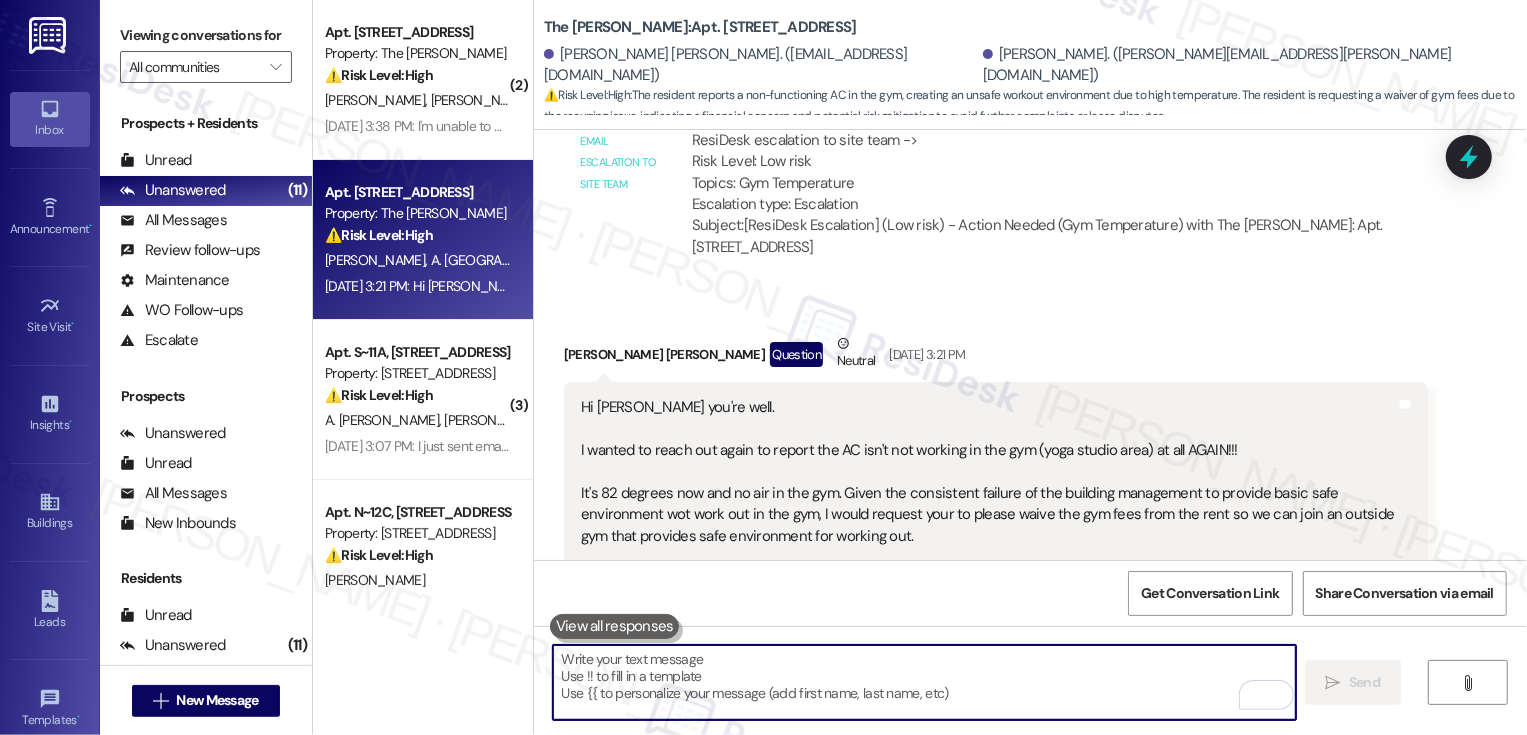 scroll, scrollTop: 9335, scrollLeft: 0, axis: vertical 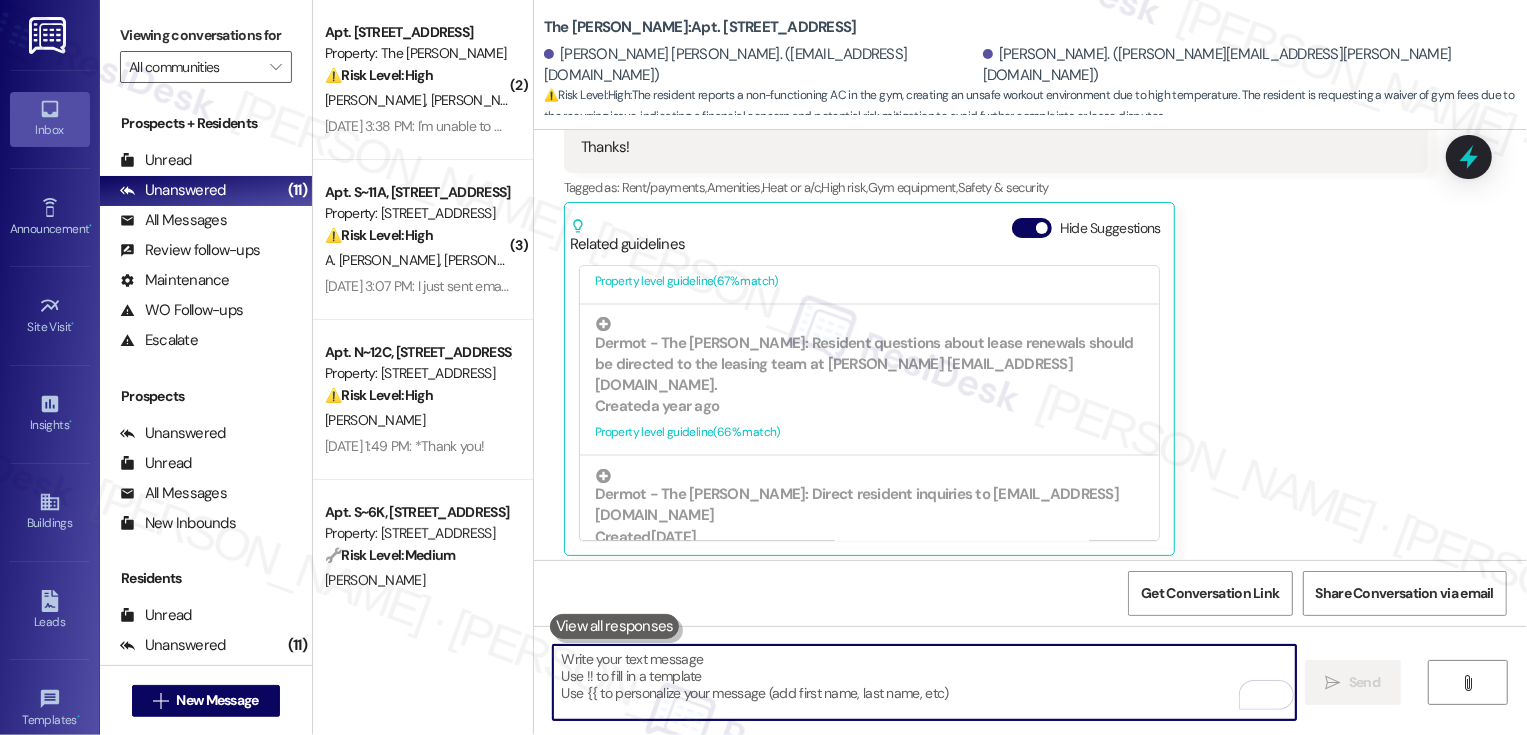 click at bounding box center (924, 682) 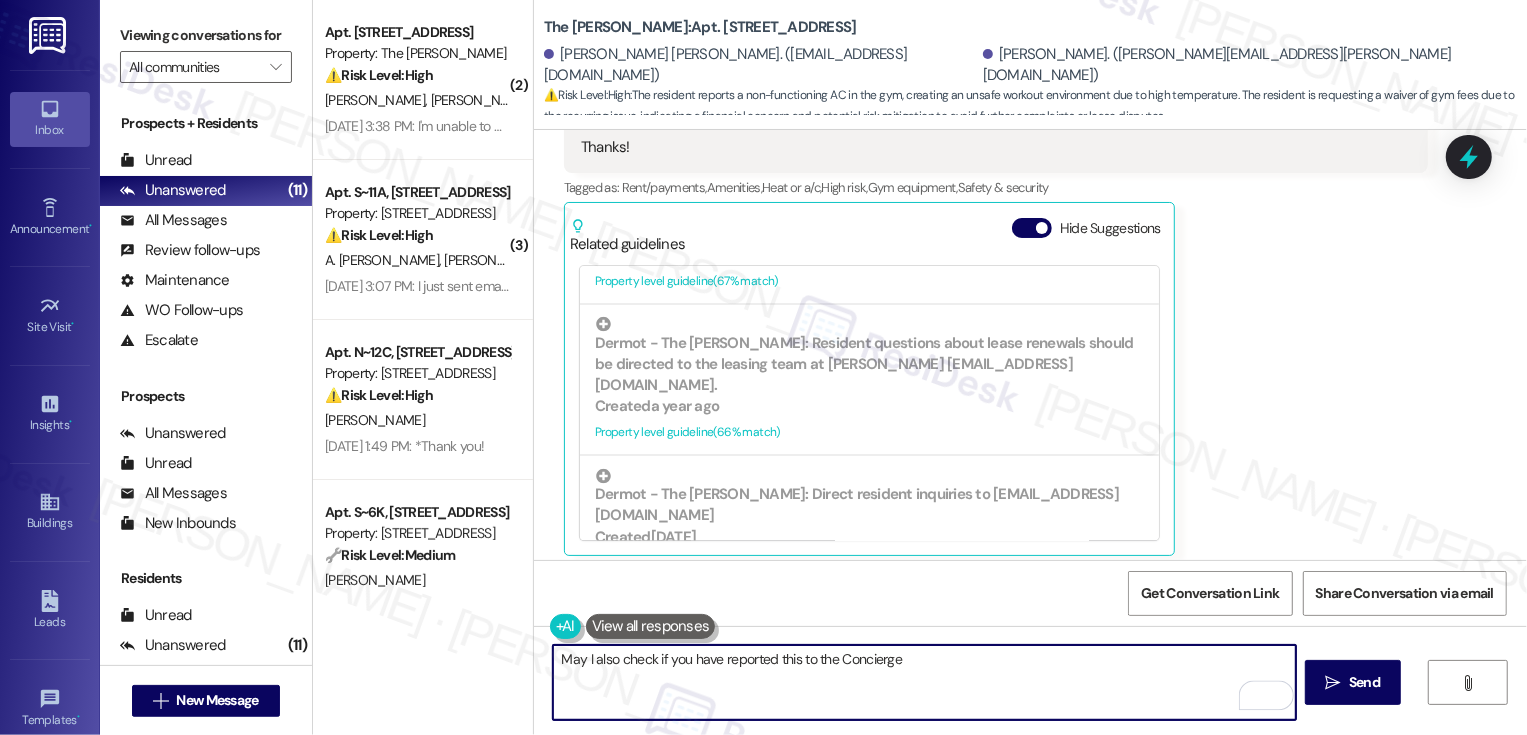 type on "May I also check if you have reported this to the Concierge?" 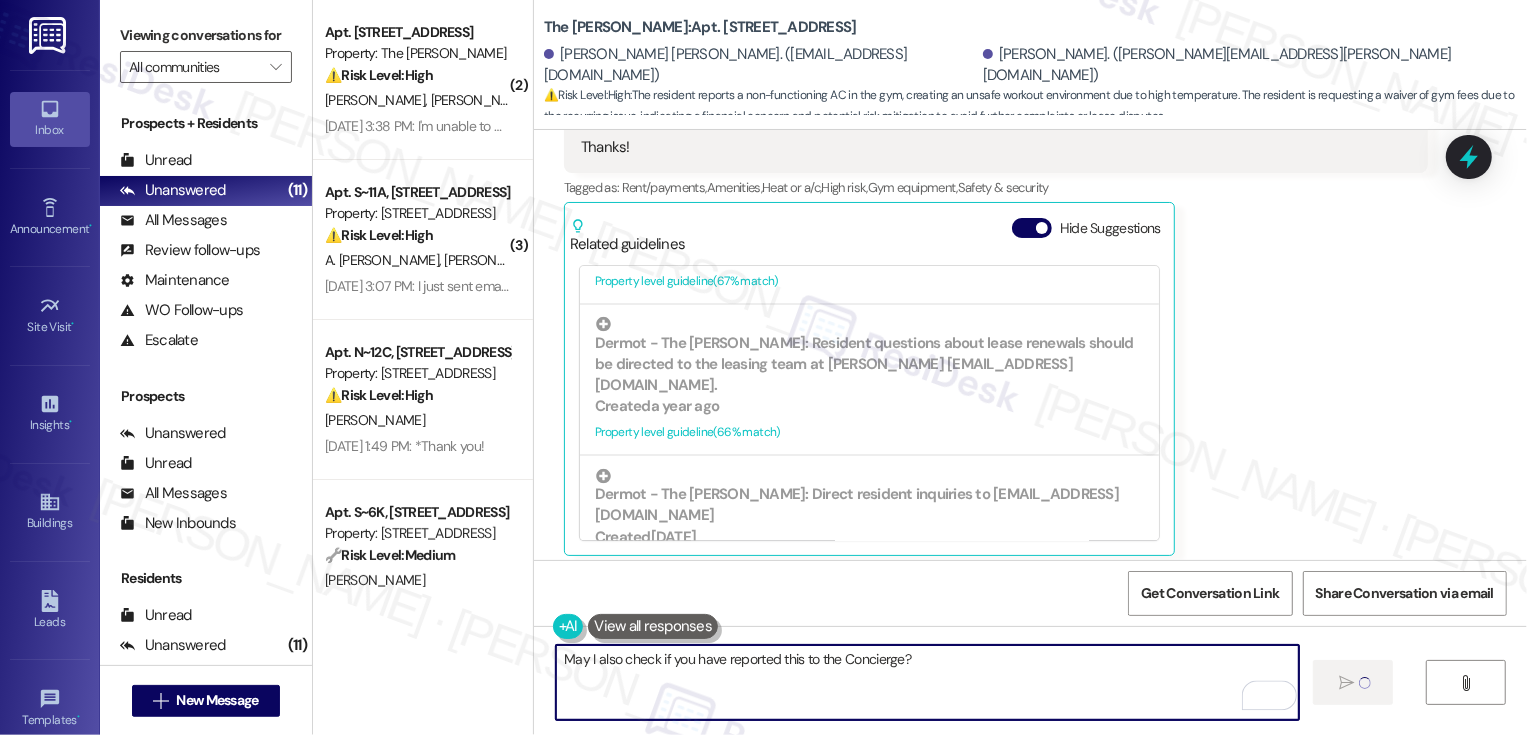 type 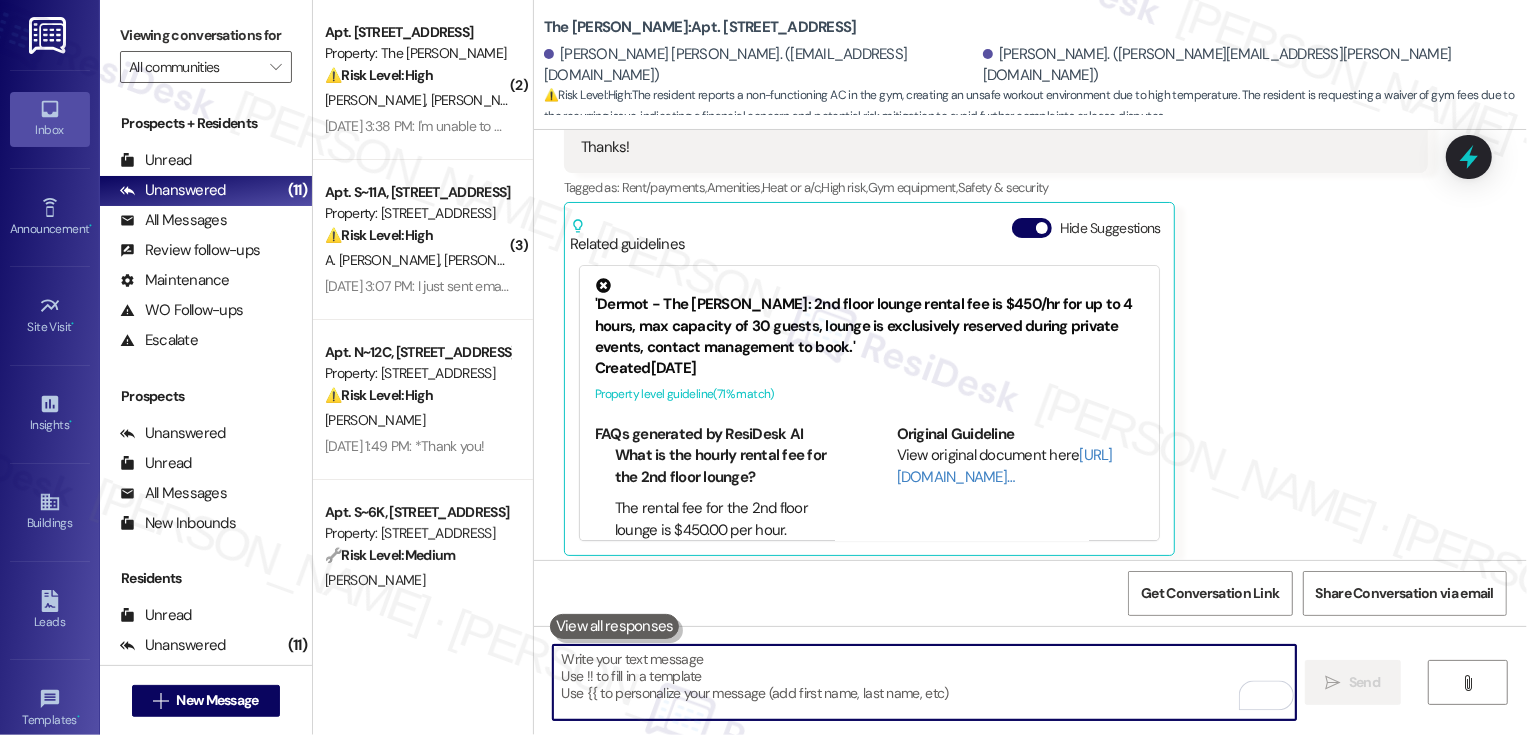 scroll, scrollTop: 9335, scrollLeft: 0, axis: vertical 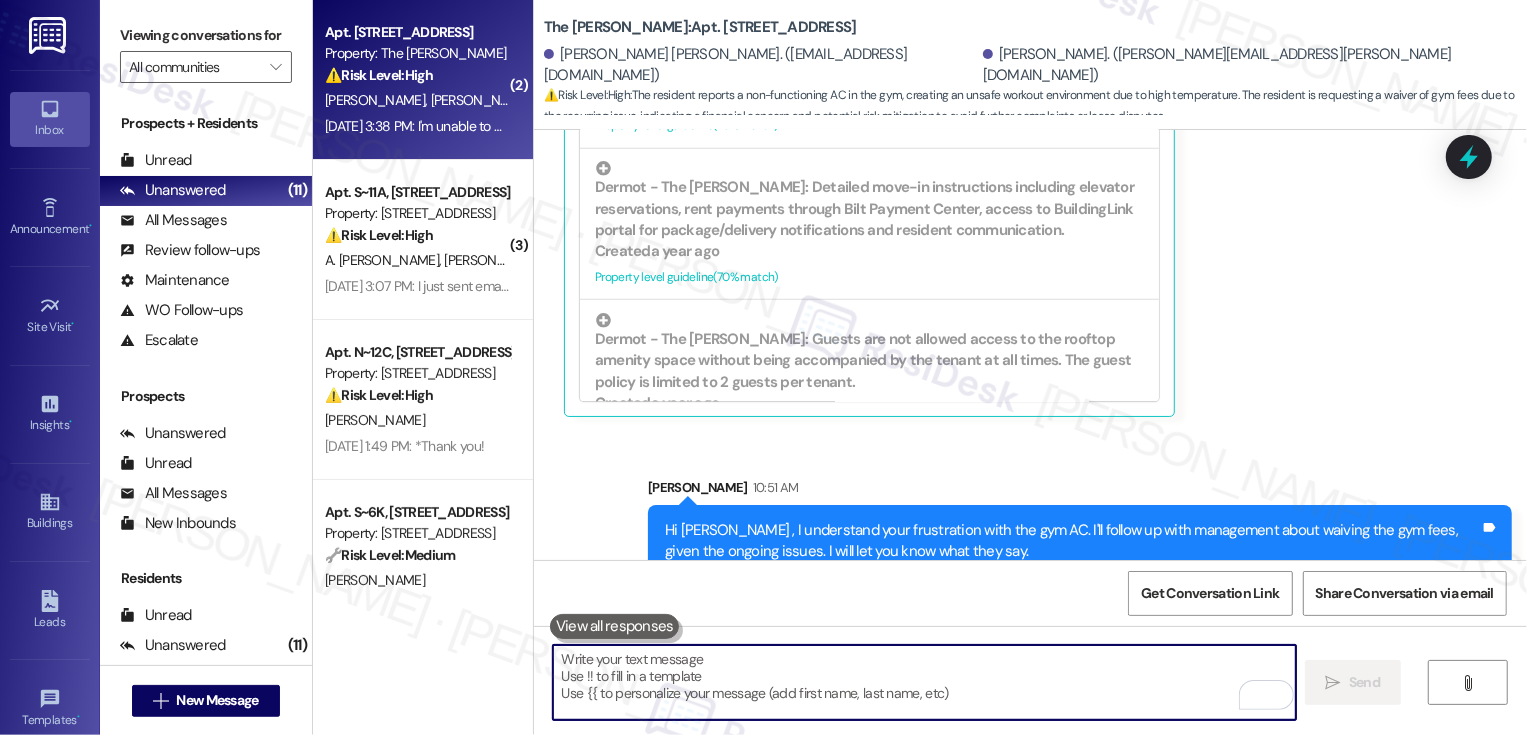 click on "Property: The [PERSON_NAME]" at bounding box center [417, 53] 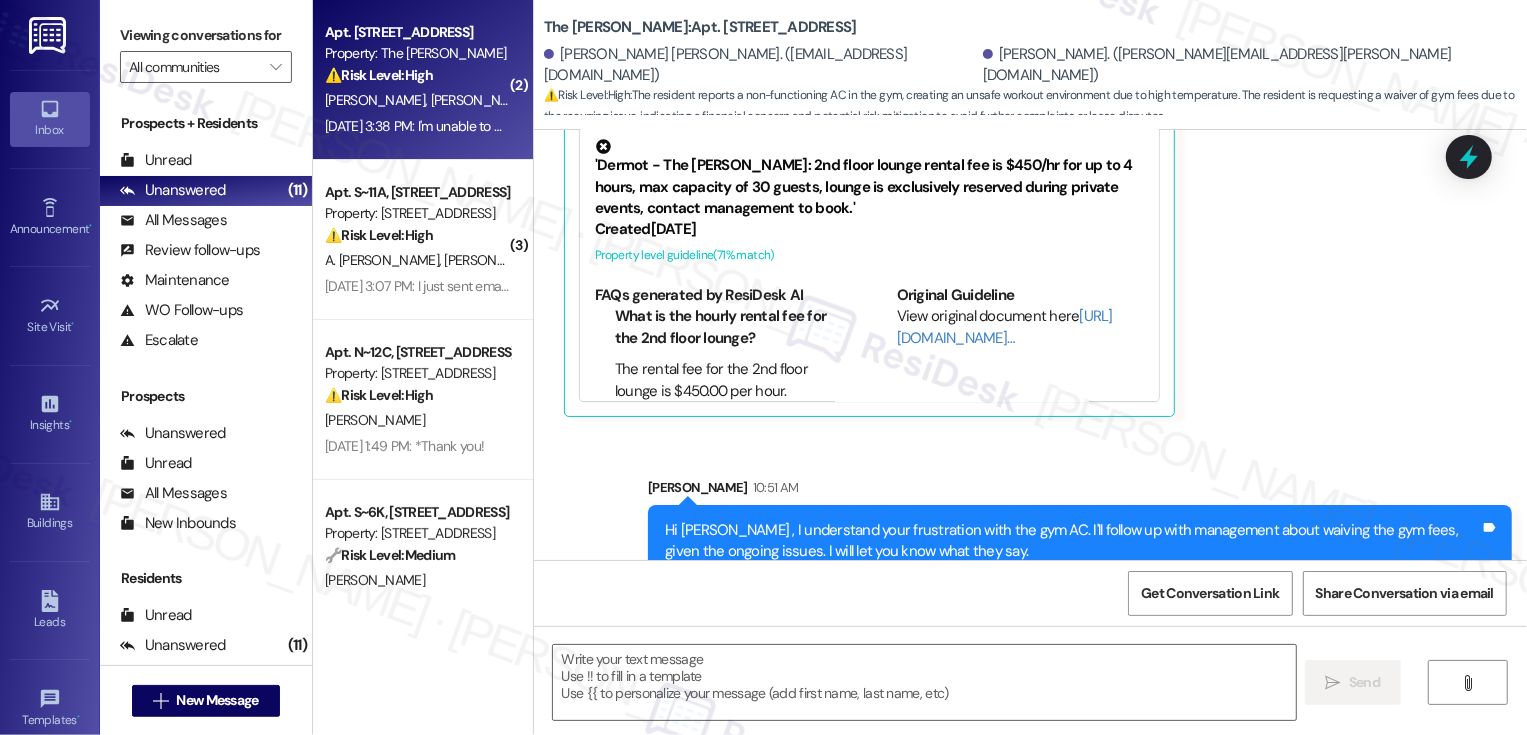 click on "Property: The [PERSON_NAME]" at bounding box center (417, 53) 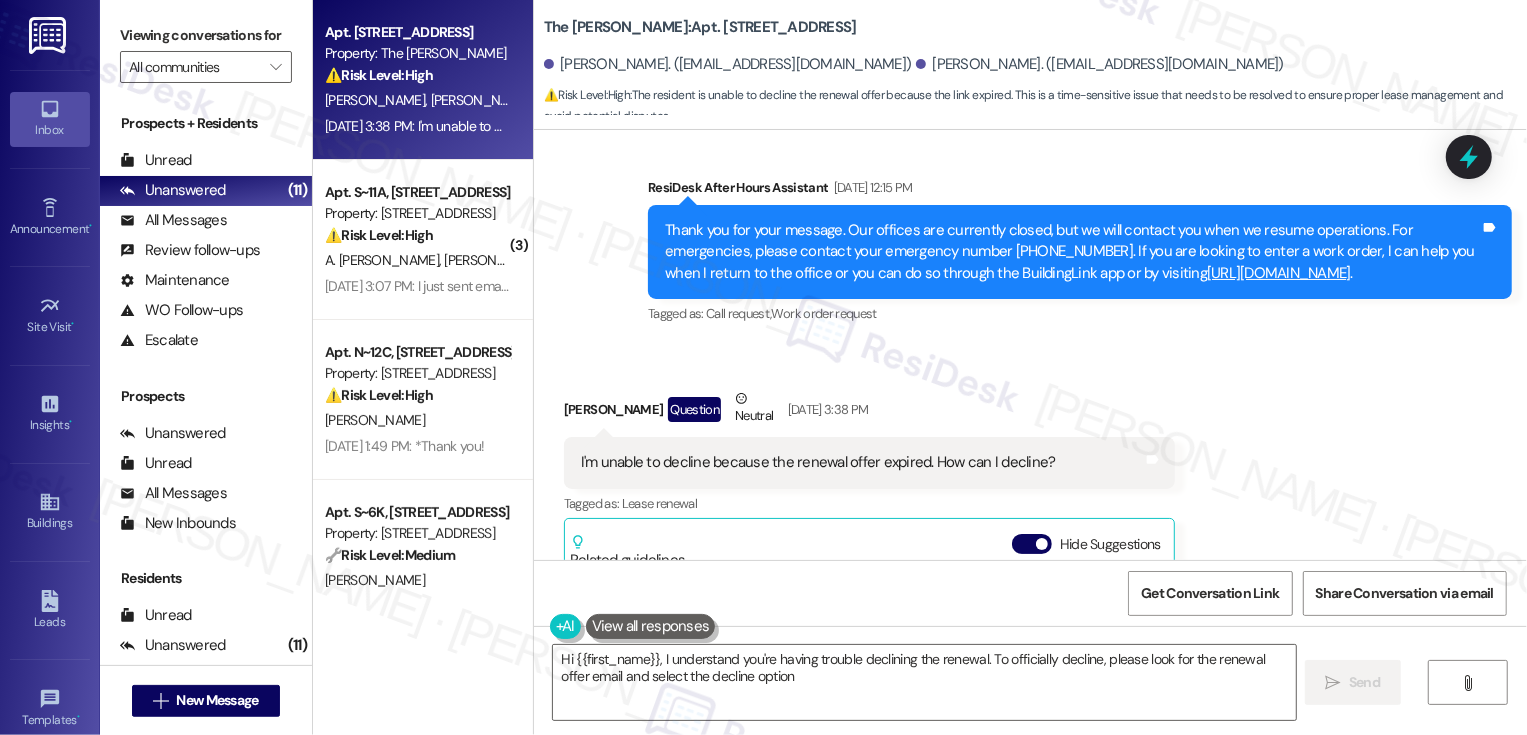 scroll, scrollTop: 7708, scrollLeft: 0, axis: vertical 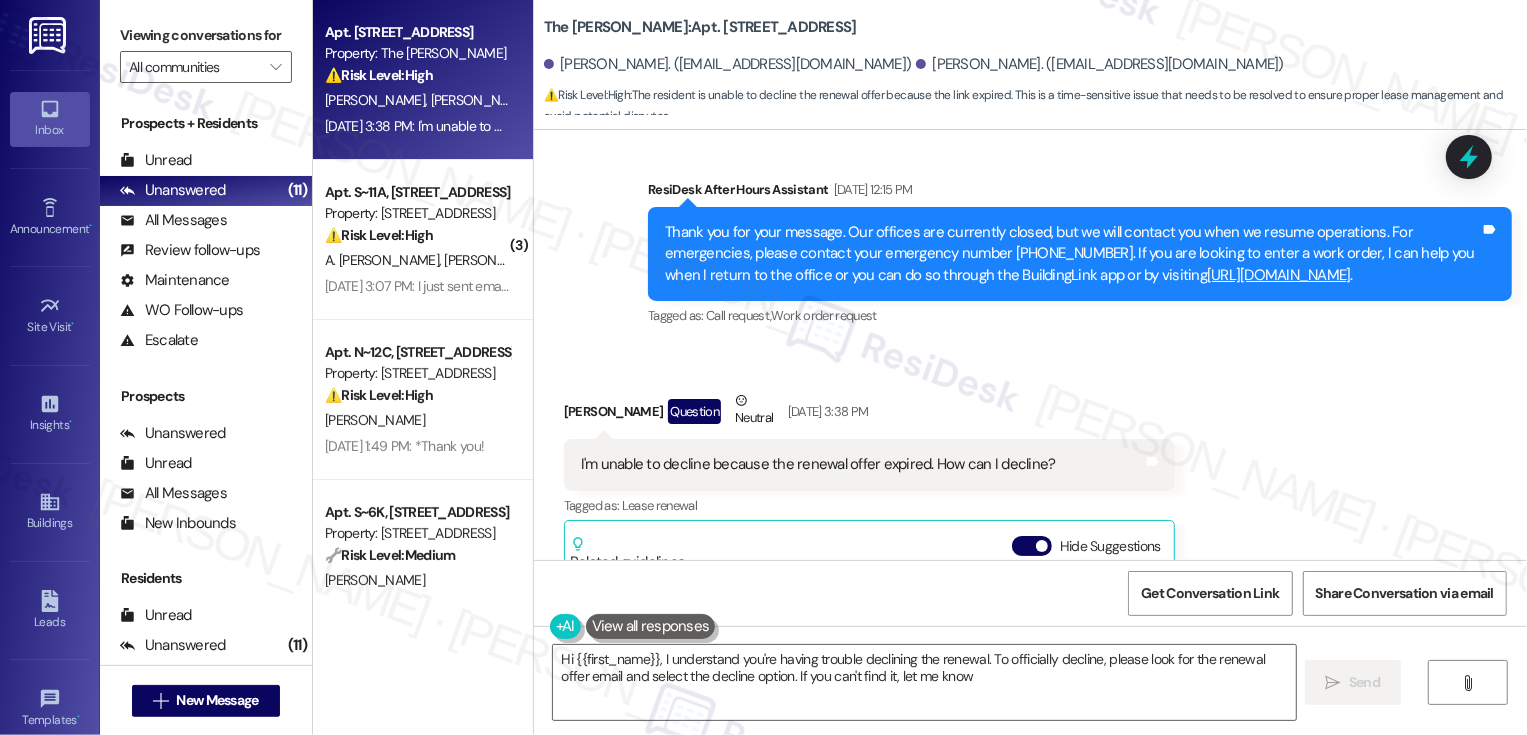 type on "Hi {{first_name}}, I understand you're having trouble declining the renewal. To officially decline, please look for the renewal offer email and select the decline option. If you can't find it, let me know!" 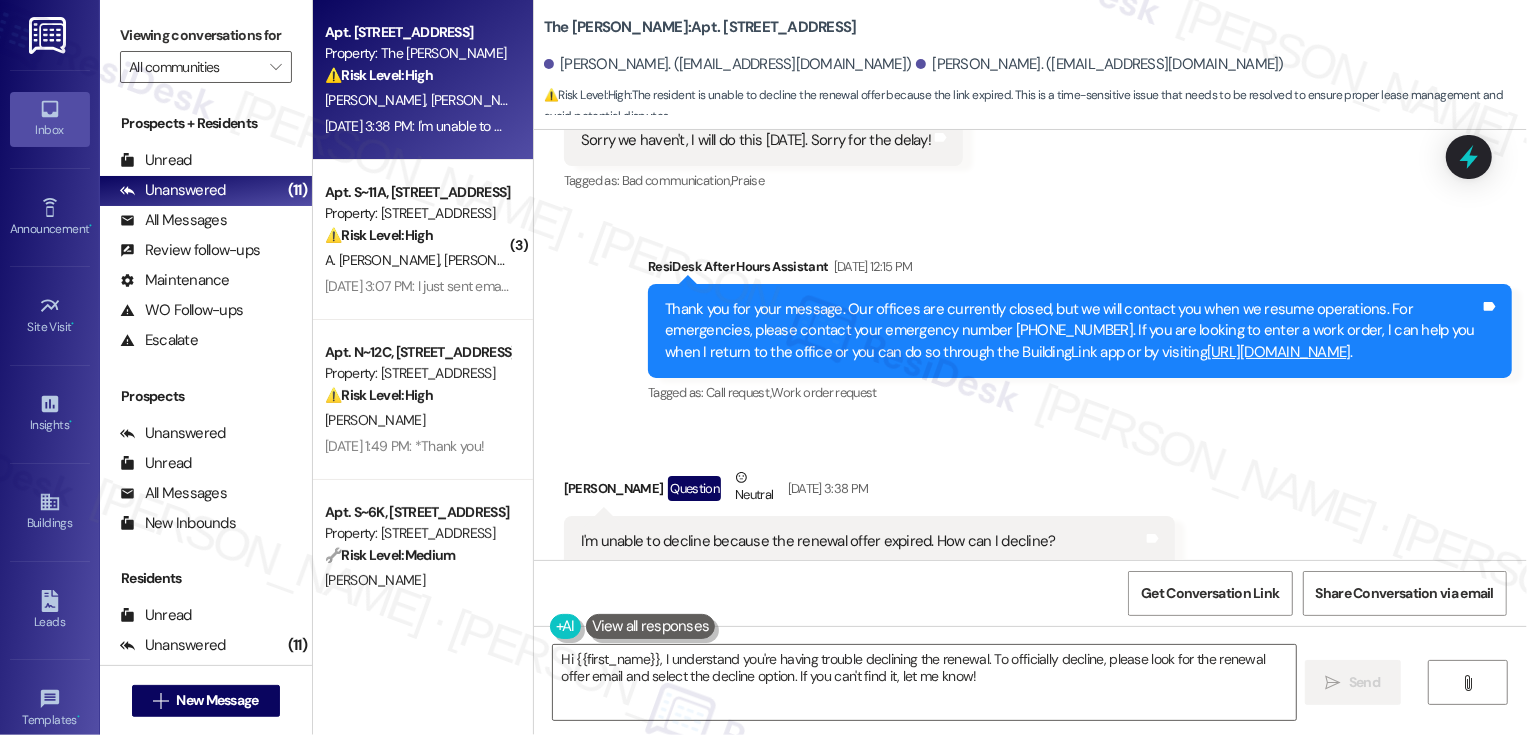 scroll, scrollTop: 7774, scrollLeft: 0, axis: vertical 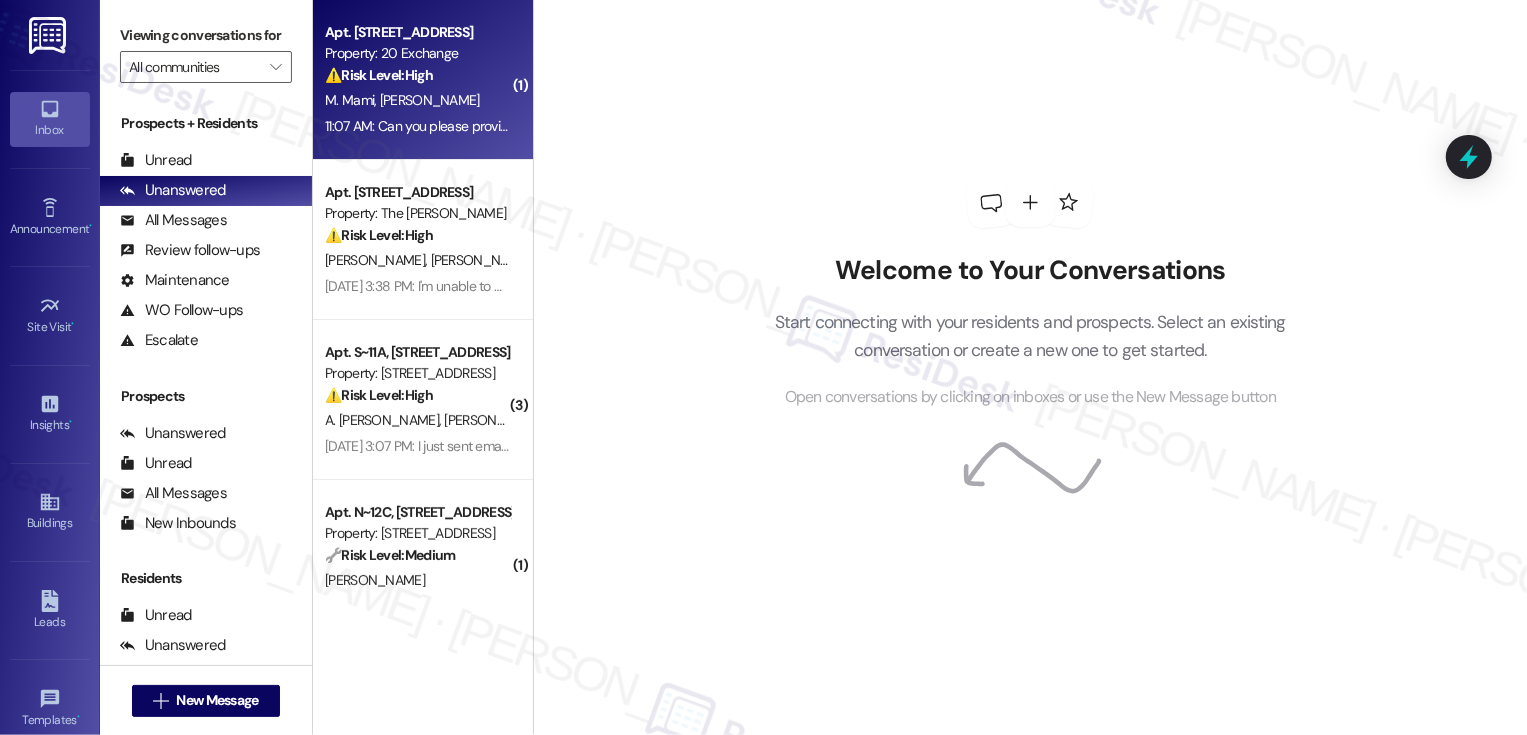 click on "M. Mami [PERSON_NAME]" at bounding box center (417, 100) 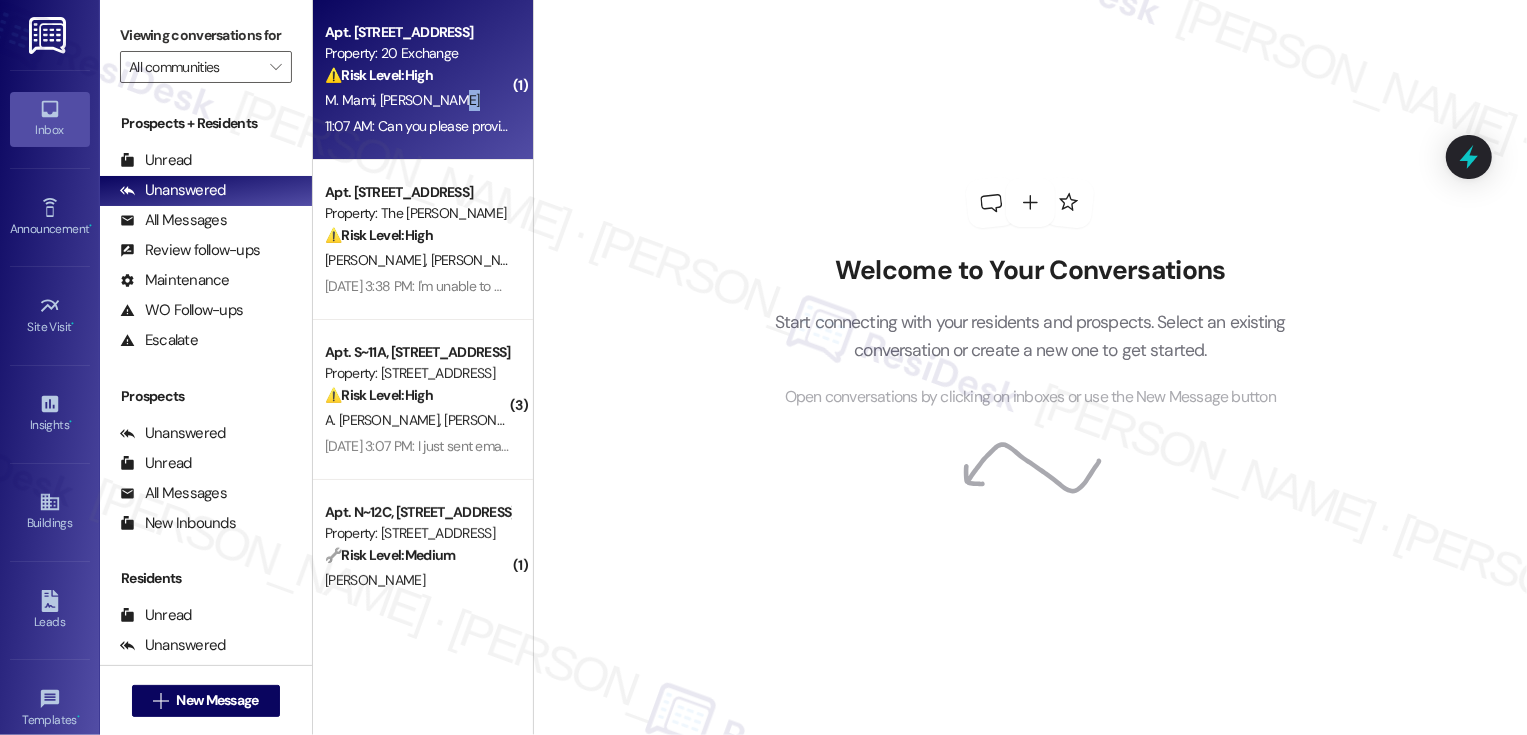 click on "M. Mami [PERSON_NAME]" at bounding box center [417, 100] 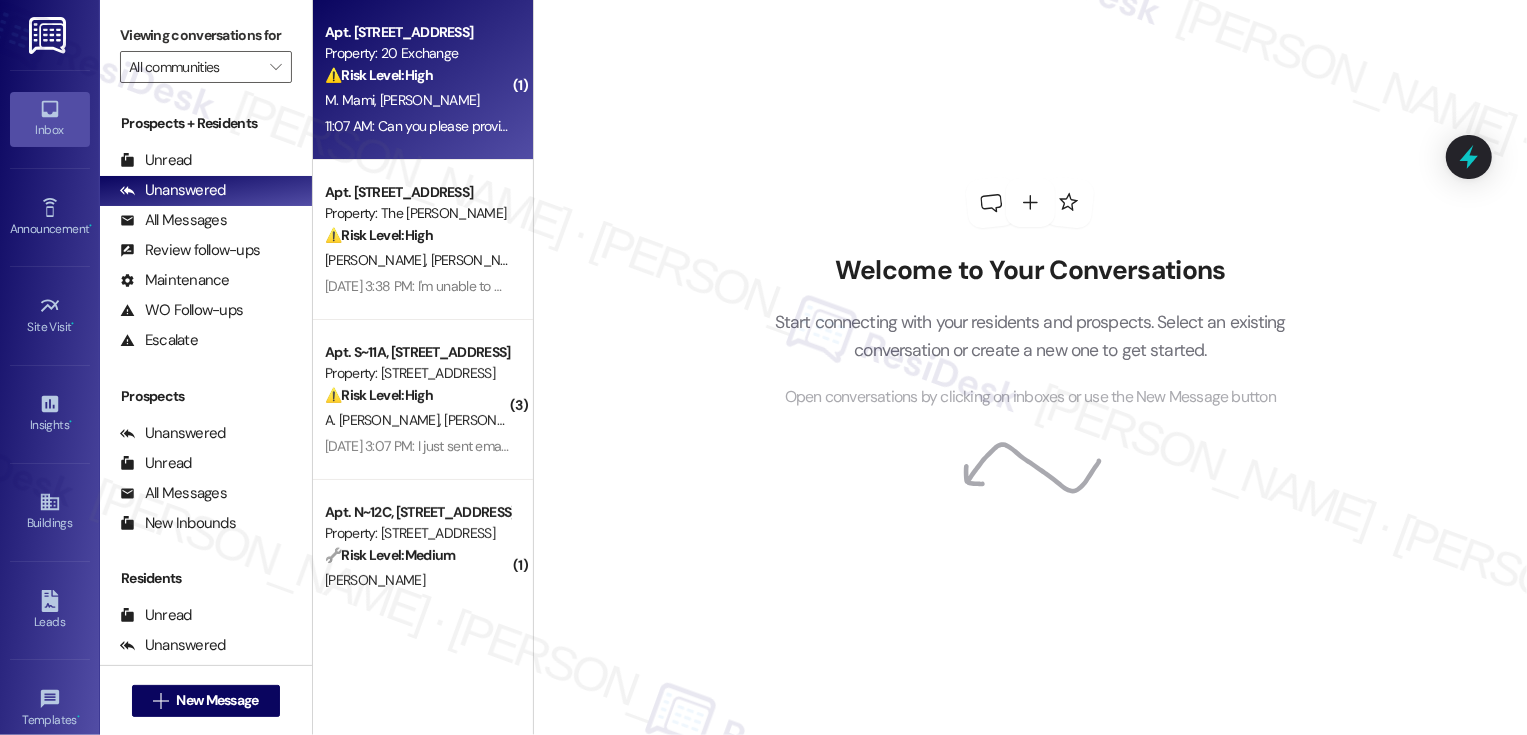 click on "M. Mami [PERSON_NAME]" at bounding box center (417, 100) 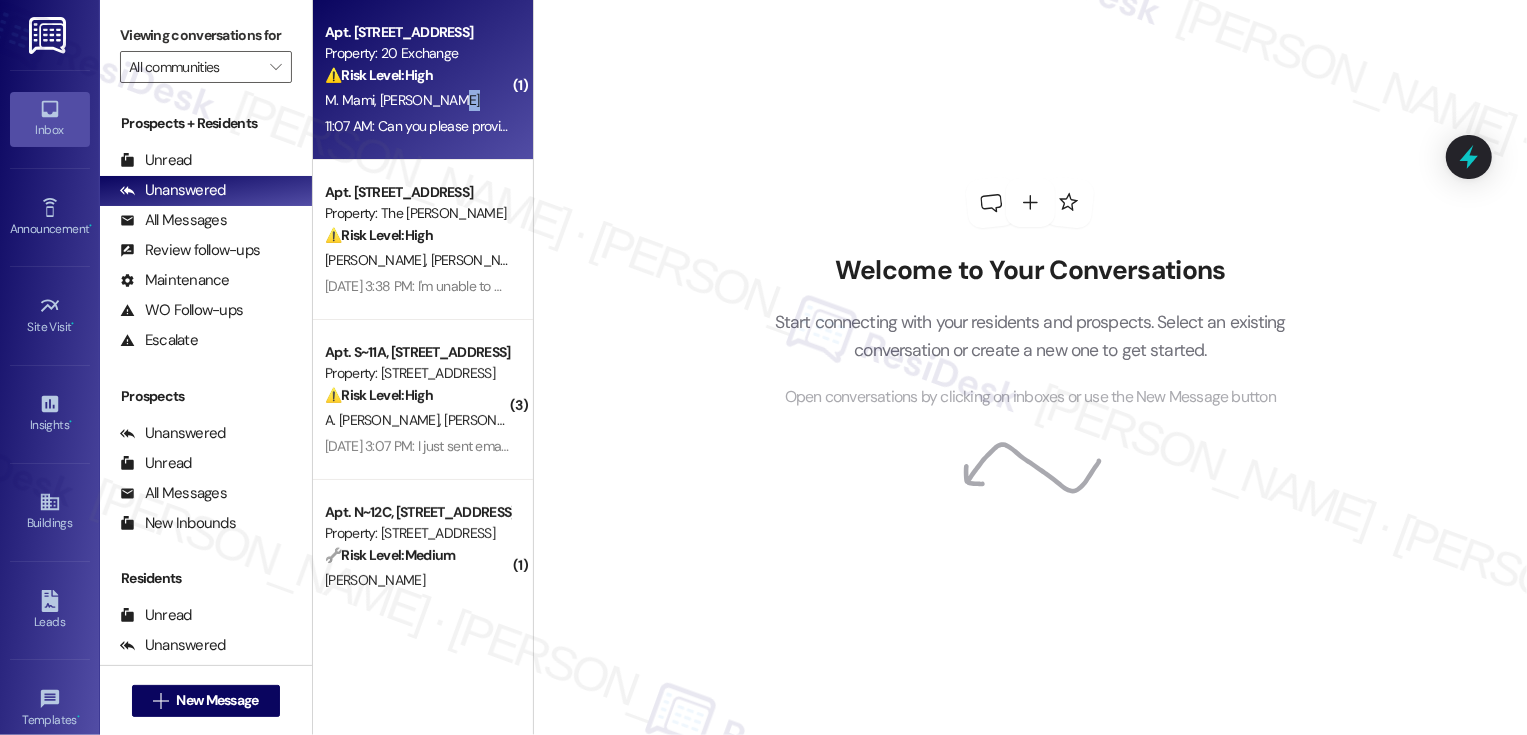 click on "M. Mami [PERSON_NAME]" at bounding box center [417, 100] 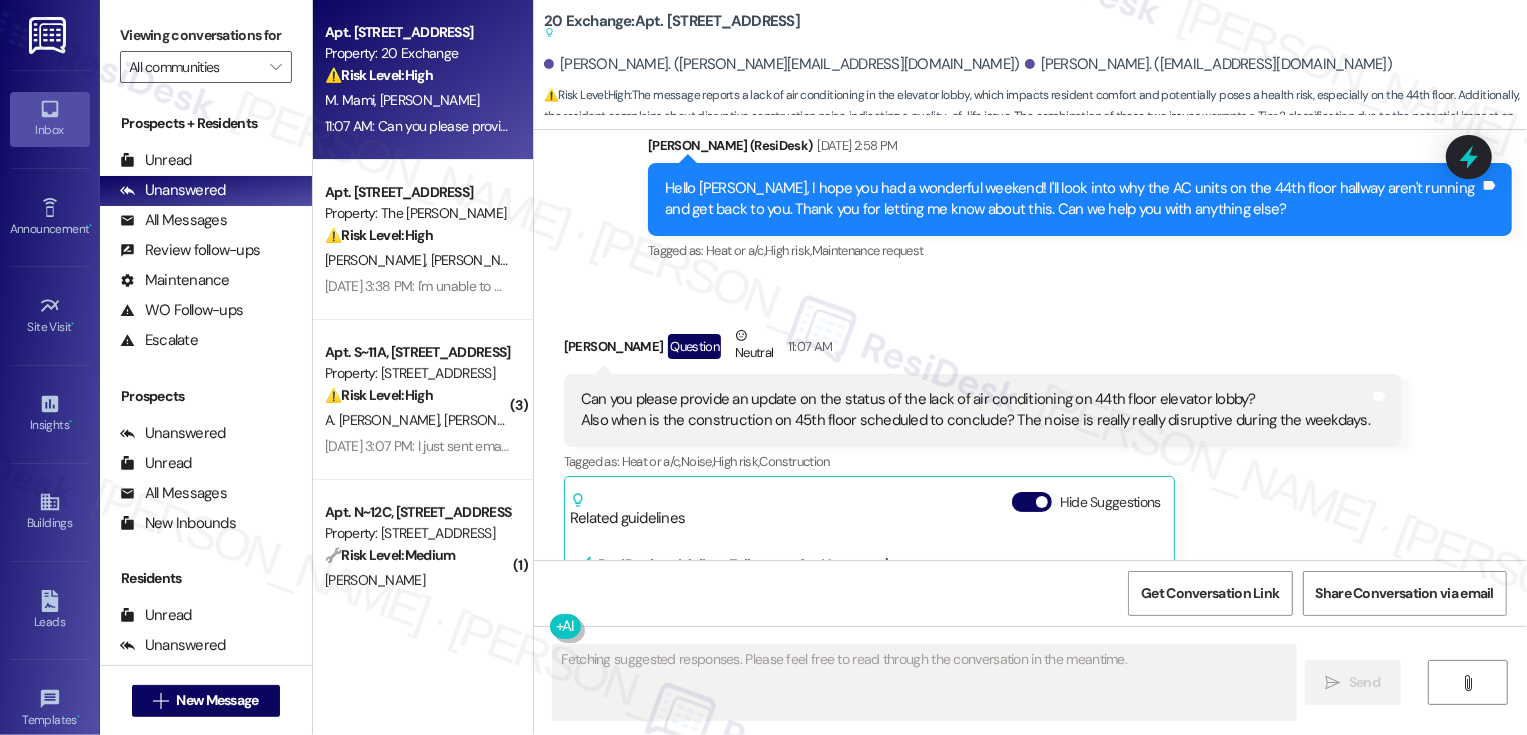 scroll, scrollTop: 15269, scrollLeft: 0, axis: vertical 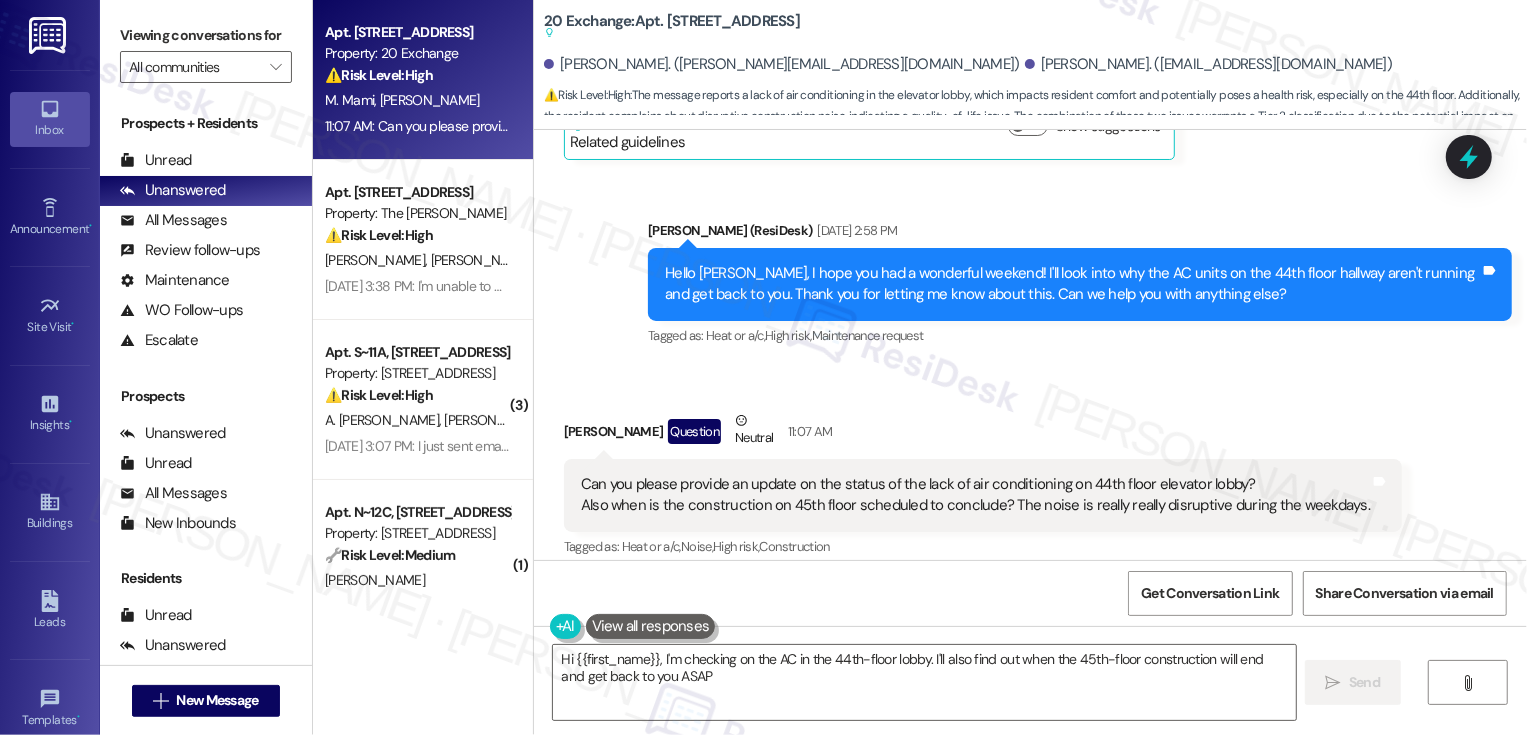 type on "Hi {{first_name}}, I'm checking on the AC in the 44th-floor lobby. I'll also find out when the 45th-floor construction will end and get back to you ASAP!" 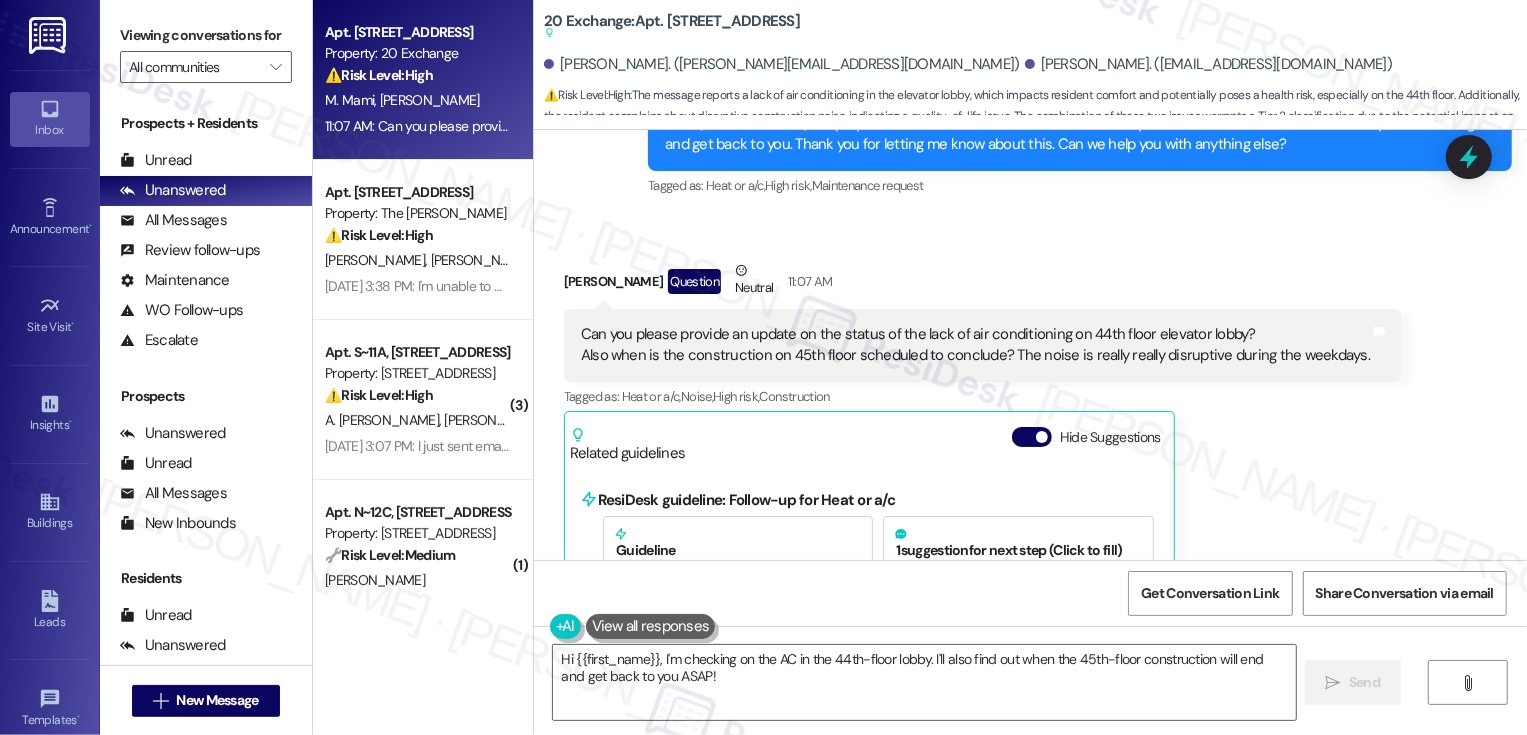 scroll, scrollTop: 15576, scrollLeft: 0, axis: vertical 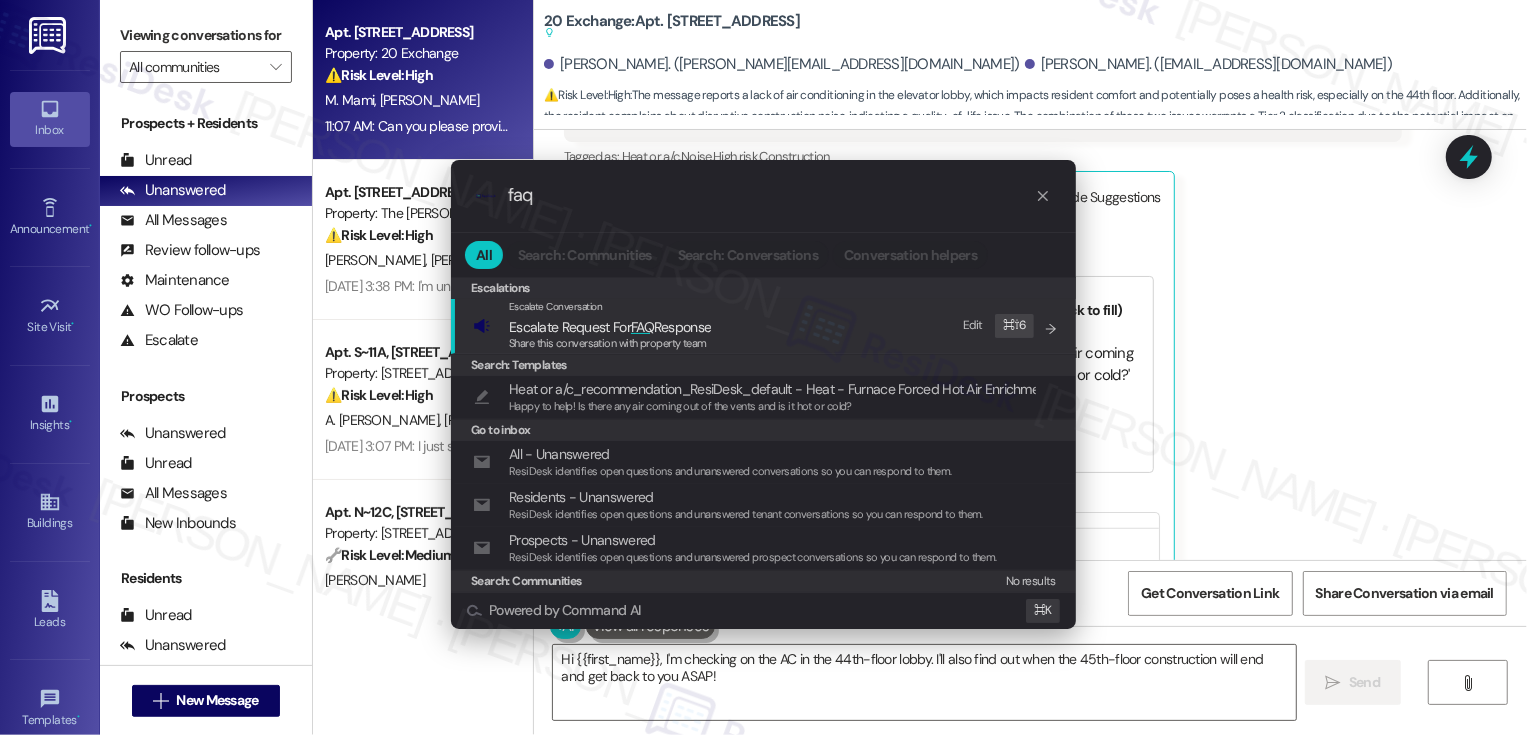 click on ".cls-1{fill:#0a055f;}.cls-2{fill:#0cc4c4;} resideskLogoBlueOrange faq All Search: Communities Search: Conversations Conversation helpers Escalations Escalations Escalate Conversation Escalate Request For  FAQ  Response Share this conversation with property team Edit ⌘ ⇧ 6 Search: Templates Heat or a/c_recommendation_ResiDesk_default - Heat - Furnace Forced Hot Air Enrichment Question Happy to help! Is there any air coming out of the vents and is it hot or cold? Go to inbox All - Unanswered ResiDesk identifies open questions and unanswered conversations so you can respond to them. Residents - Unanswered ResiDesk identifies open questions and unanswered tenant conversations so you can respond to them. Prospects - Unanswered ResiDesk identifies open questions and unanswered prospect conversations so you can respond to them. Search: Communities No results Powered by Command AI ⌘ K" at bounding box center (763, 367) 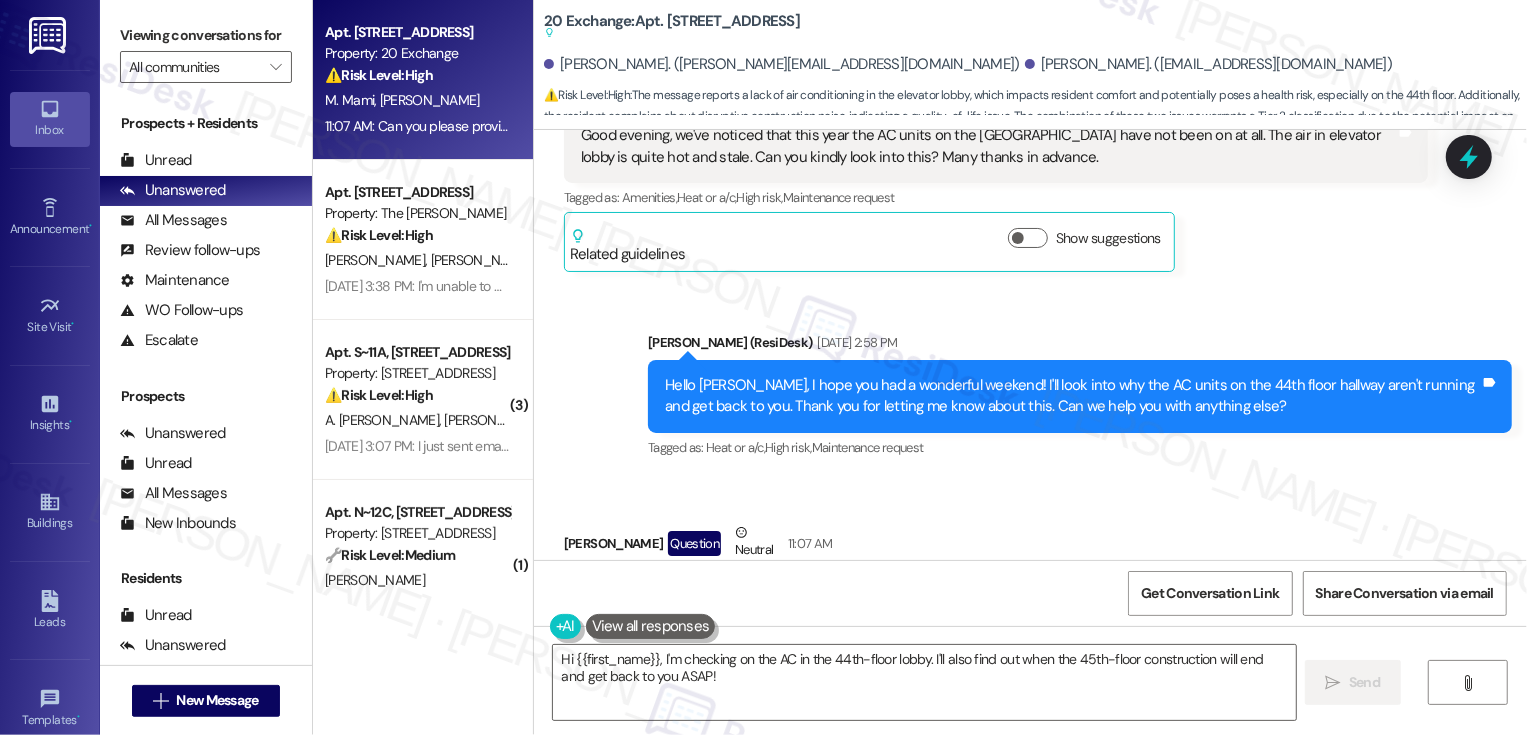 scroll, scrollTop: 15121, scrollLeft: 0, axis: vertical 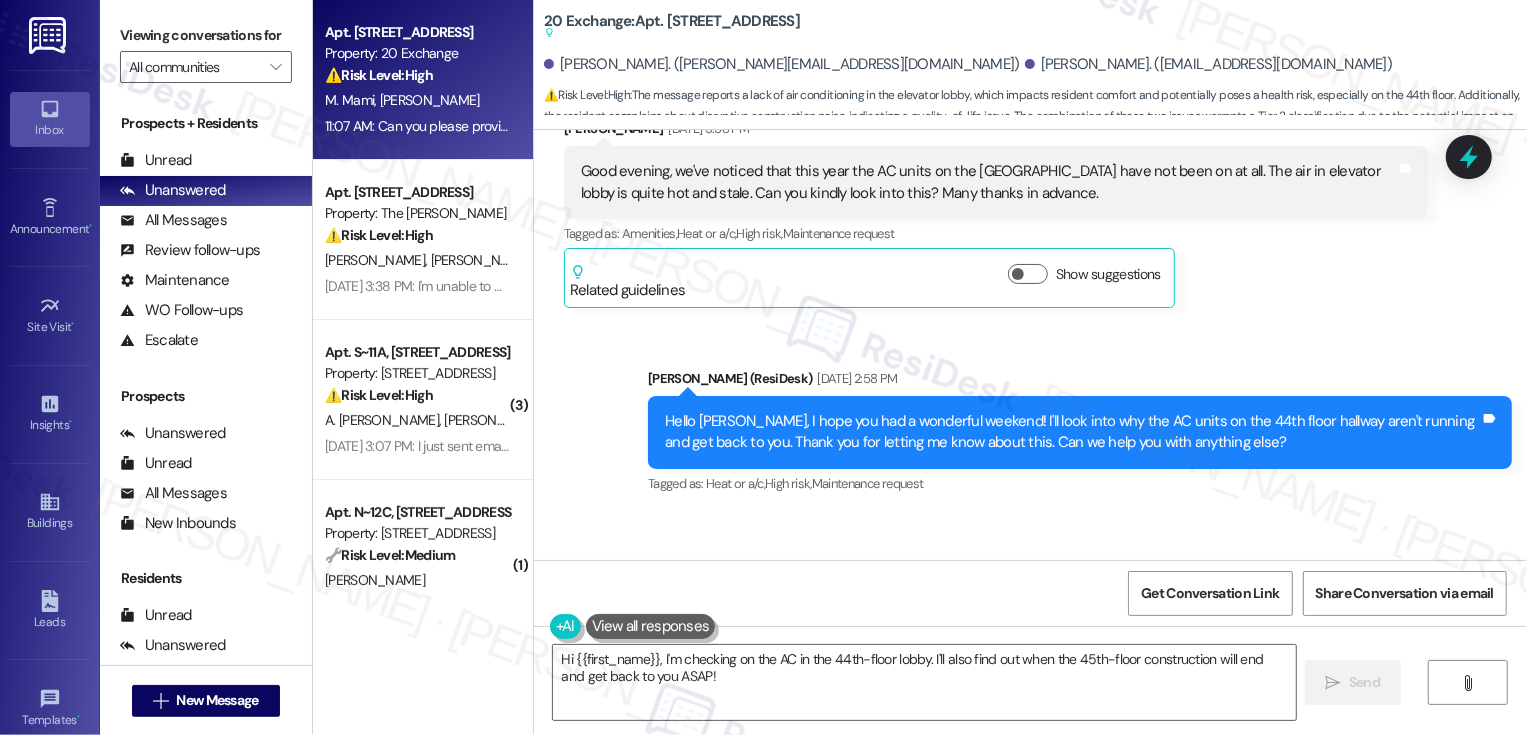 drag, startPoint x: 1073, startPoint y: 369, endPoint x: 843, endPoint y: 389, distance: 230.86794 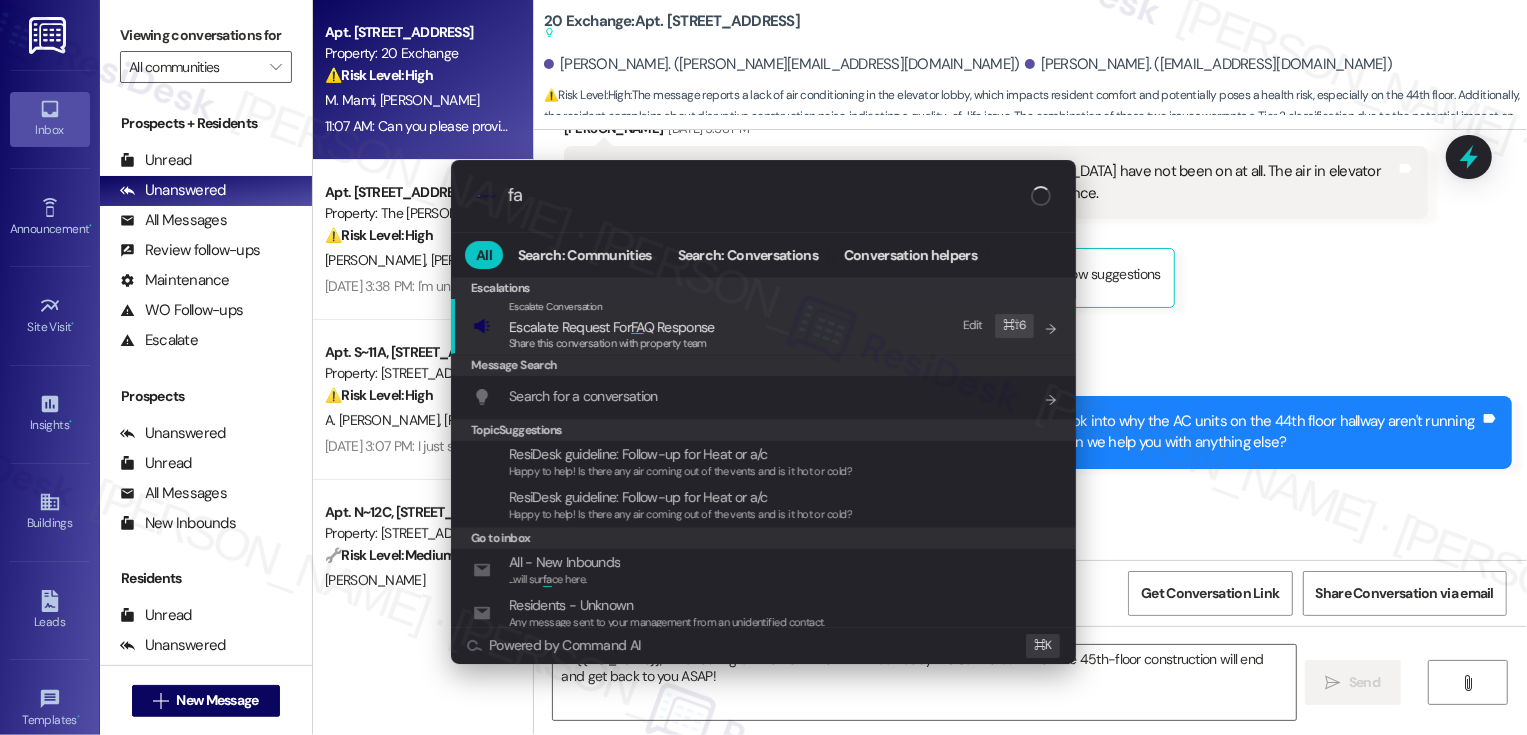 type on "faq" 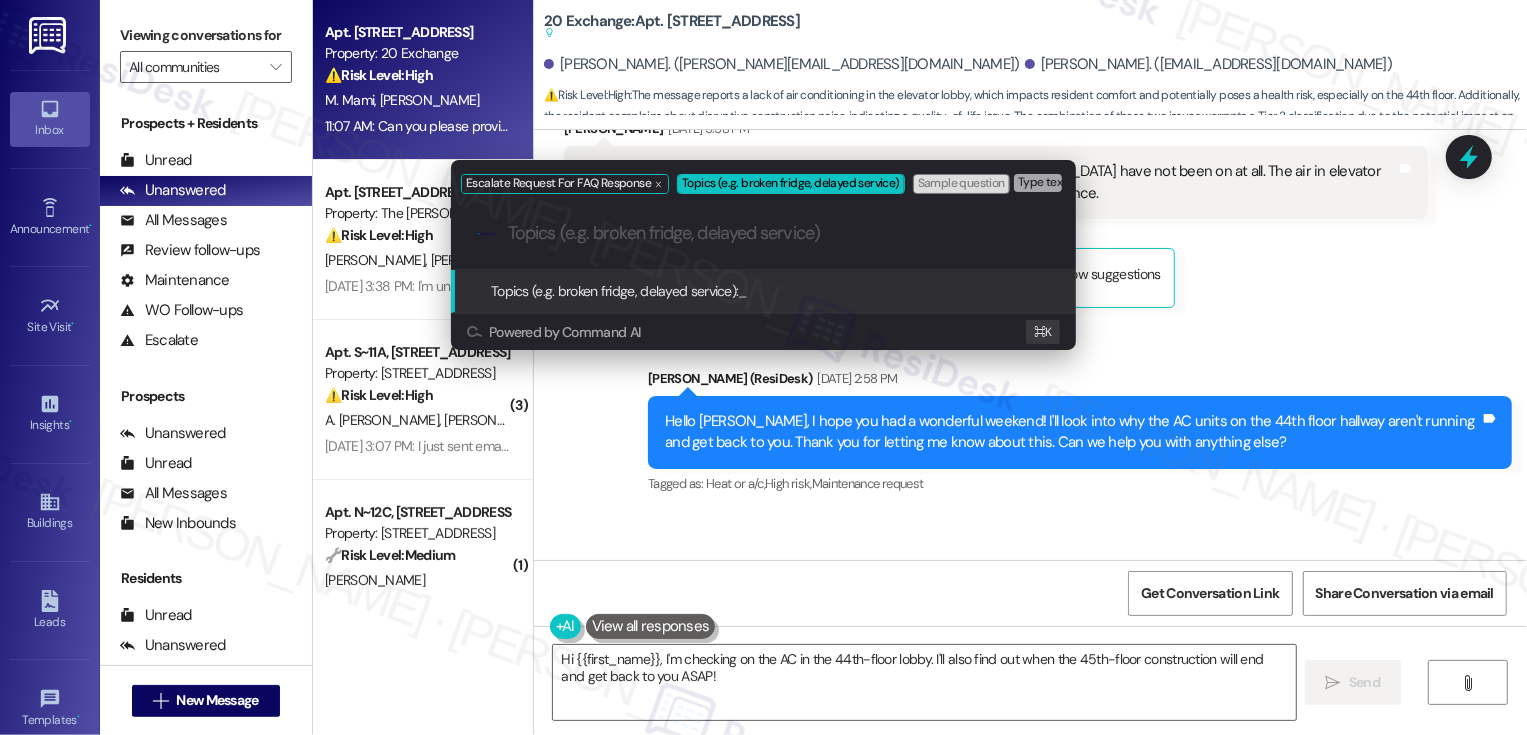 paste on "44th floor elevator lobby? Also when is the construction on 45th floor s" 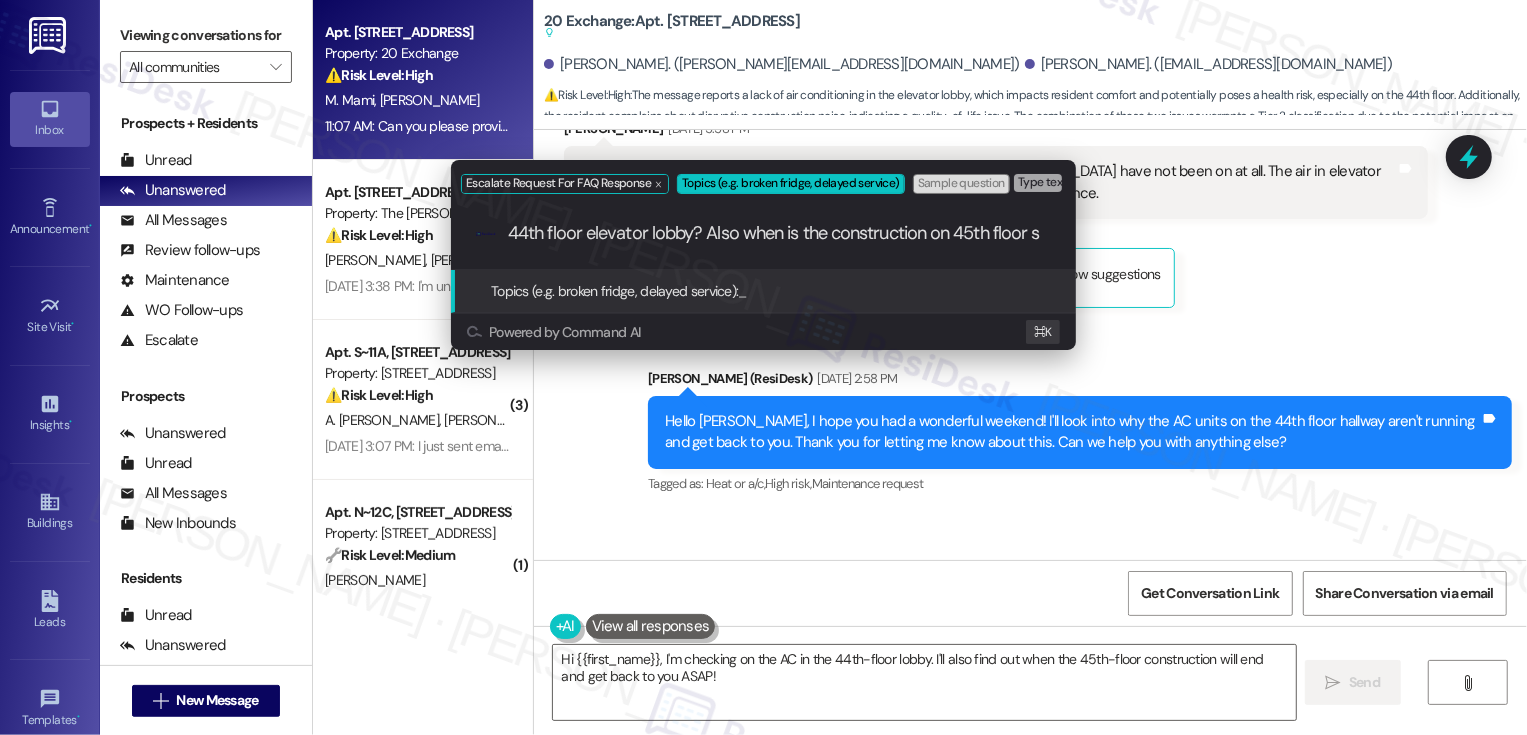 scroll, scrollTop: 0, scrollLeft: 6, axis: horizontal 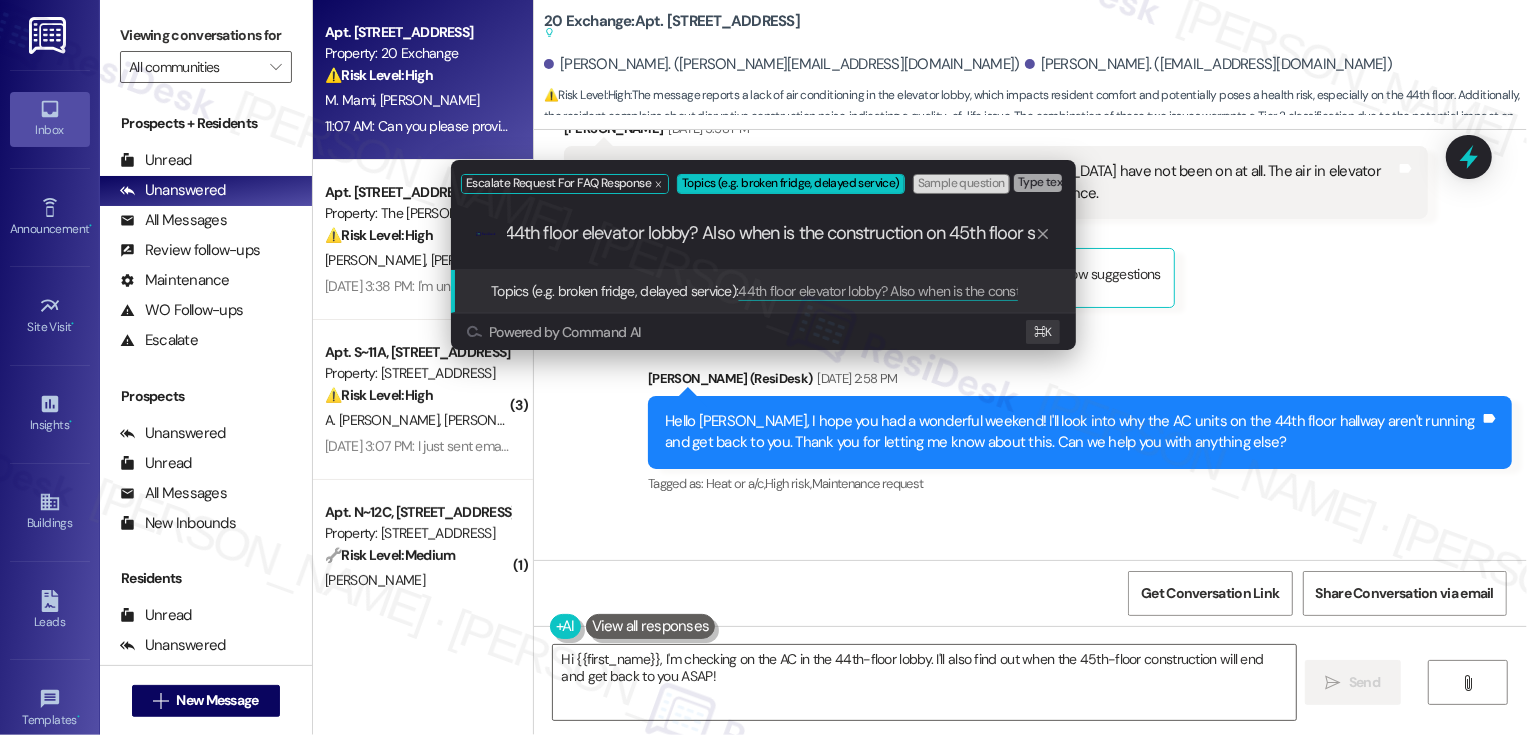 drag, startPoint x: 696, startPoint y: 232, endPoint x: 800, endPoint y: 233, distance: 104.00481 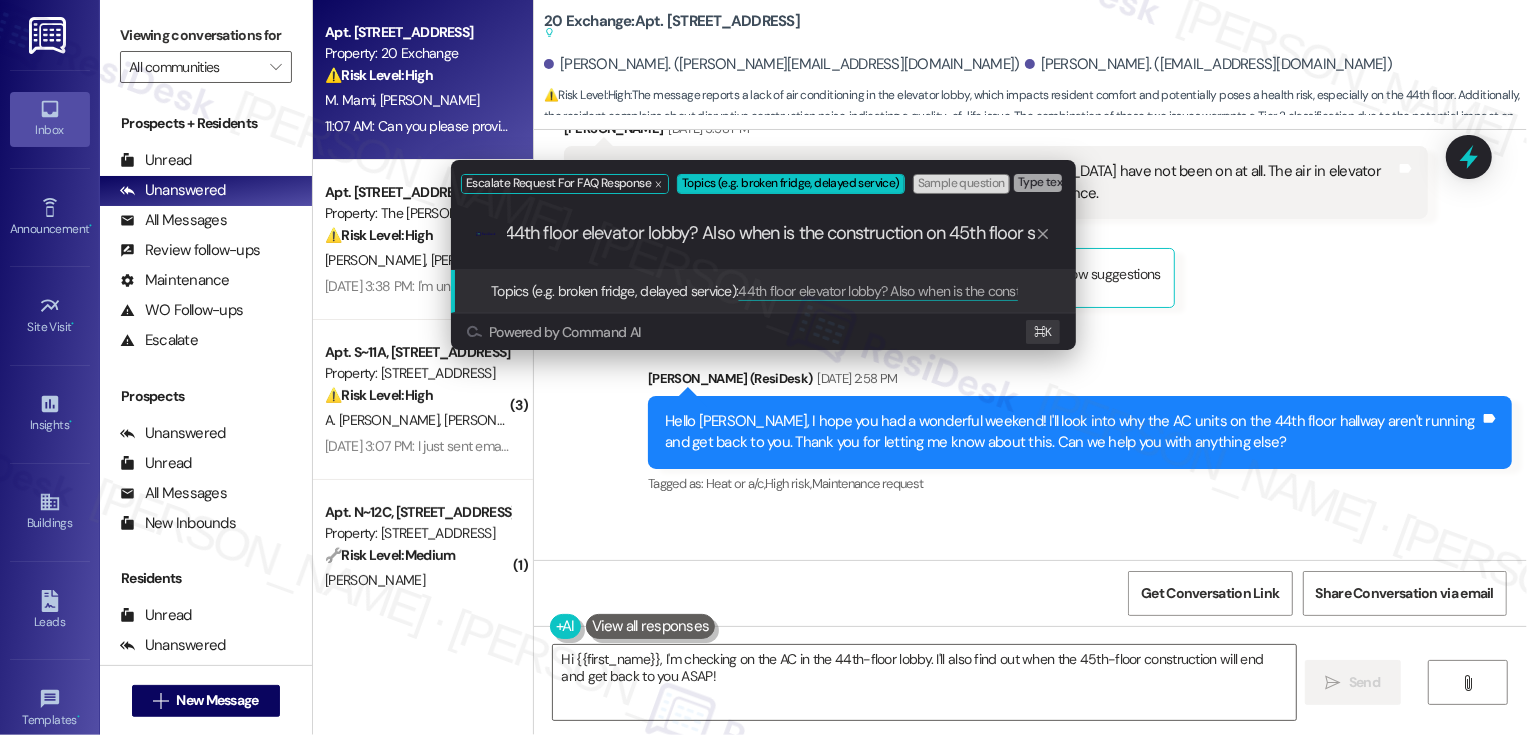 scroll, scrollTop: 0, scrollLeft: 6, axis: horizontal 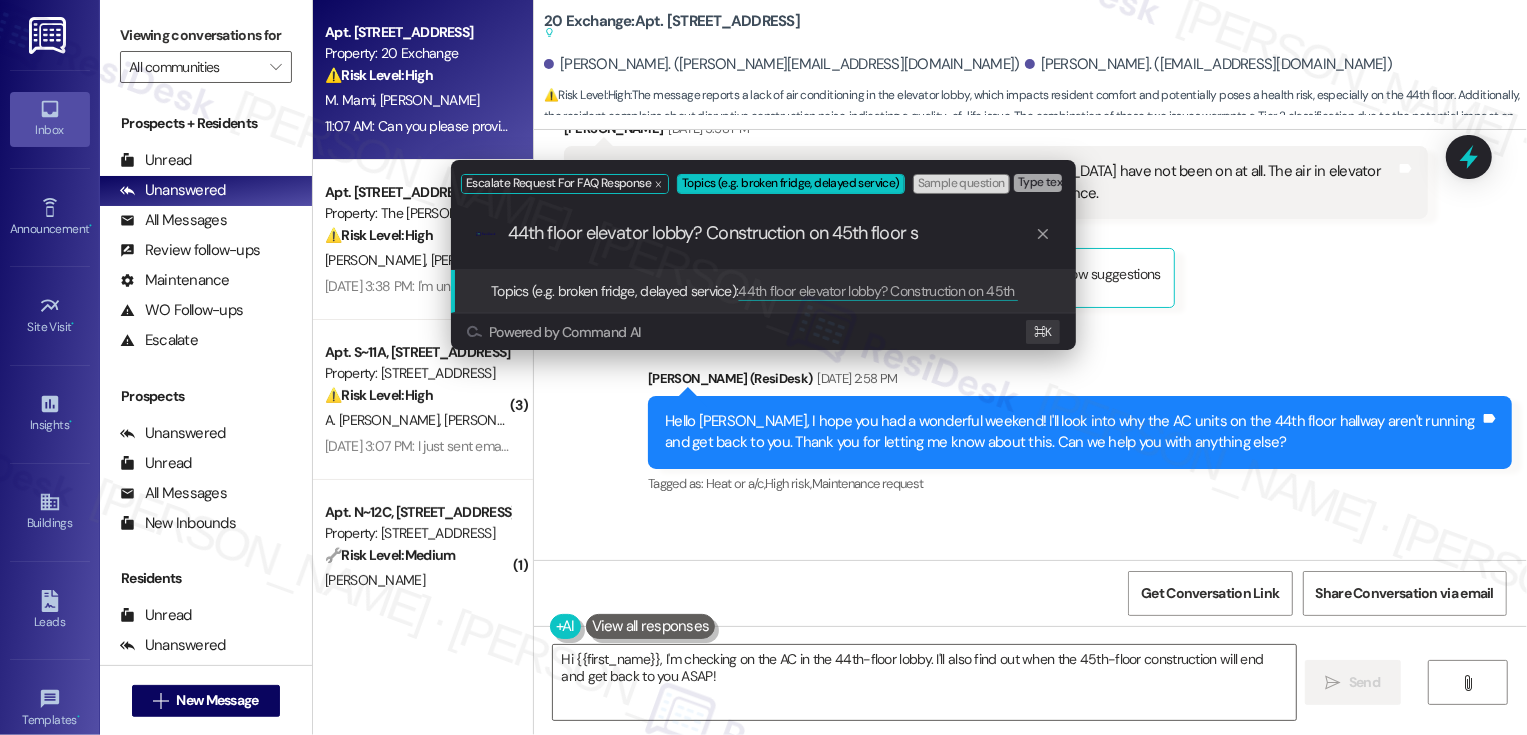drag, startPoint x: 704, startPoint y: 233, endPoint x: 710, endPoint y: 276, distance: 43.416588 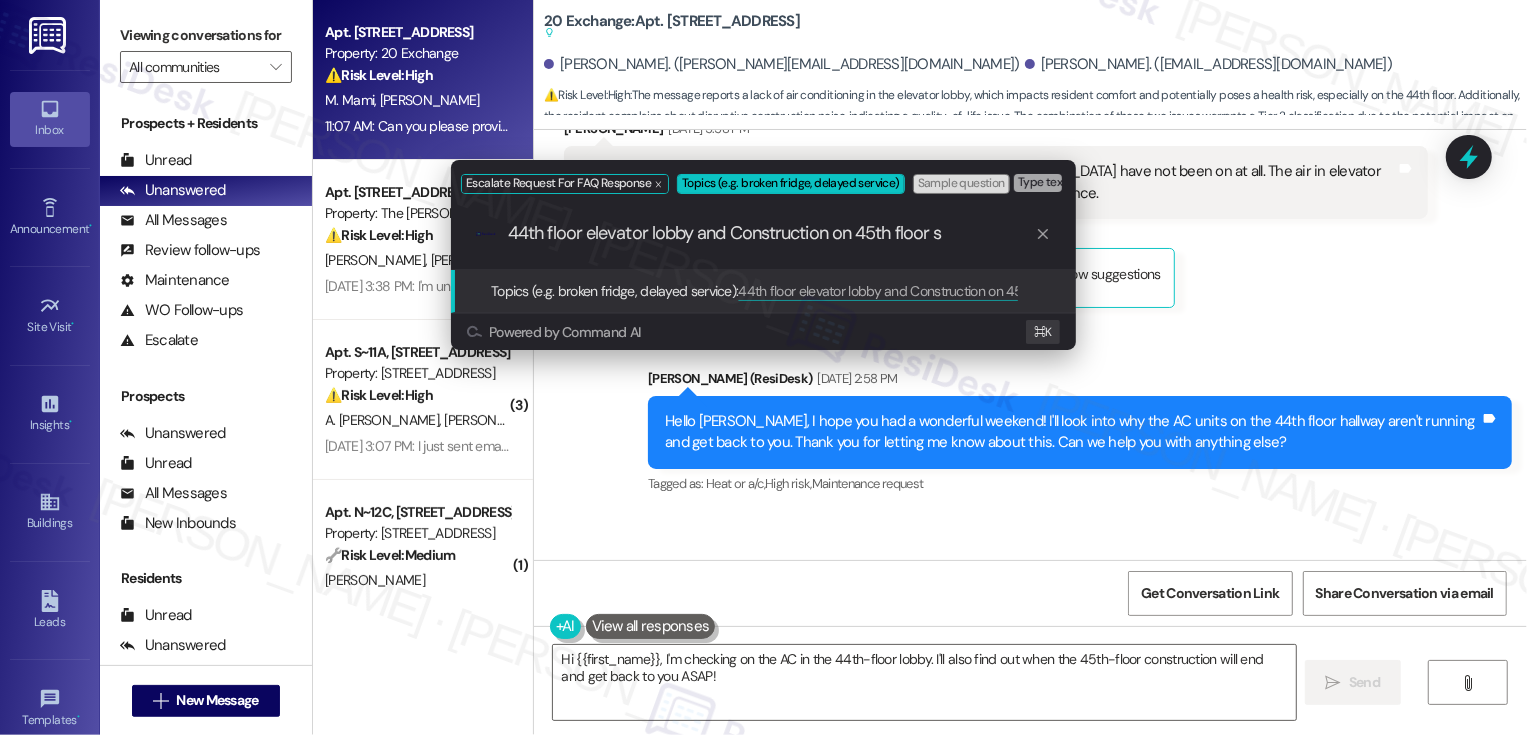 click on "44th floor elevator lobby and Construction on 45th floor s" at bounding box center [771, 233] 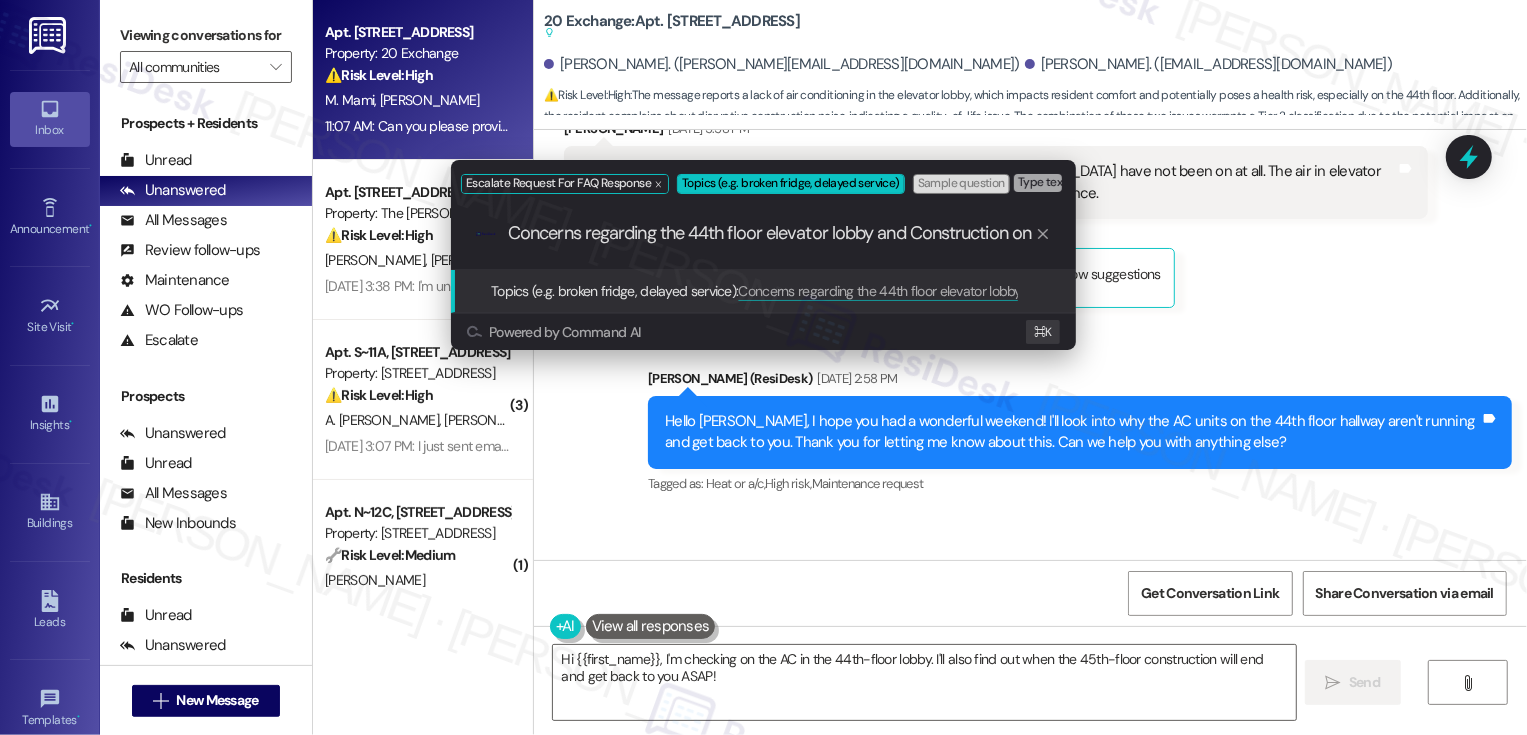 click on "Concerns regarding the 44th floor elevator lobby and Construction on 45th floor s" at bounding box center (771, 233) 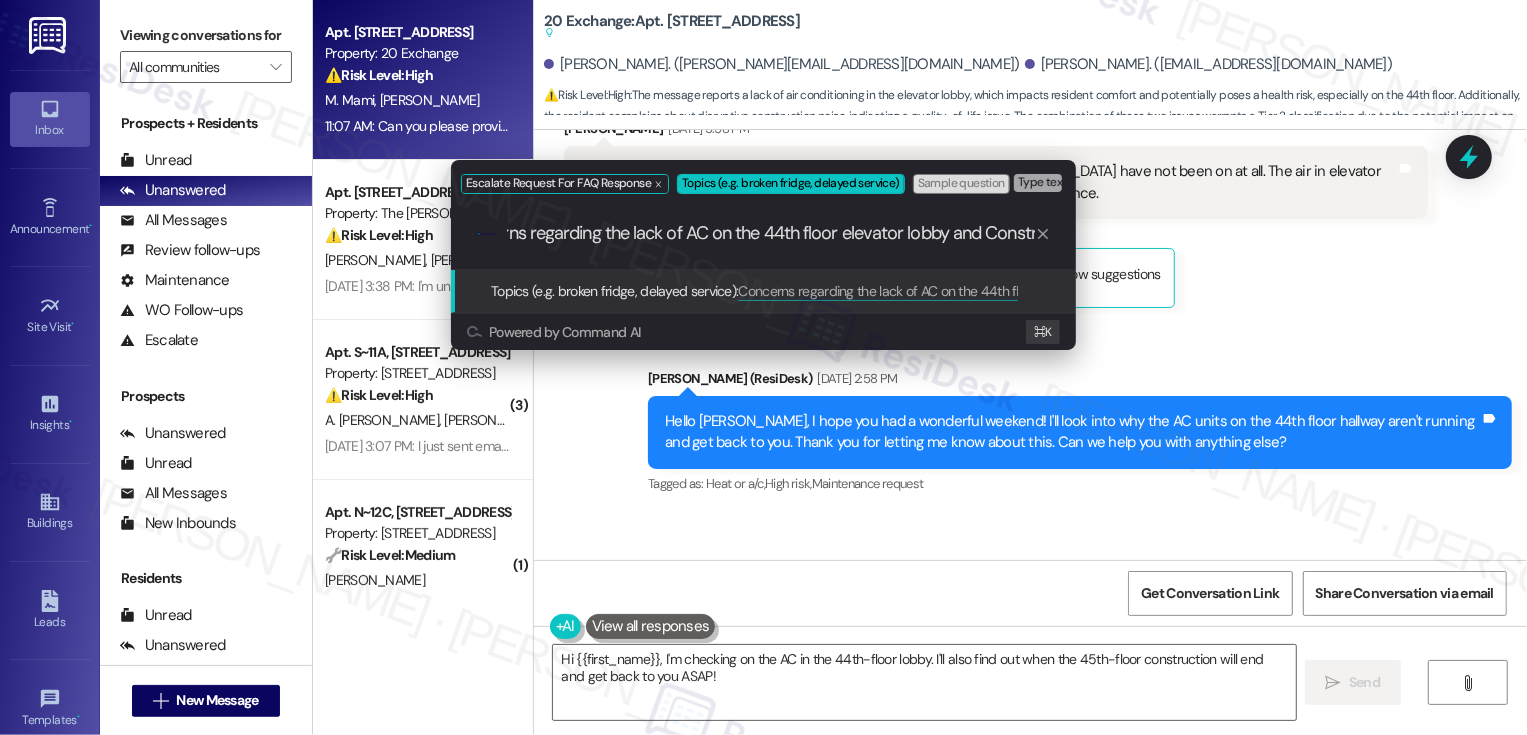 scroll, scrollTop: 0, scrollLeft: 221, axis: horizontal 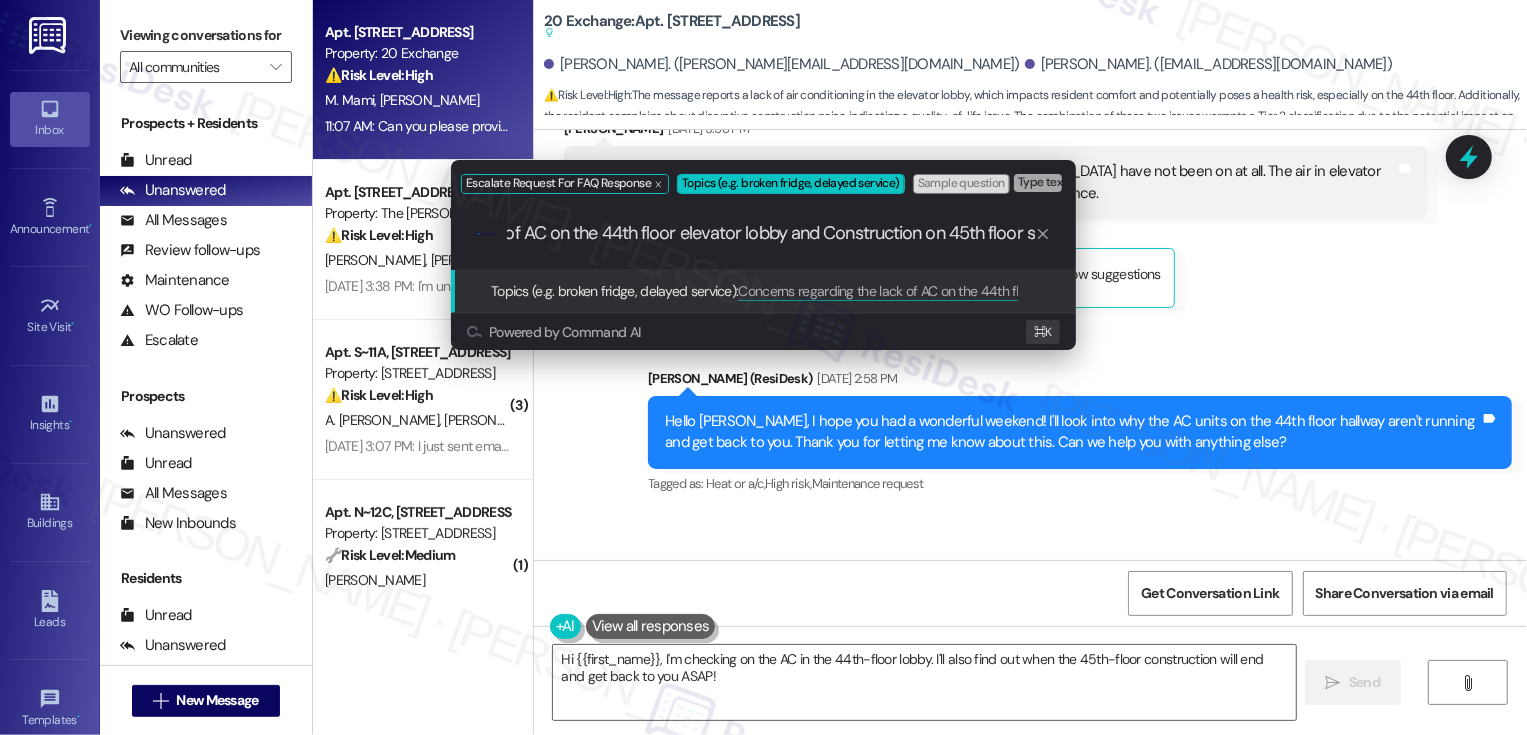 drag, startPoint x: 846, startPoint y: 238, endPoint x: 1073, endPoint y: 264, distance: 228.48413 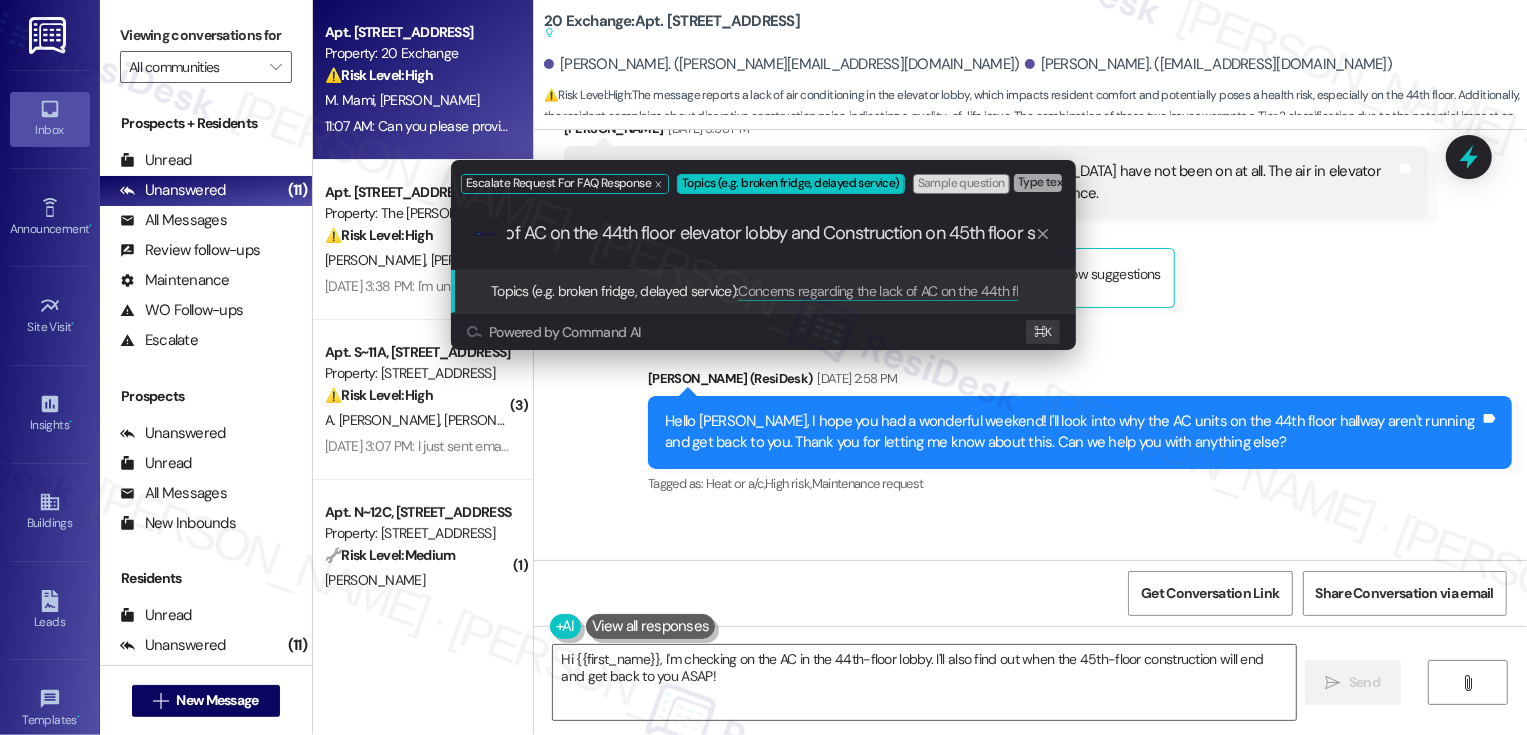 click on "Concerns regarding the lack of AC on the 44th floor elevator lobby and Construction on 45th floor s" at bounding box center [771, 233] 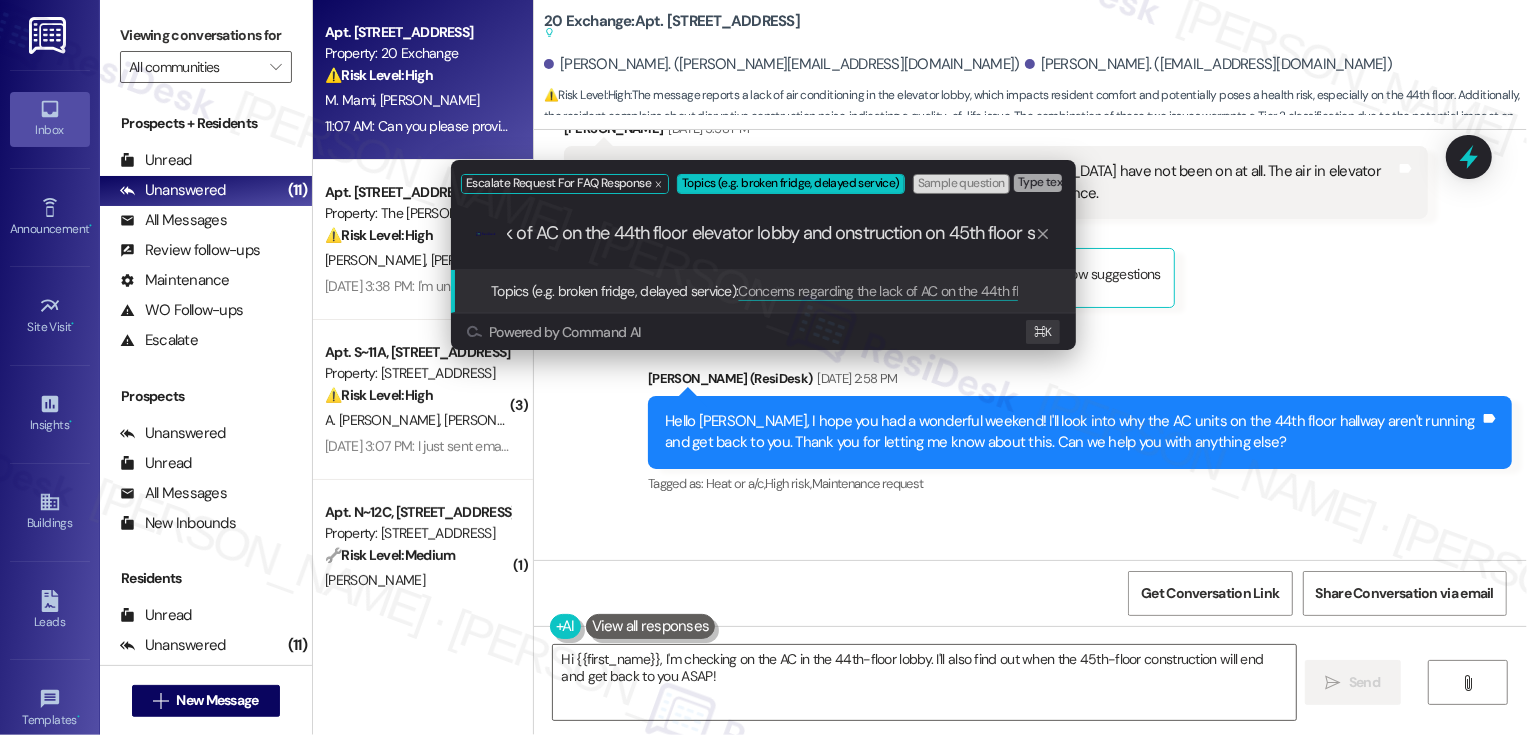scroll, scrollTop: 0, scrollLeft: 209, axis: horizontal 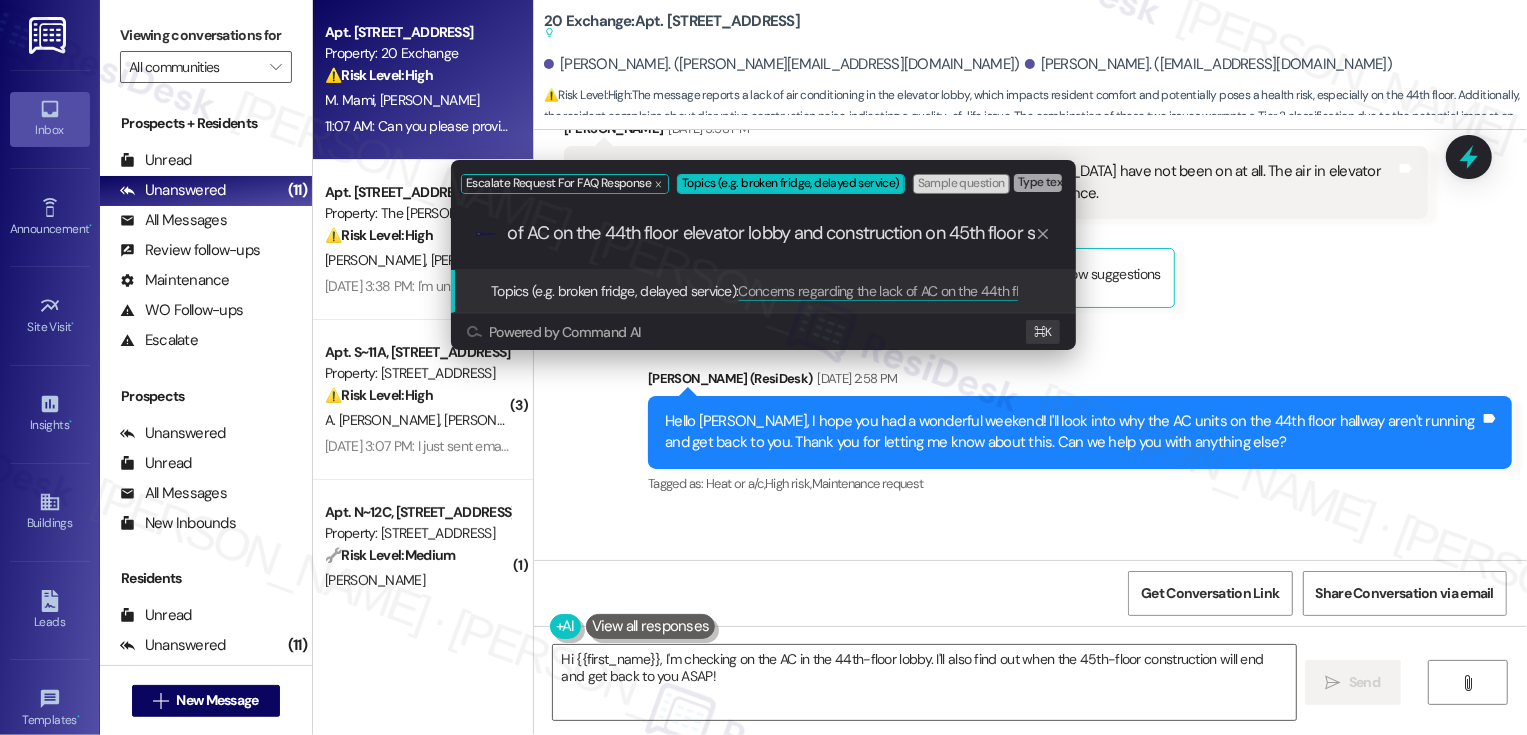 drag, startPoint x: 936, startPoint y: 239, endPoint x: 1147, endPoint y: 237, distance: 211.00948 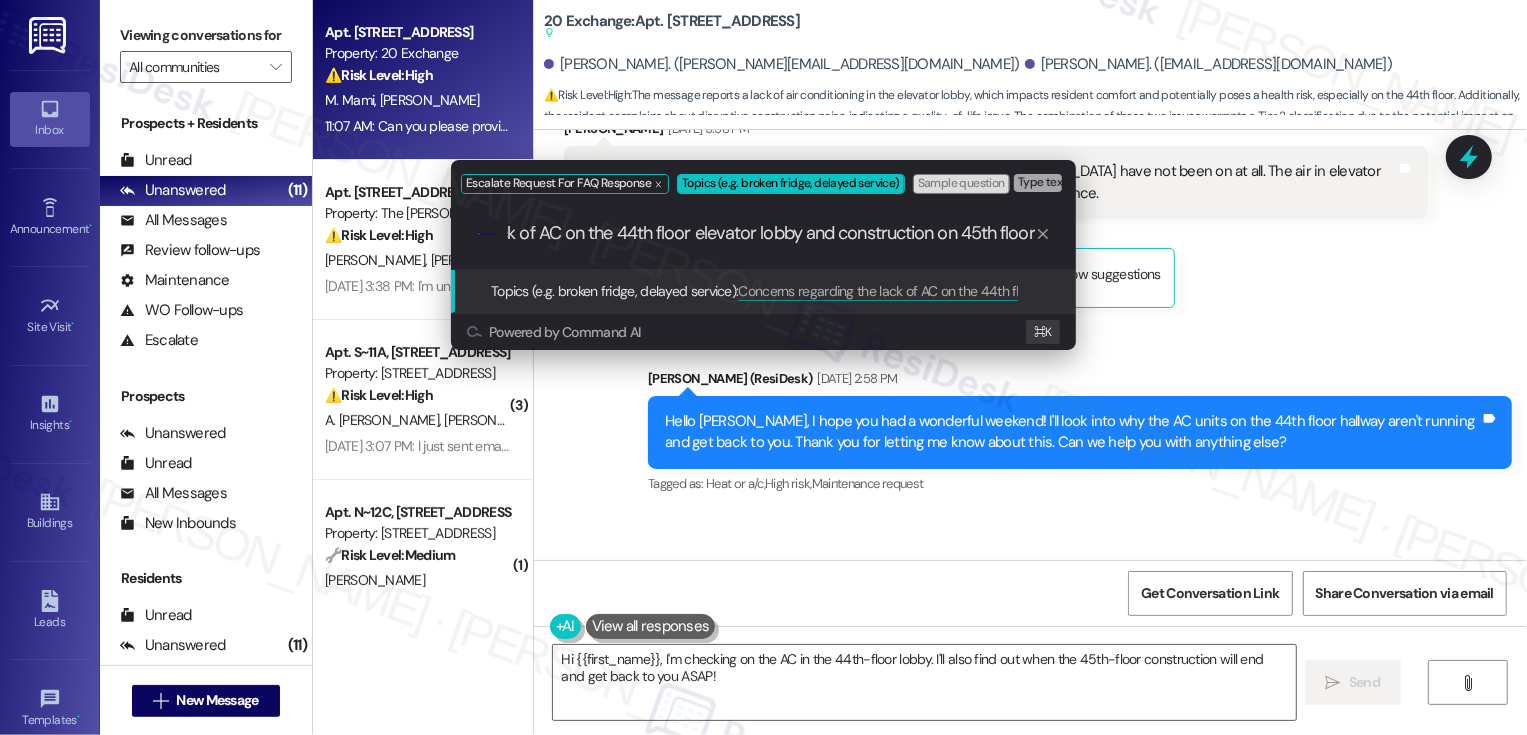 scroll, scrollTop: 0, scrollLeft: 207, axis: horizontal 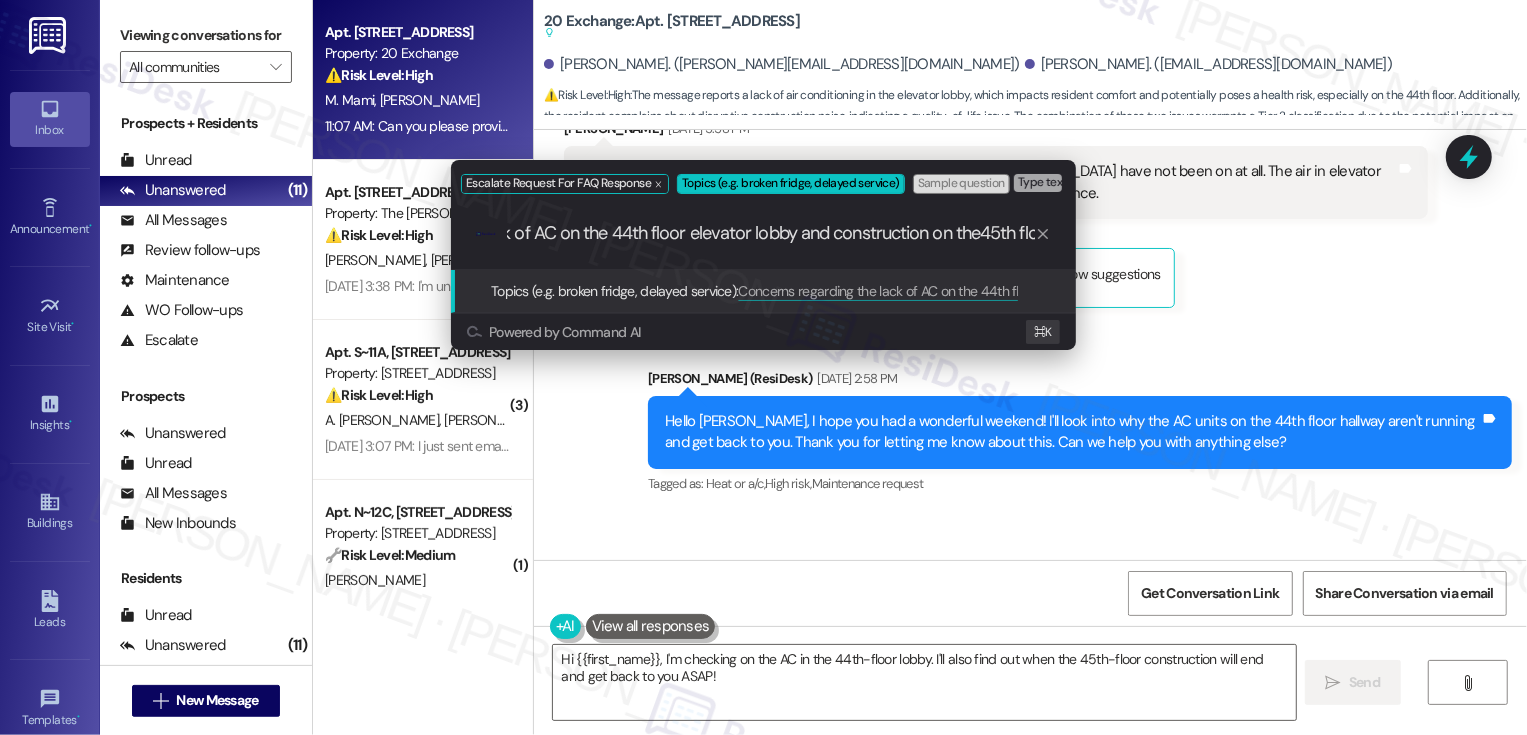 type on "Concerns regarding the lack of AC on the 44th floor elevator lobby and construction on the 45th floor" 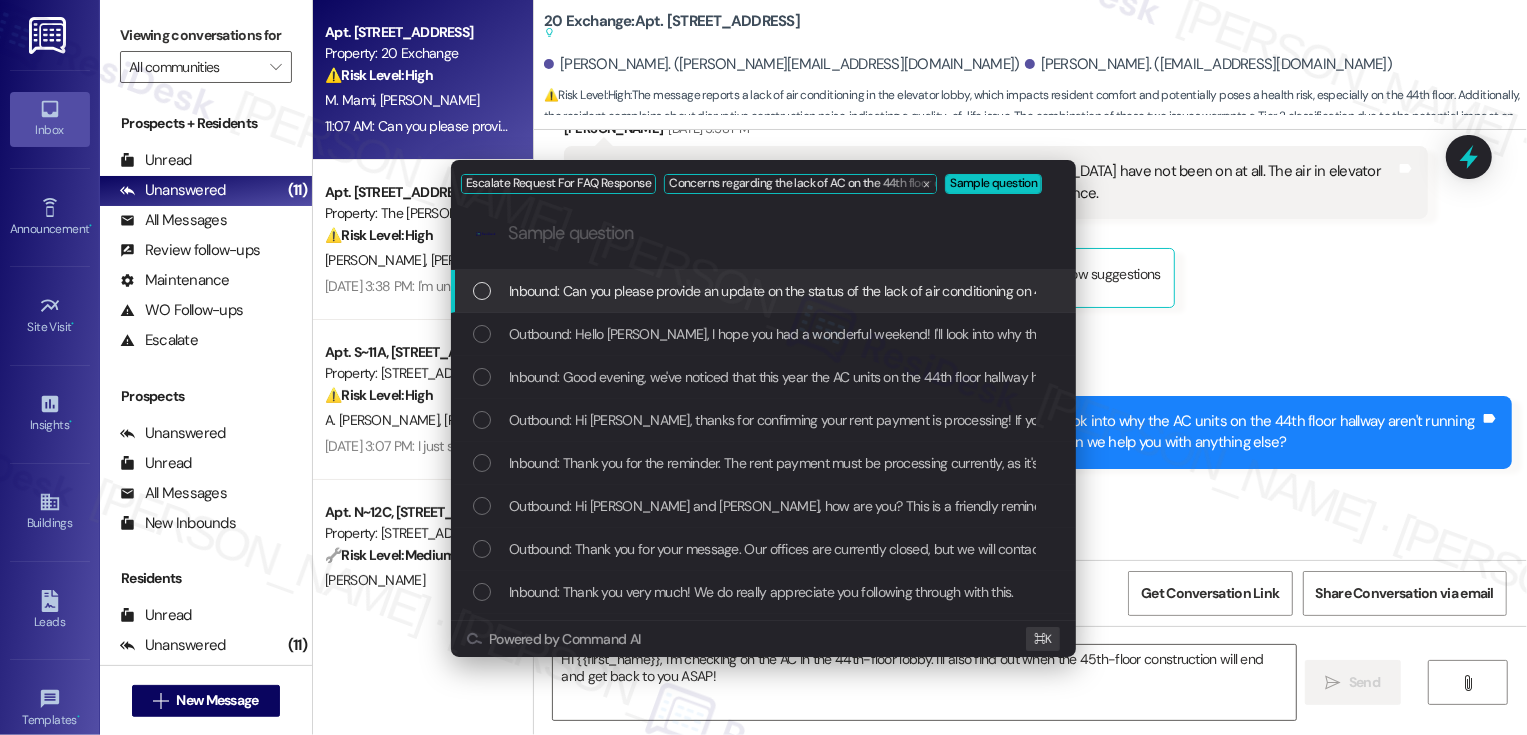 scroll, scrollTop: 0, scrollLeft: 0, axis: both 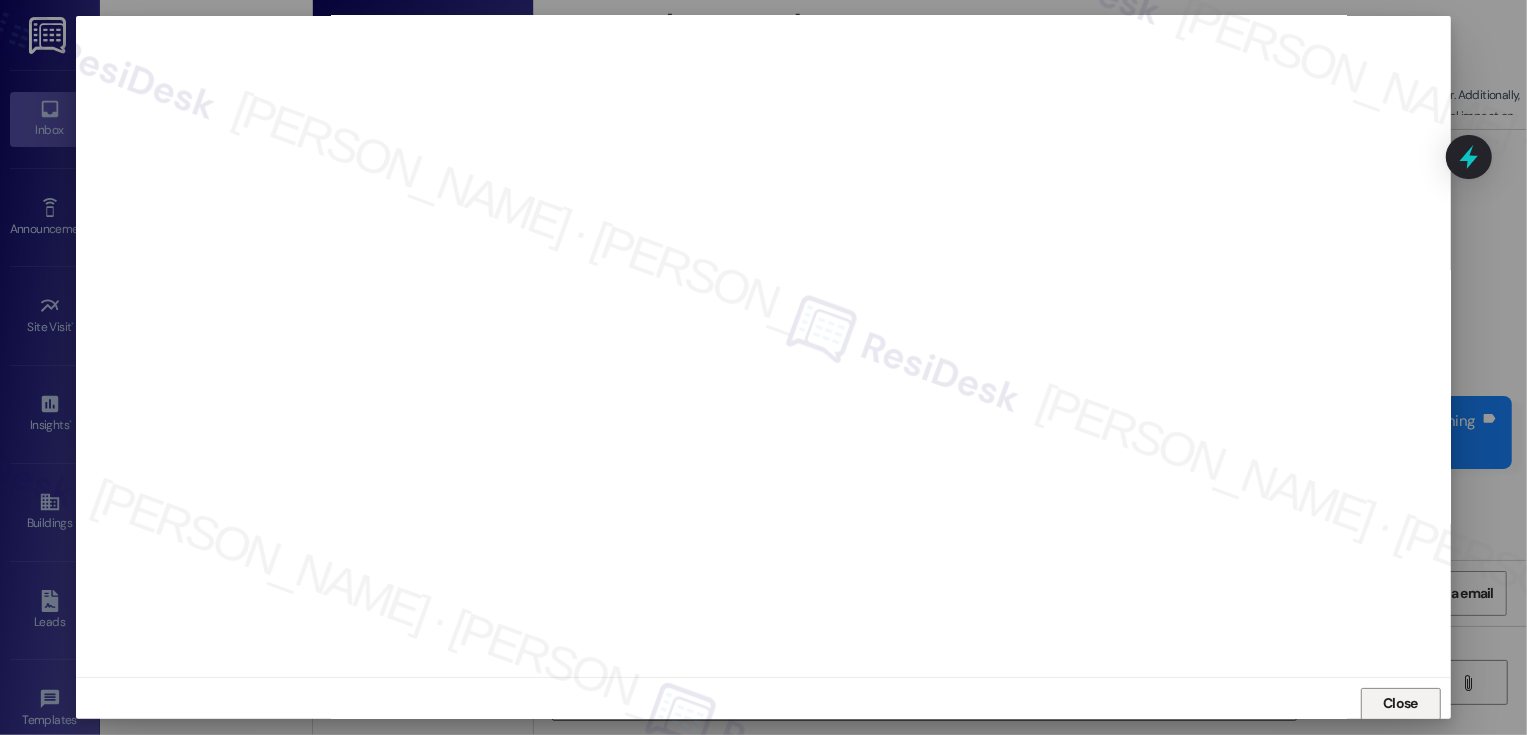 click on "Close" at bounding box center [1400, 703] 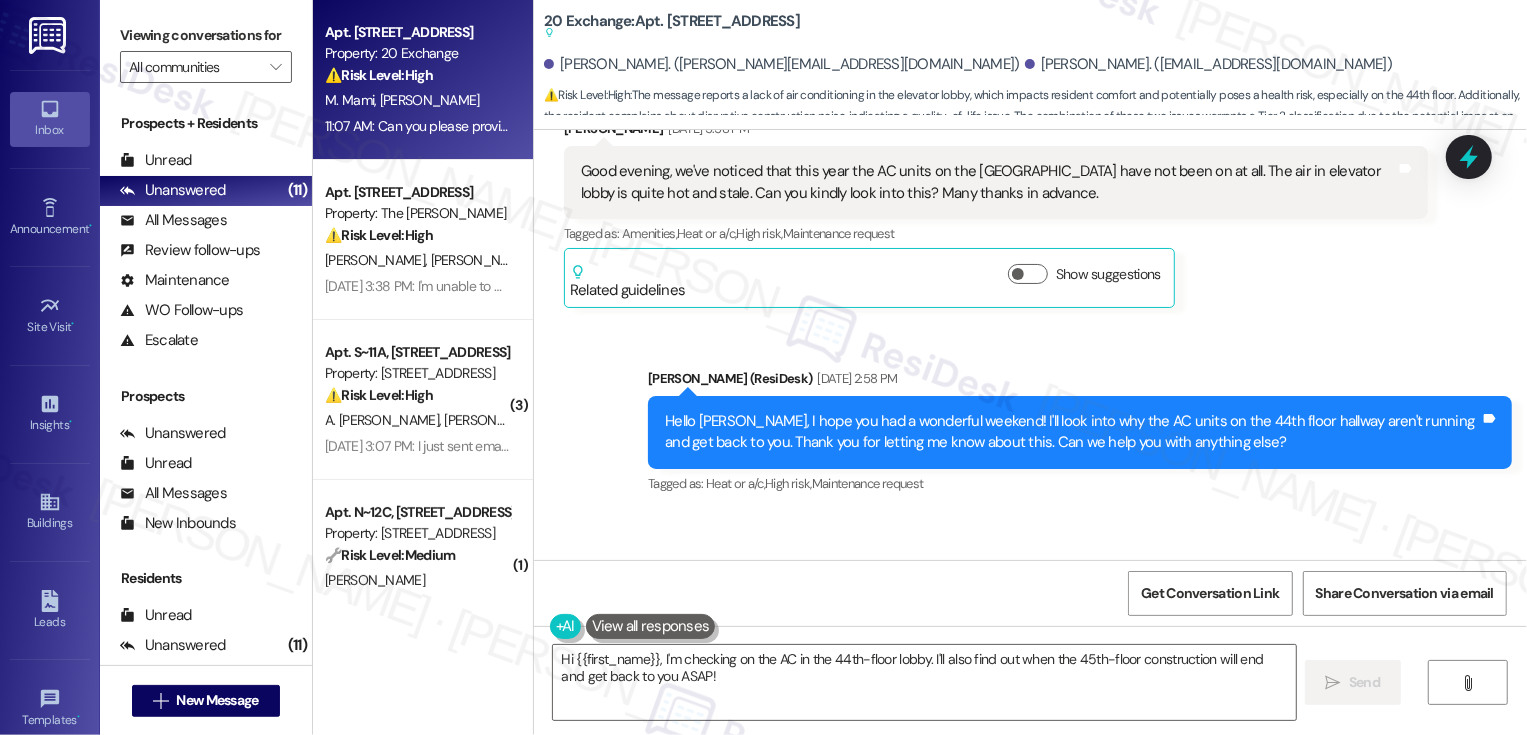 click on "[PERSON_NAME] Question   Neutral 11:07 AM" at bounding box center [983, 582] 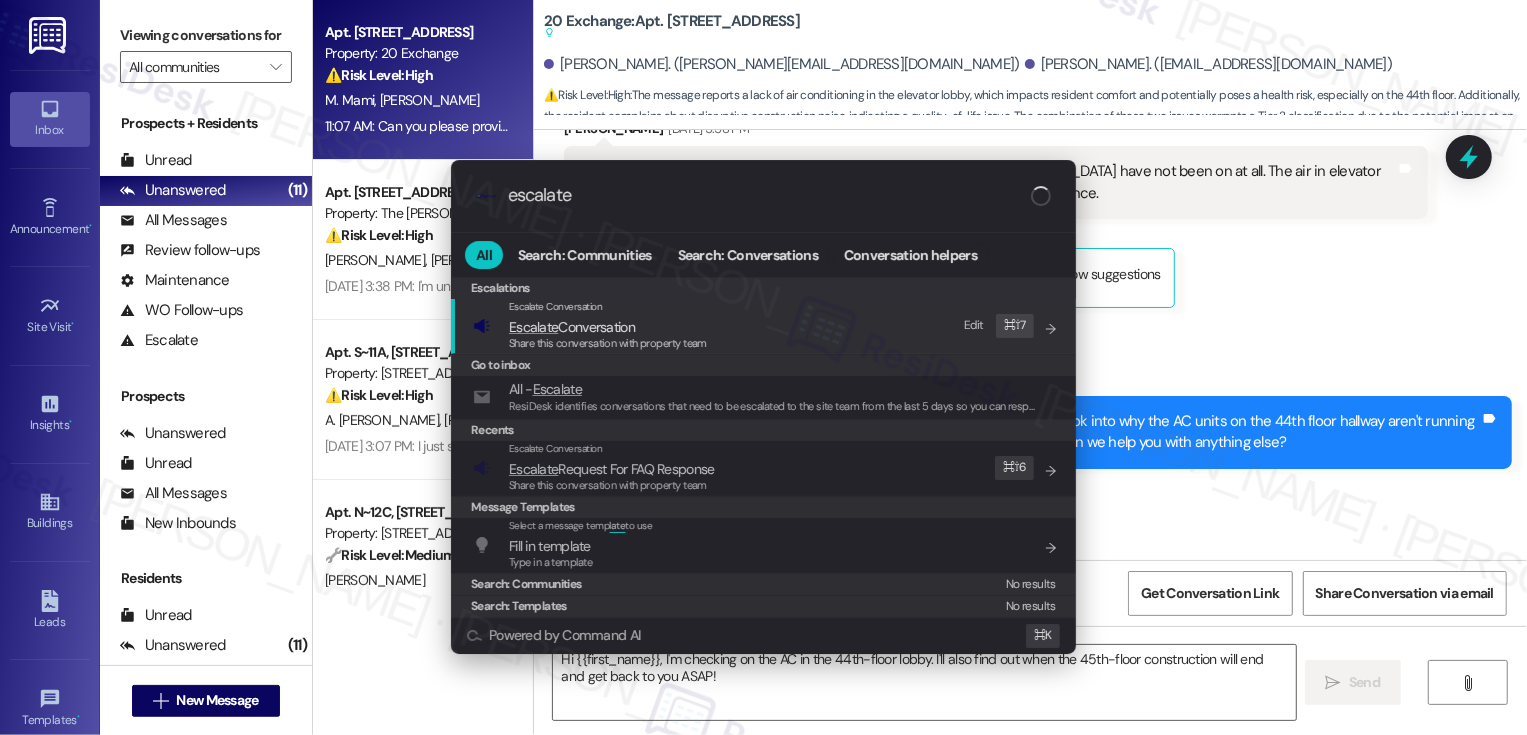 type on "escalate" 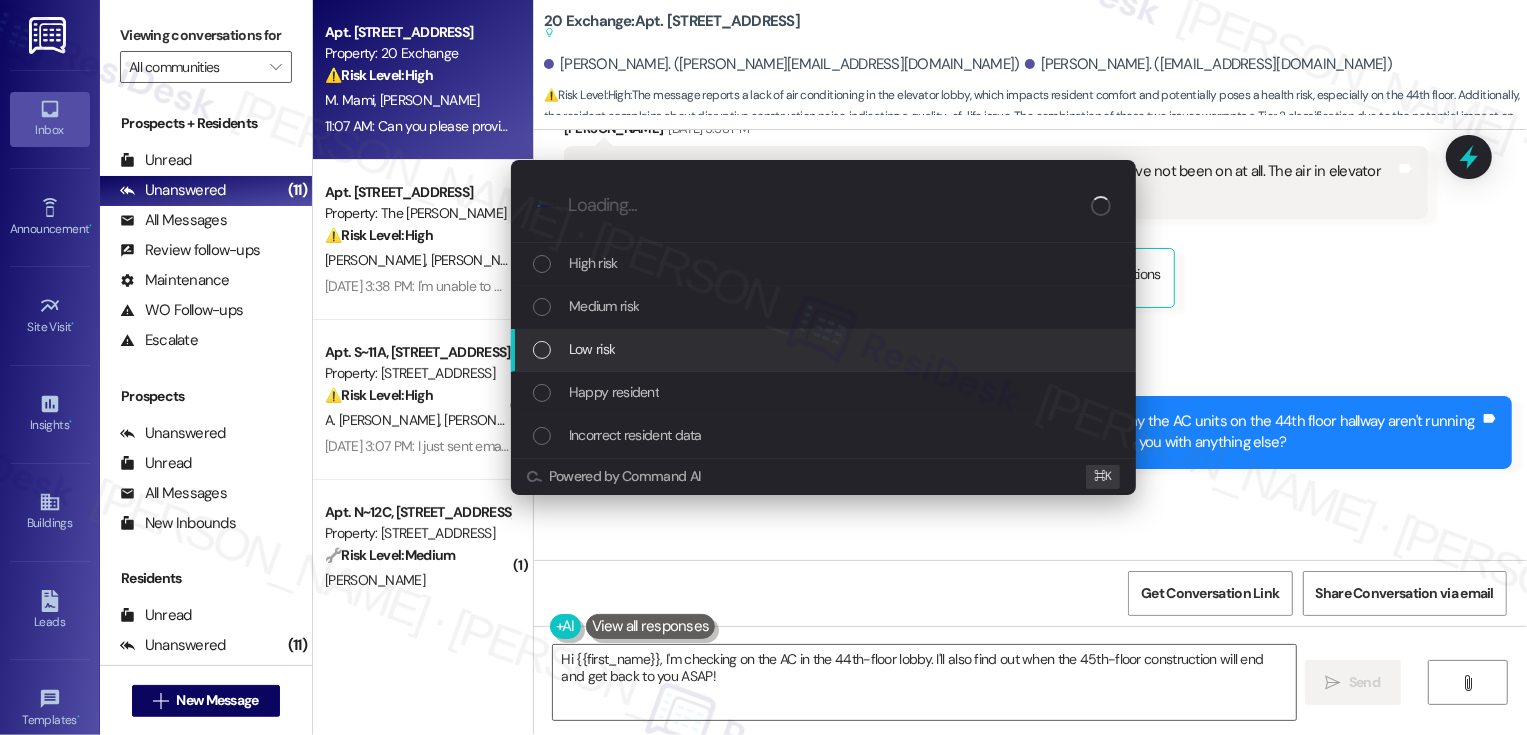click on "Low risk" at bounding box center (592, 349) 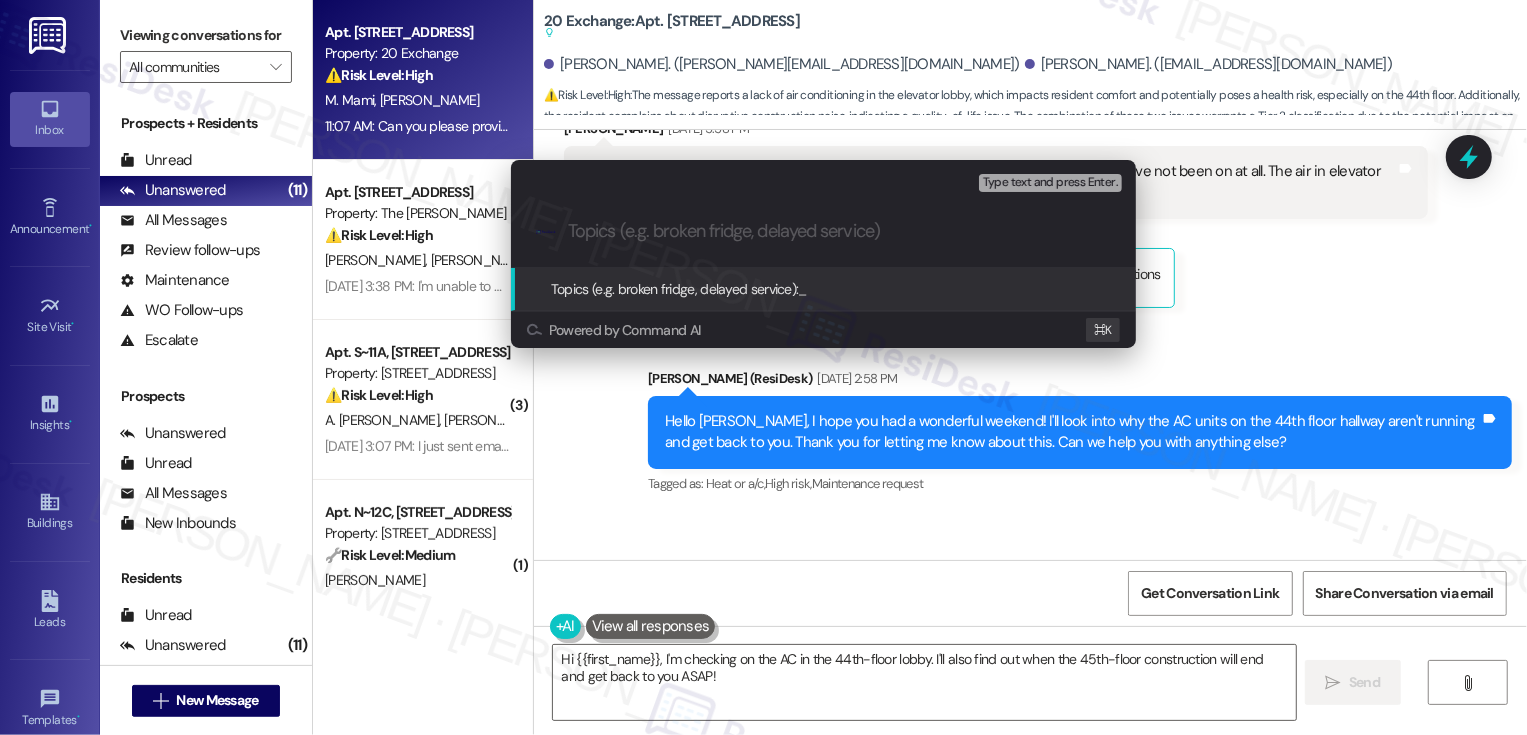 paste on "Concerns regarding the lack of AC on the 44th floor elevator lobby and construction on the 45th floor" 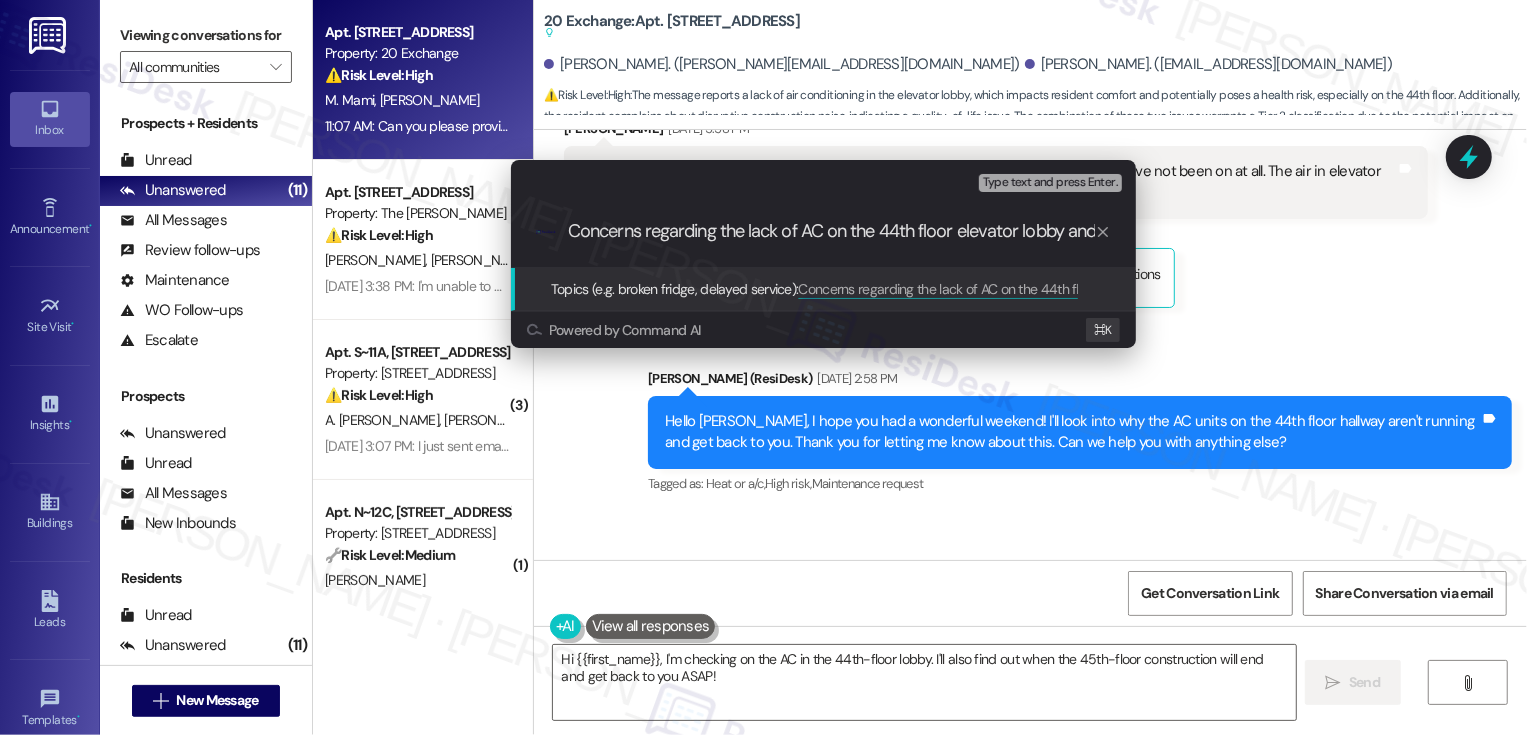 scroll, scrollTop: 0, scrollLeft: 235, axis: horizontal 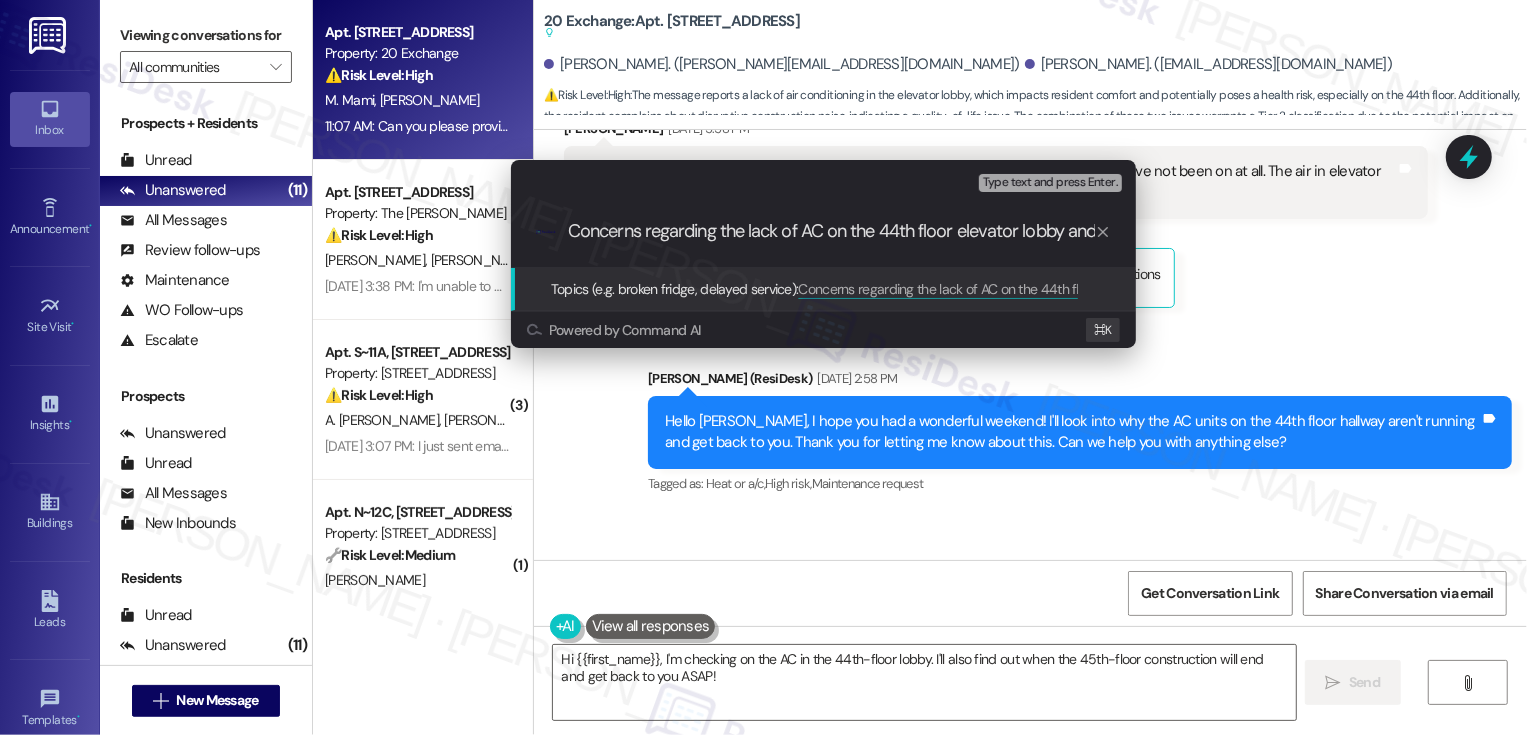 drag, startPoint x: 704, startPoint y: 236, endPoint x: 1040, endPoint y: 233, distance: 336.0134 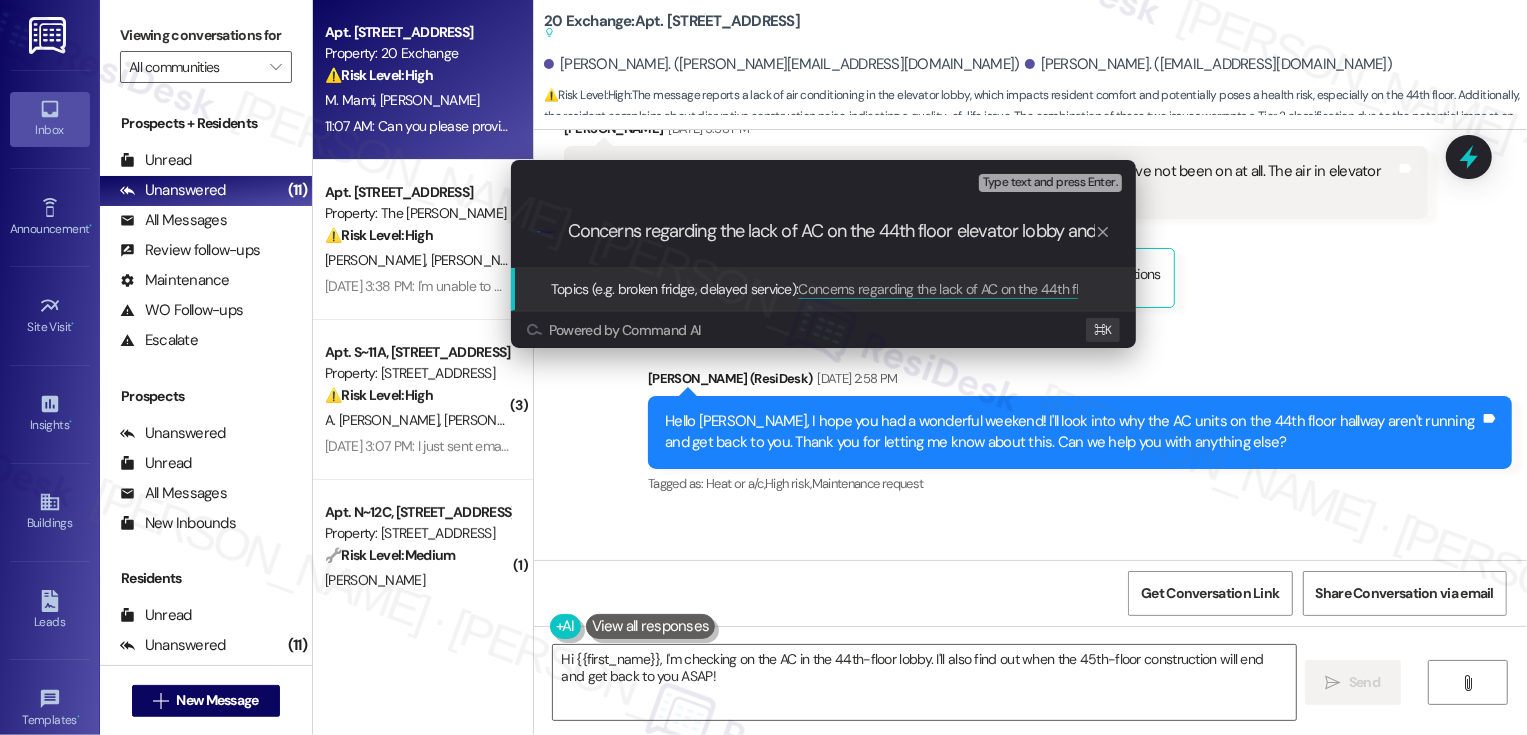 scroll, scrollTop: 0, scrollLeft: 236, axis: horizontal 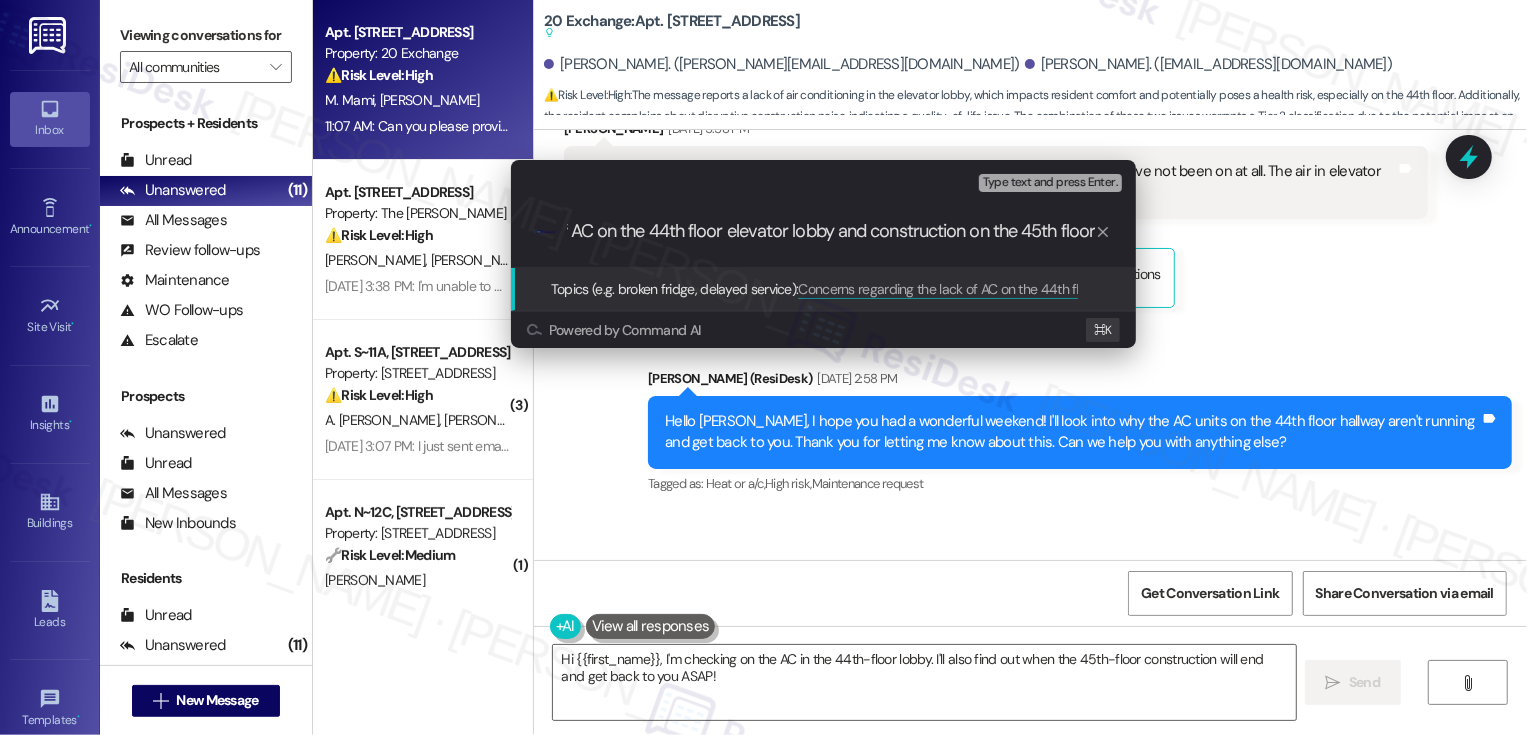 drag, startPoint x: 870, startPoint y: 230, endPoint x: 1253, endPoint y: 244, distance: 383.2558 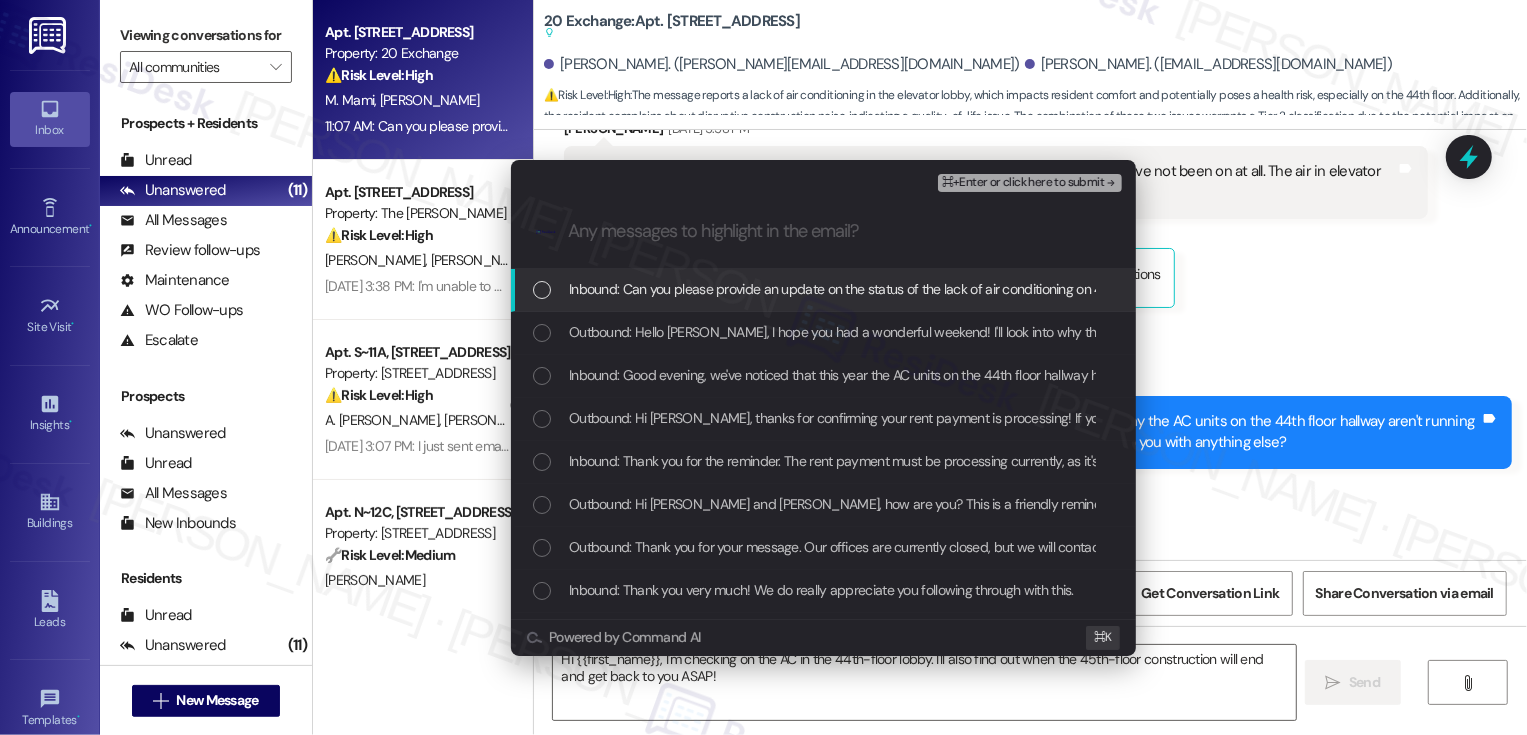 scroll, scrollTop: 0, scrollLeft: 0, axis: both 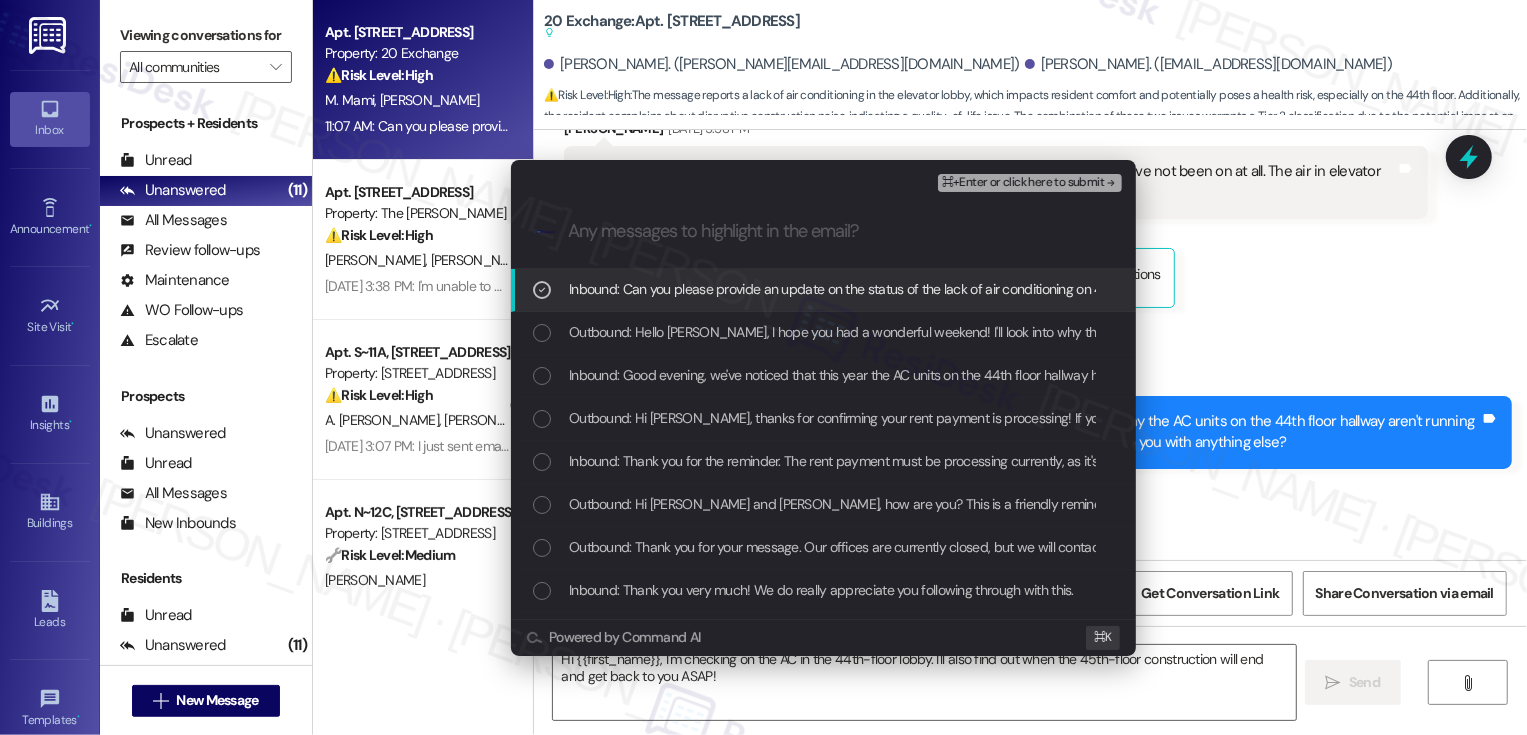 click on "Escalate Conversation Low risk Concerns regarding the lack of AC on the 44th floor elevator lobby and construction on the 45th floor Inbound: Can you please provide an update on the status of the lack of air conditioning on 44th floor elevator lobby?
Also when is the construction on 45th floor scheduled to conclude? The noise is really really disruptive during the weekdays.  ⌘+Enter or click here to submit .cls-1{fill:#0a055f;}.cls-2{fill:#0cc4c4;} resideskLogoBlueOrange Inbound: Can you please provide an update on the status of the lack of air conditioning on 44th floor elevator lobby?
Also when is the construction on 45th floor scheduled to conclude? The noise is really really disruptive during the weekdays.  Outbound: Hello [PERSON_NAME], I hope you had a wonderful weekend! I'll look into why the AC units on the 44th floor hallway aren't running and get back to you. Thank you for letting me know about this. Can we help you with anything else? Powered by Command AI ⌘ K" at bounding box center [763, 367] 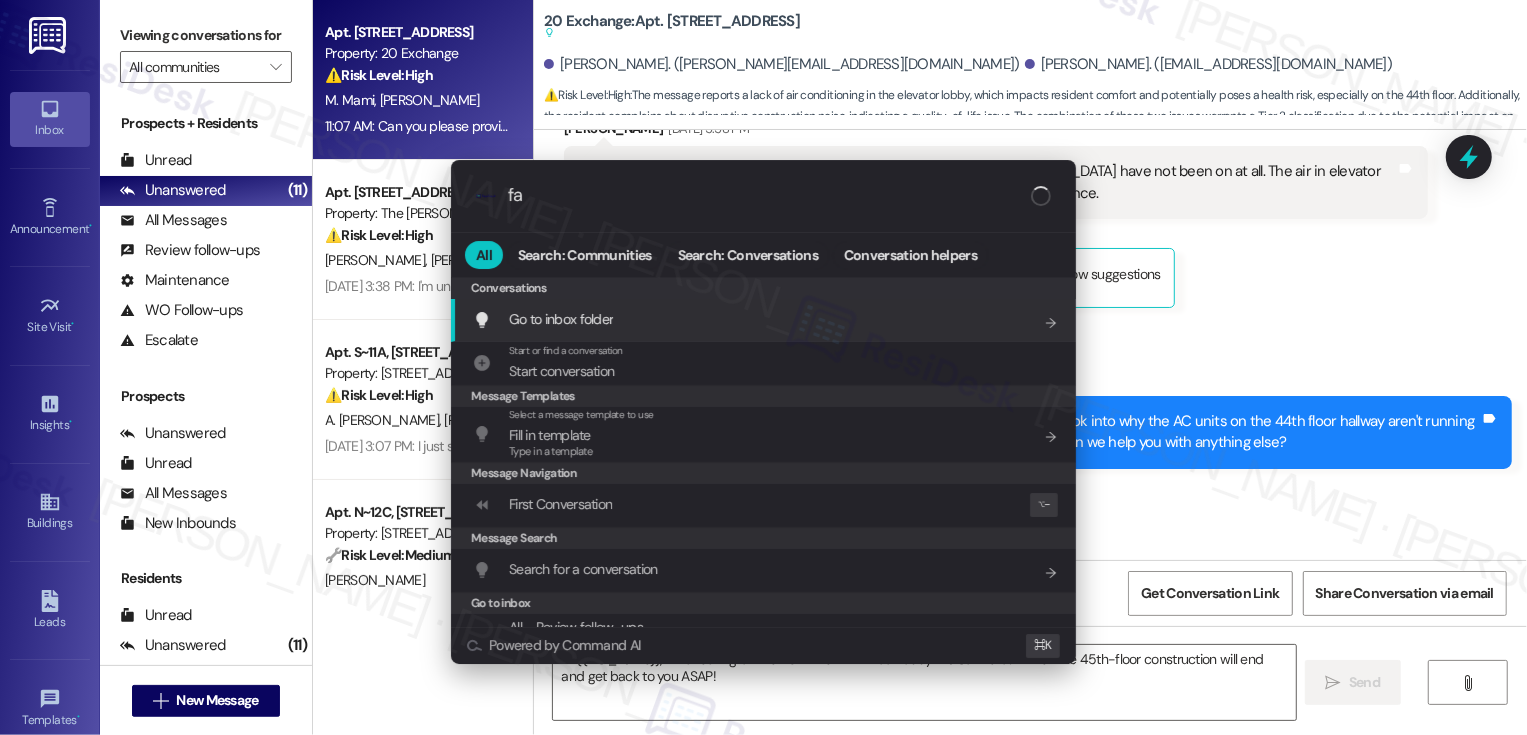 type on "faq" 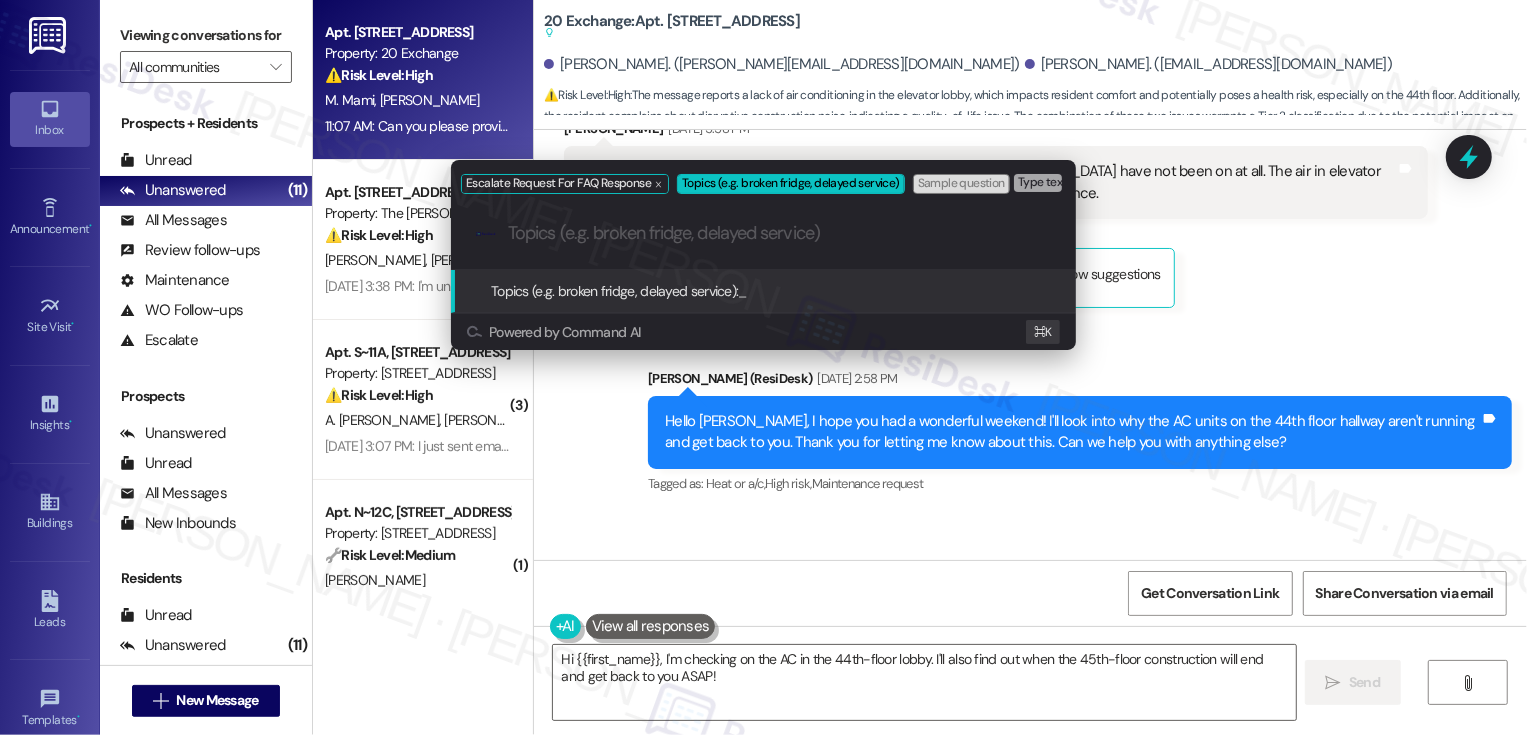 paste on "Concerns regarding the lack of AC on the 44th floor elevator lobby and construction on the 45th floor" 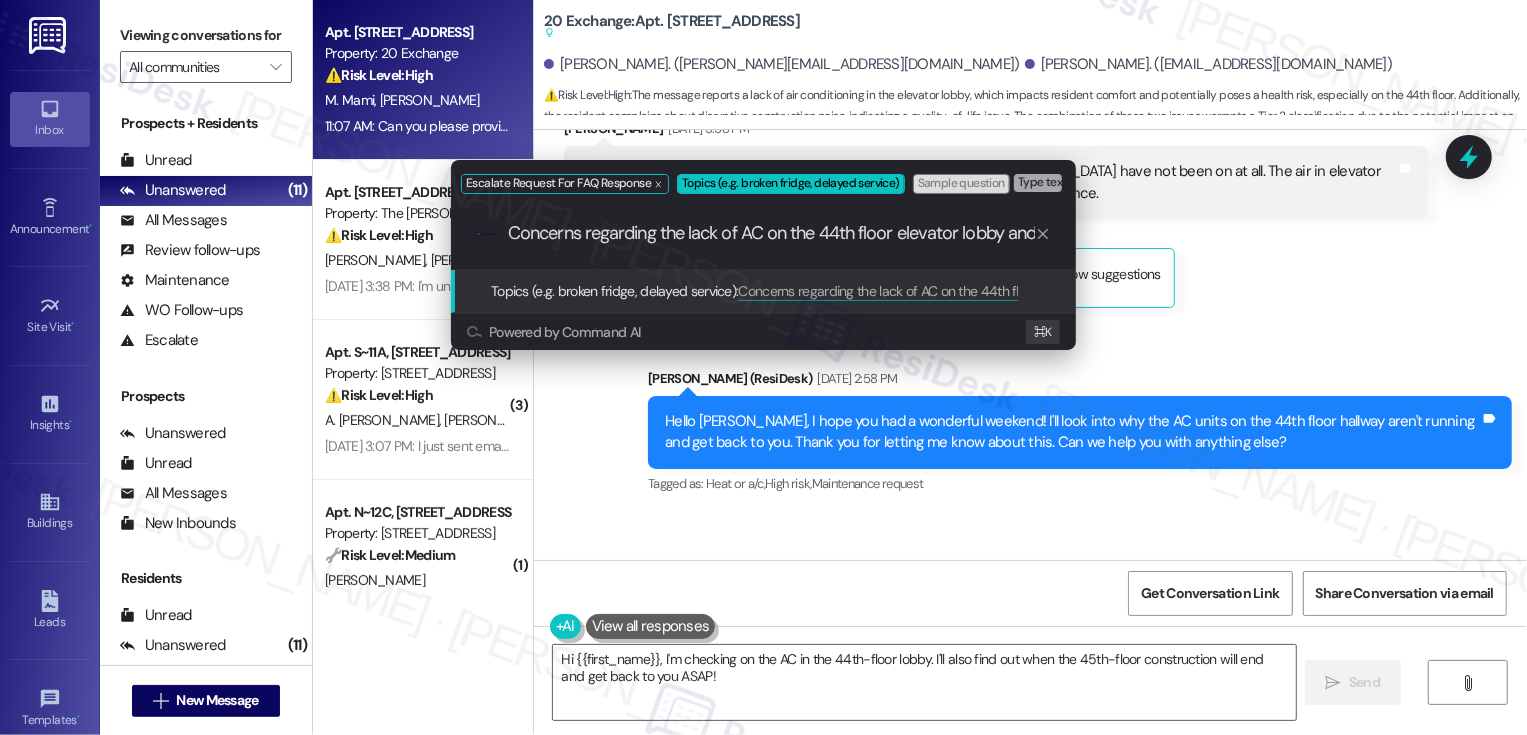 scroll, scrollTop: 0, scrollLeft: 235, axis: horizontal 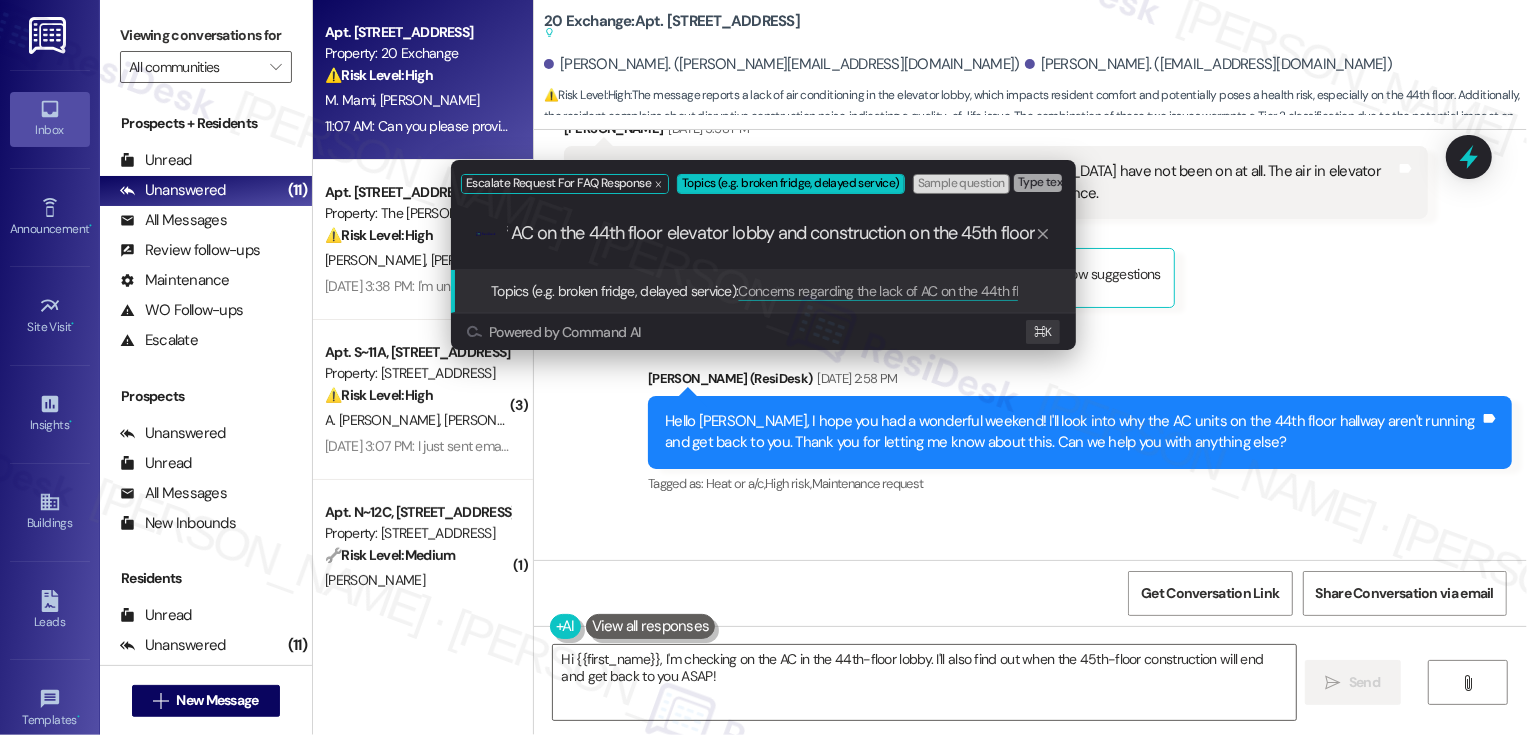 type 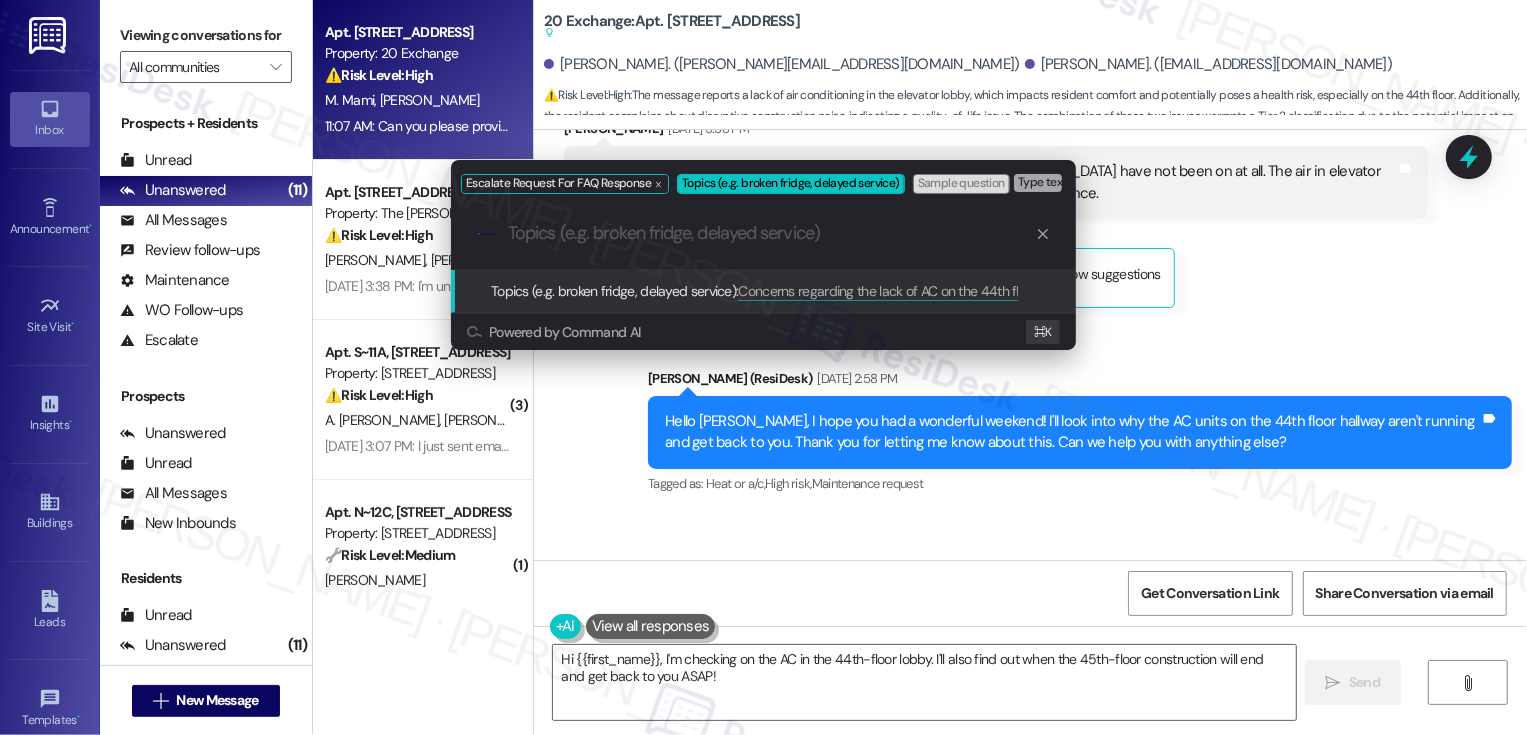 scroll, scrollTop: 0, scrollLeft: 0, axis: both 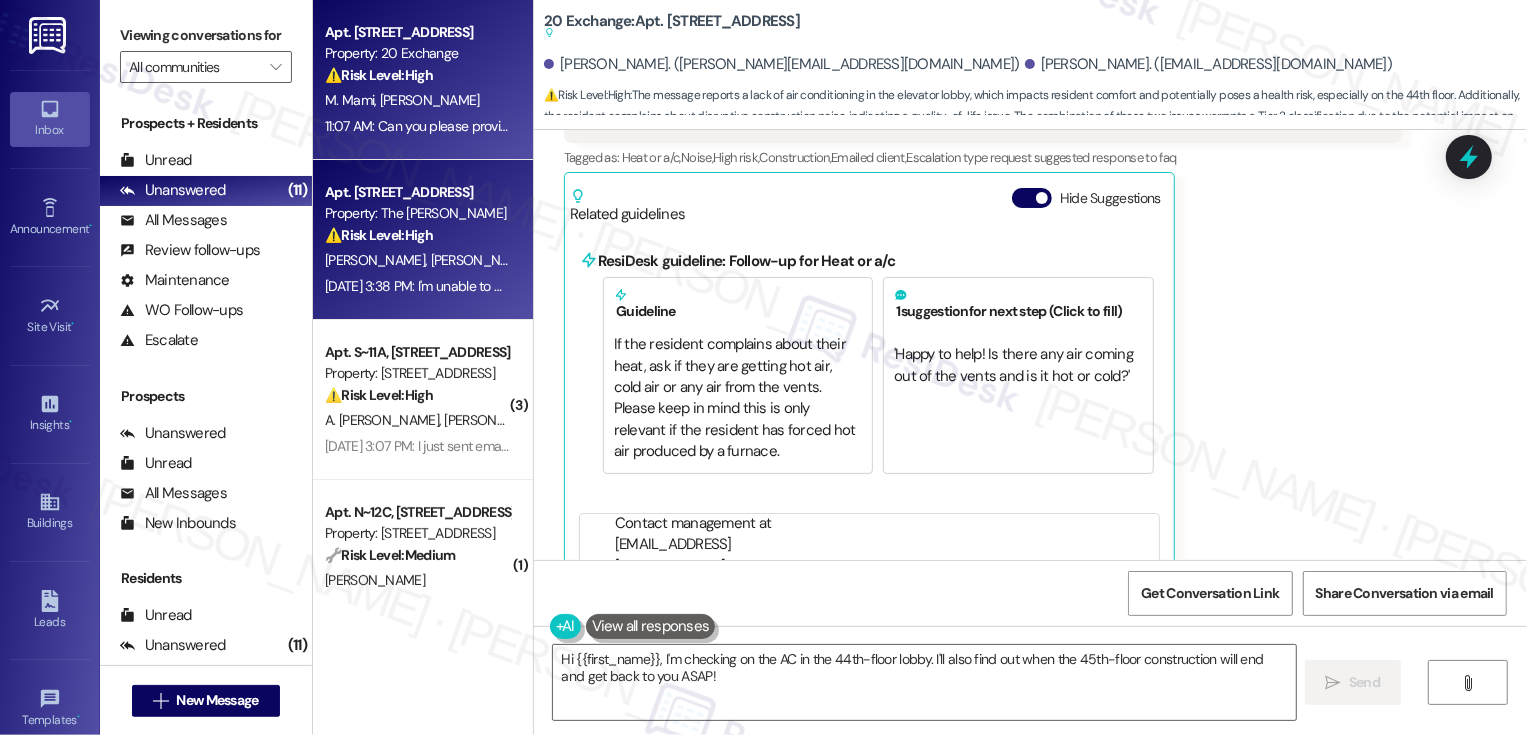 click on "[PERSON_NAME] [PERSON_NAME]" at bounding box center (417, 260) 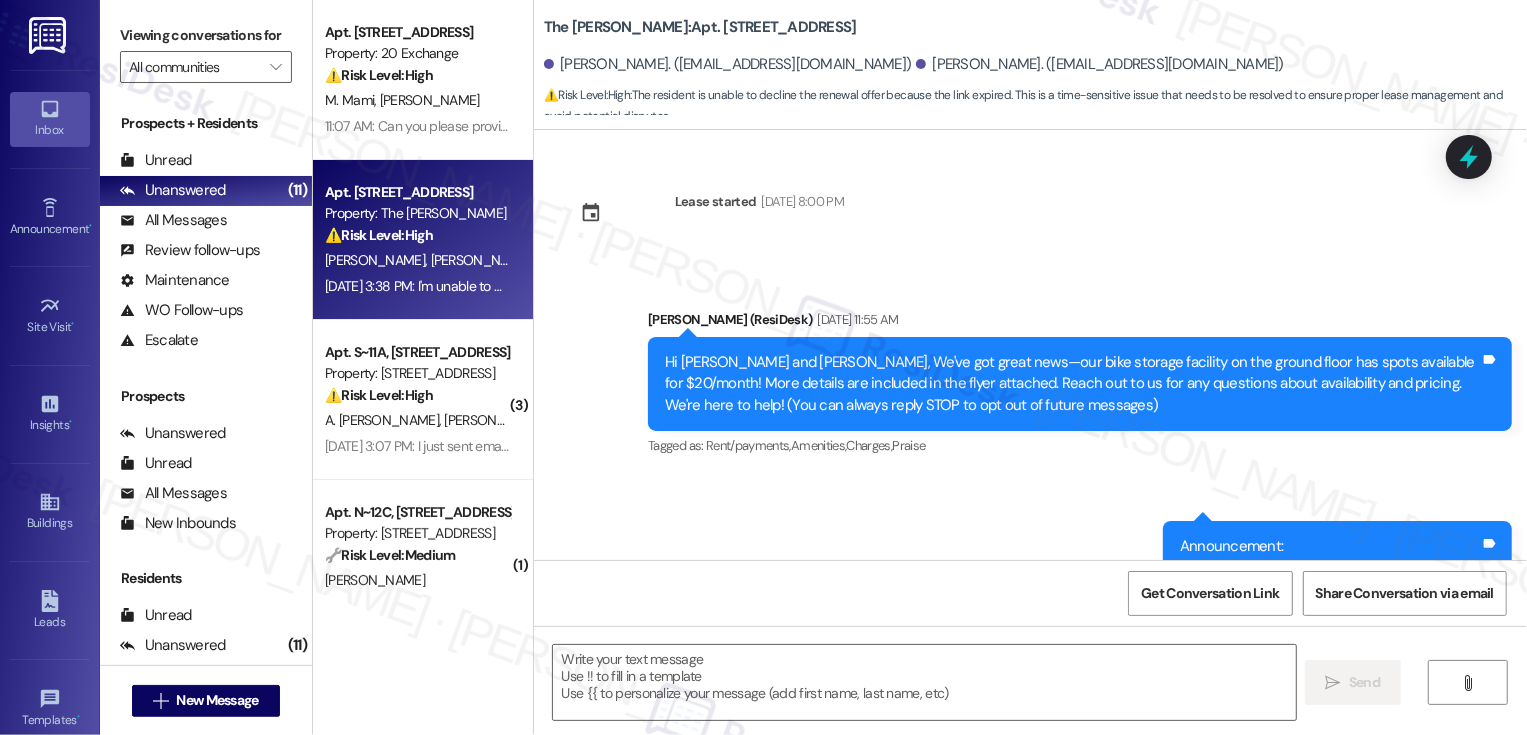 click on "[PERSON_NAME] [PERSON_NAME]" at bounding box center (417, 260) 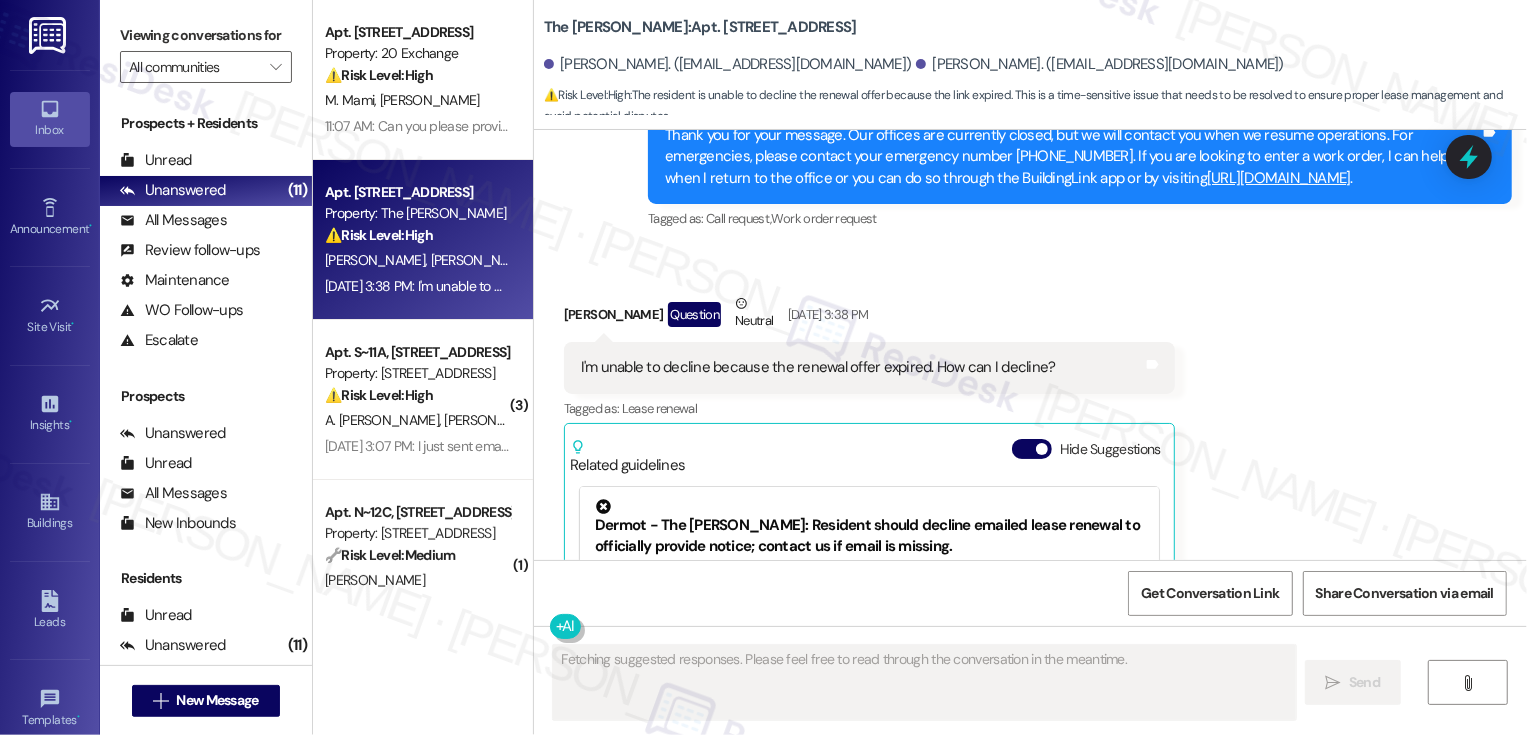 scroll, scrollTop: 7749, scrollLeft: 0, axis: vertical 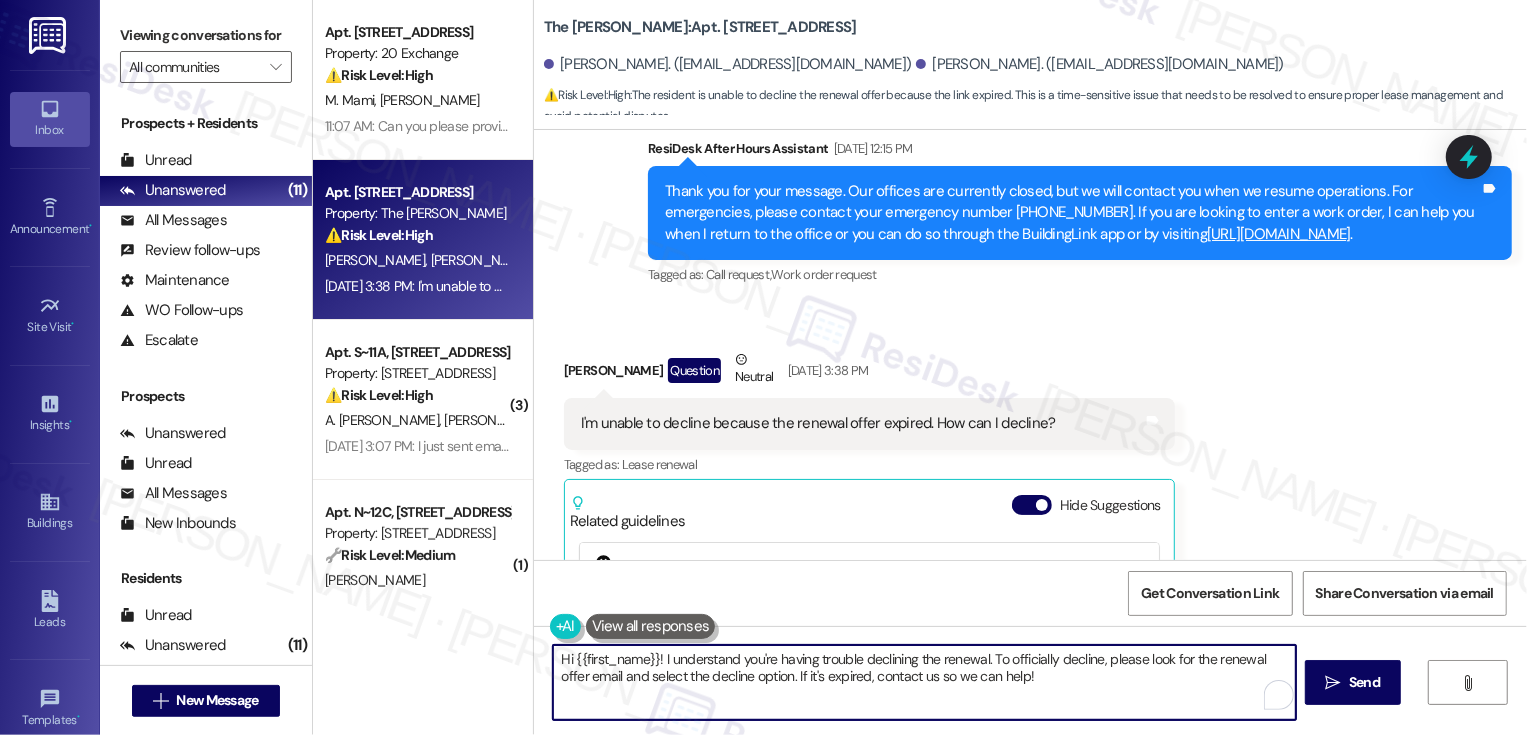 drag, startPoint x: 980, startPoint y: 654, endPoint x: 1011, endPoint y: 698, distance: 53.823788 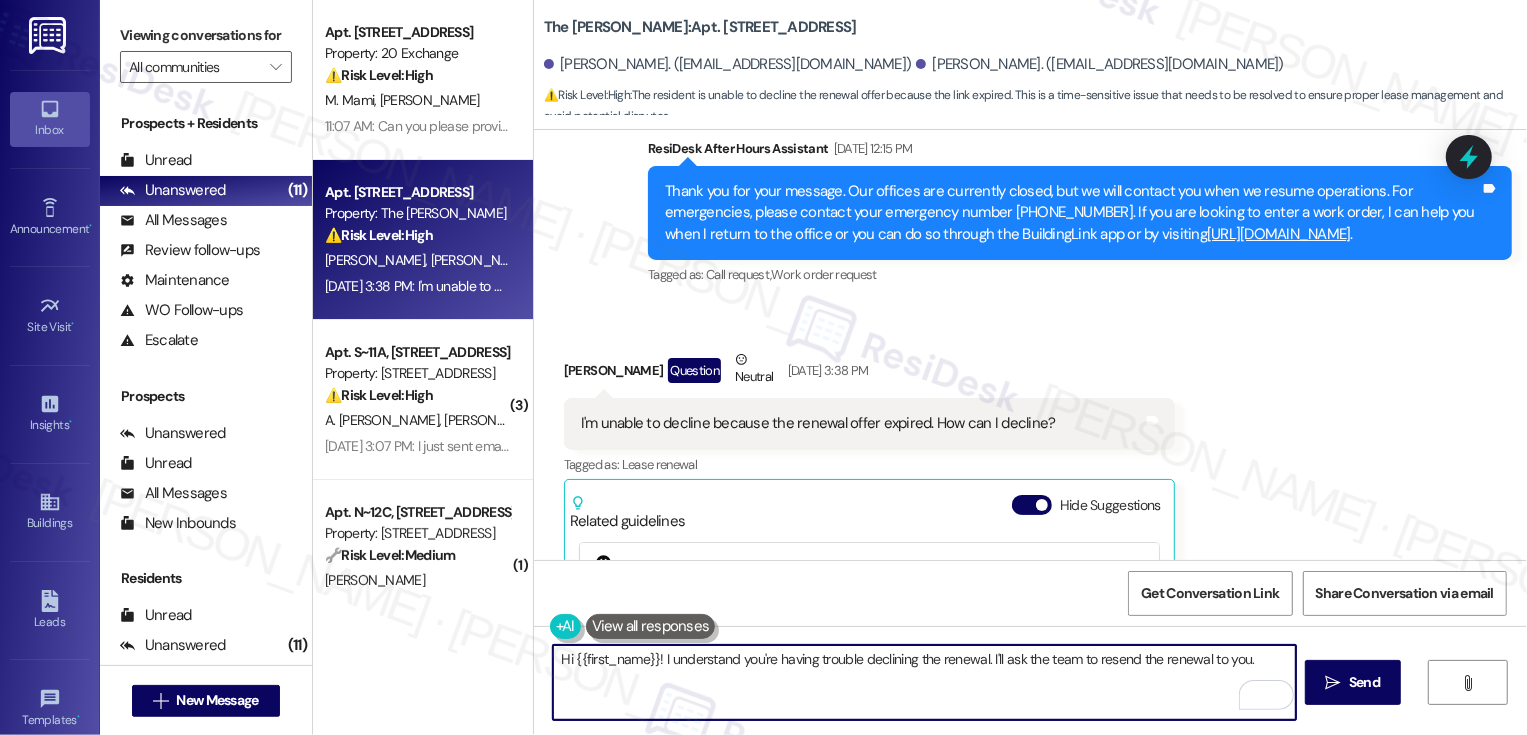 click on "Hi {{first_name}}! I understand you're having trouble declining the renewal. I'll ask the team to resend the renewal to you." at bounding box center [924, 682] 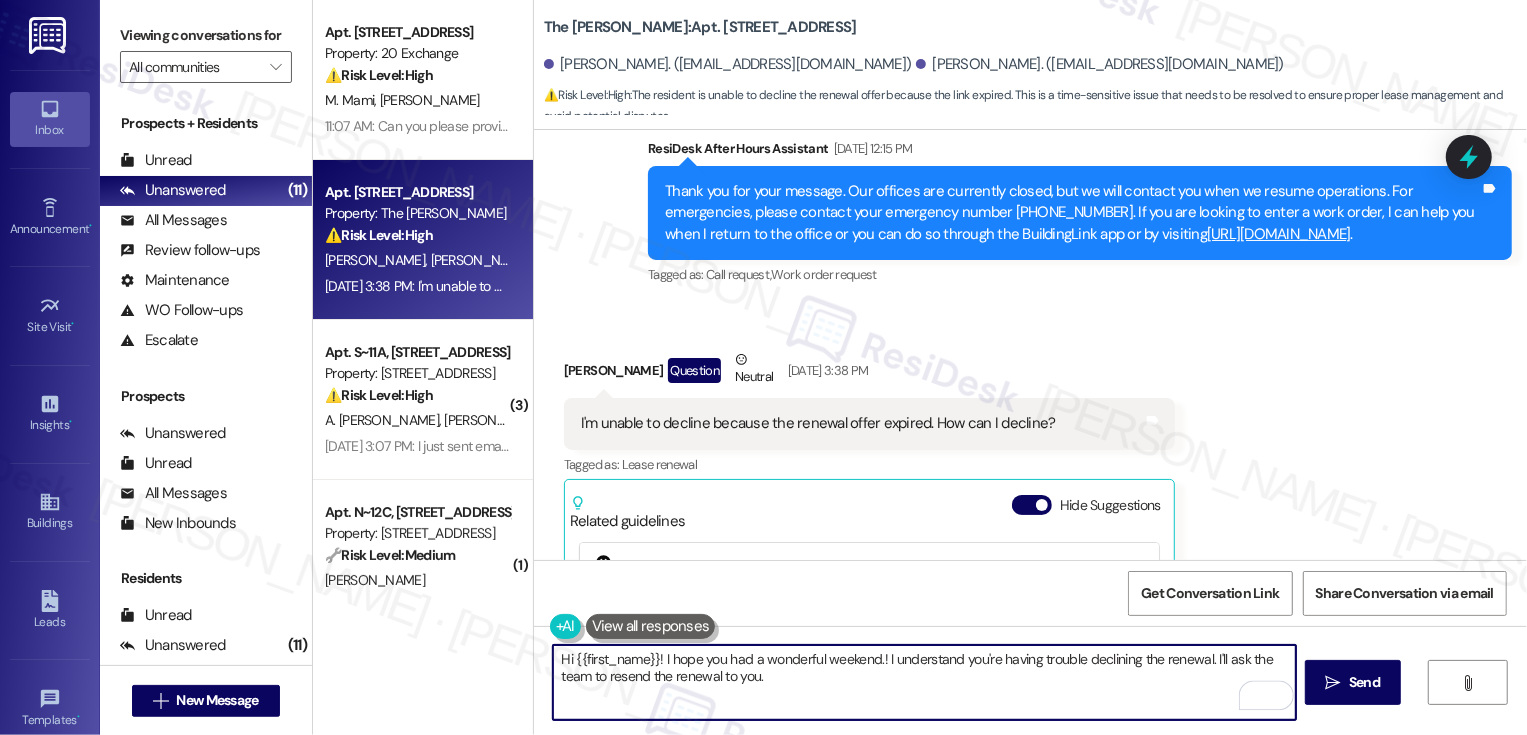 drag, startPoint x: 654, startPoint y: 659, endPoint x: 676, endPoint y: 732, distance: 76.243034 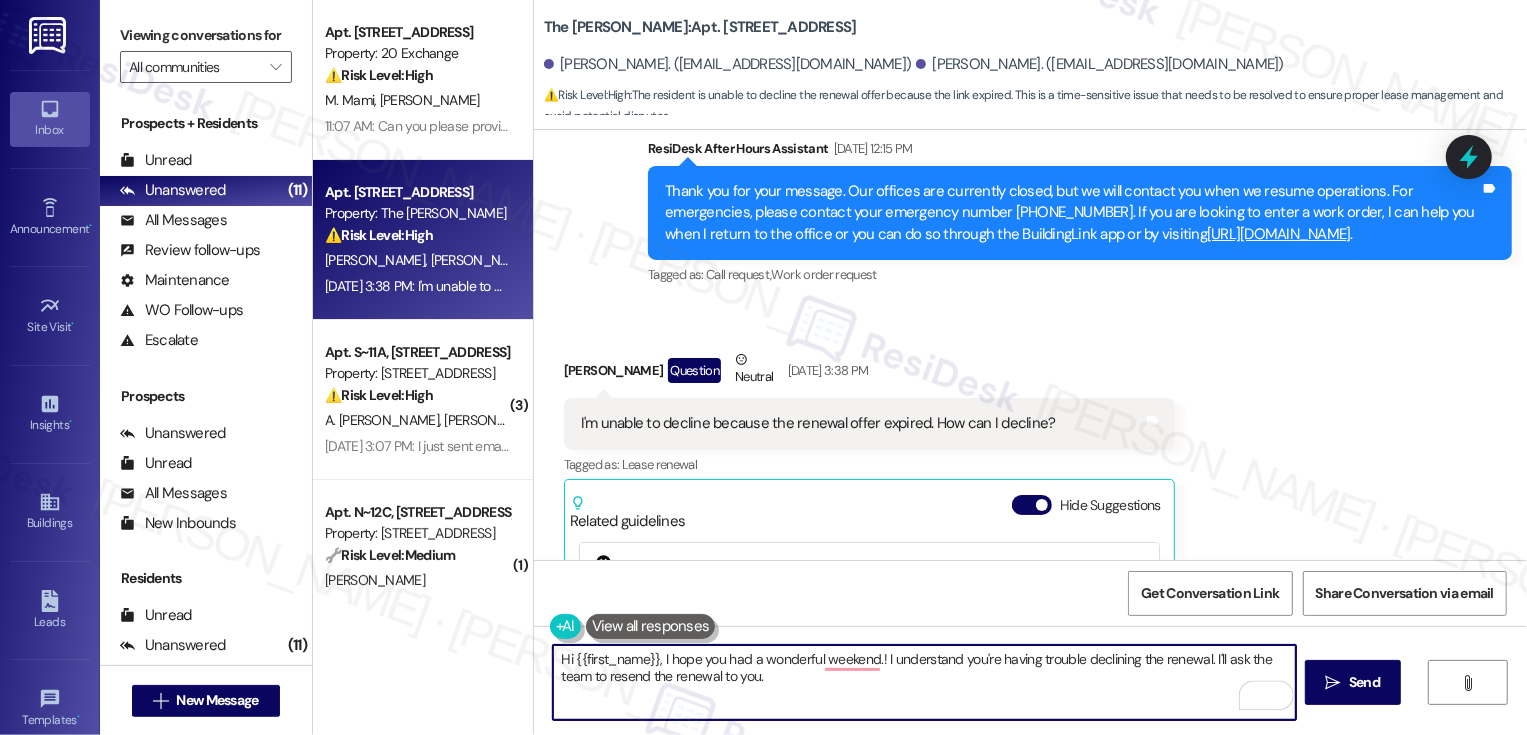 click on "[PERSON_NAME] Question   Neutral [DATE] 3:38 PM" at bounding box center (869, 373) 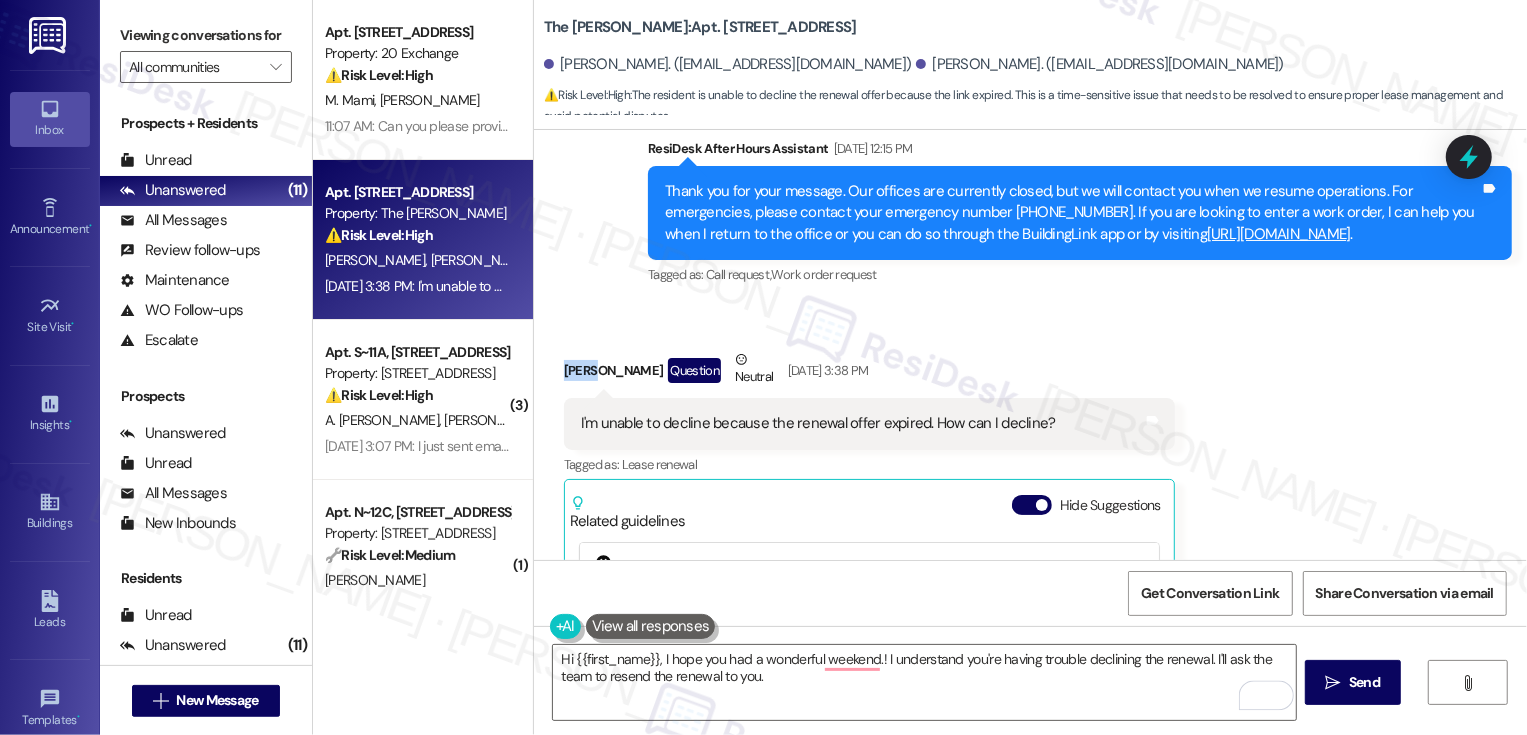 copy on "[PERSON_NAME]" 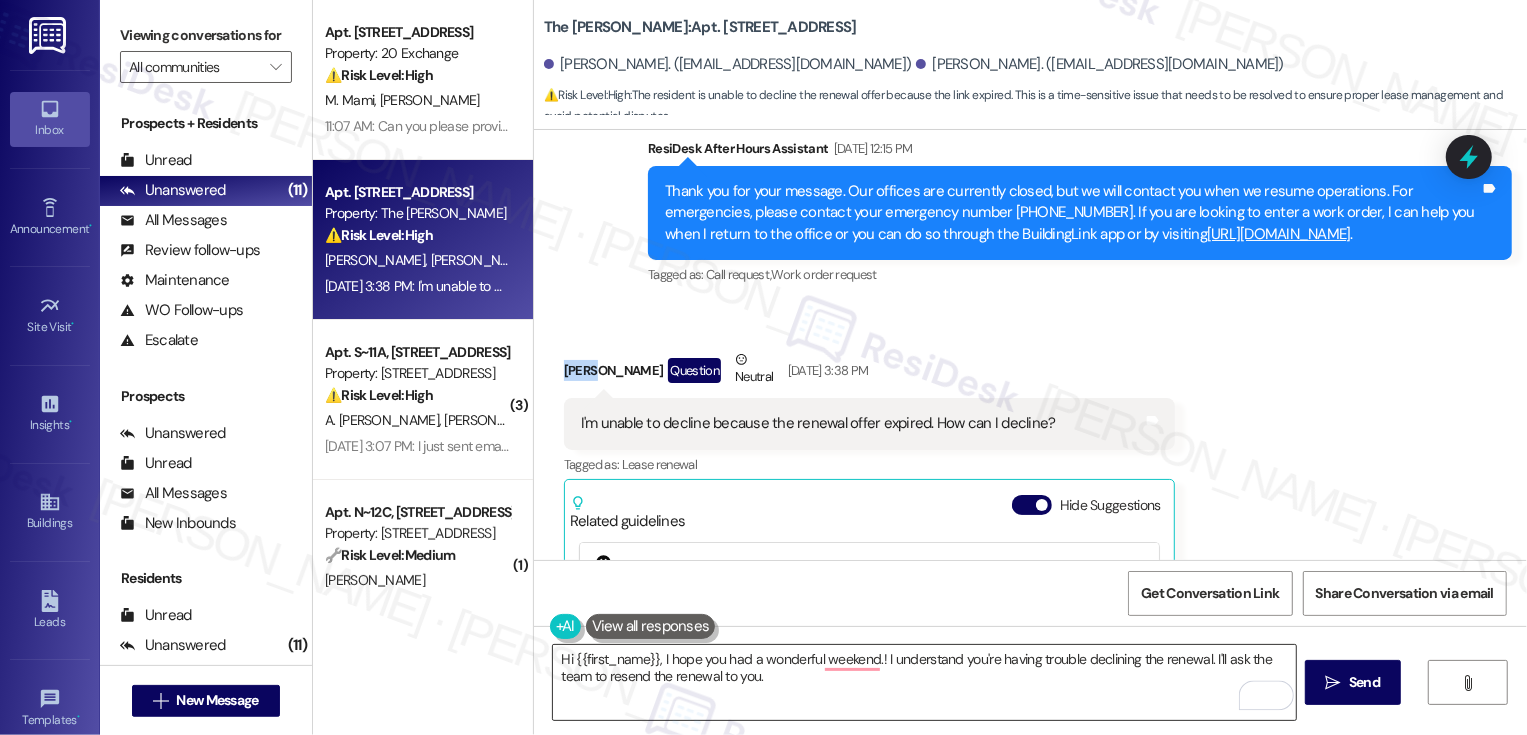click on "Hi {{first_name}}, I hope you had a wonderful weekend.! I understand you're having trouble declining the renewal. I'll ask the team to resend the renewal to you." at bounding box center [924, 682] 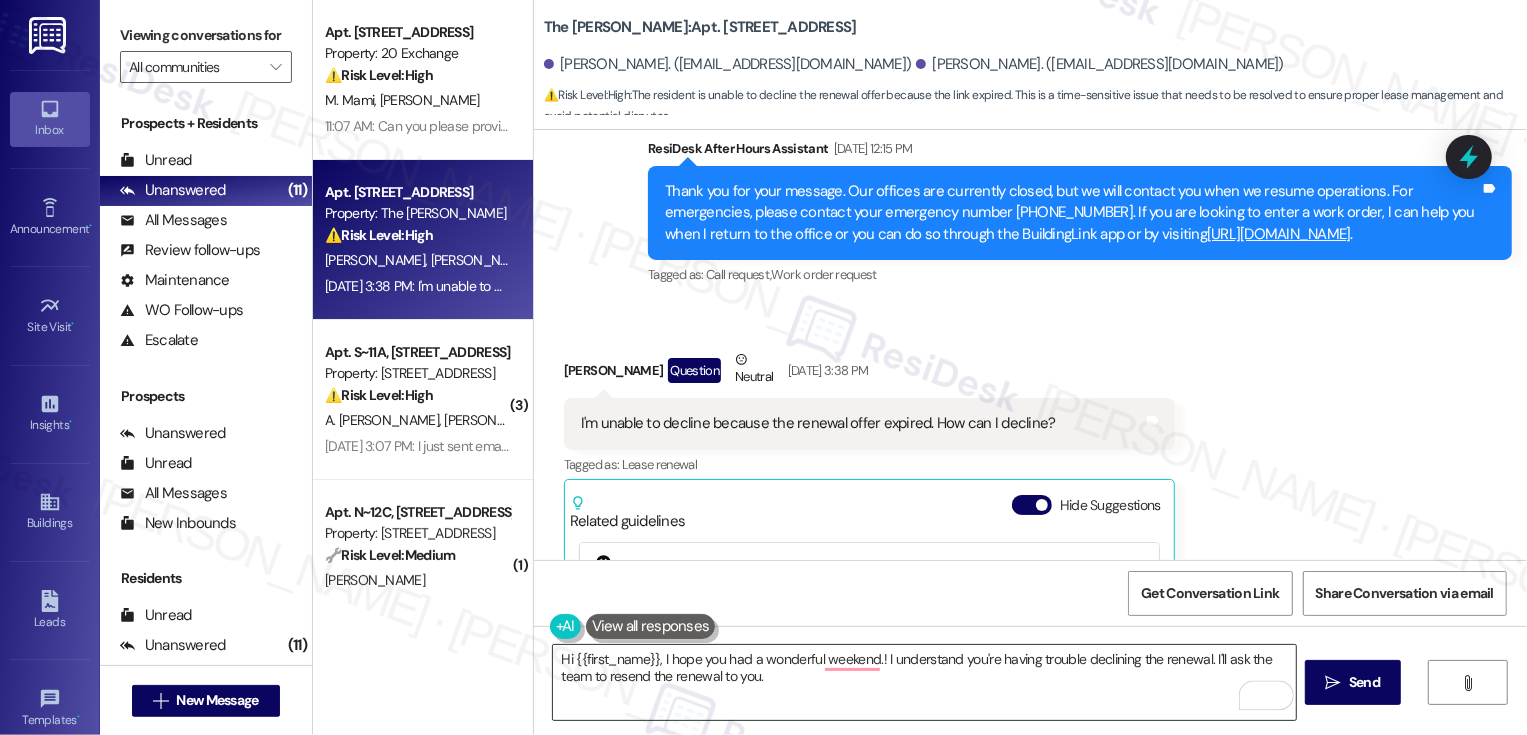 click on "Hi {{first_name}}, I hope you had a wonderful weekend.! I understand you're having trouble declining the renewal. I'll ask the team to resend the renewal to you." at bounding box center (924, 682) 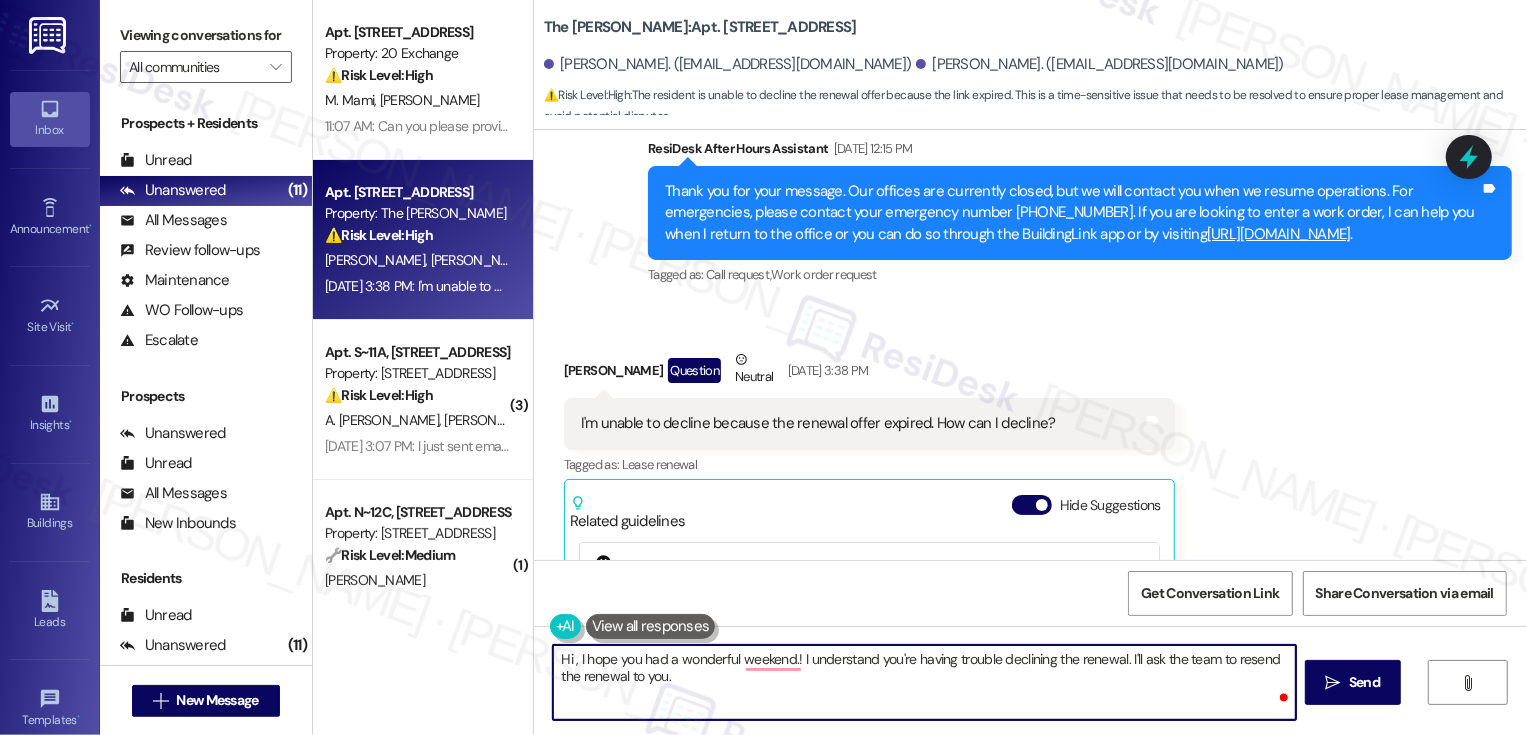 paste on "[PERSON_NAME]" 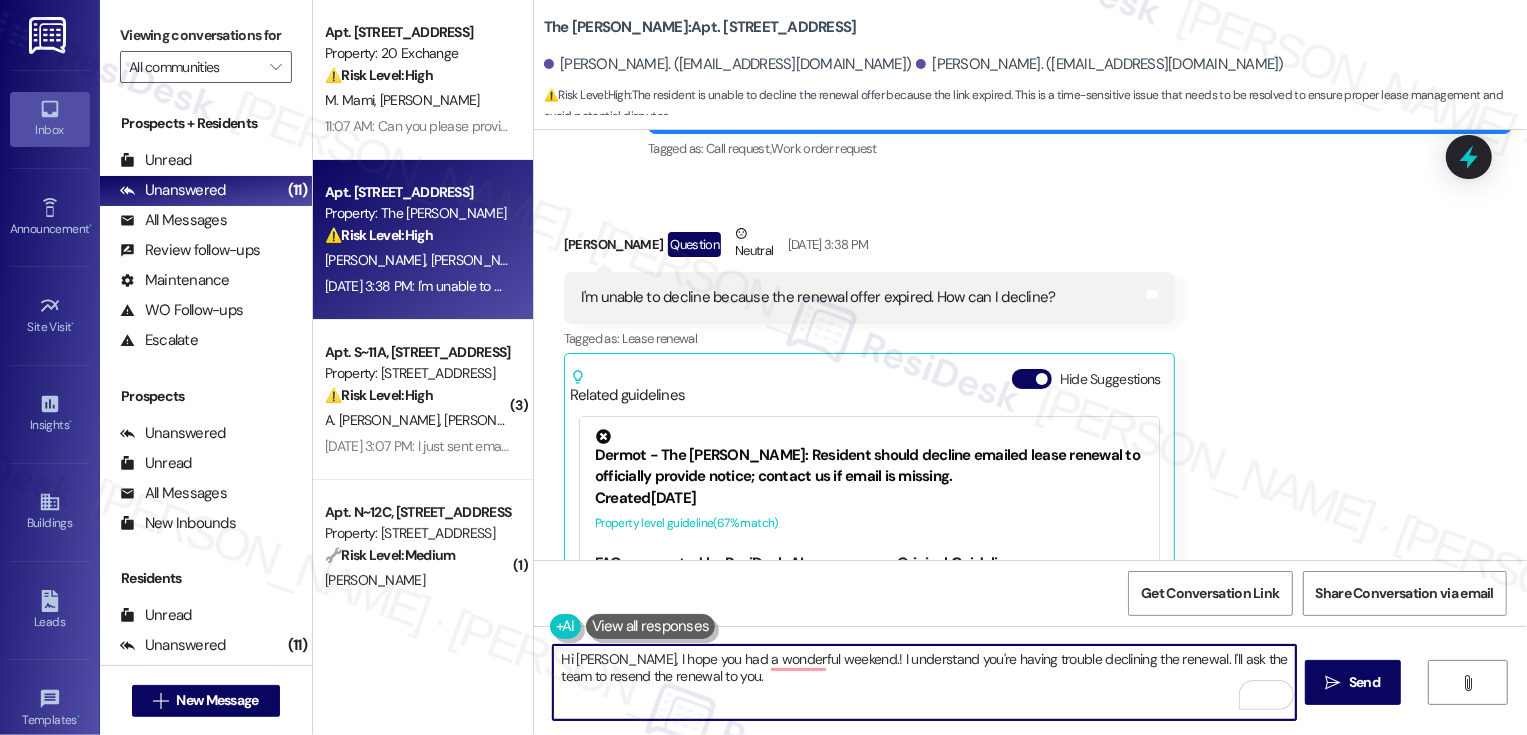 scroll, scrollTop: 7888, scrollLeft: 0, axis: vertical 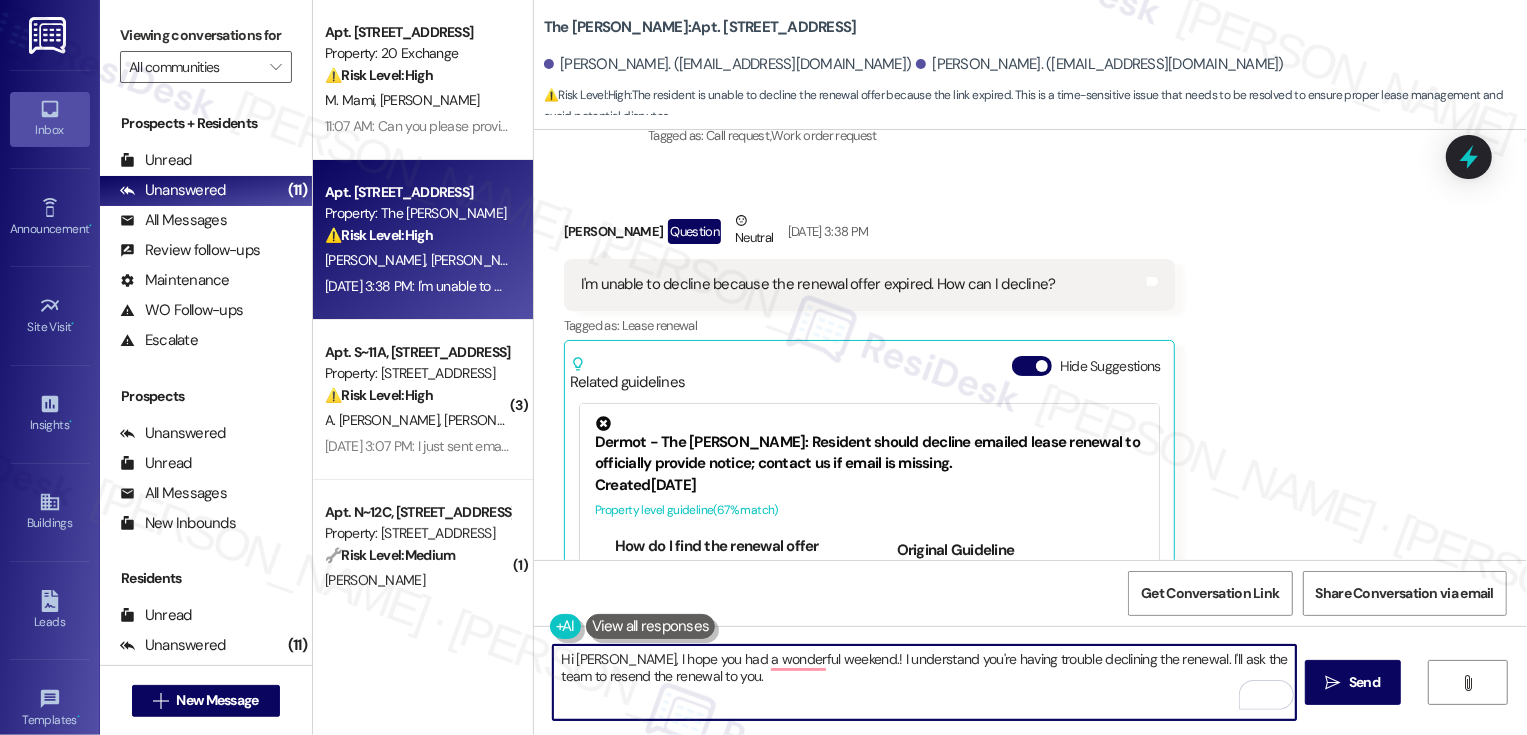 click on "Hi [PERSON_NAME], I hope you had a wonderful weekend.! I understand you're having trouble declining the renewal. I'll ask the team to resend the renewal to you." at bounding box center [924, 682] 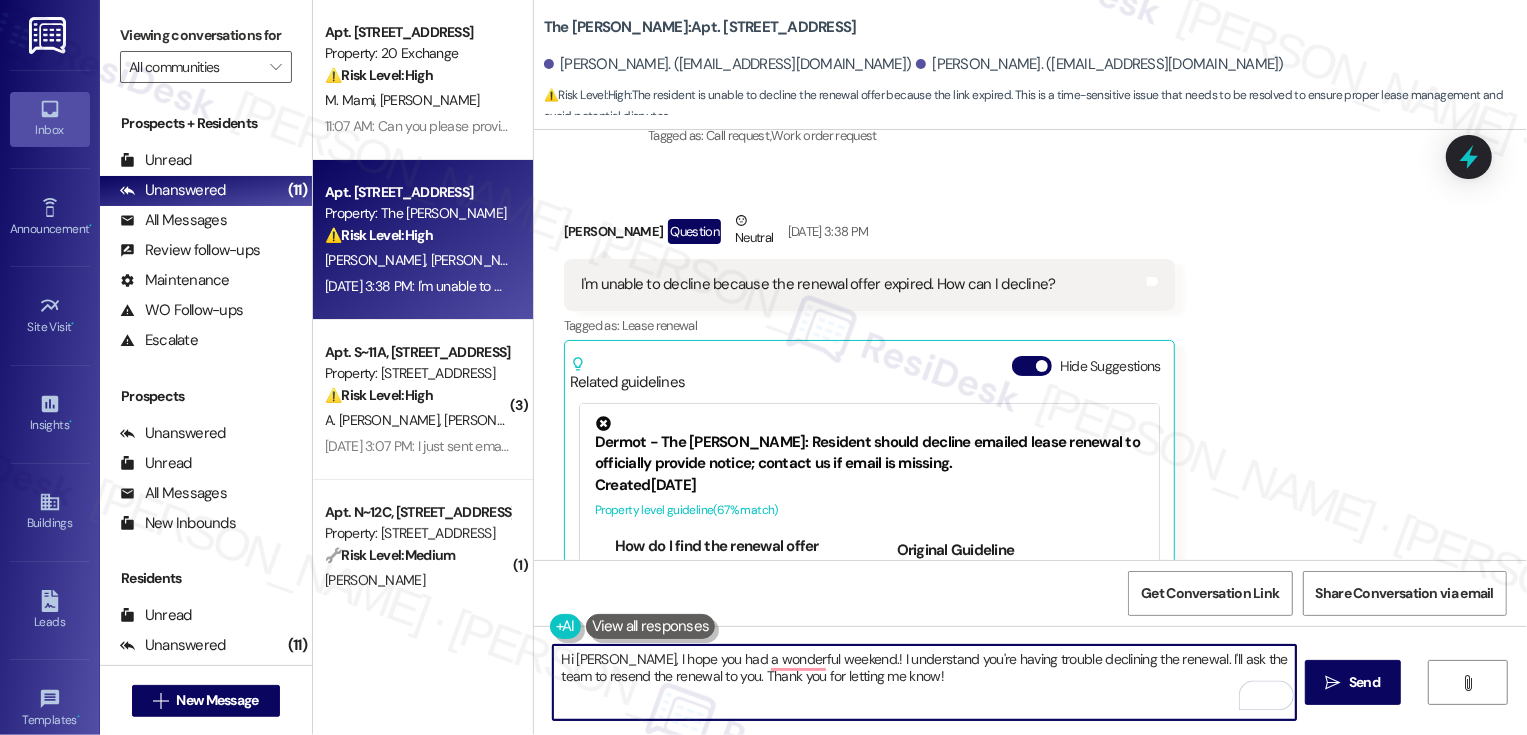 drag, startPoint x: 710, startPoint y: 678, endPoint x: 1001, endPoint y: 677, distance: 291.0017 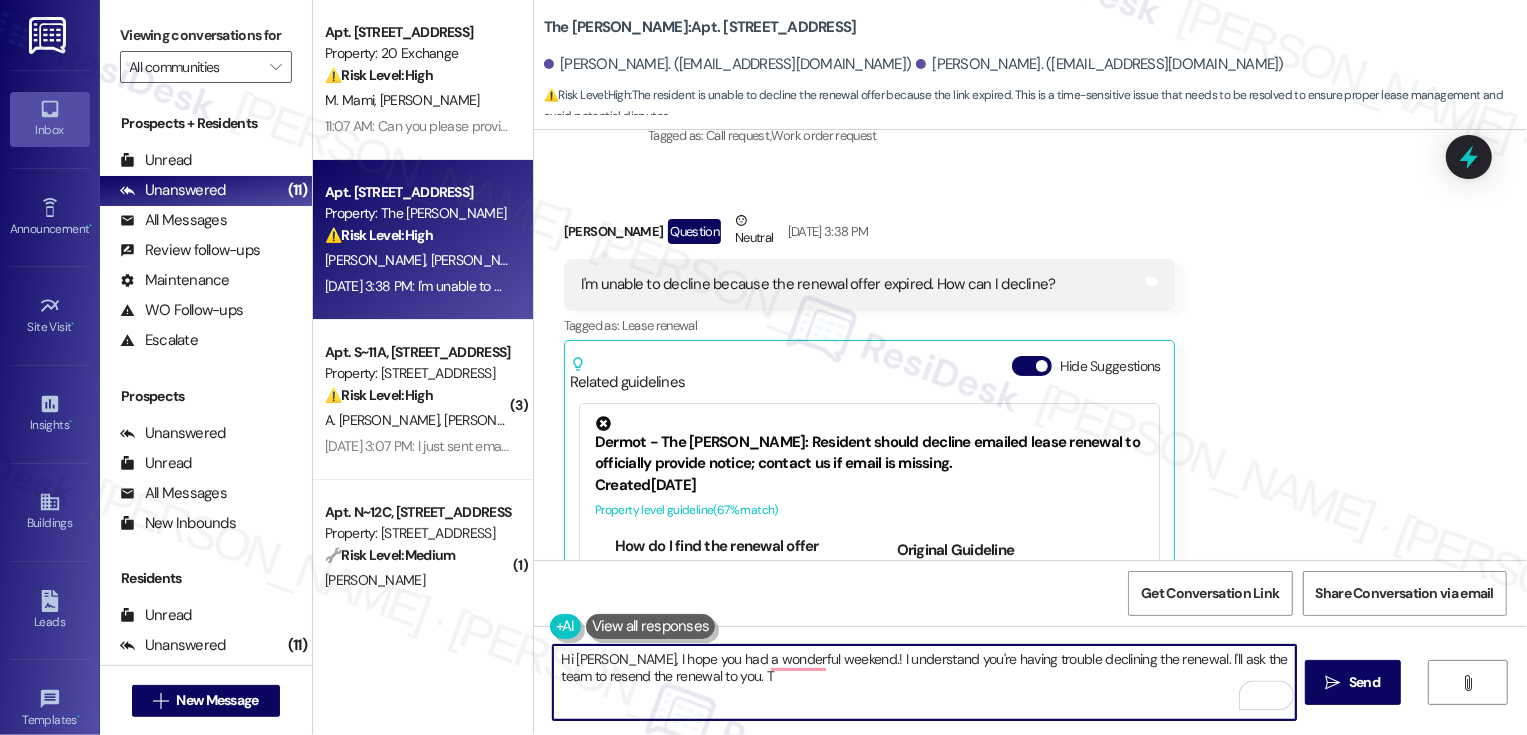 drag, startPoint x: 612, startPoint y: 683, endPoint x: 914, endPoint y: 682, distance: 302.00165 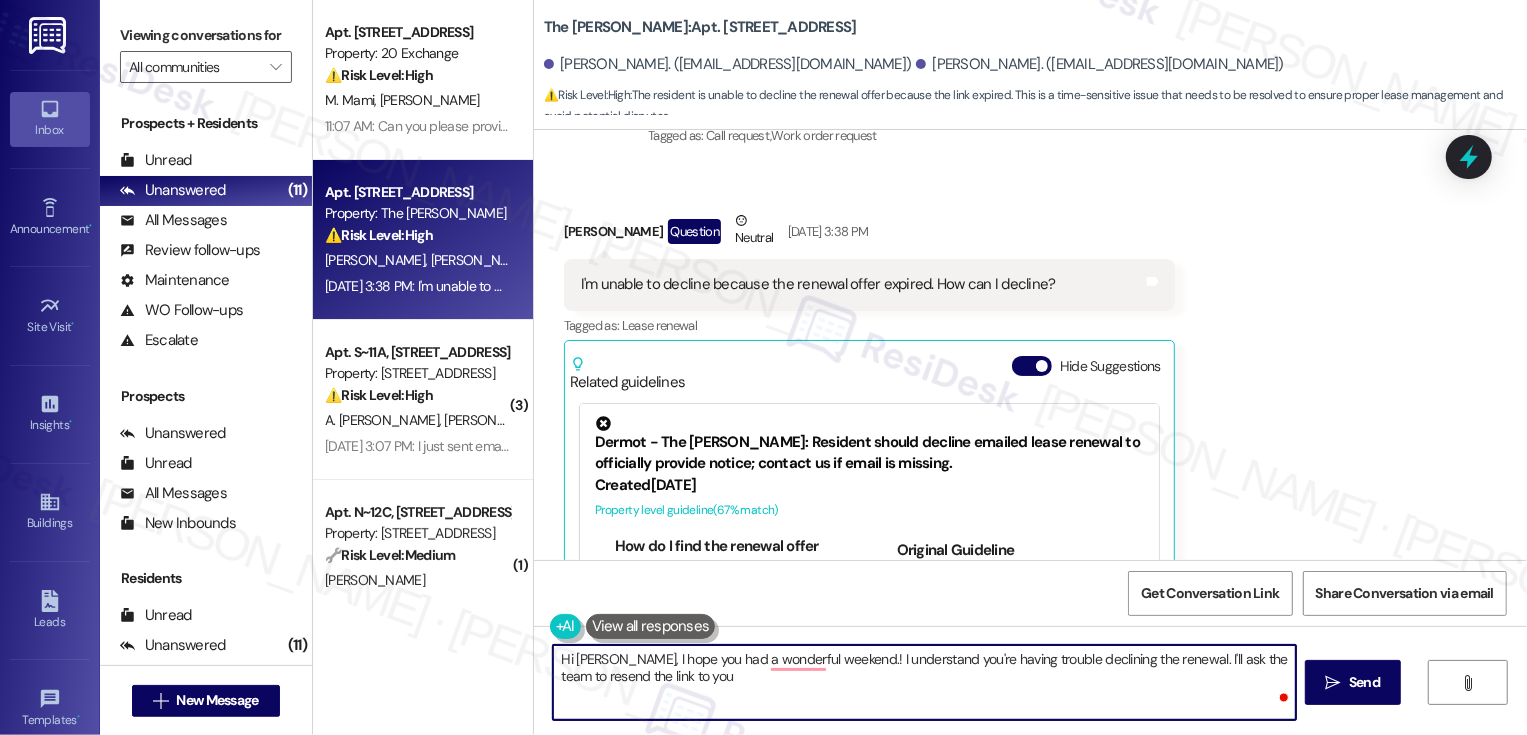 type on "Hi [PERSON_NAME], I hope you had a wonderful weekend.! I understand you're having trouble declining the renewal. I'll ask the team to resend the link to you." 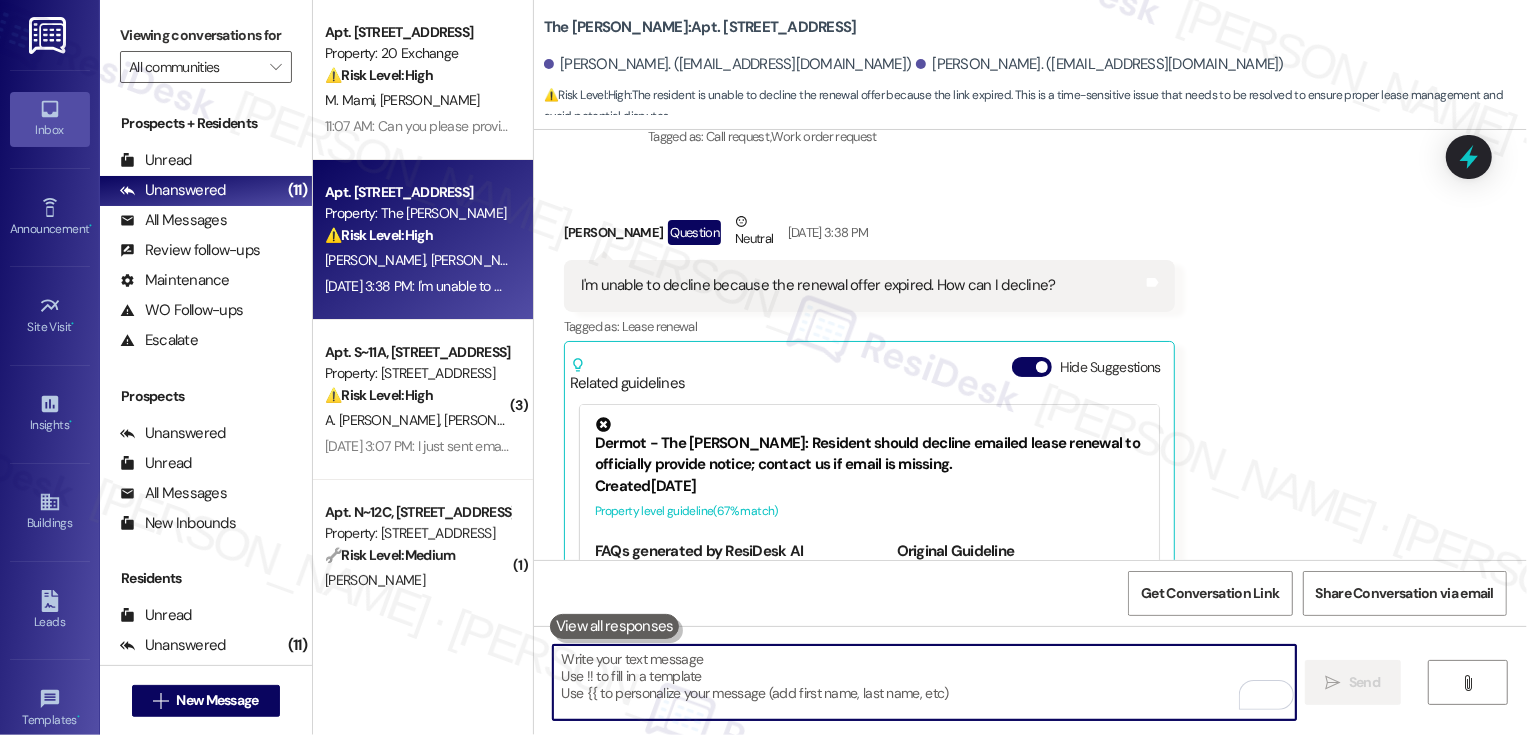 scroll, scrollTop: 8048, scrollLeft: 0, axis: vertical 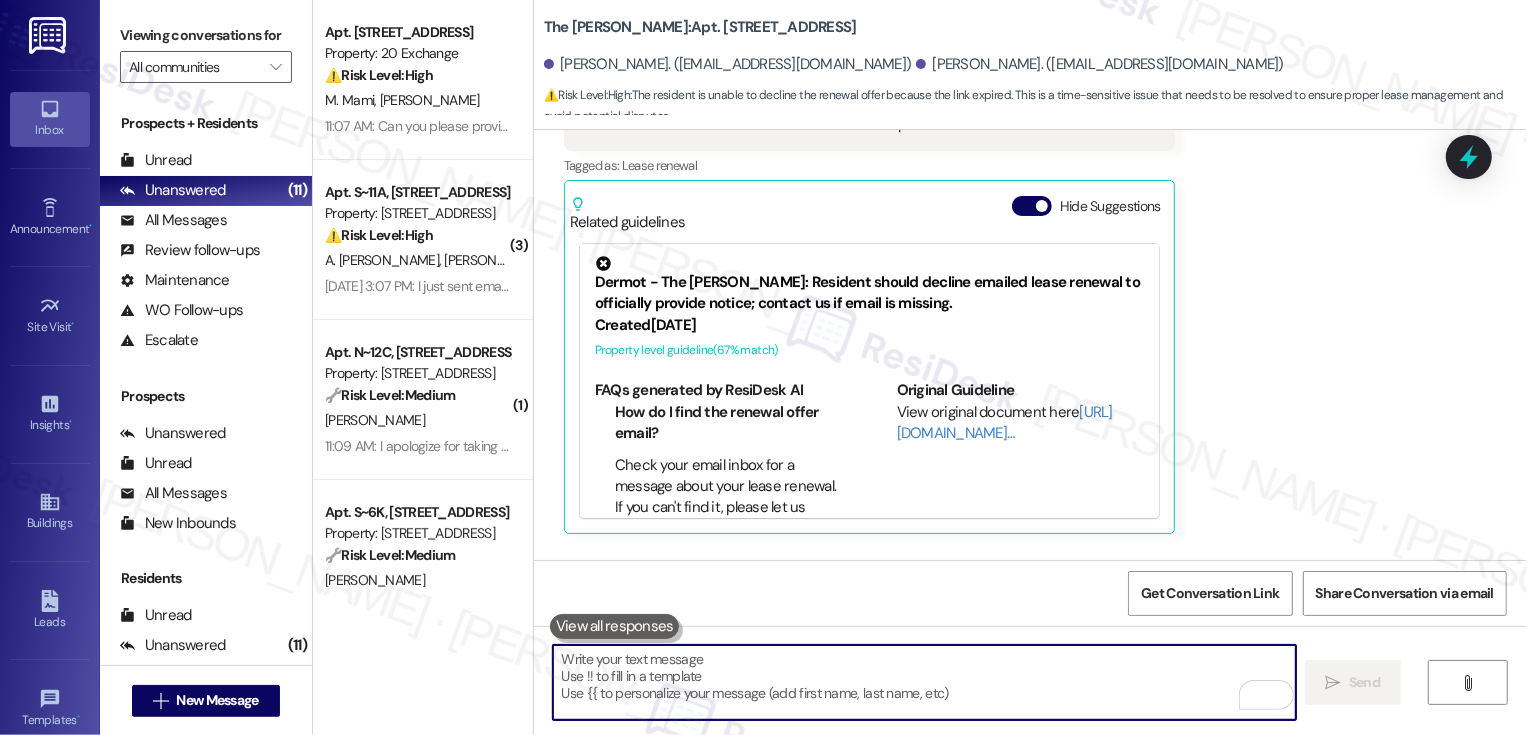 type 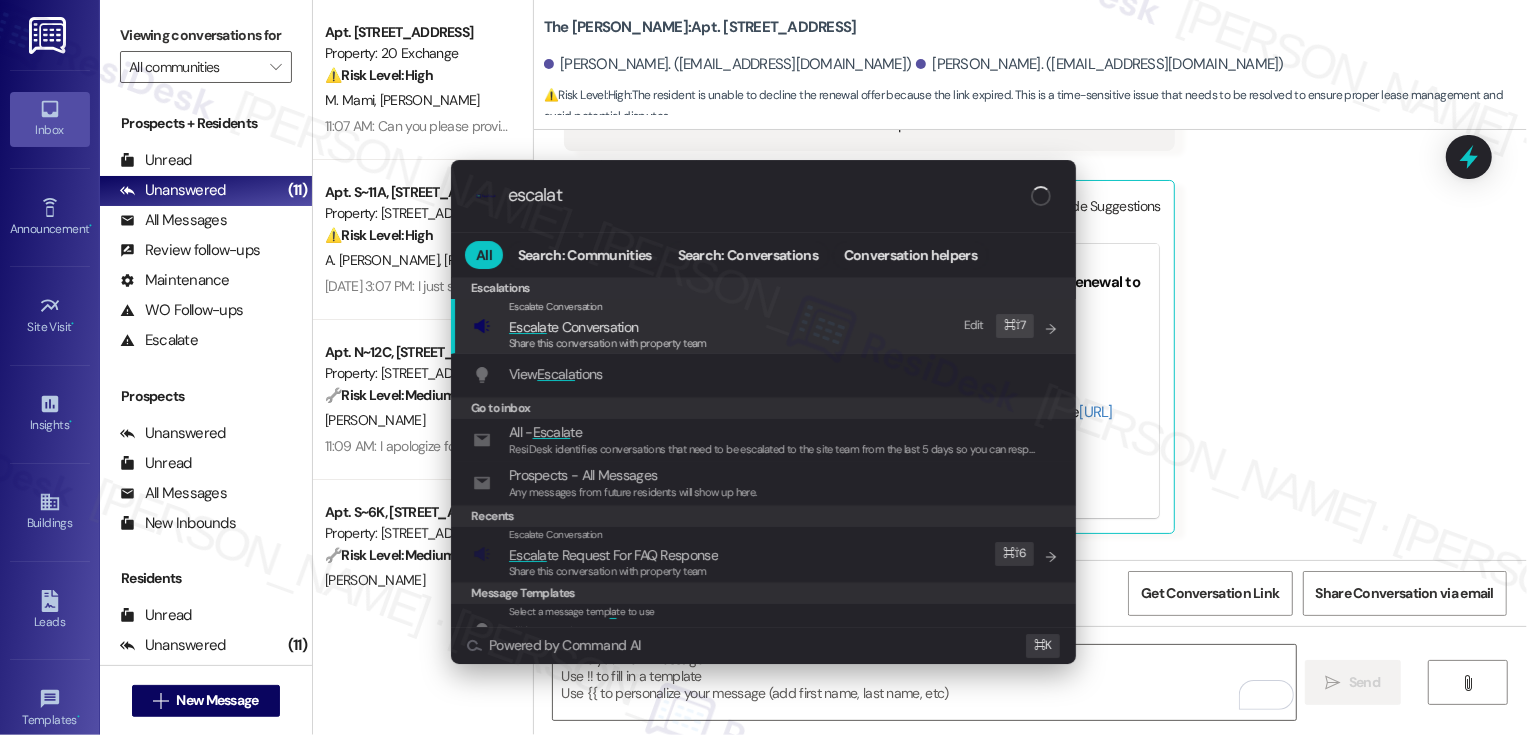 type on "escalate" 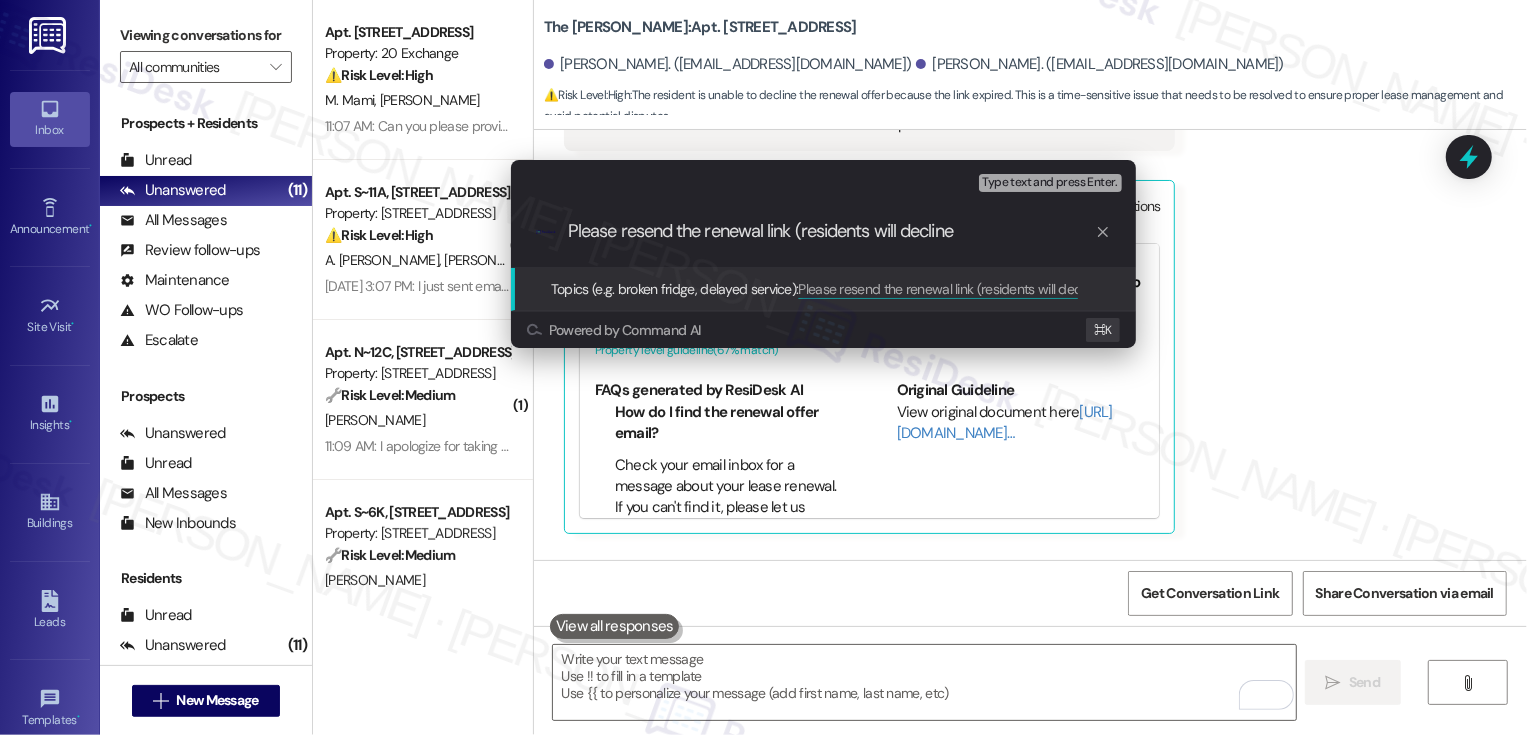 type on "Please resend the renewal link (residents will decline)" 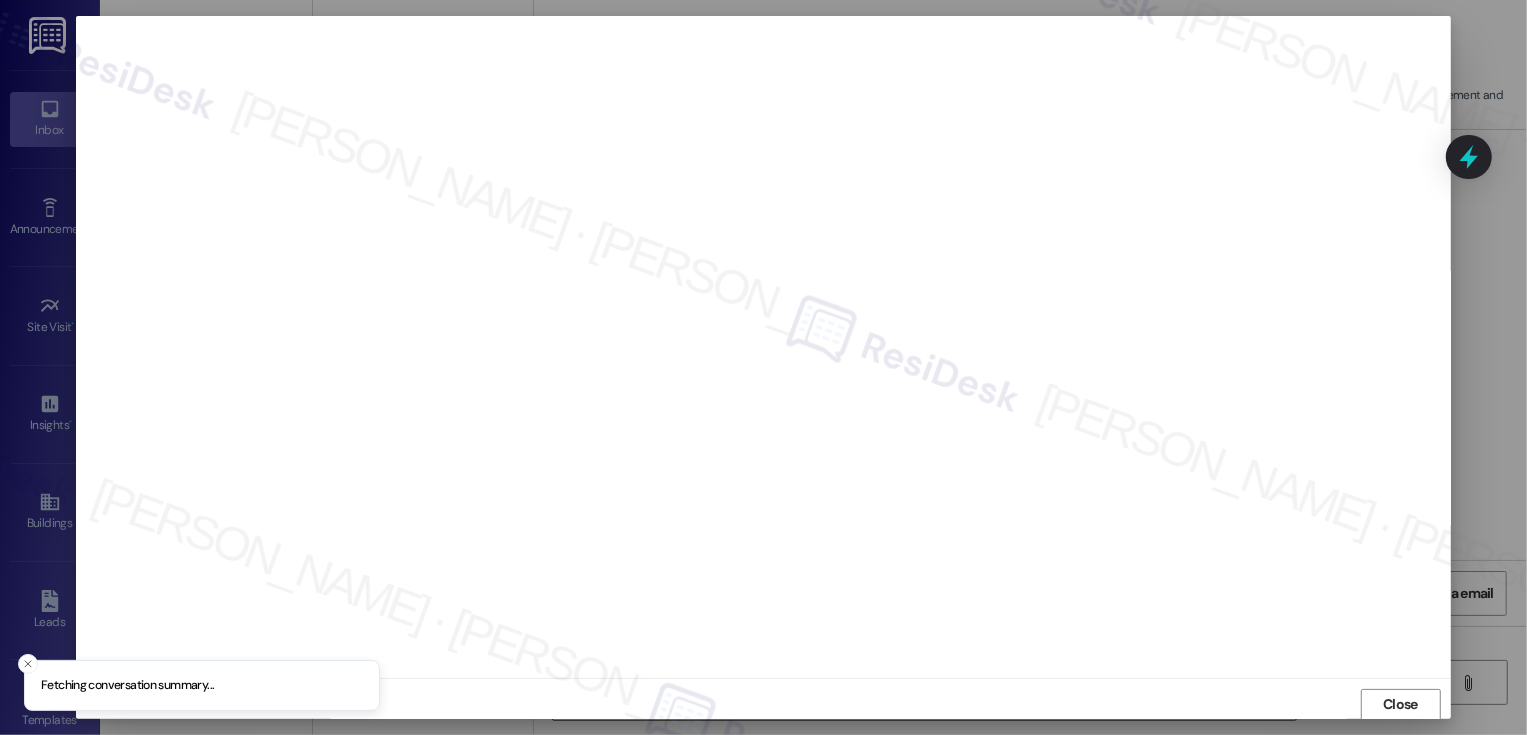 scroll, scrollTop: 1, scrollLeft: 0, axis: vertical 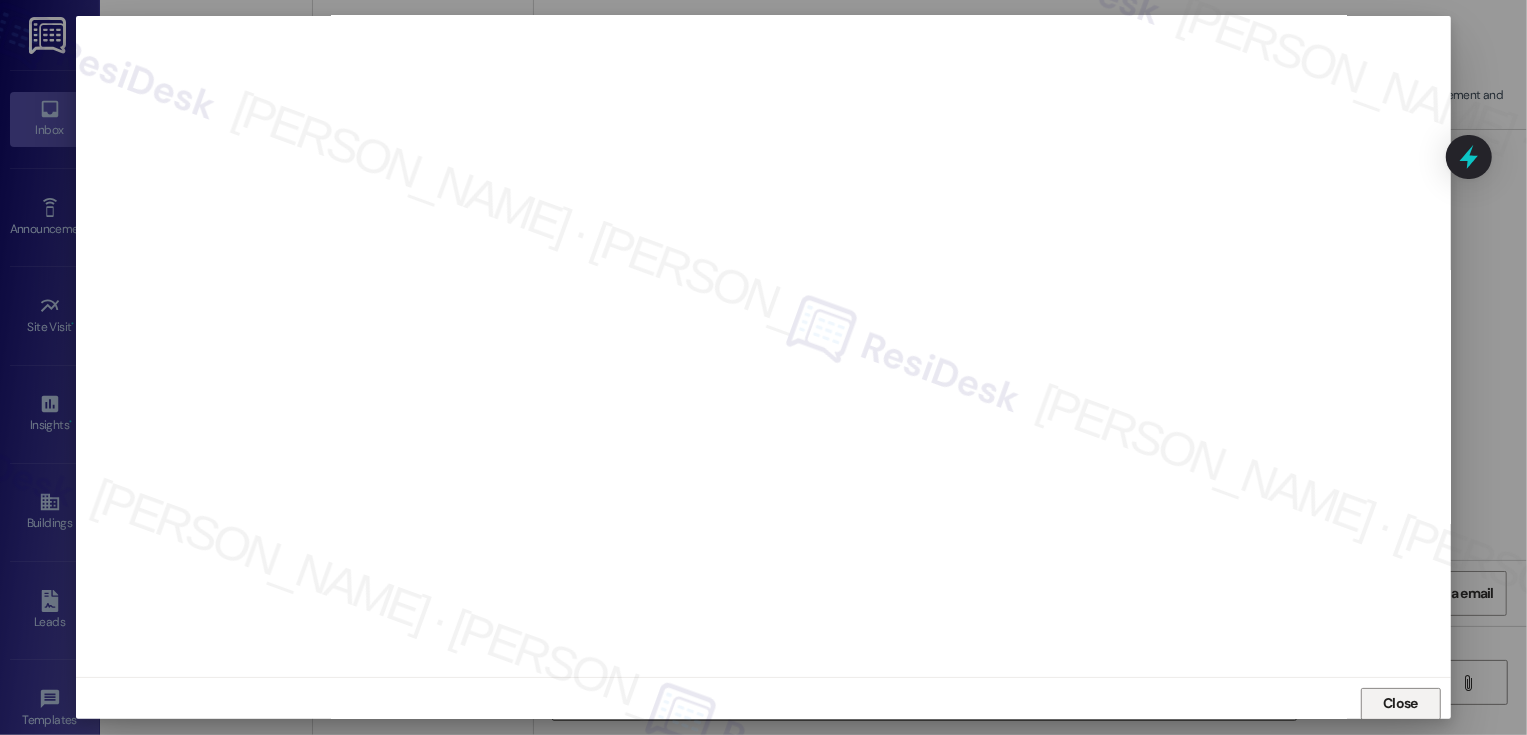 click on "Close" at bounding box center [1401, 704] 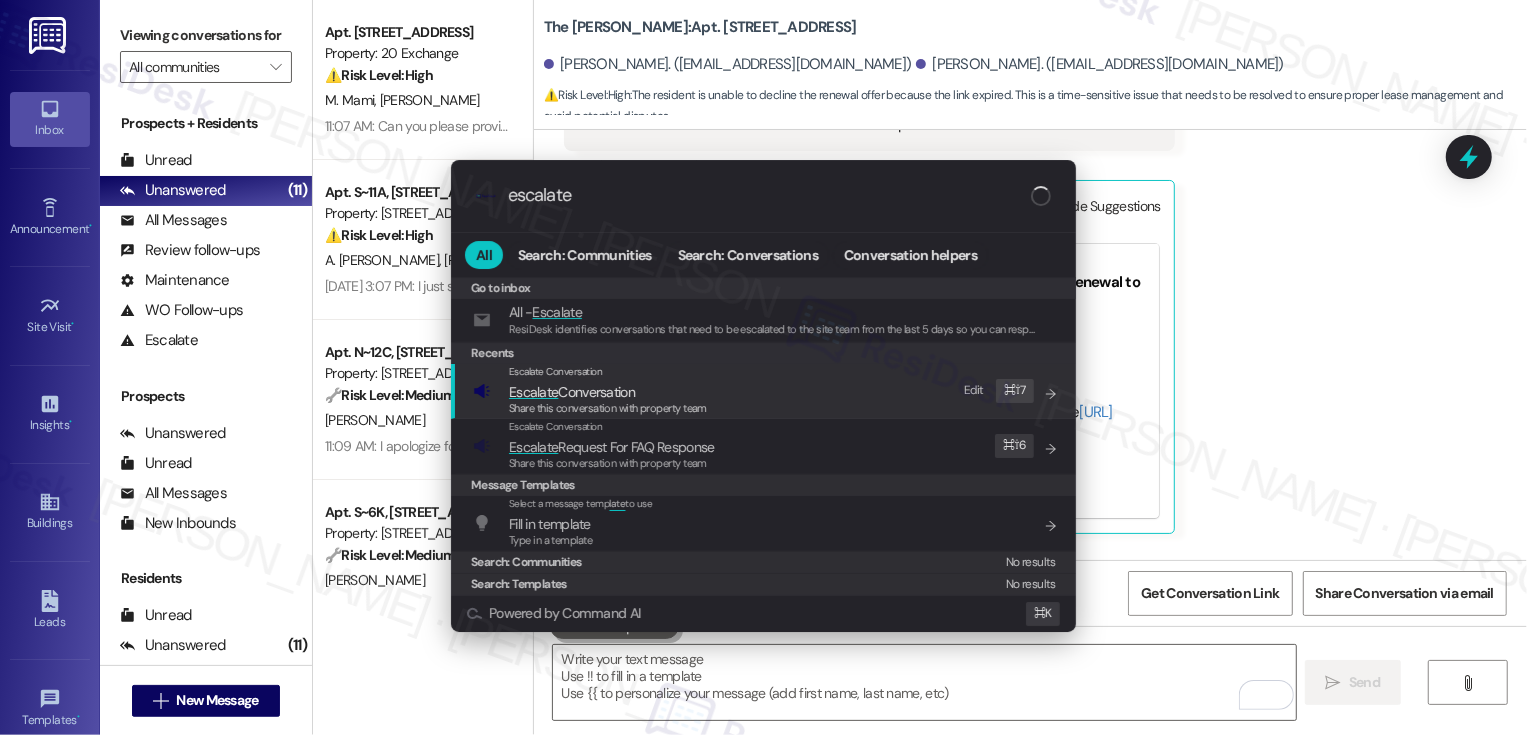 type on "escalate" 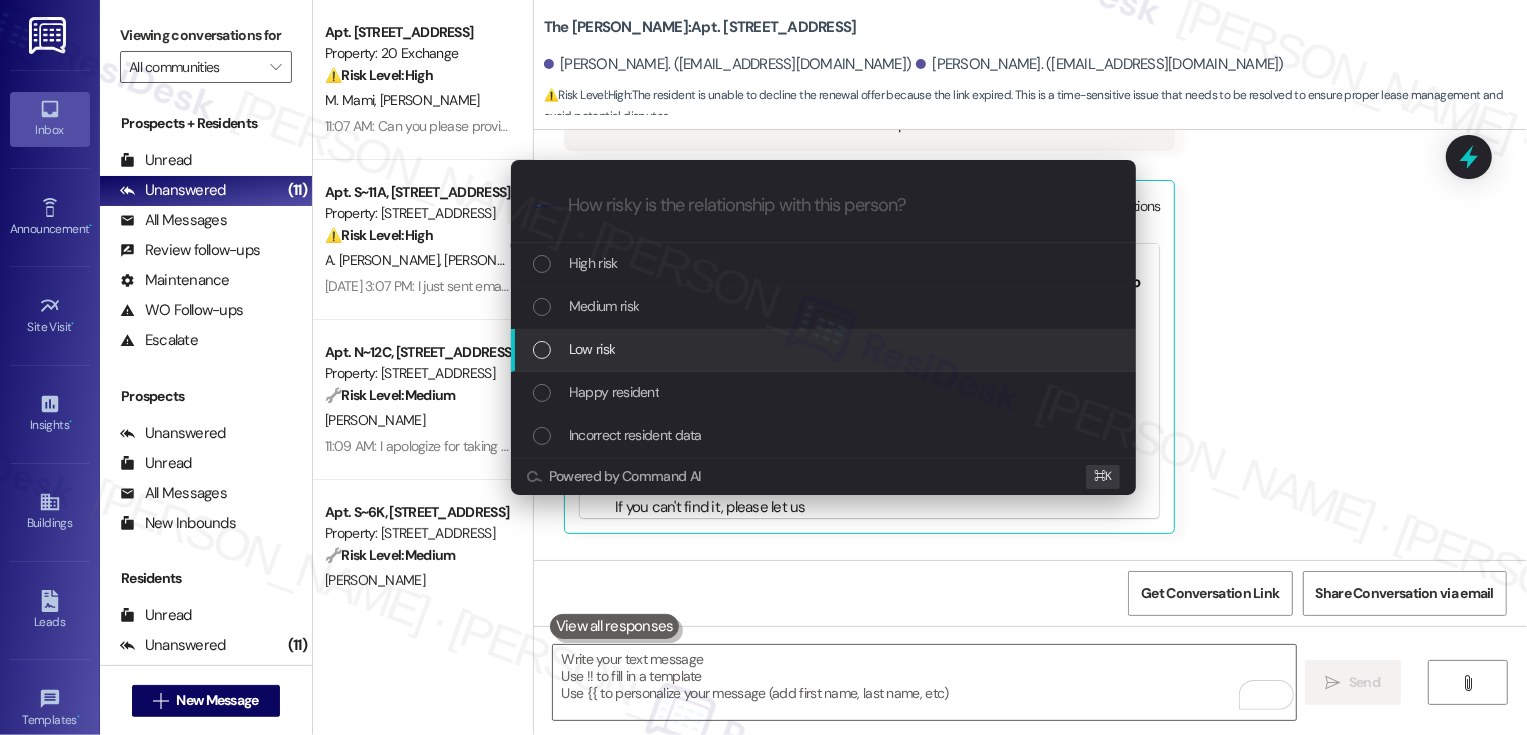click on "Low risk" at bounding box center [592, 349] 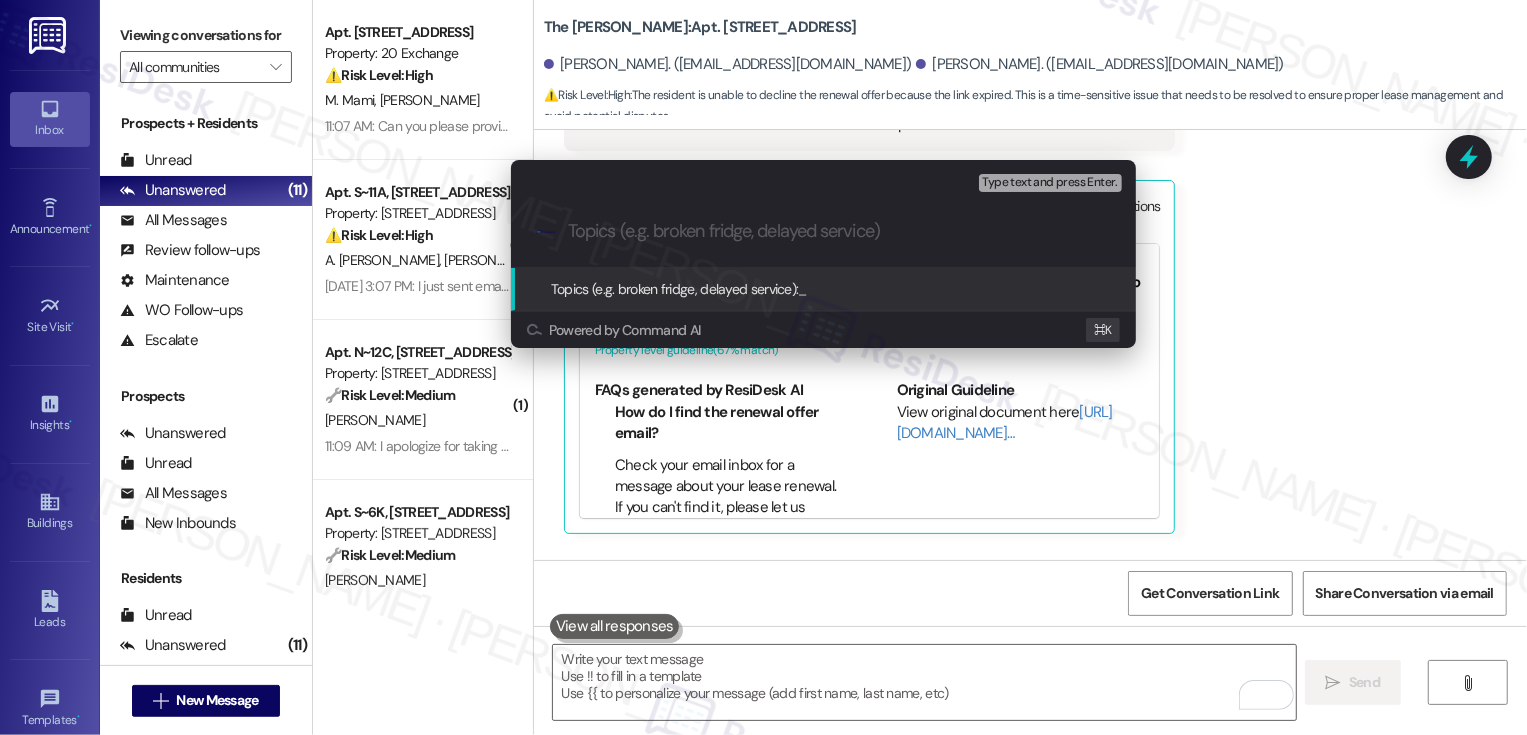 click on "Escalate Conversation Low risk Topics (e.g. broken fridge, delayed service) Any messages to highlight in the email? Type text and press Enter. .cls-1{fill:#0a055f;}.cls-2{fill:#0cc4c4;} resideskLogoBlueOrange Topics (e.g. broken fridge, delayed service):  _ Powered by Command AI ⌘ K" at bounding box center [763, 367] 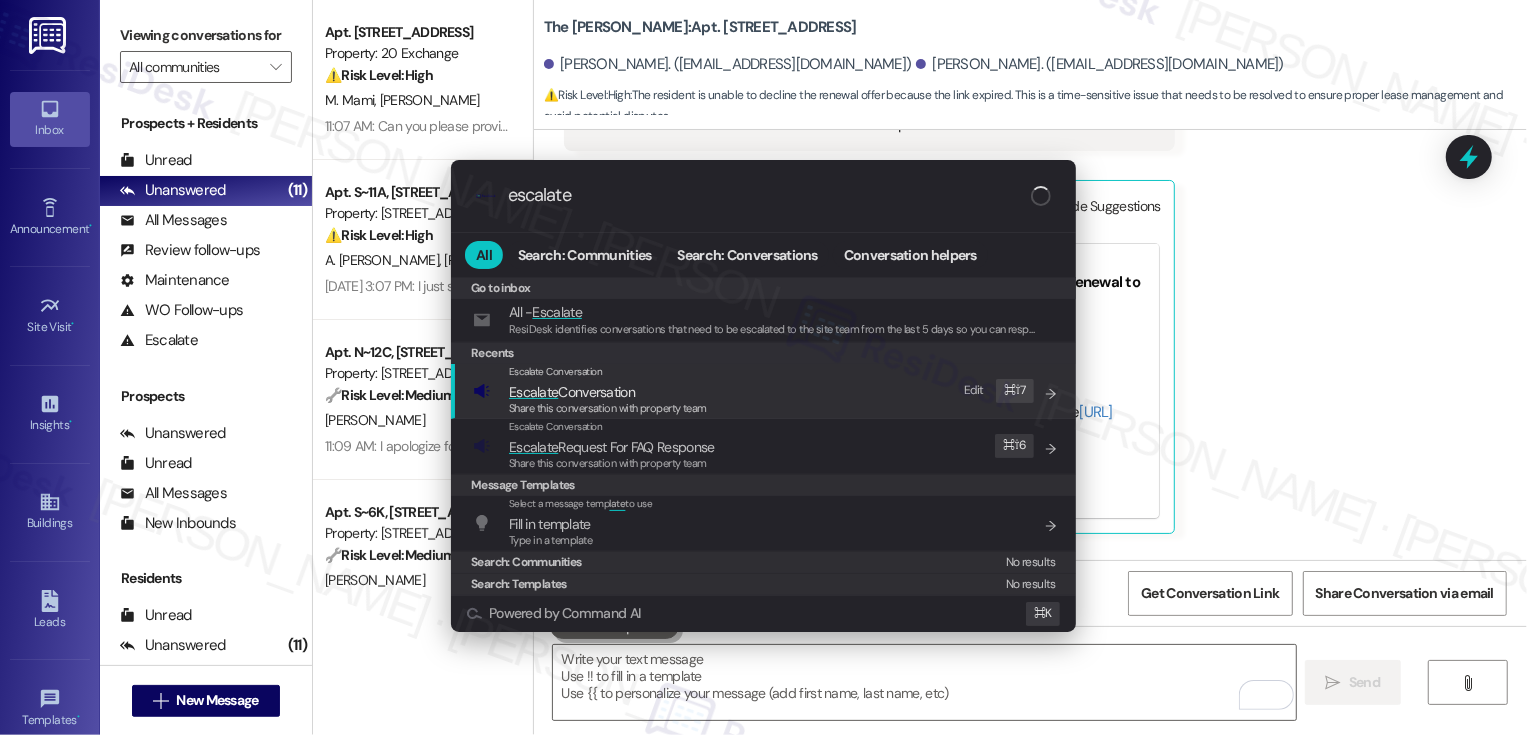 type on "escalate" 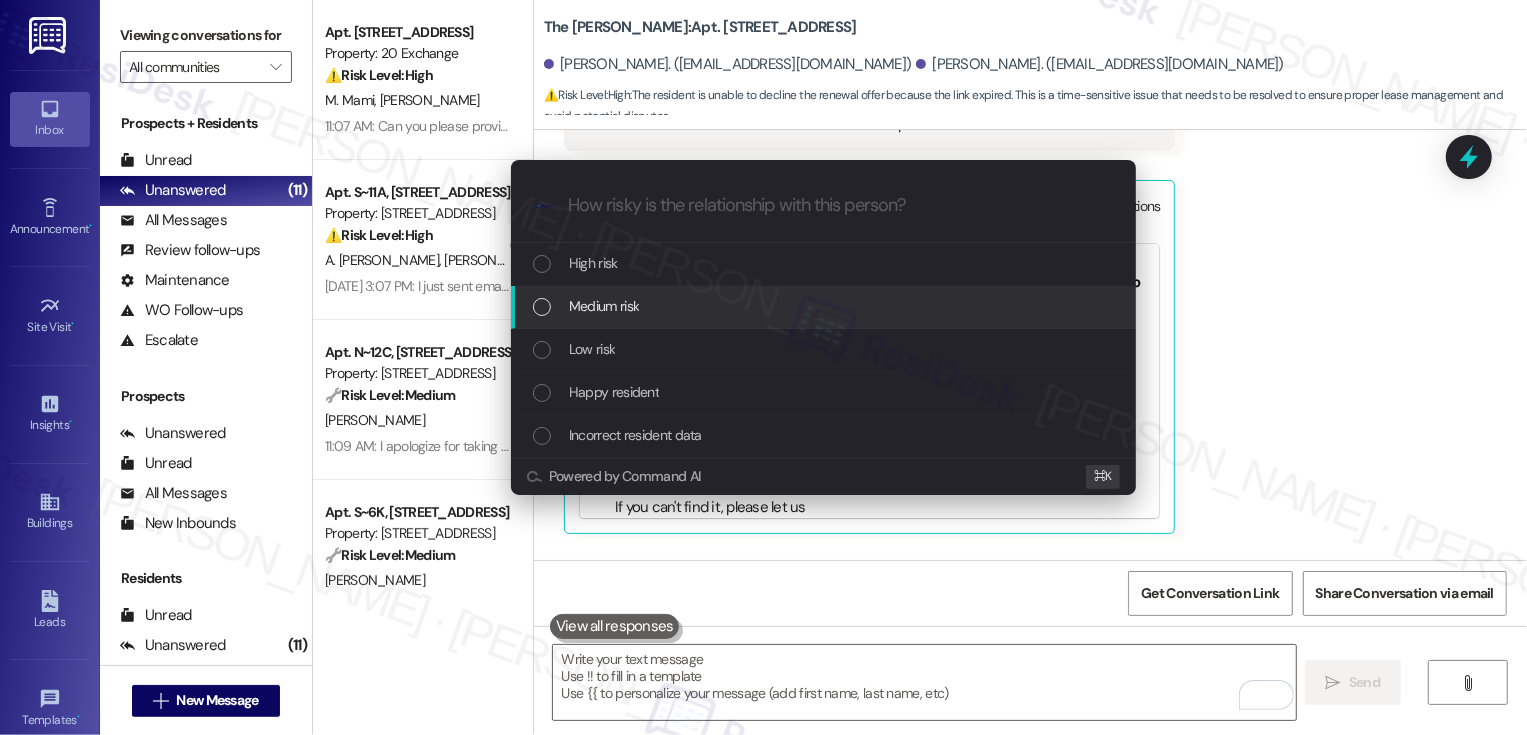 click at bounding box center (542, 307) 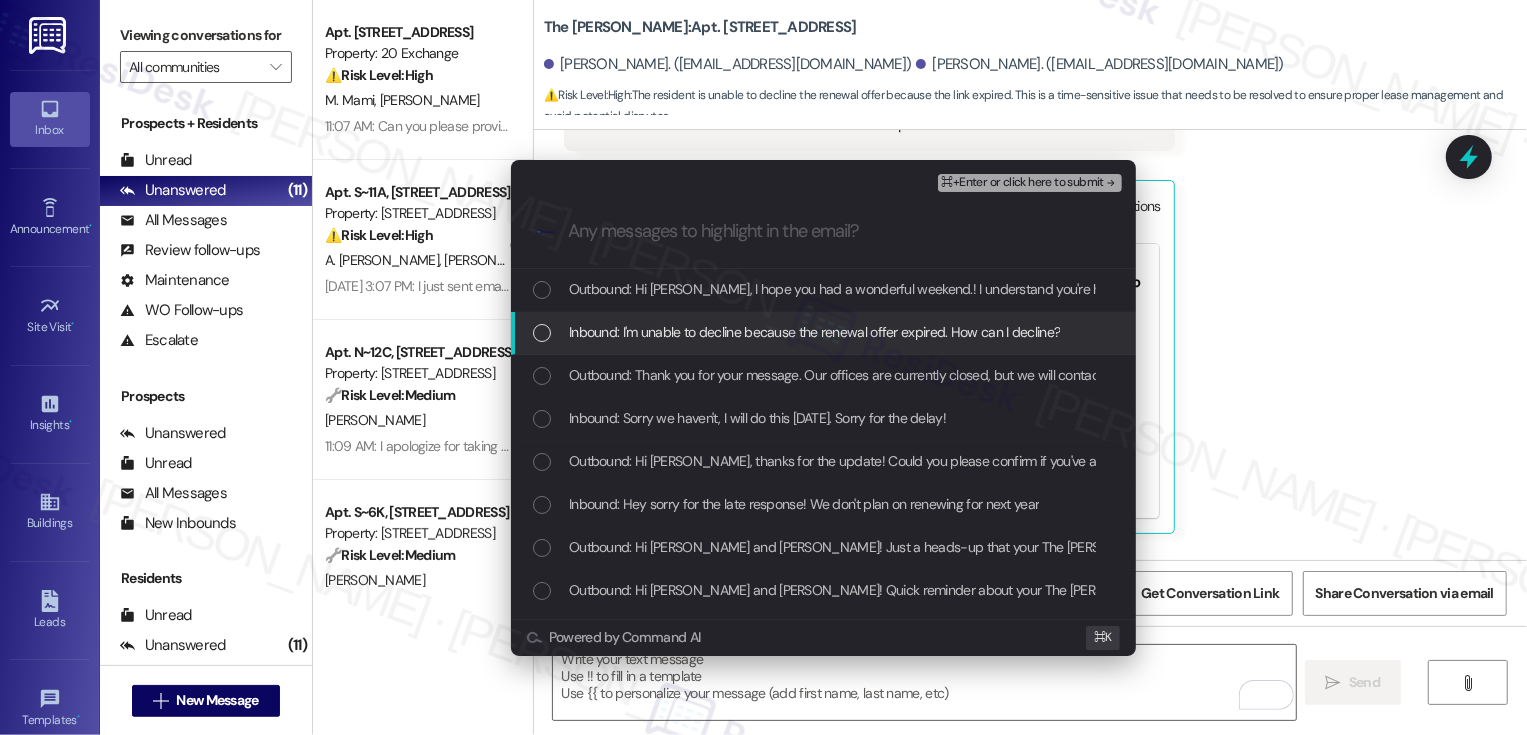 click on "Escalate Conversation Medium risk Any messages to highlight in the email? ⌘+Enter or click here to submit .cls-1{fill:#0a055f;}.cls-2{fill:#0cc4c4;} resideskLogoBlueOrange Outbound: Hi [PERSON_NAME], I hope you had a wonderful weekend.! I understand you're having trouble declining the renewal. I'll ask the team to resend the link to you. Inbound: I'm unable to decline because the renewal offer expired. How can I decline? Outbound: Thank you for your message. Our offices are currently closed, but we will contact you when we resume operations. For emergencies, please contact your emergency number [PHONE_NUMBER]. If you are looking to enter a work order, I can help you when I return to the office or you can do so through the BuildingLink app or by visiting [URL][DOMAIN_NAME]. Inbound: Sorry we haven't, I will do this [DATE]. Sorry for the delay! Outbound: Hi [PERSON_NAME], thanks for the update! Could you please confirm if you've already declined the renewal offer using the link that was sent to you? ⌘ K" at bounding box center [763, 367] 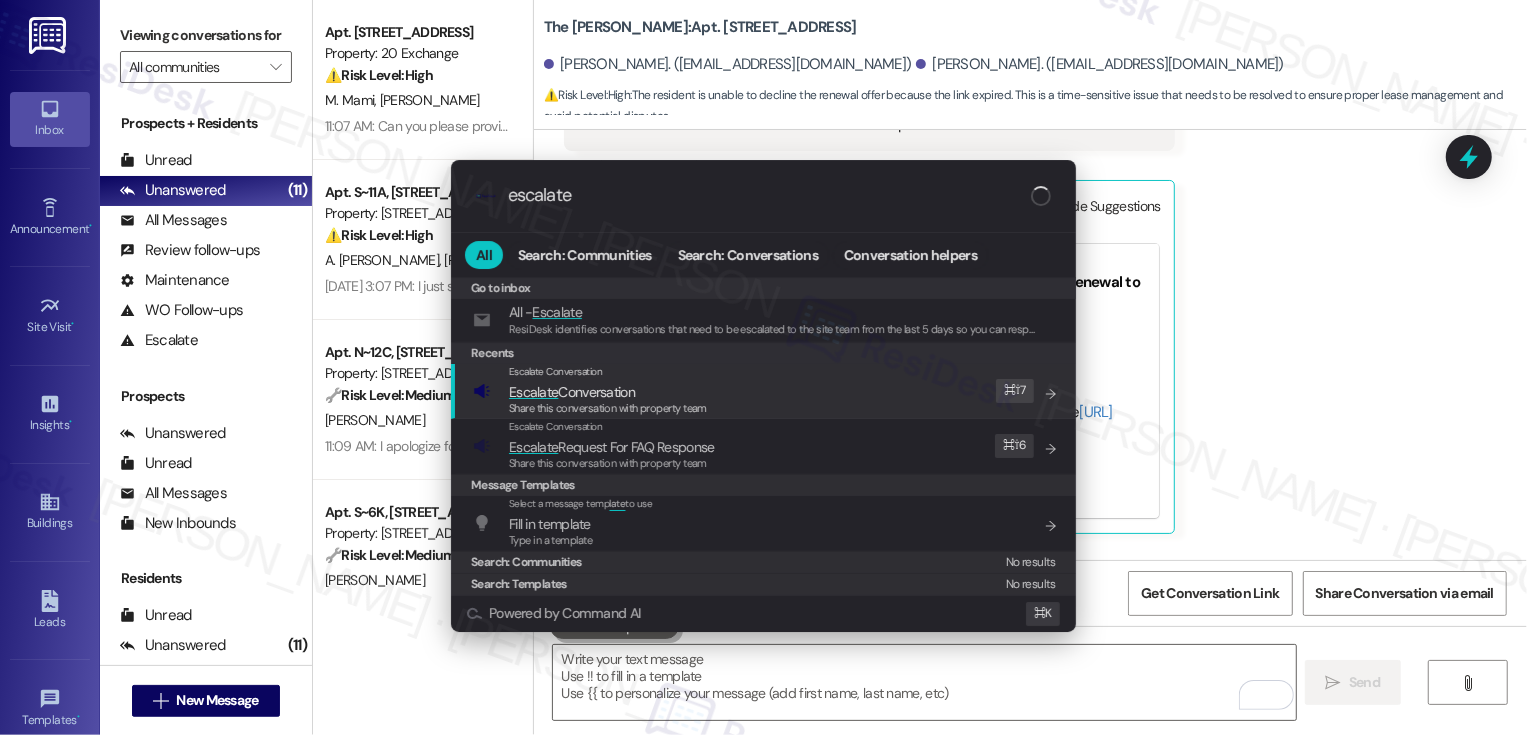type on "escalate" 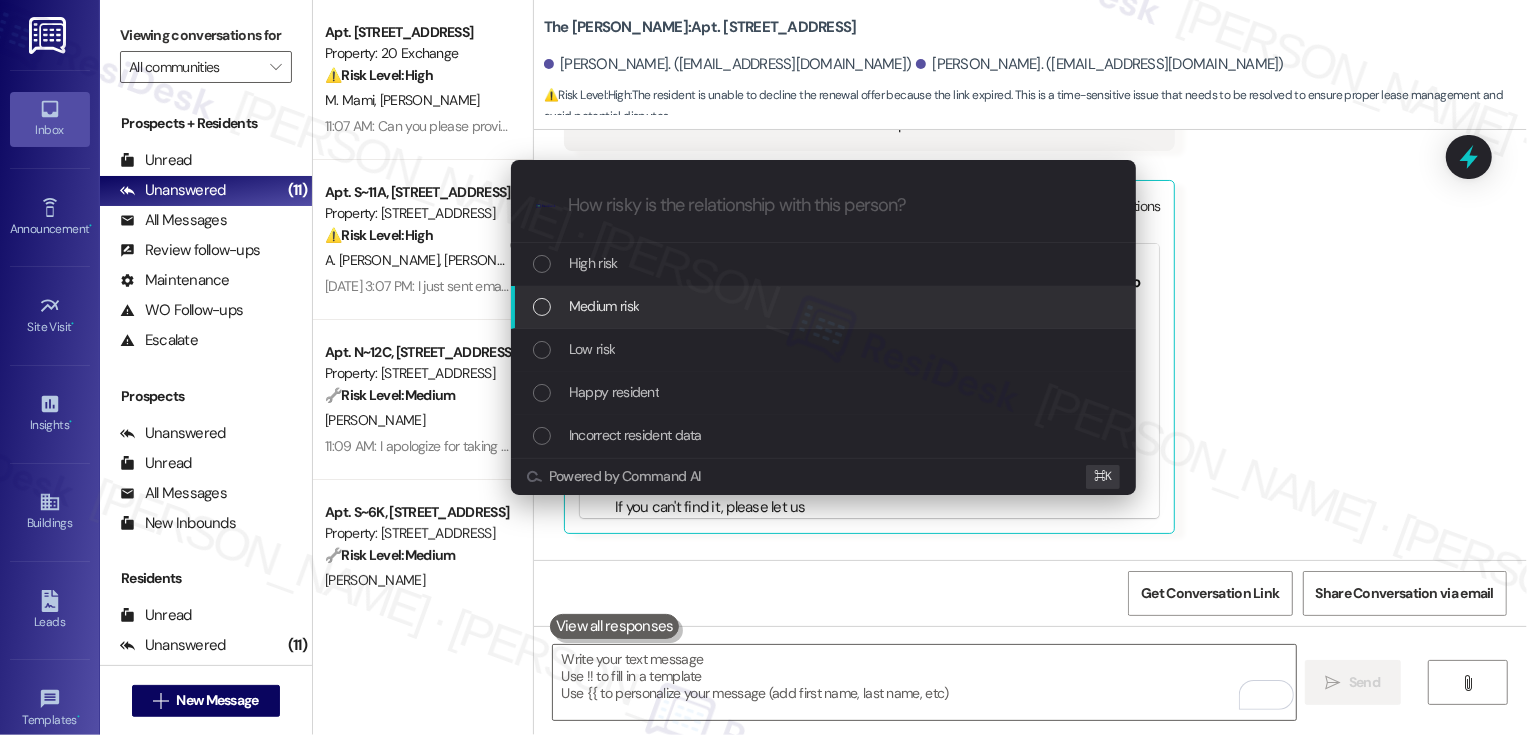 click on "Medium risk" at bounding box center (604, 306) 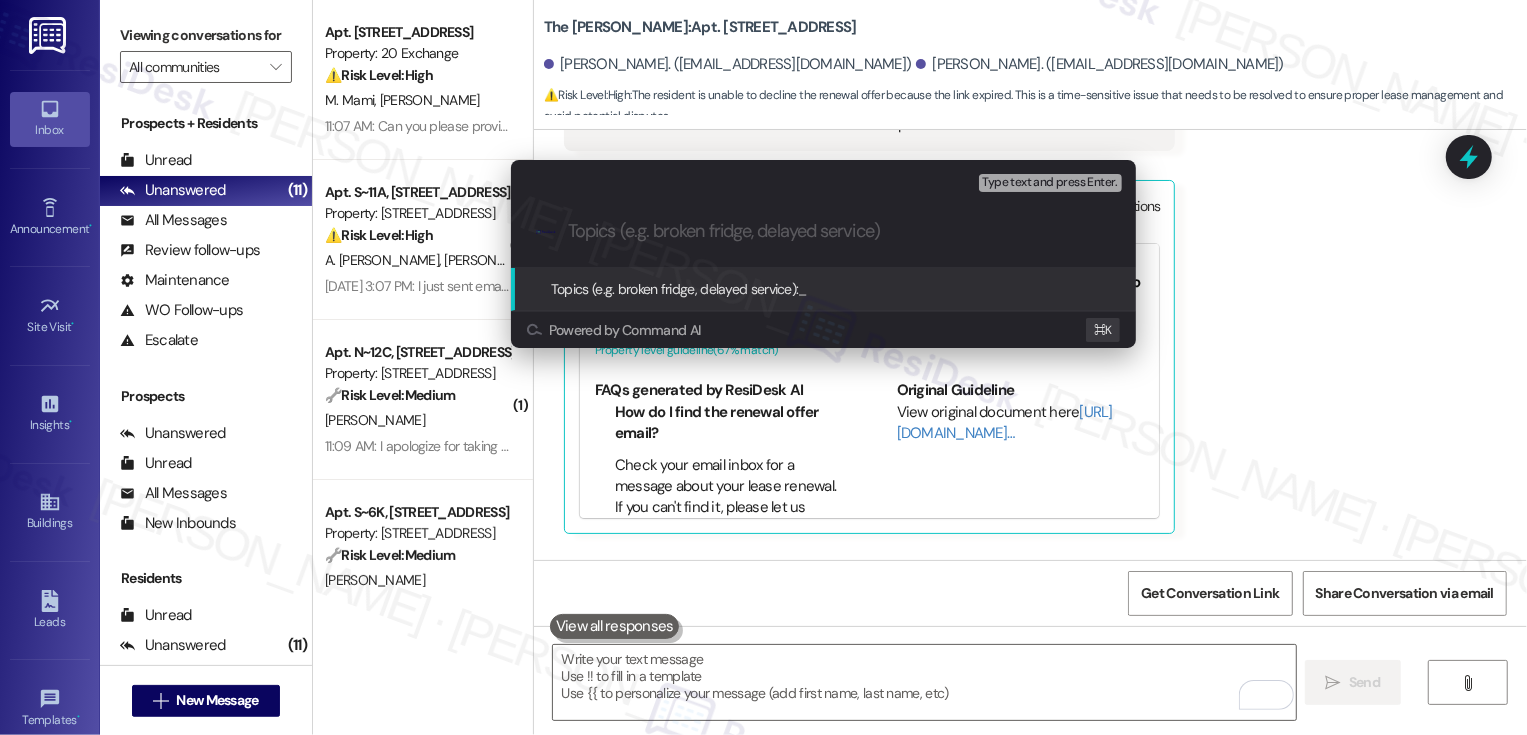paste on "Please resend the renewal link (residents will decline)" 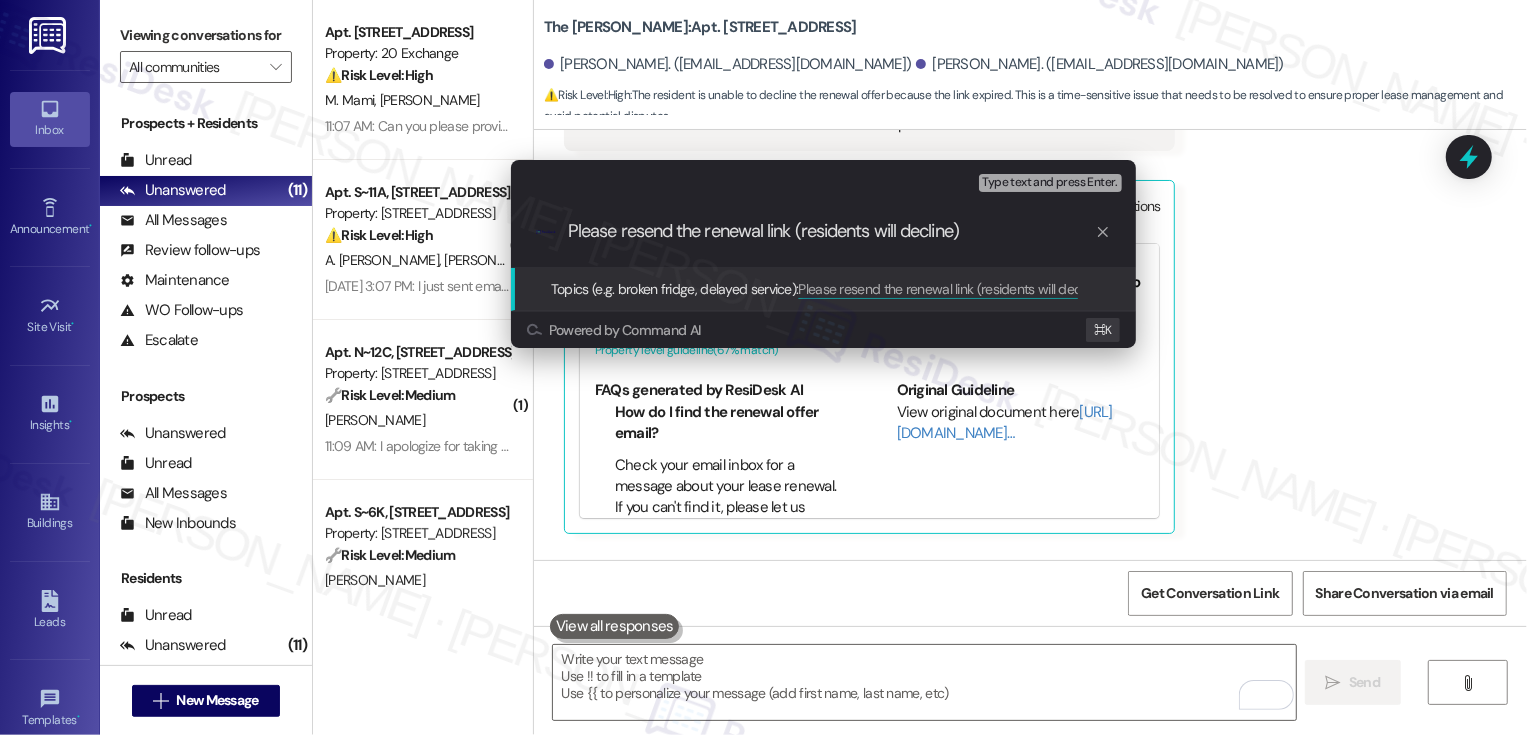 type 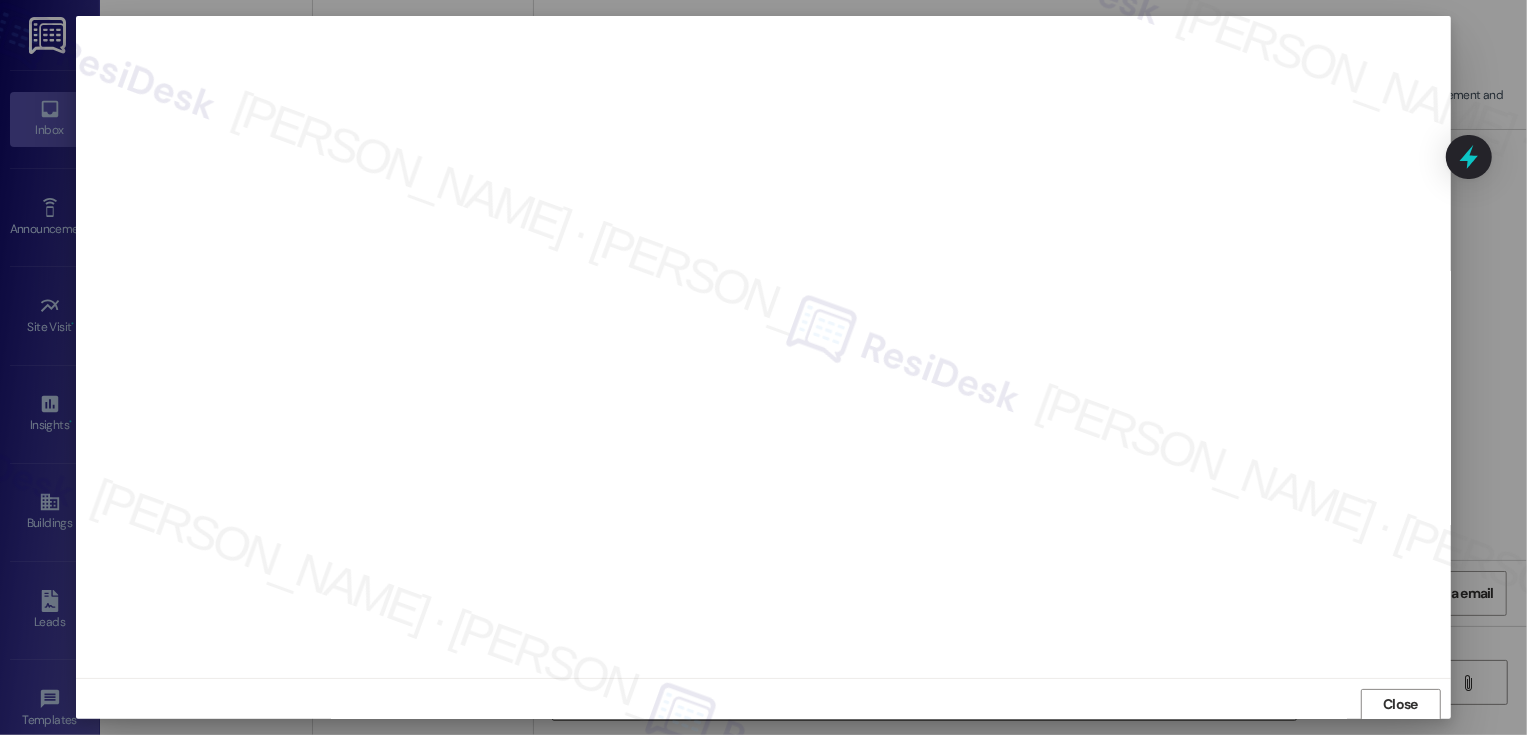 scroll, scrollTop: 1, scrollLeft: 0, axis: vertical 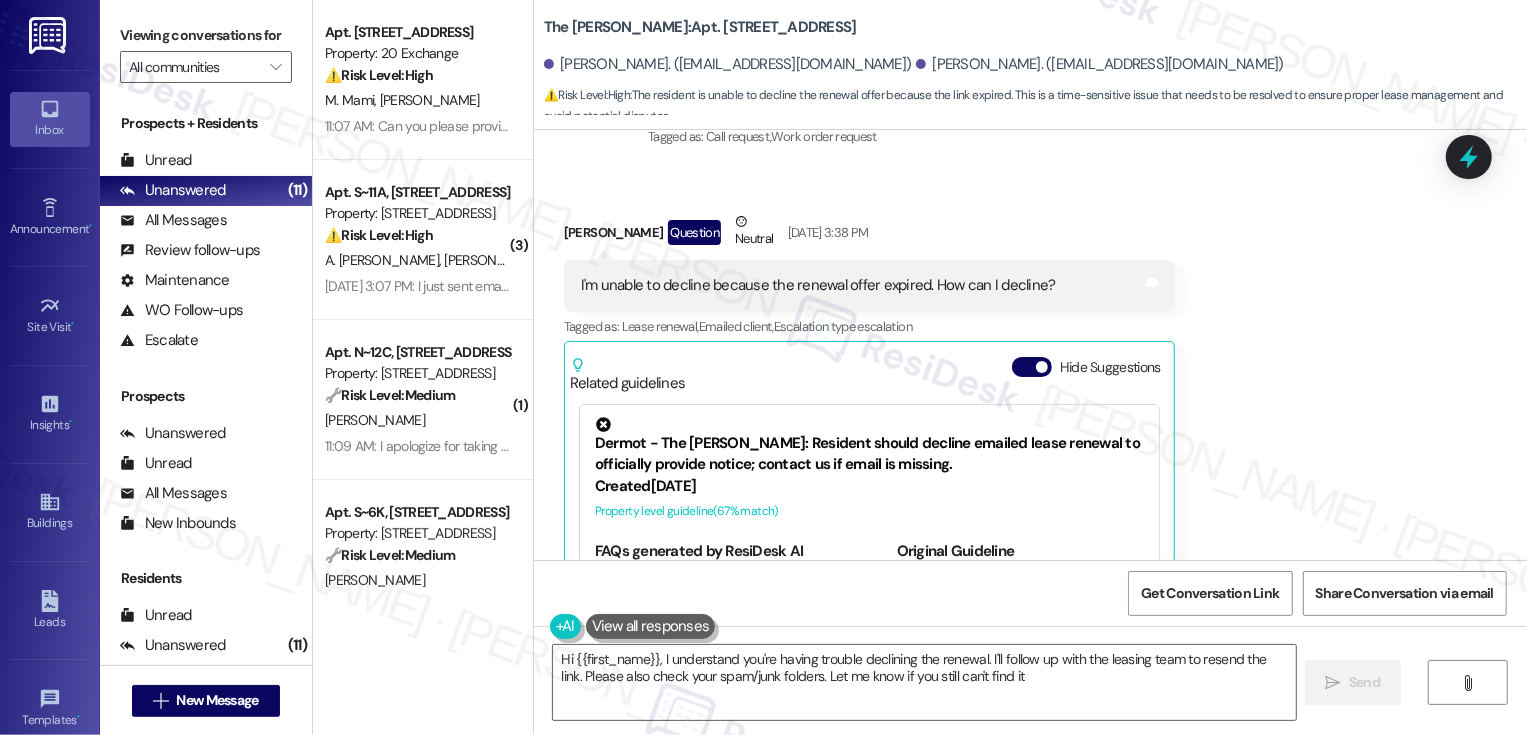 type on "Hi {{first_name}}, I understand you're having trouble declining the renewal. I'll follow up with the leasing team to resend the link. Please also check your spam/junk folders. Let me know if you still can't find it!" 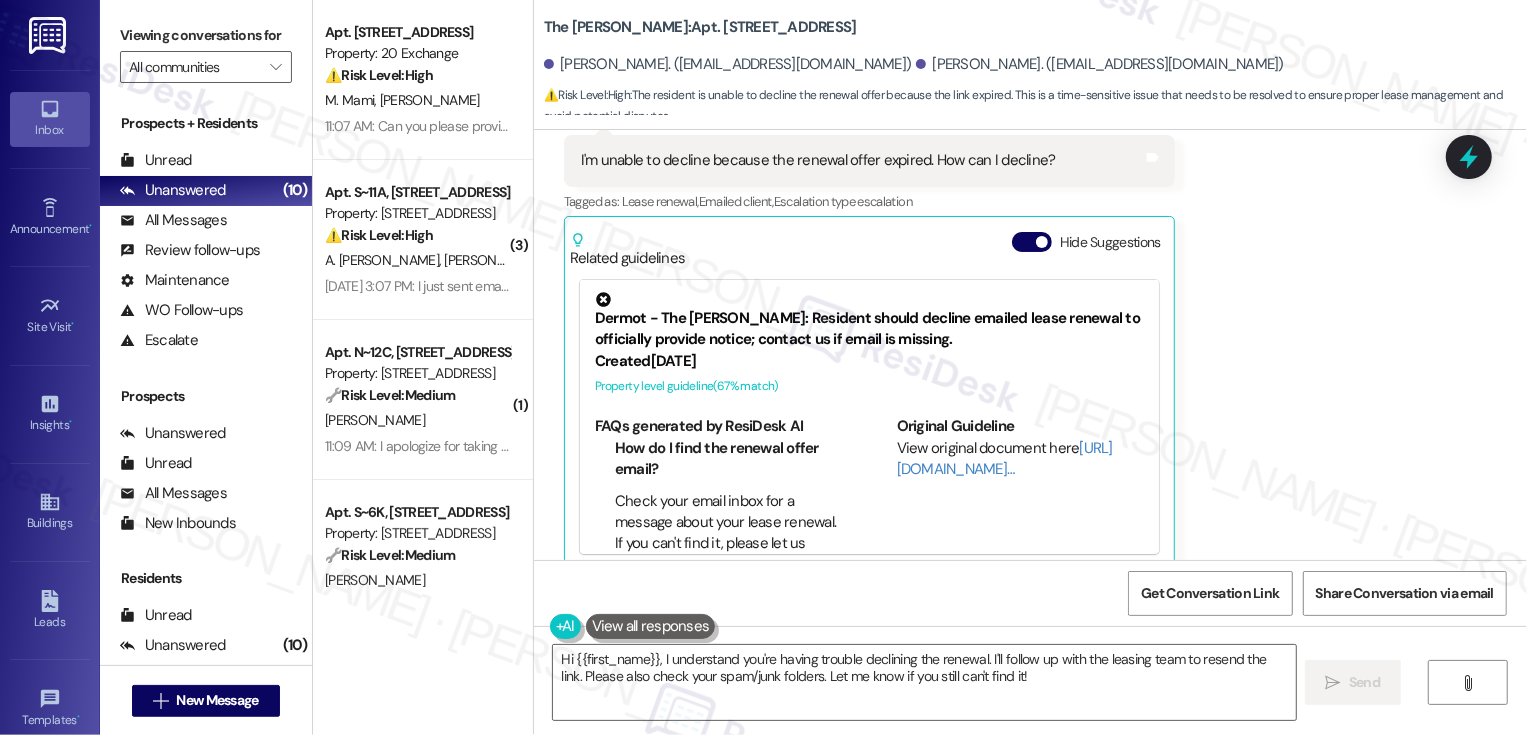 scroll, scrollTop: 8078, scrollLeft: 0, axis: vertical 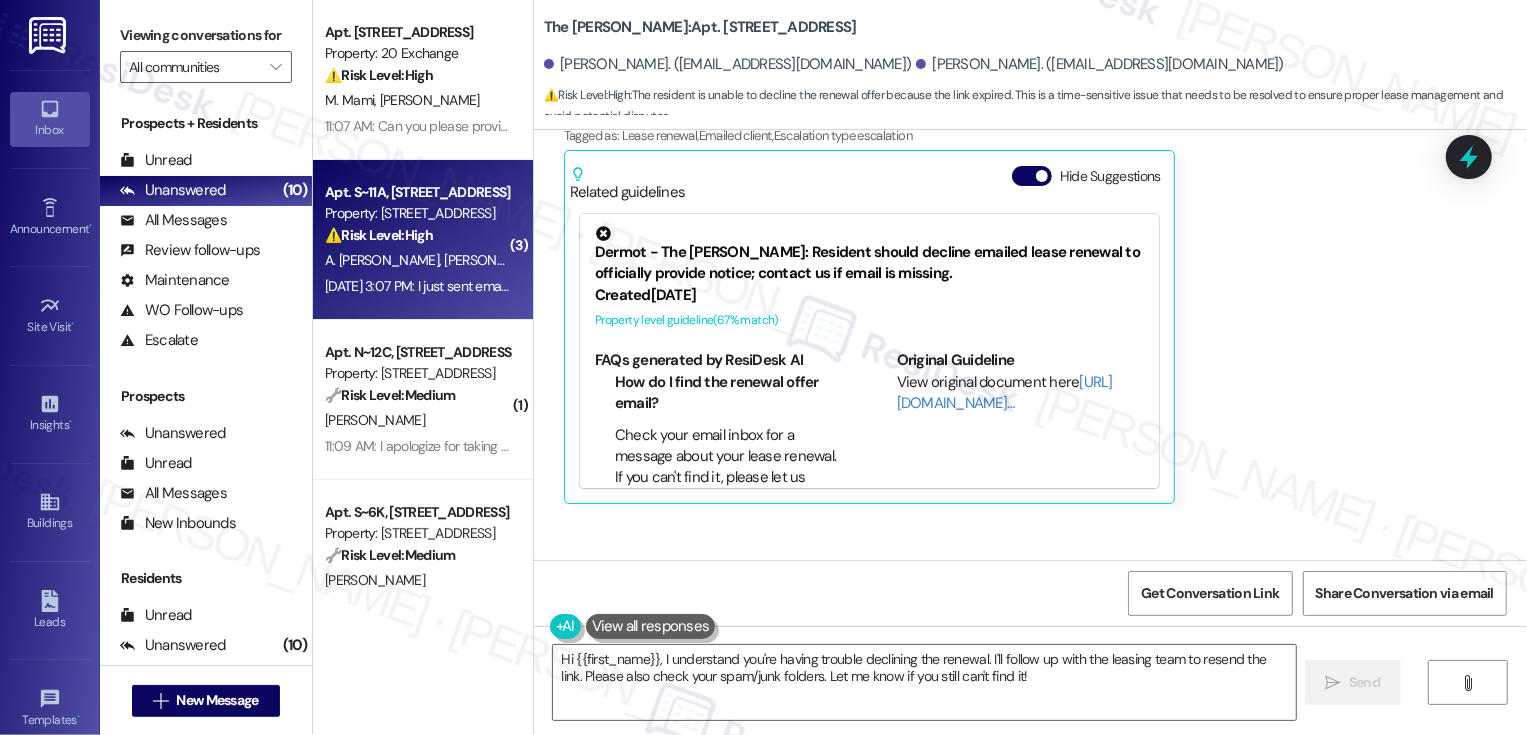 click on "Apt. S~11A, [STREET_ADDRESS] Property: [STREET_ADDRESS] ⚠️  Risk Level:  High The resident indicates they did not receive their renewal notice by the date specified in their lease agreement. This raises a risk mitigation concern, as failure to properly notify the resident could lead to legal or financial repercussions." at bounding box center [417, 214] 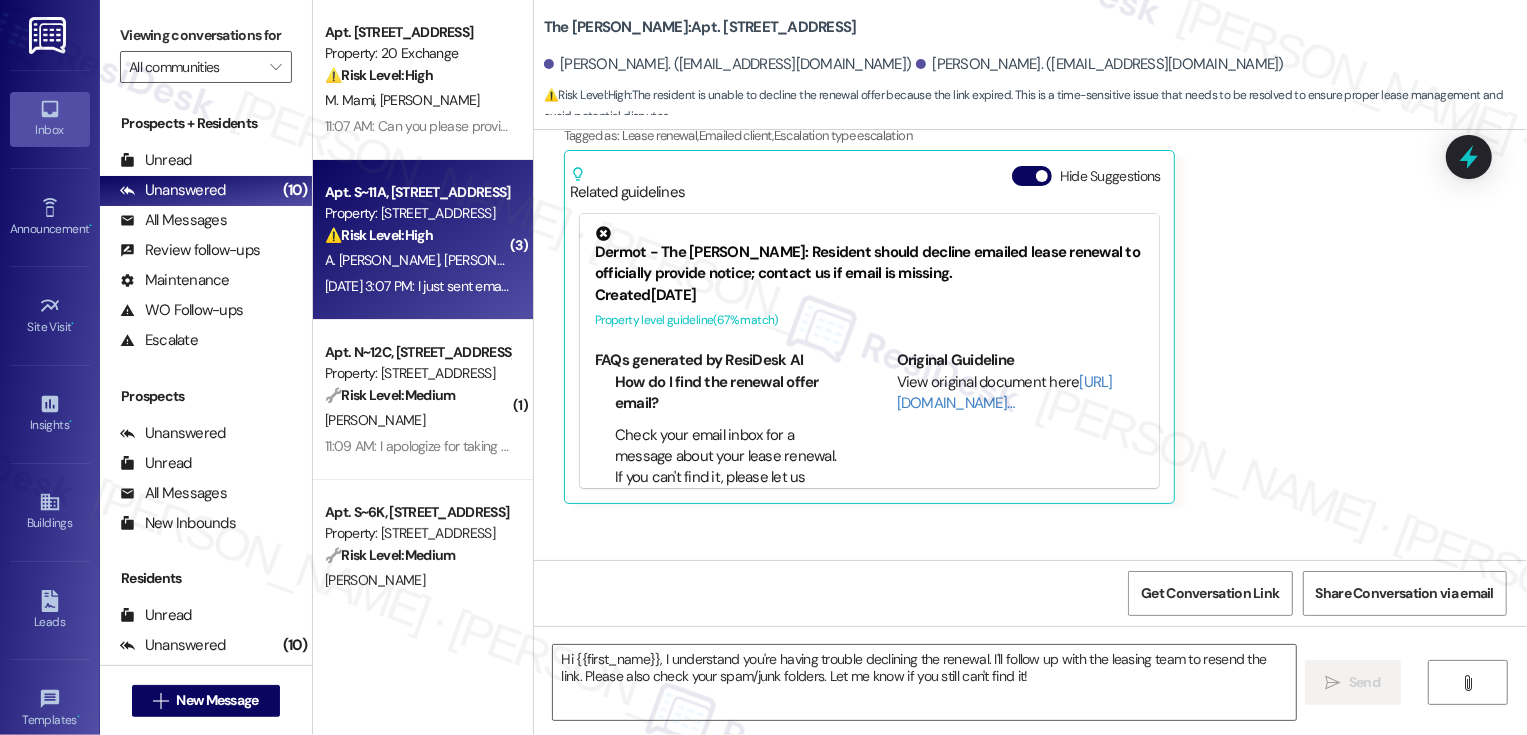 click on "Apt. S~11A, [STREET_ADDRESS] Property: [STREET_ADDRESS] ⚠️  Risk Level:  High The resident indicates they did not receive their renewal notice by the date specified in their lease agreement. This raises a risk mitigation concern, as failure to properly notify the resident could lead to legal or financial repercussions." at bounding box center [417, 214] 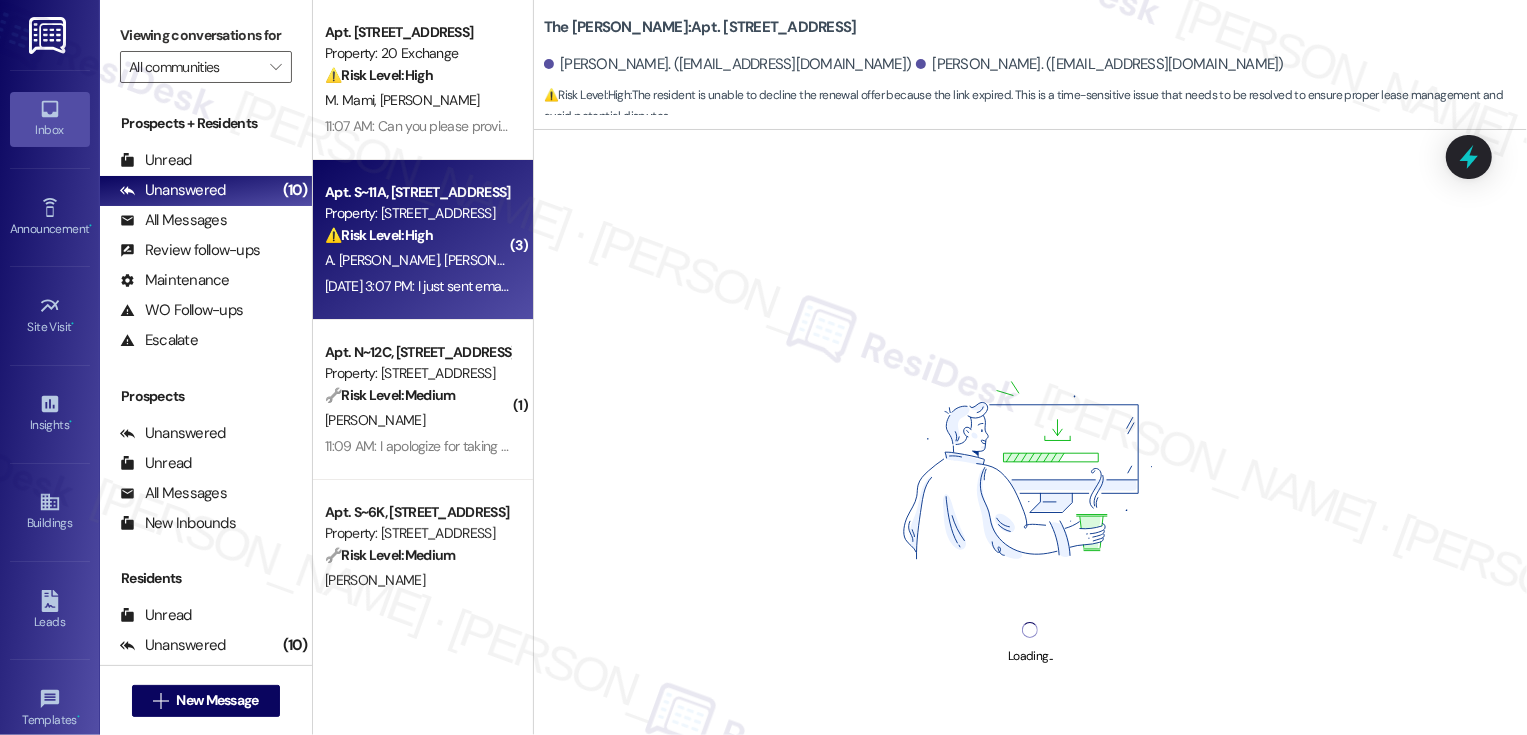 click on "Apt. S~11A, [STREET_ADDRESS] Property: [STREET_ADDRESS] ⚠️  Risk Level:  High The resident indicates they did not receive their renewal notice by the date specified in their lease agreement. This raises a risk mitigation concern, as failure to properly notify the resident could lead to legal or financial repercussions." at bounding box center [417, 214] 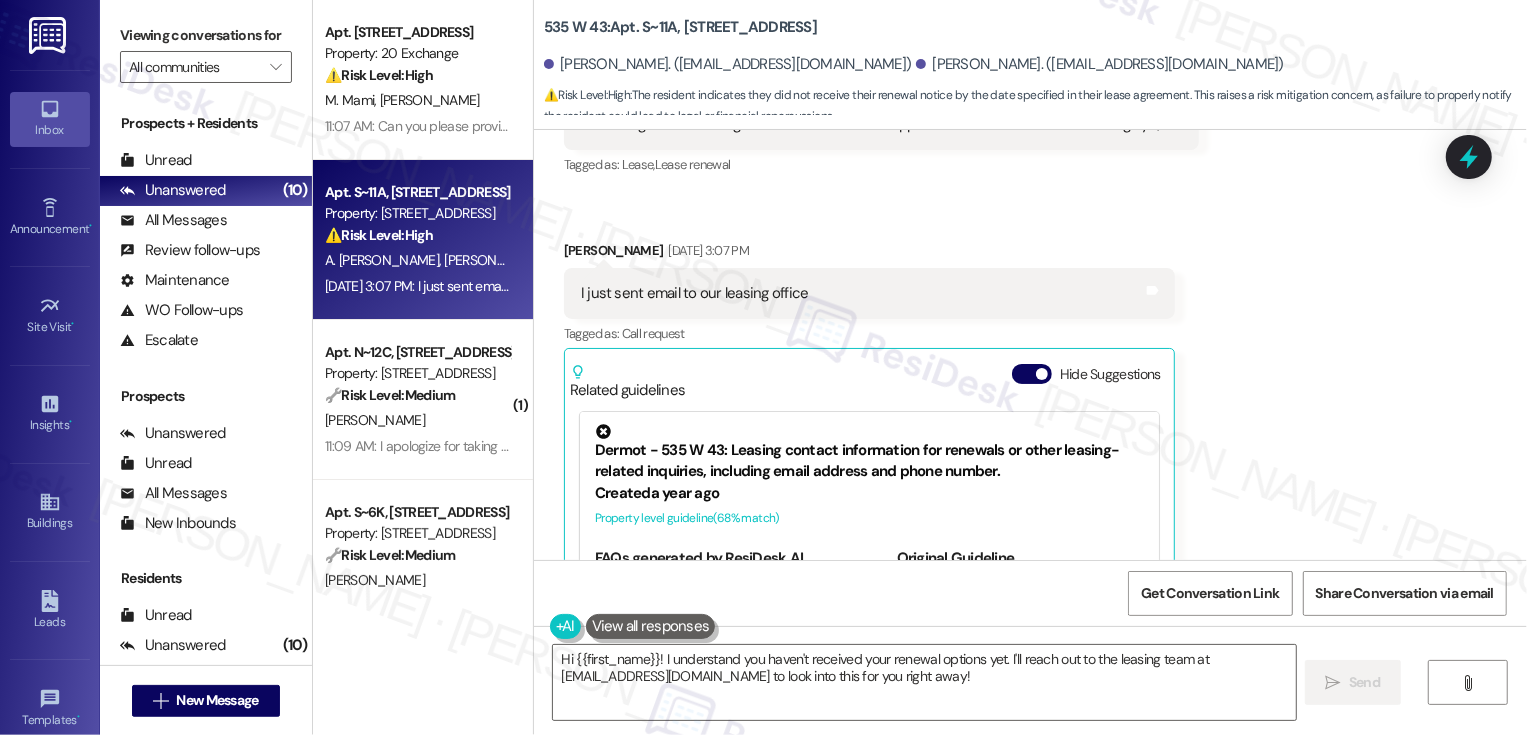 scroll, scrollTop: 6131, scrollLeft: 0, axis: vertical 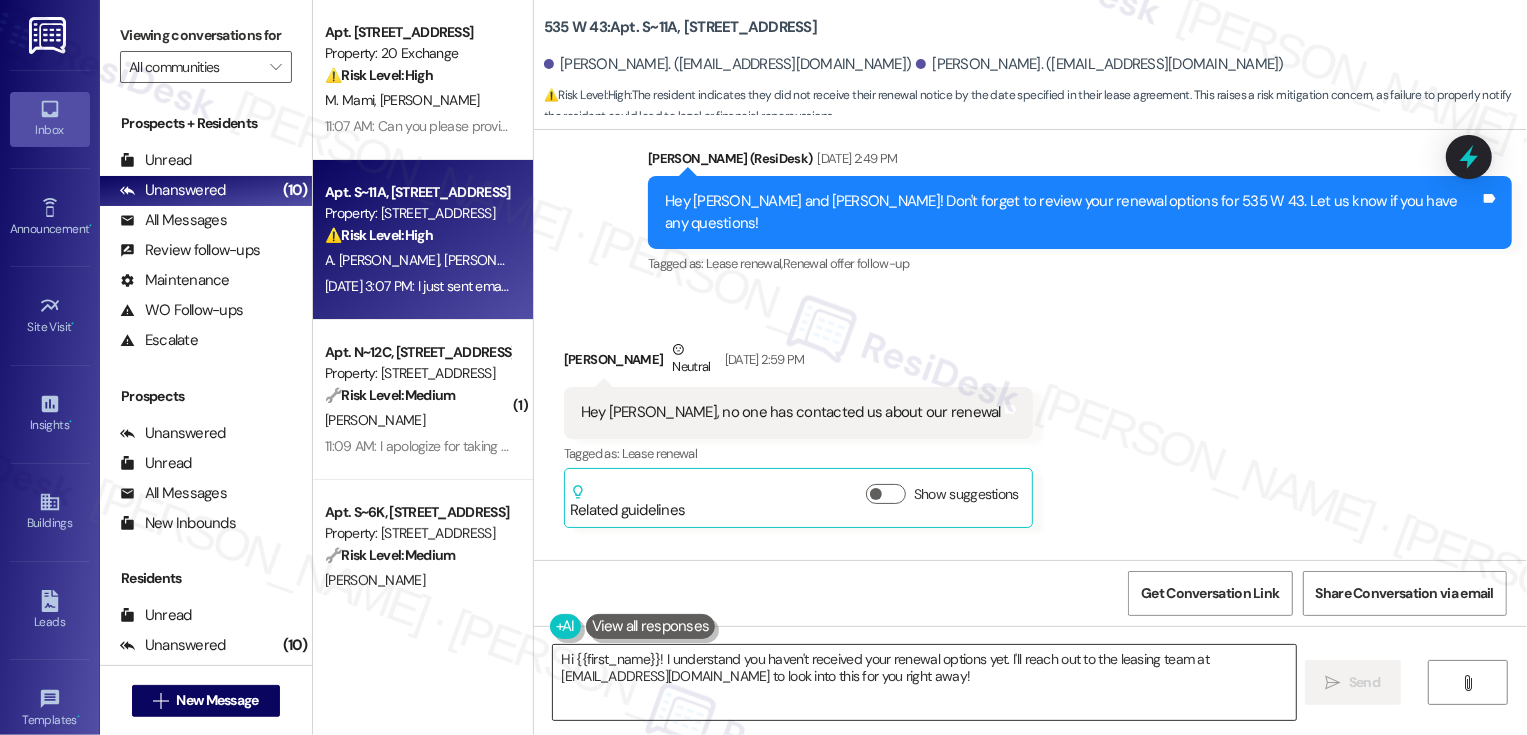 click on "Hi {{first_name}}! I understand you haven't received your renewal options yet. I'll reach out to the leasing team at [EMAIL_ADDRESS][DOMAIN_NAME] to look into this for you right away!" at bounding box center [924, 682] 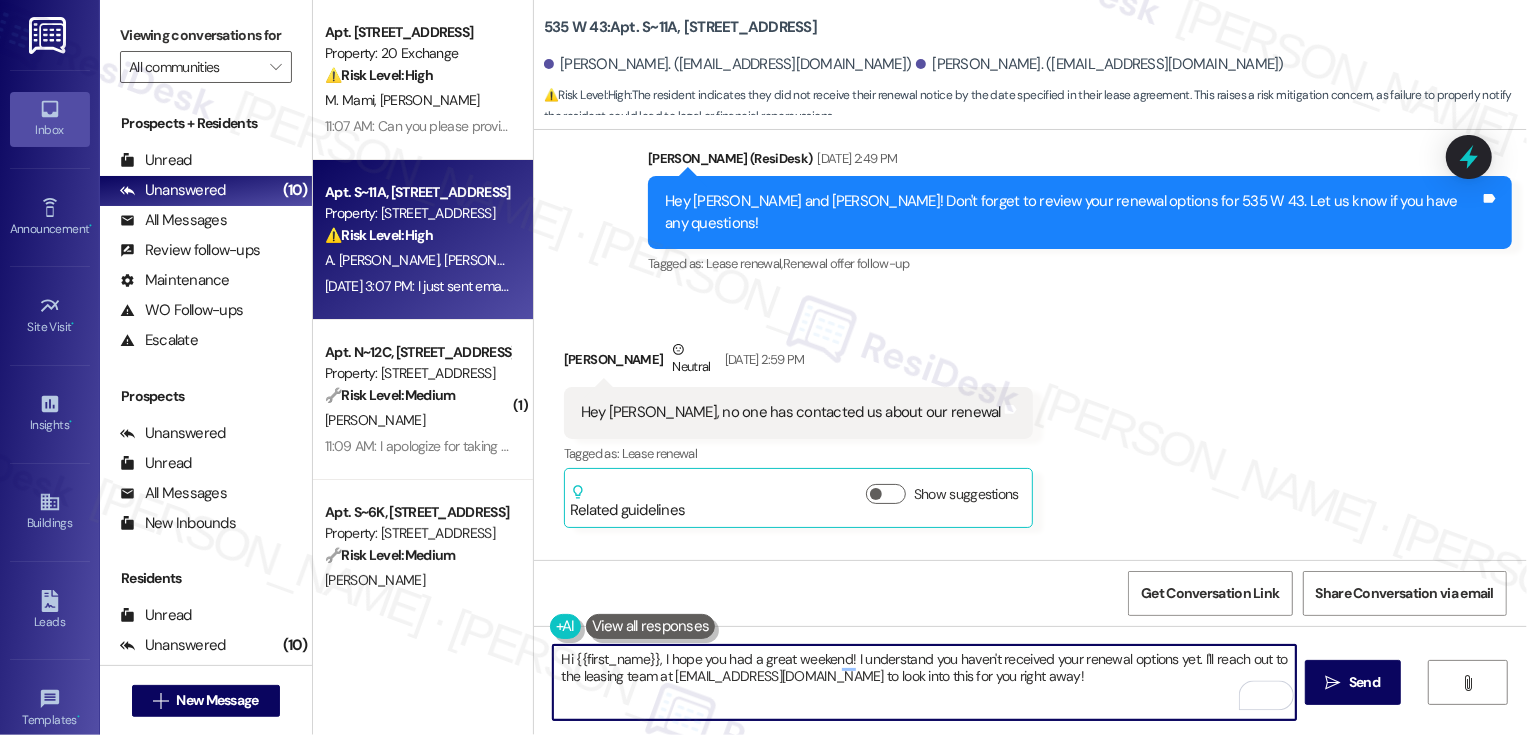 click on "[PERSON_NAME]   Neutral [DATE] 2:59 PM" at bounding box center [798, 363] 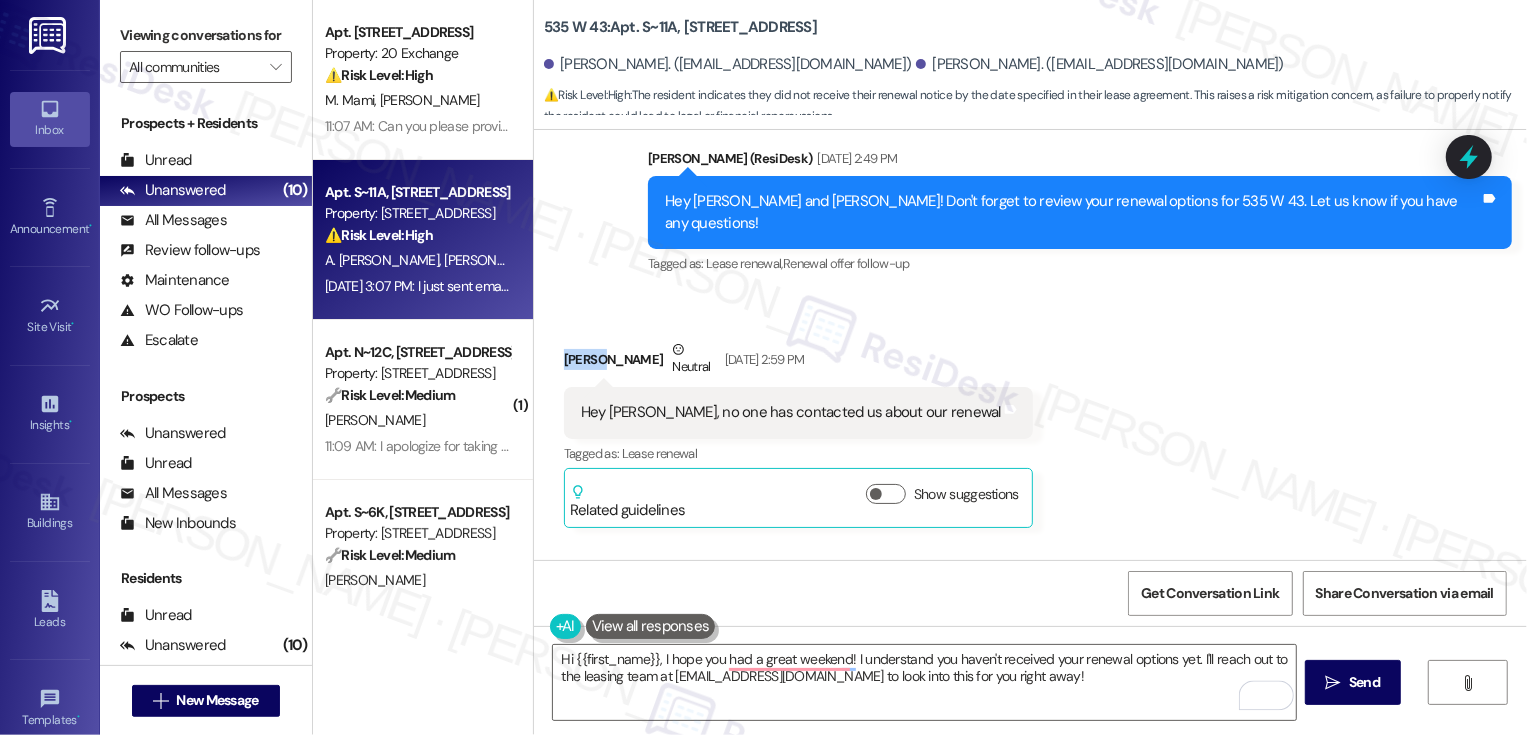 copy on "[PERSON_NAME]" 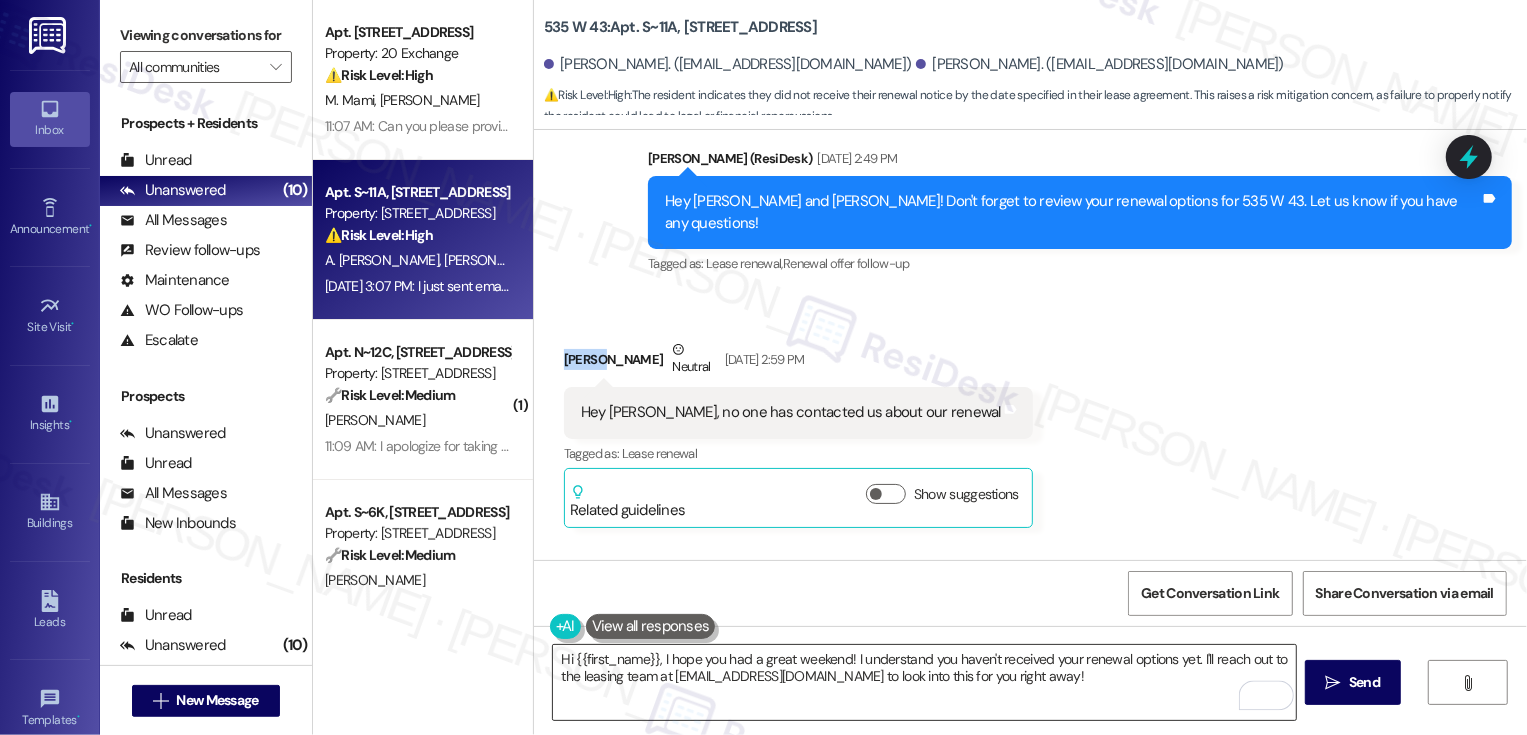 click on "Hi {{first_name}}, I hope you had a great weekend! I understand you haven't received your renewal options yet. I'll reach out to the leasing team at [EMAIL_ADDRESS][DOMAIN_NAME] to look into this for you right away!" at bounding box center (924, 682) 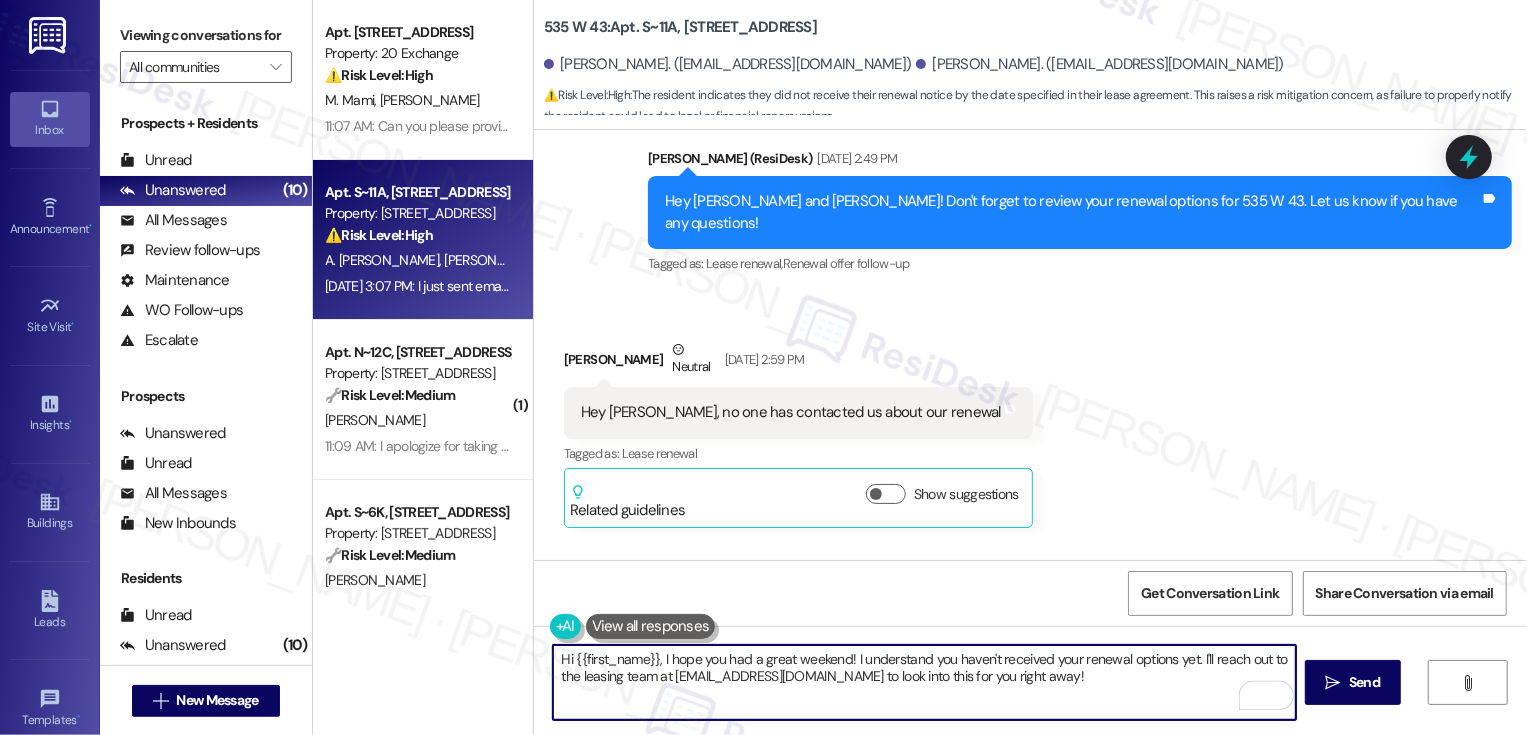 click on "Hi {{first_name}}, I hope you had a great weekend! I understand you haven't received your renewal options yet. I'll reach out to the leasing team at [EMAIL_ADDRESS][DOMAIN_NAME] to look into this for you right away!" at bounding box center (924, 682) 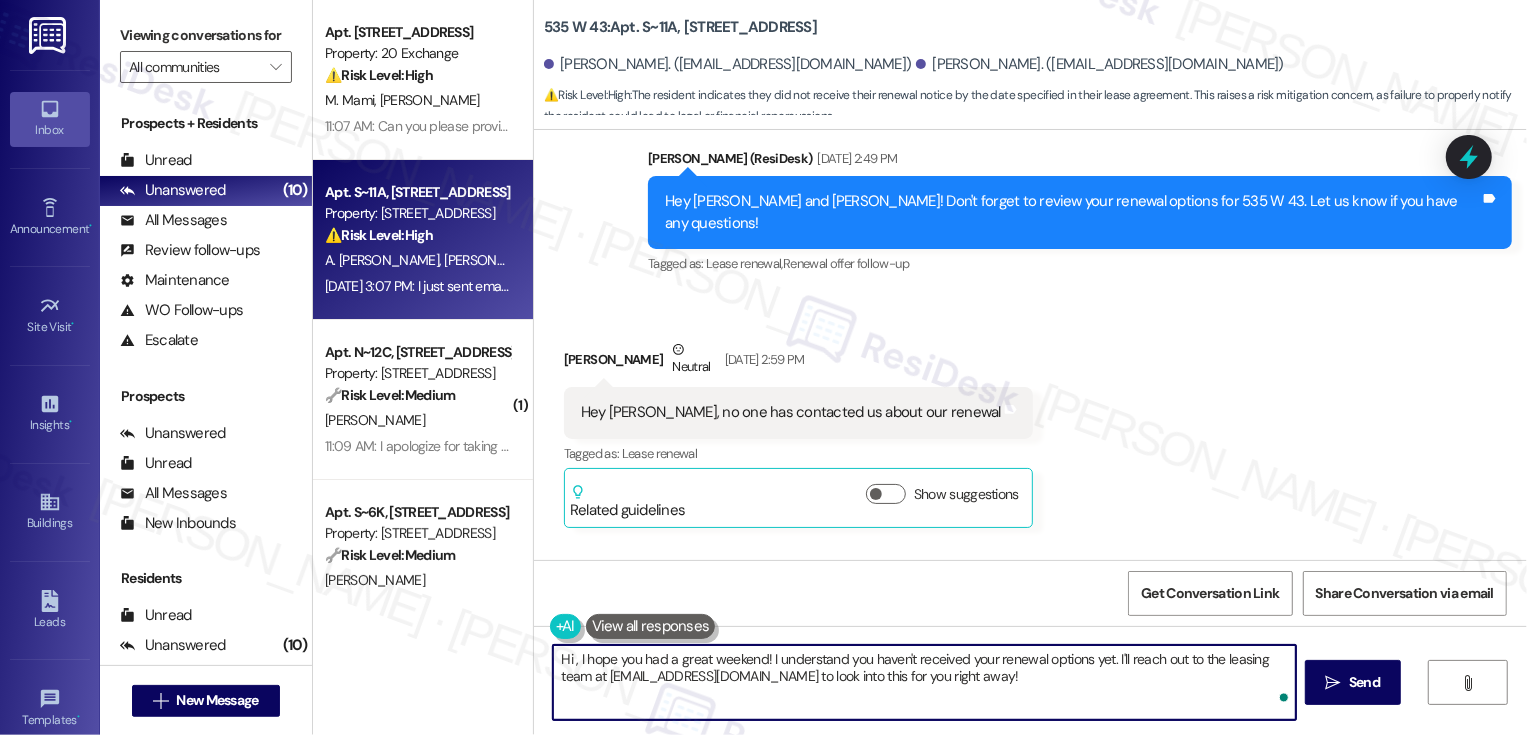 paste on "[PERSON_NAME]" 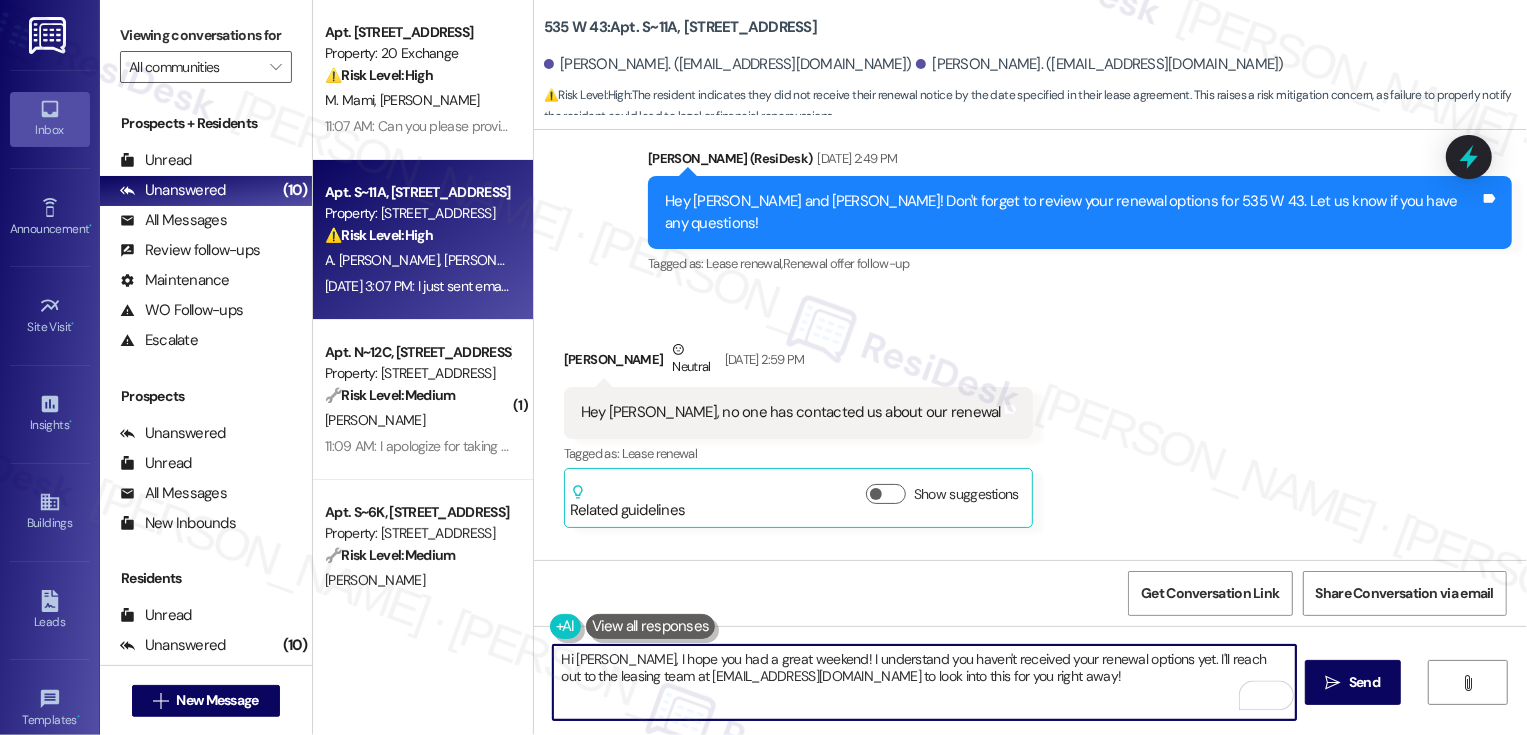 drag, startPoint x: 1144, startPoint y: 660, endPoint x: 1168, endPoint y: 718, distance: 62.76942 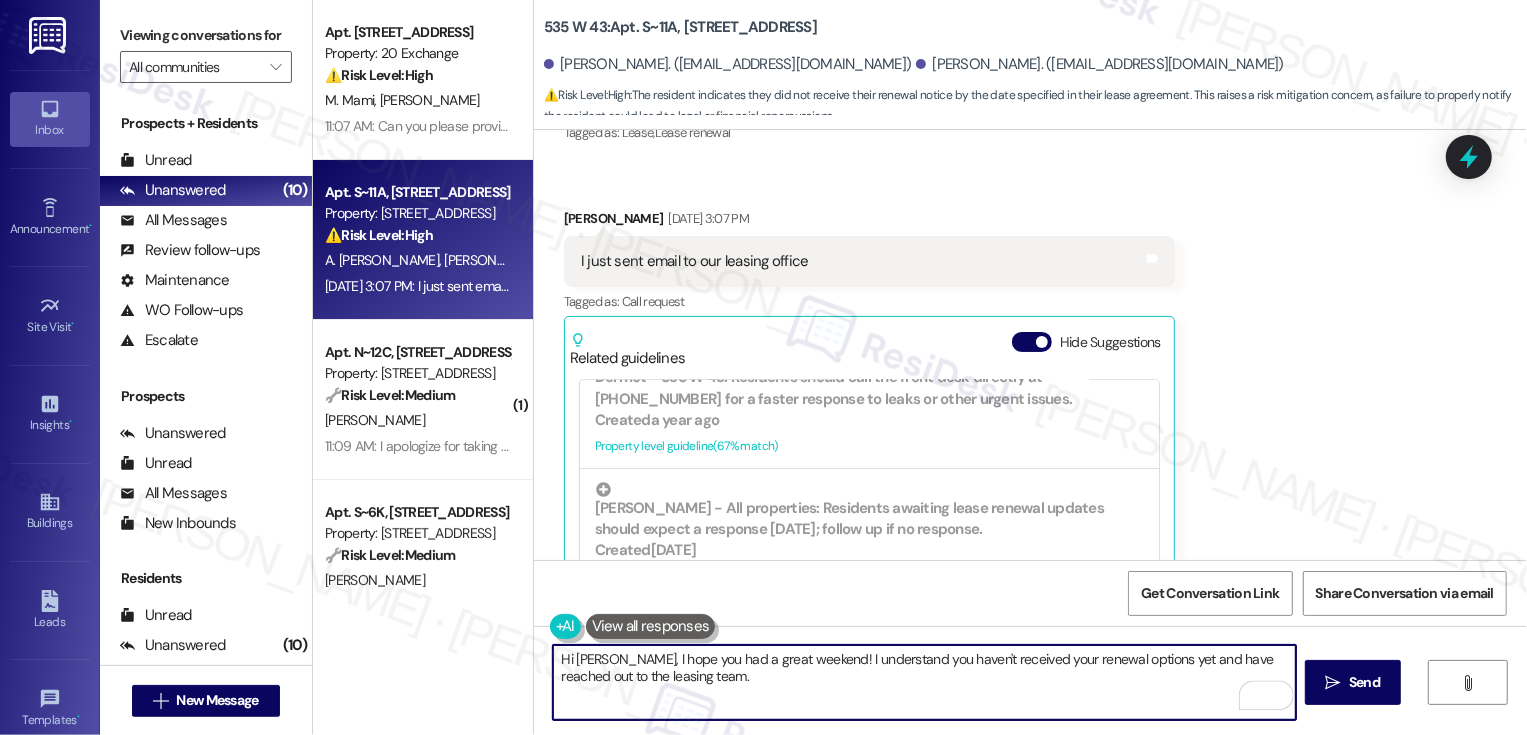 scroll, scrollTop: 6135, scrollLeft: 0, axis: vertical 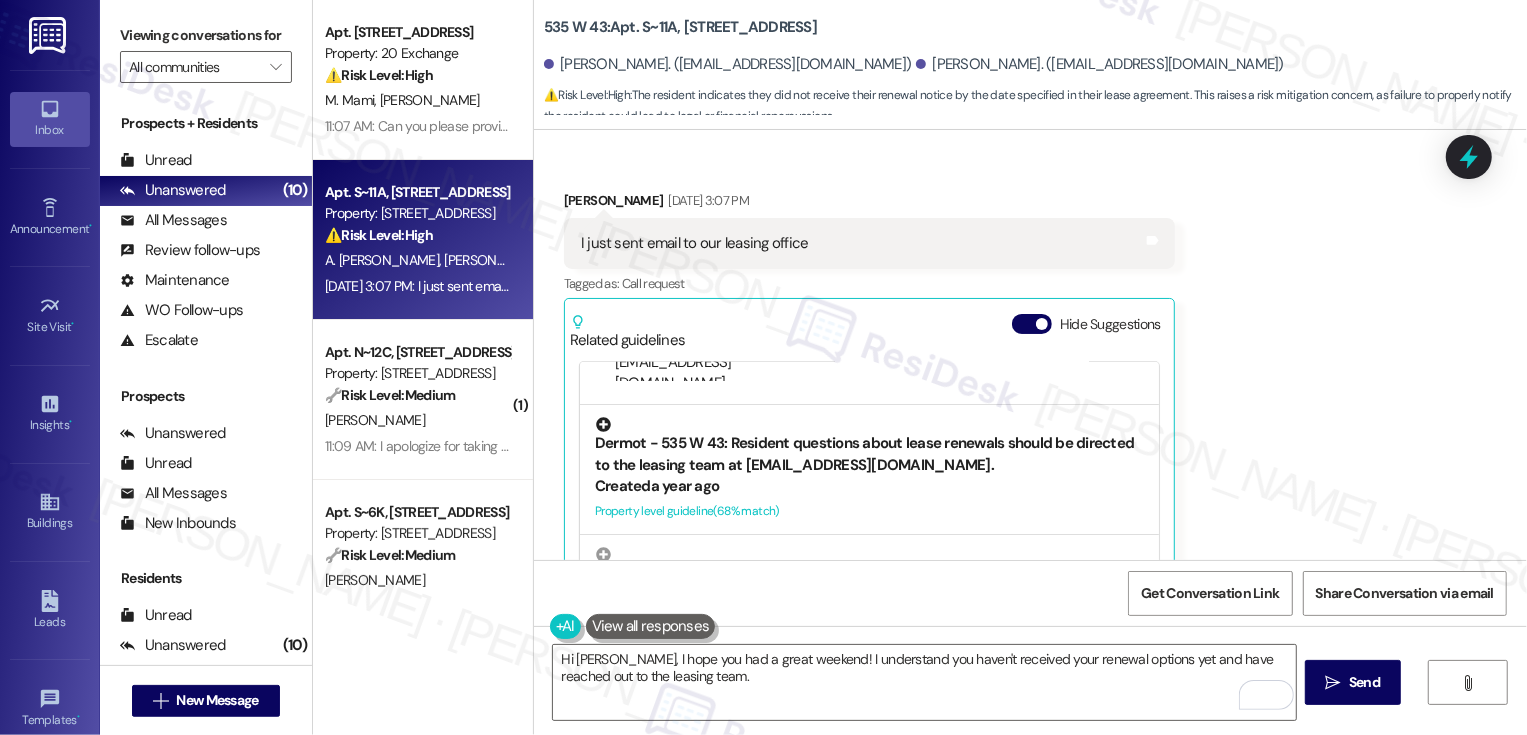 drag, startPoint x: 729, startPoint y: 361, endPoint x: 1020, endPoint y: 363, distance: 291.00687 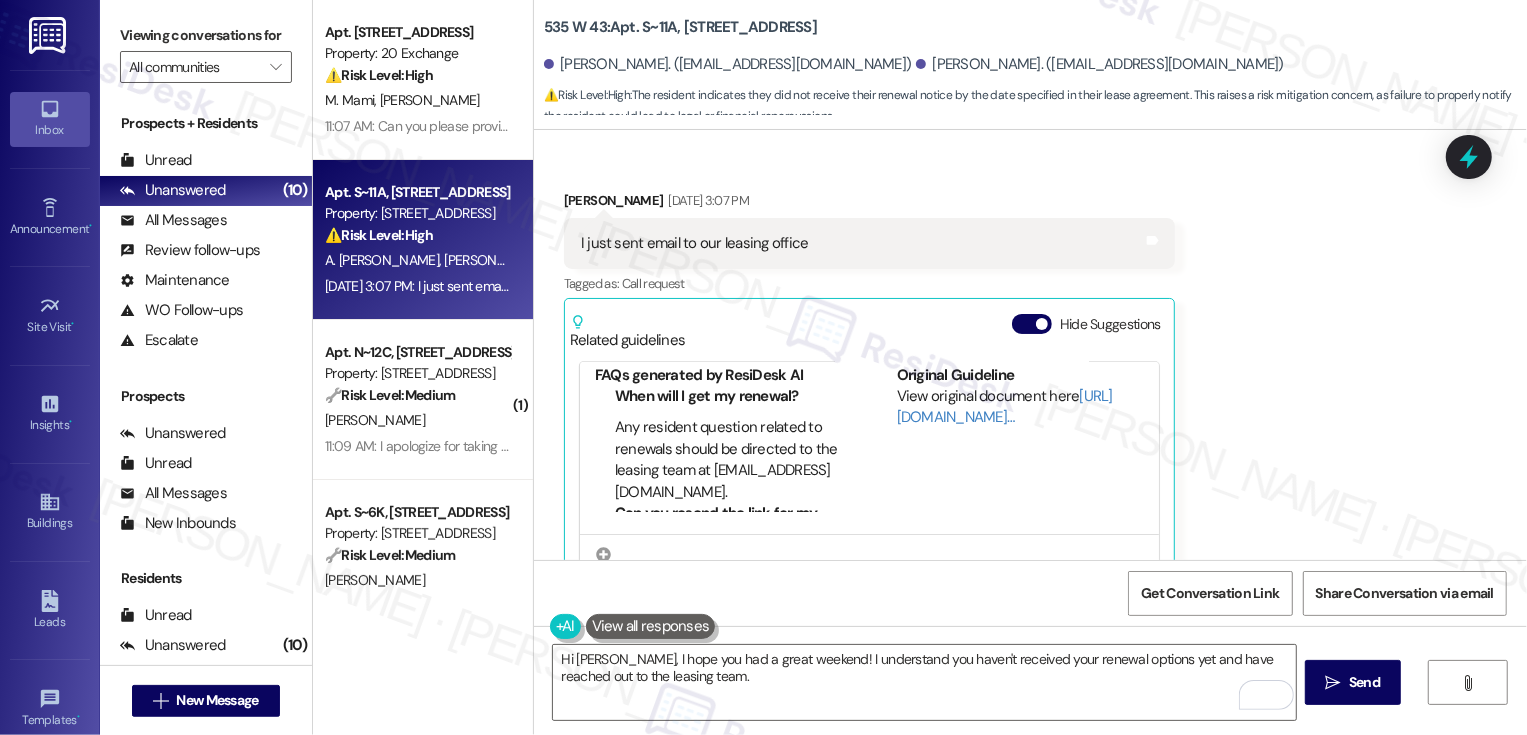 scroll, scrollTop: 87, scrollLeft: 0, axis: vertical 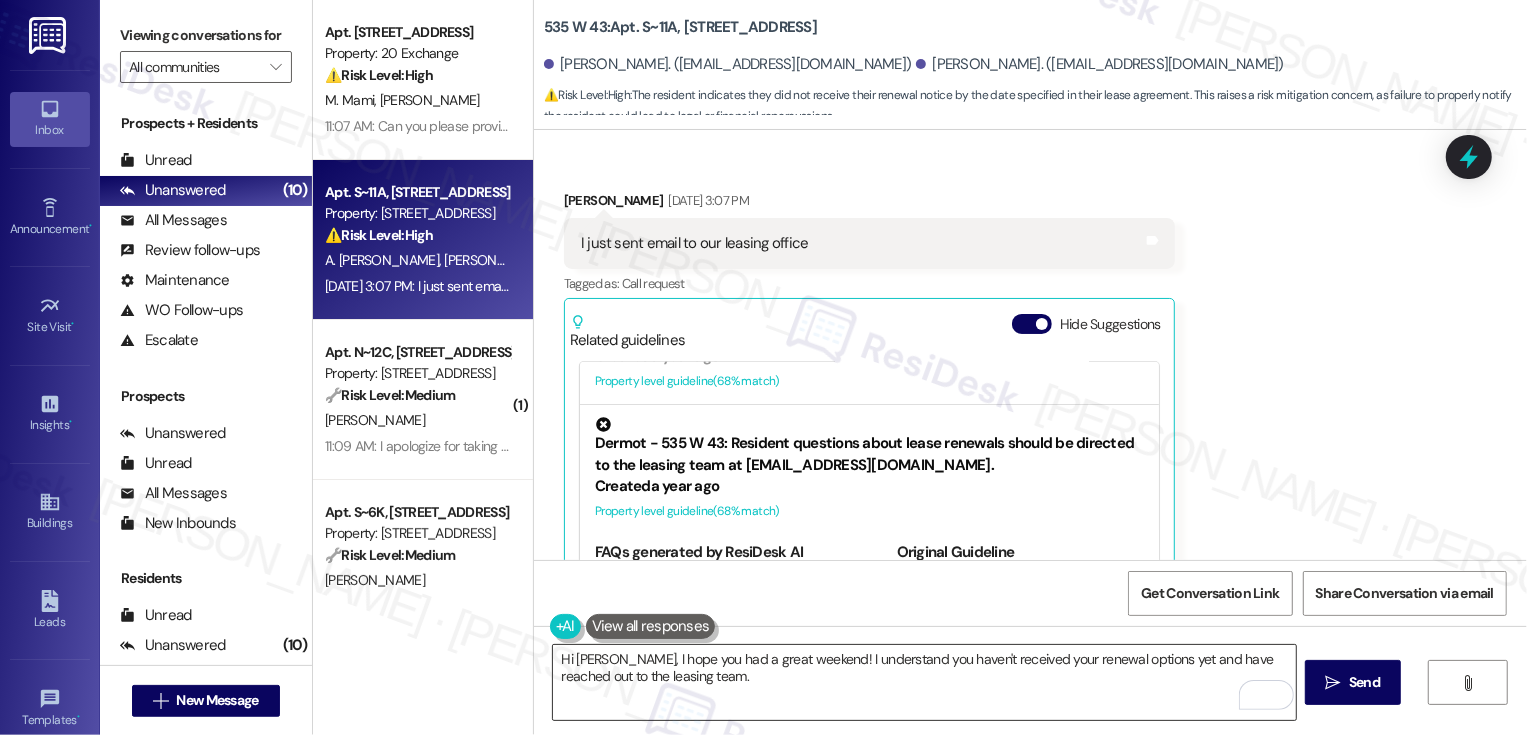 click on "Hi [PERSON_NAME], I hope you had a great weekend! I understand you haven't received your renewal options yet and have reached out to the leasing team." at bounding box center (924, 682) 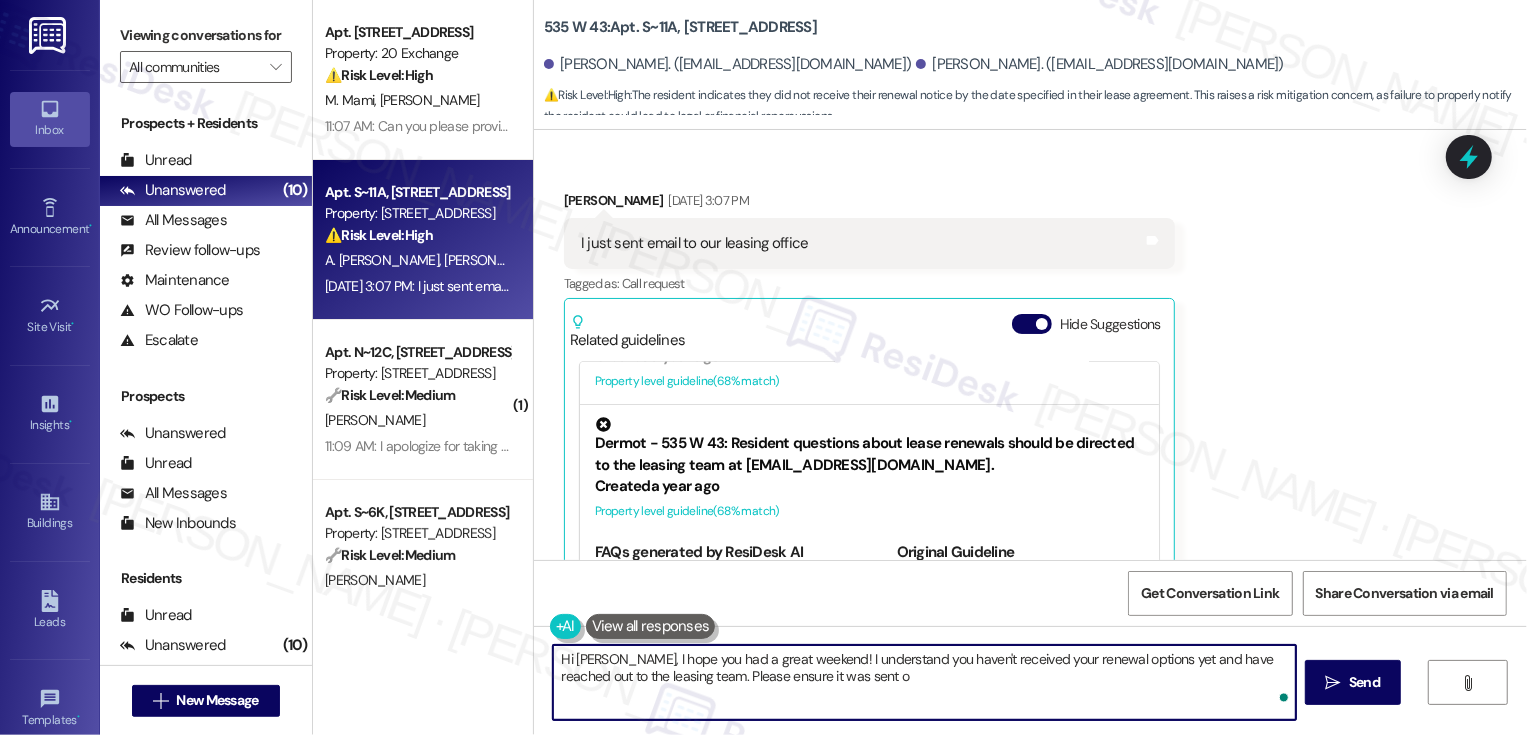 paste on "[EMAIL_ADDRESS][DOMAIN_NAME]." 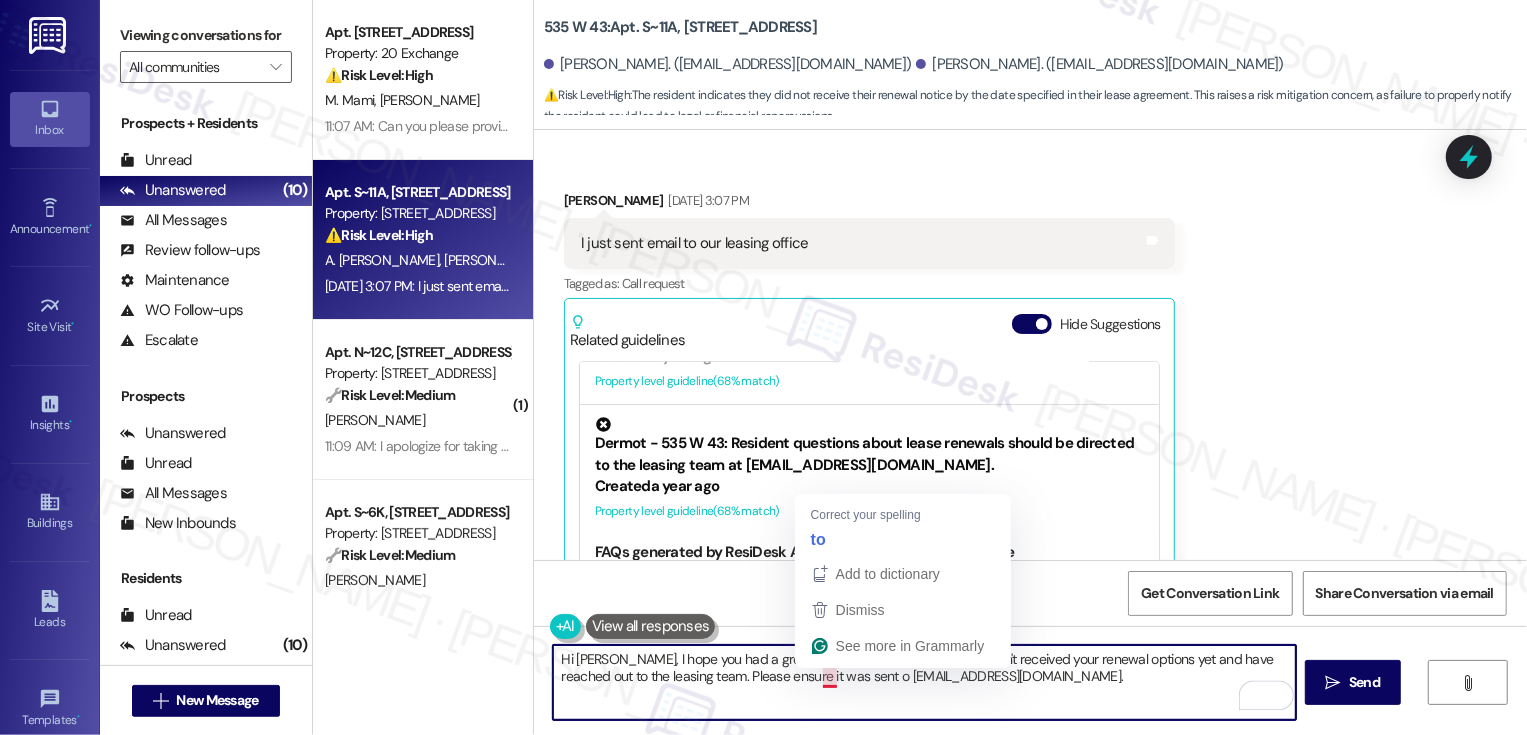 click on "Hi [PERSON_NAME], I hope you had a great weekend! I understand you haven't received your renewal options yet and have reached out to the leasing team. Please ensure it was sent o [EMAIL_ADDRESS][DOMAIN_NAME]." at bounding box center (924, 682) 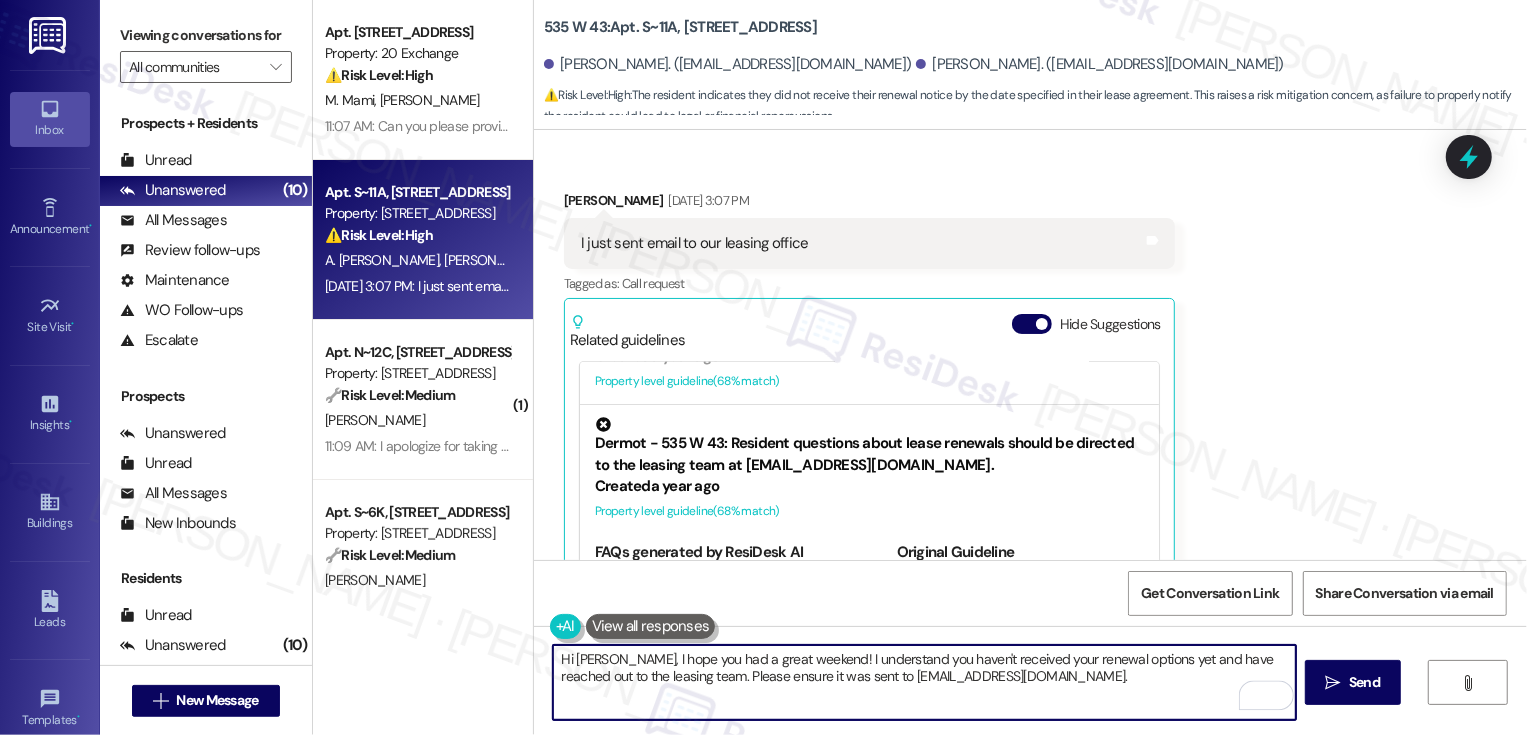 click on "Hi [PERSON_NAME], I hope you had a great weekend! I understand you haven't received your renewal options yet and have reached out to the leasing team. Please ensure it was sent to [EMAIL_ADDRESS][DOMAIN_NAME]." at bounding box center (924, 682) 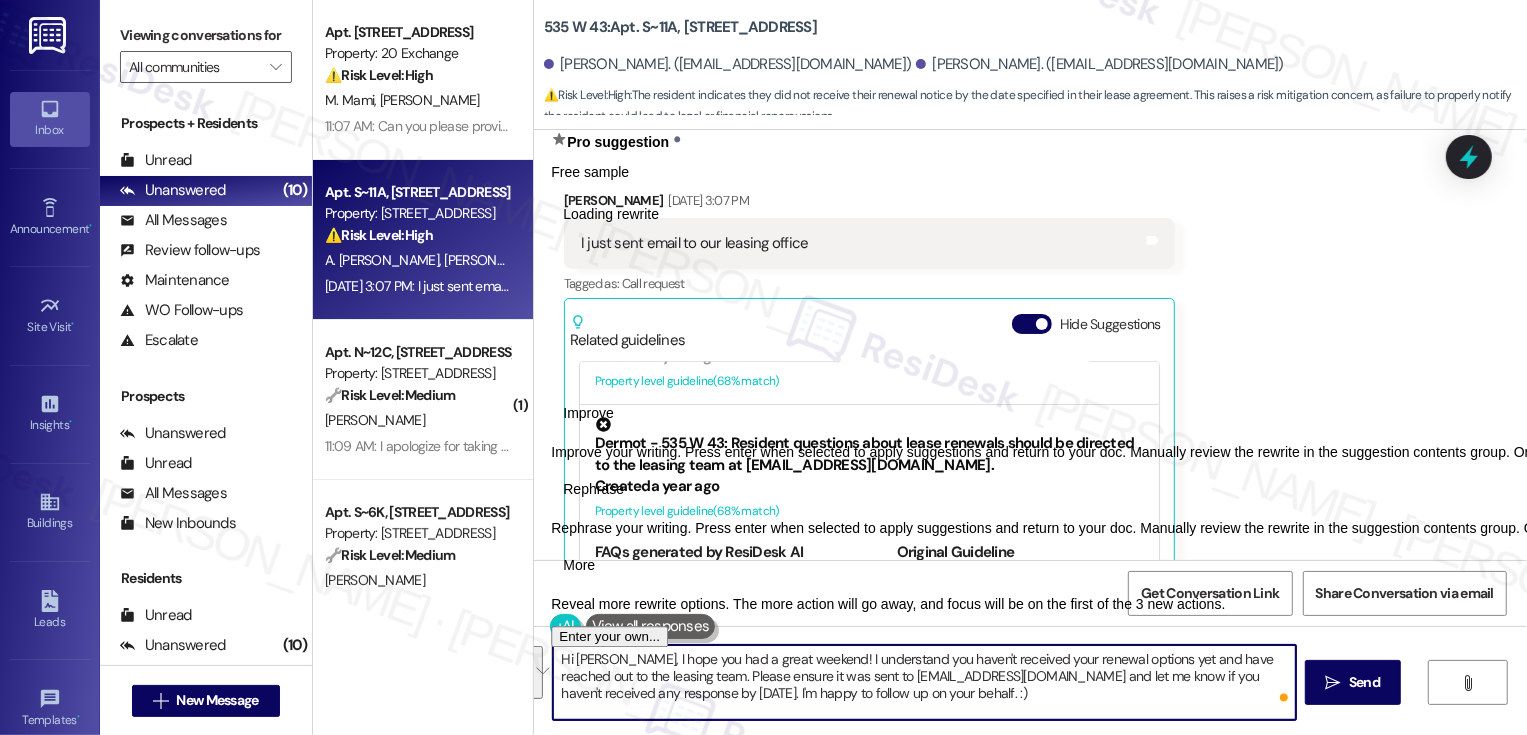 click on "Rephrase" at bounding box center (593, 489) 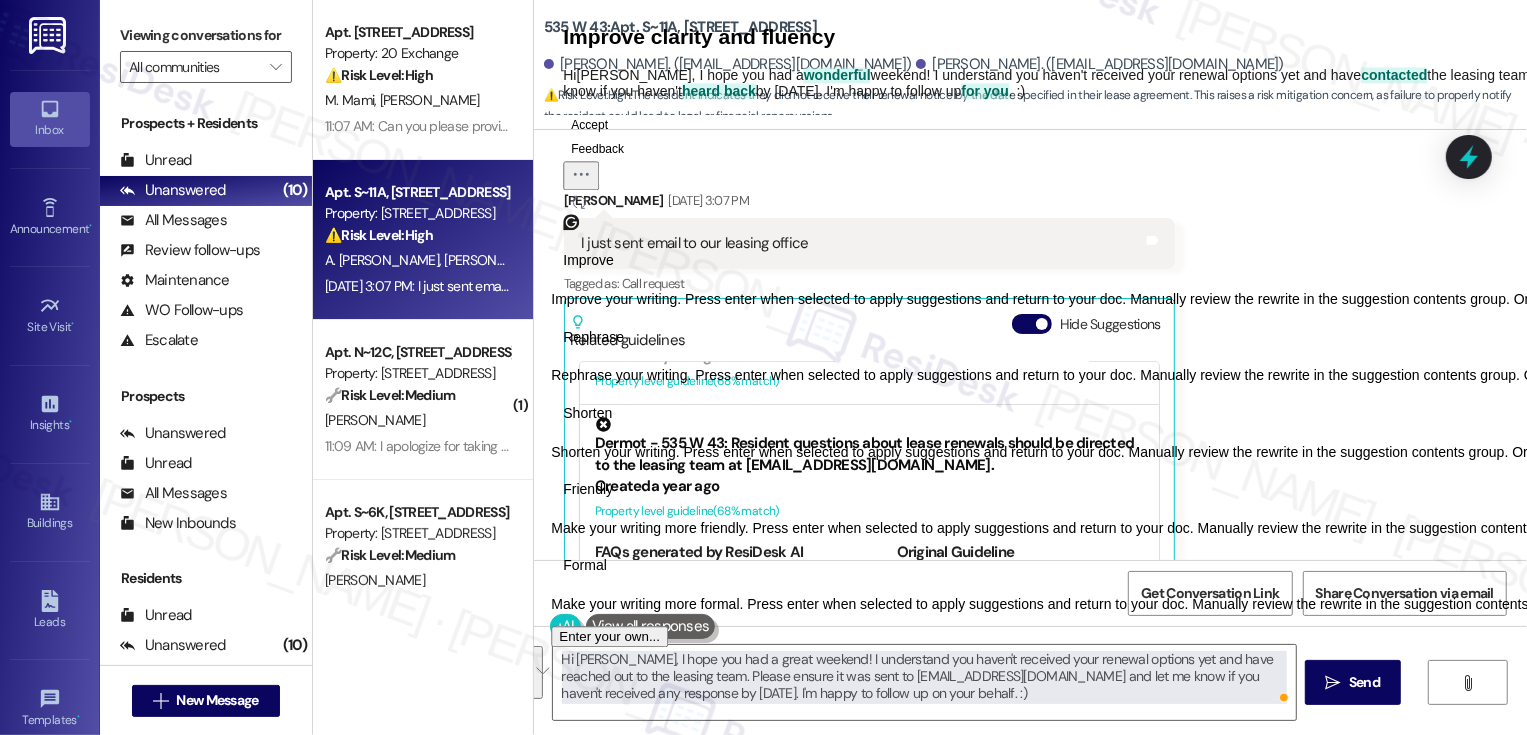 click on "Friendly" at bounding box center [588, 489] 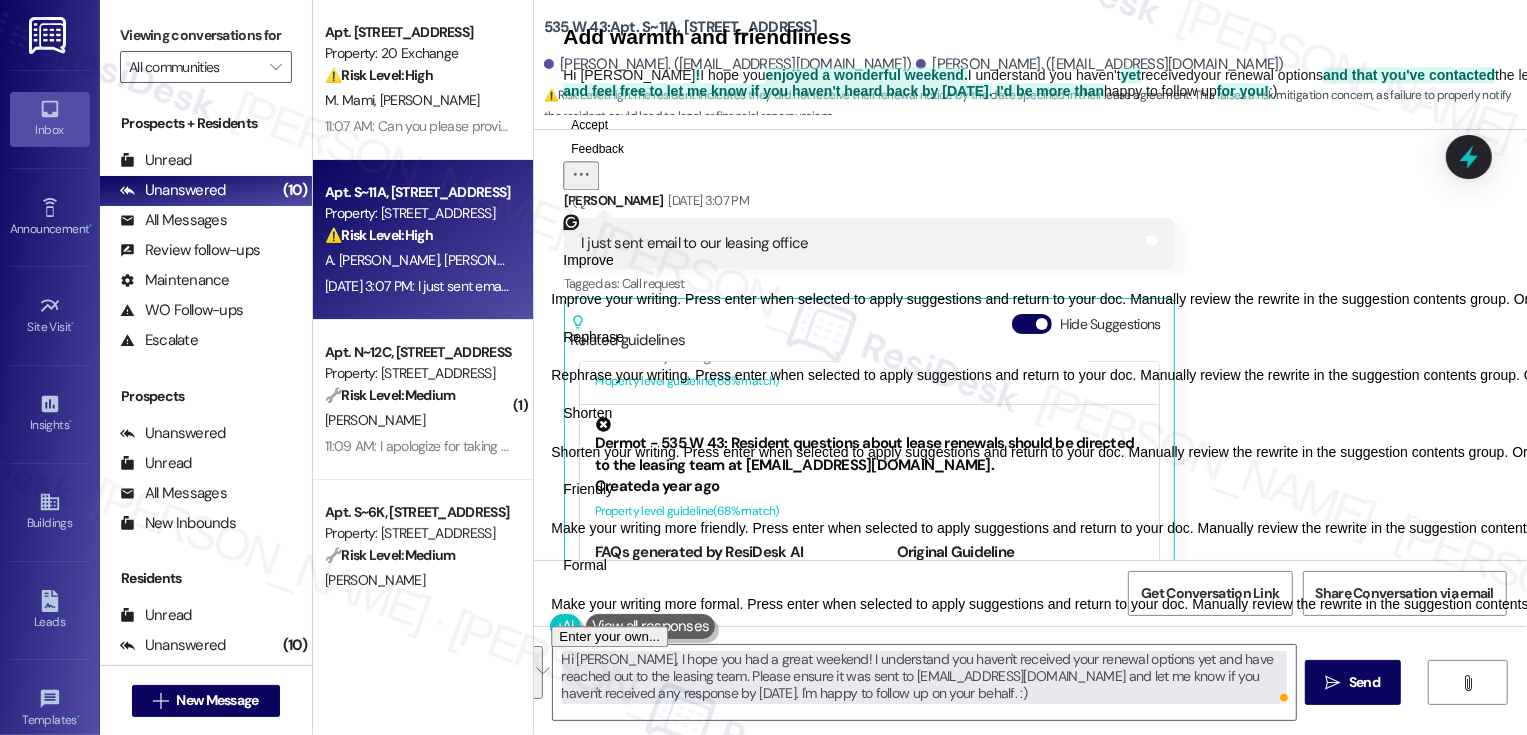 click on "Accept" 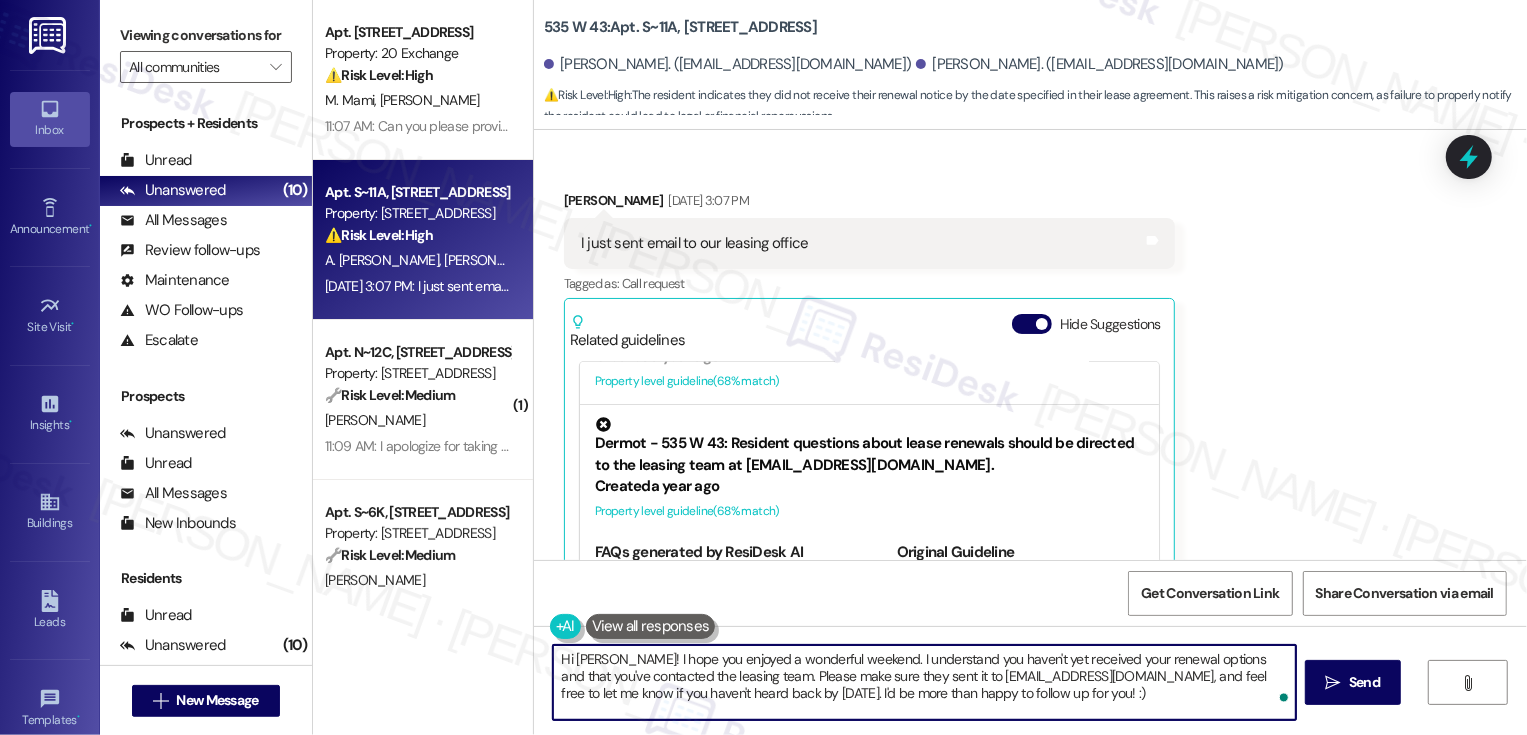 click on "Hi [PERSON_NAME]! I hope you enjoyed a wonderful weekend. I understand you haven't yet received your renewal options and that you've contacted the leasing team. Please make sure they sent it to [EMAIL_ADDRESS][DOMAIN_NAME], and feel free to let me know if you haven't heard back by [DATE]. I'd be more than happy to follow up for you! :)" at bounding box center [924, 682] 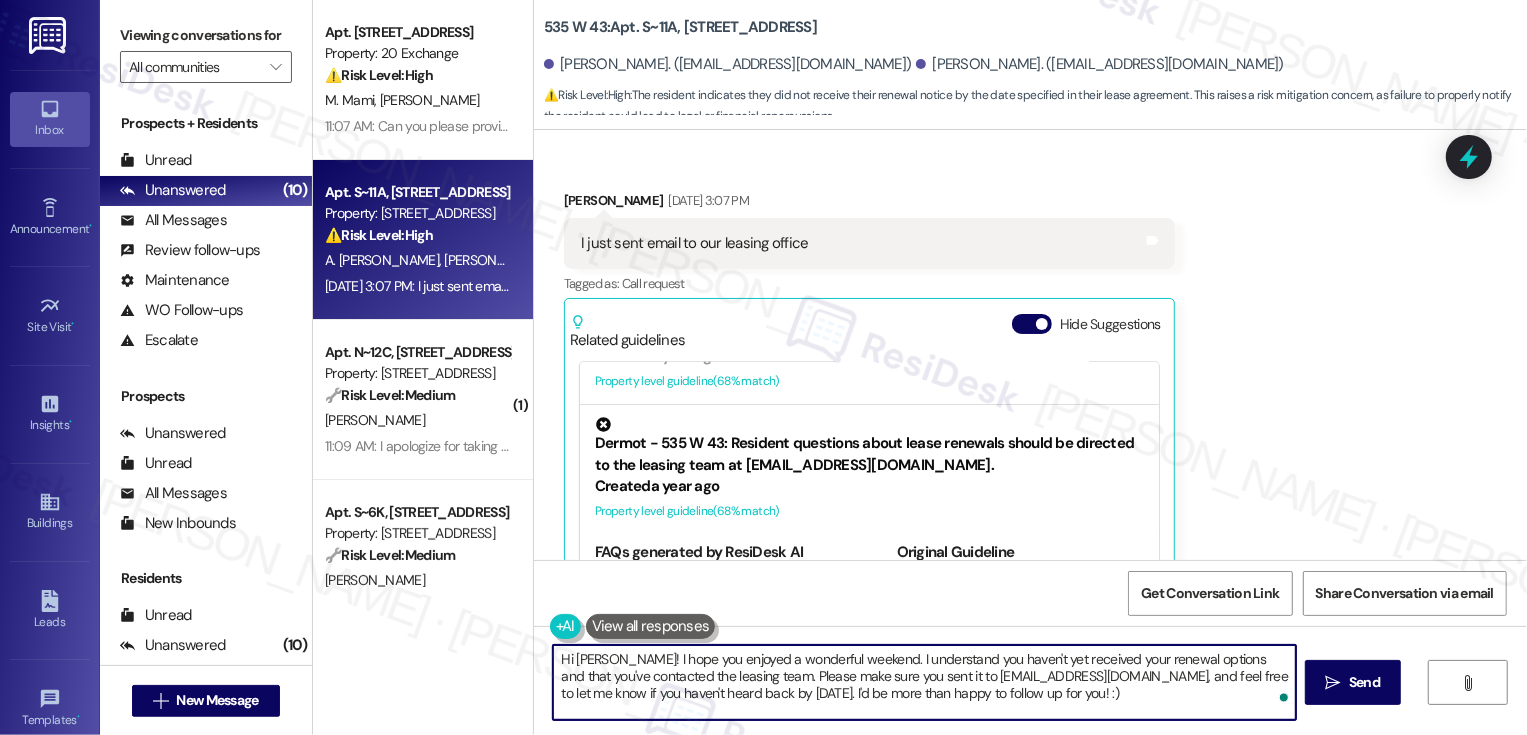 click on "Hi [PERSON_NAME]! I hope you enjoyed a wonderful weekend. I understand you haven't yet received your renewal options and that you've contacted the leasing team. Please make sure you sent it to [EMAIL_ADDRESS][DOMAIN_NAME], and feel free to let me know if you haven't heard back by [DATE]. I'd be more than happy to follow up for you! :)" at bounding box center (924, 682) 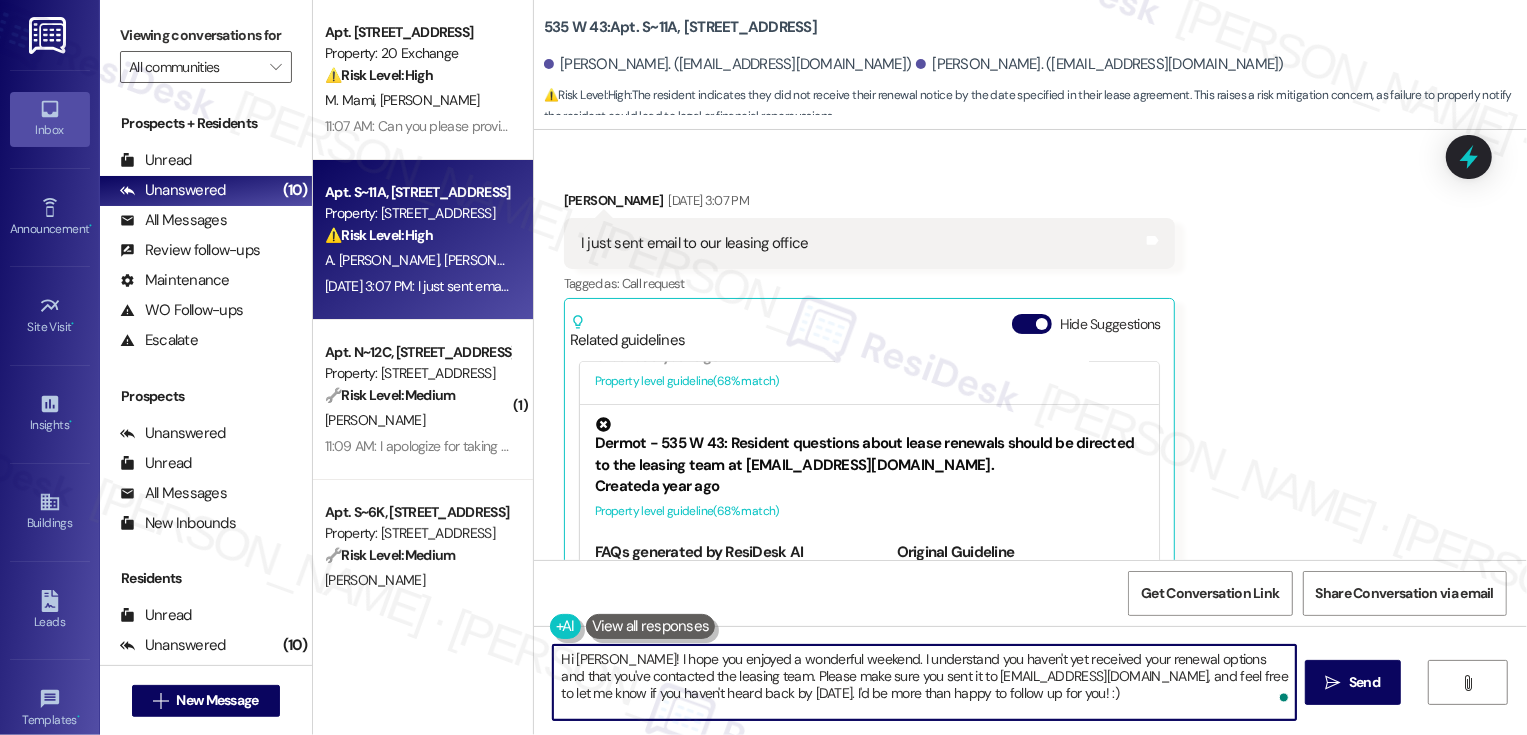 click on "Hi [PERSON_NAME]! I hope you enjoyed a wonderful weekend. I understand you haven't yet received your renewal options and that you've contacted the leasing team. Please make sure you sent it to [EMAIL_ADDRESS][DOMAIN_NAME], and feel free to let me know if you haven't heard back by [DATE]. I'd be more than happy to follow up for you! :)" at bounding box center [924, 682] 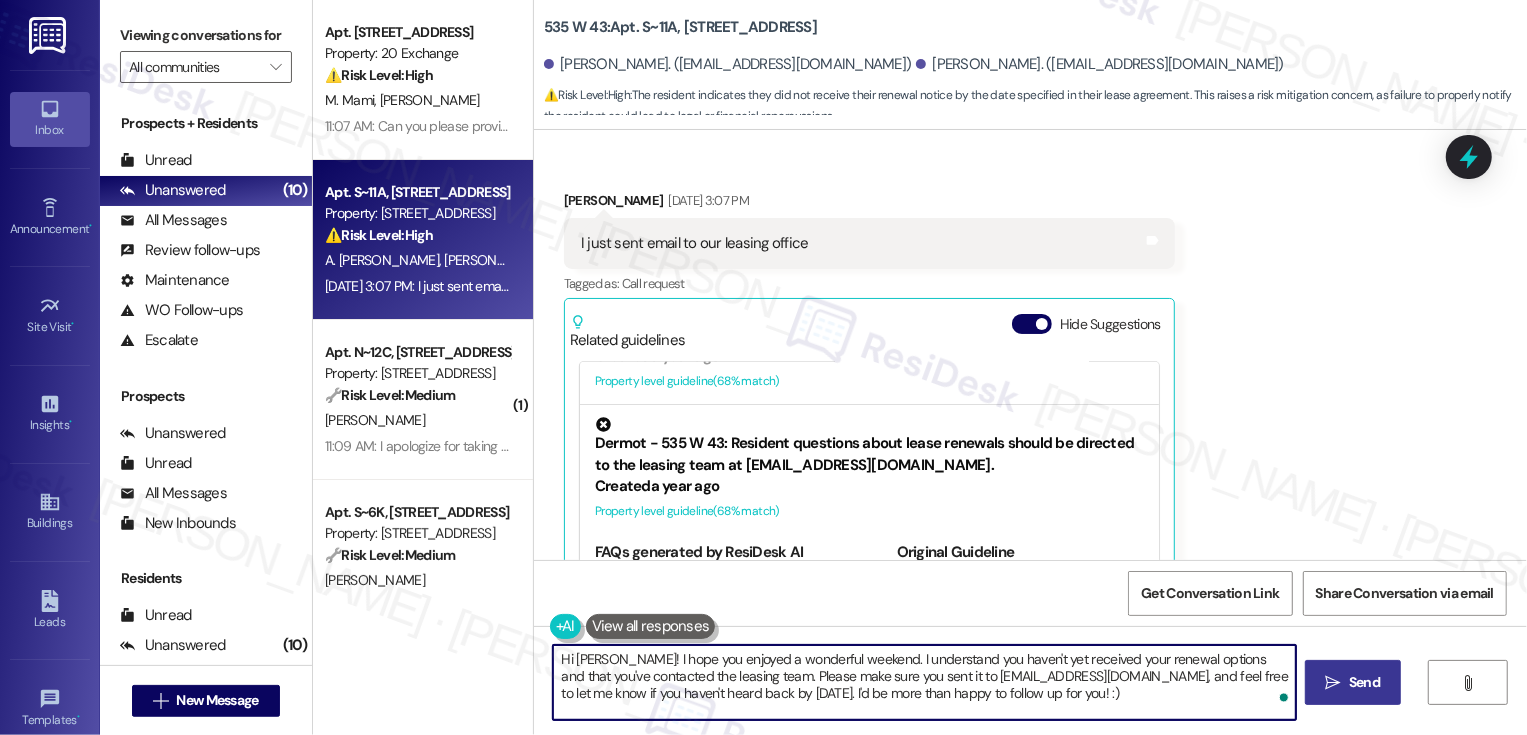 type on "Hi [PERSON_NAME]! I hope you enjoyed a wonderful weekend. I understand you haven't yet received your renewal options and that you've contacted the leasing team. Please make sure you sent it to [EMAIL_ADDRESS][DOMAIN_NAME], and feel free to let me know if you haven't heard back by [DATE]. I'd be more than happy to follow up for you! :)" 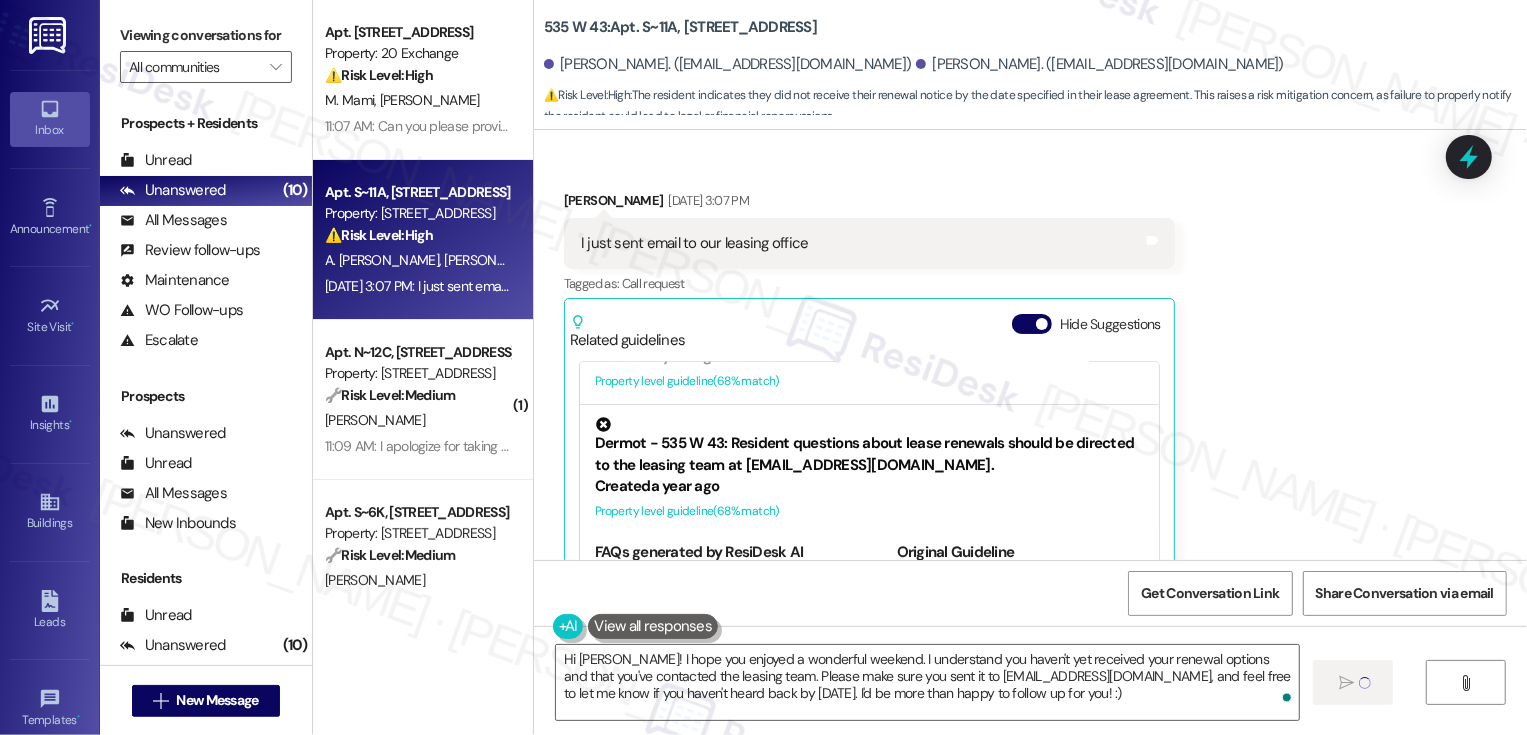type 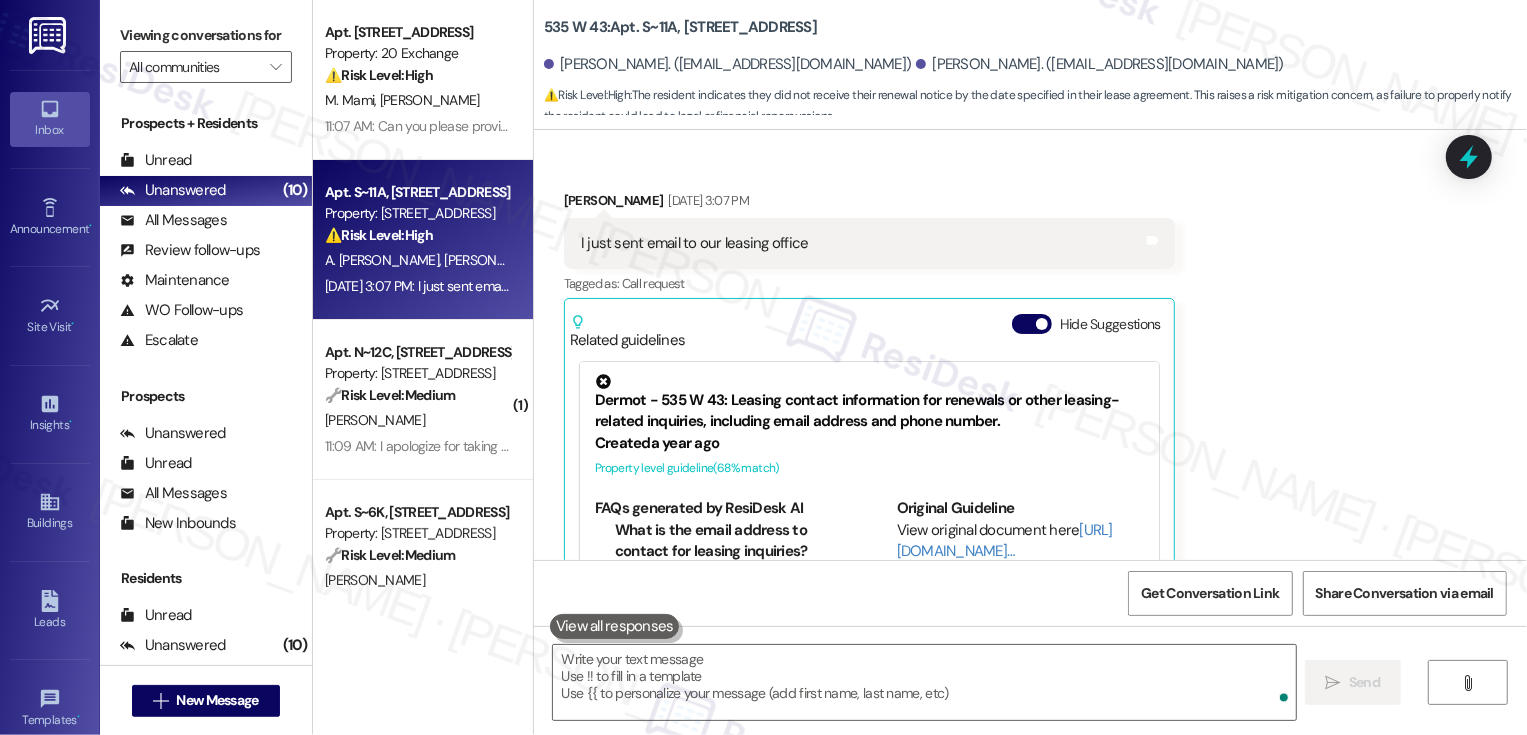 scroll, scrollTop: 6133, scrollLeft: 0, axis: vertical 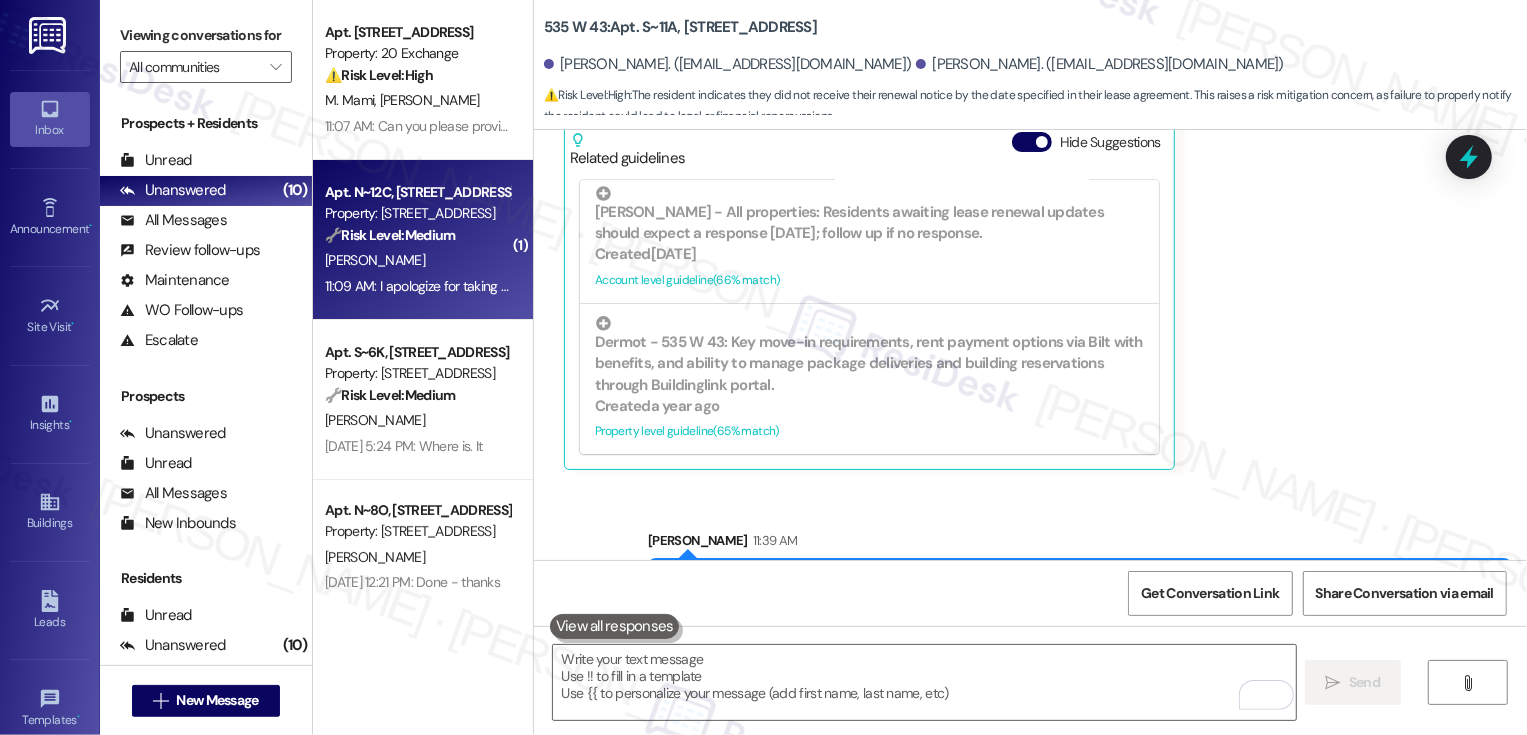 click on "11:09 AM: I apologize for taking so much of your time.
We have not yet received a reply and would appreciate another check. 11:09 AM: I apologize for taking so much of your time.
We have not yet received a reply and would appreciate another check." at bounding box center [683, 286] 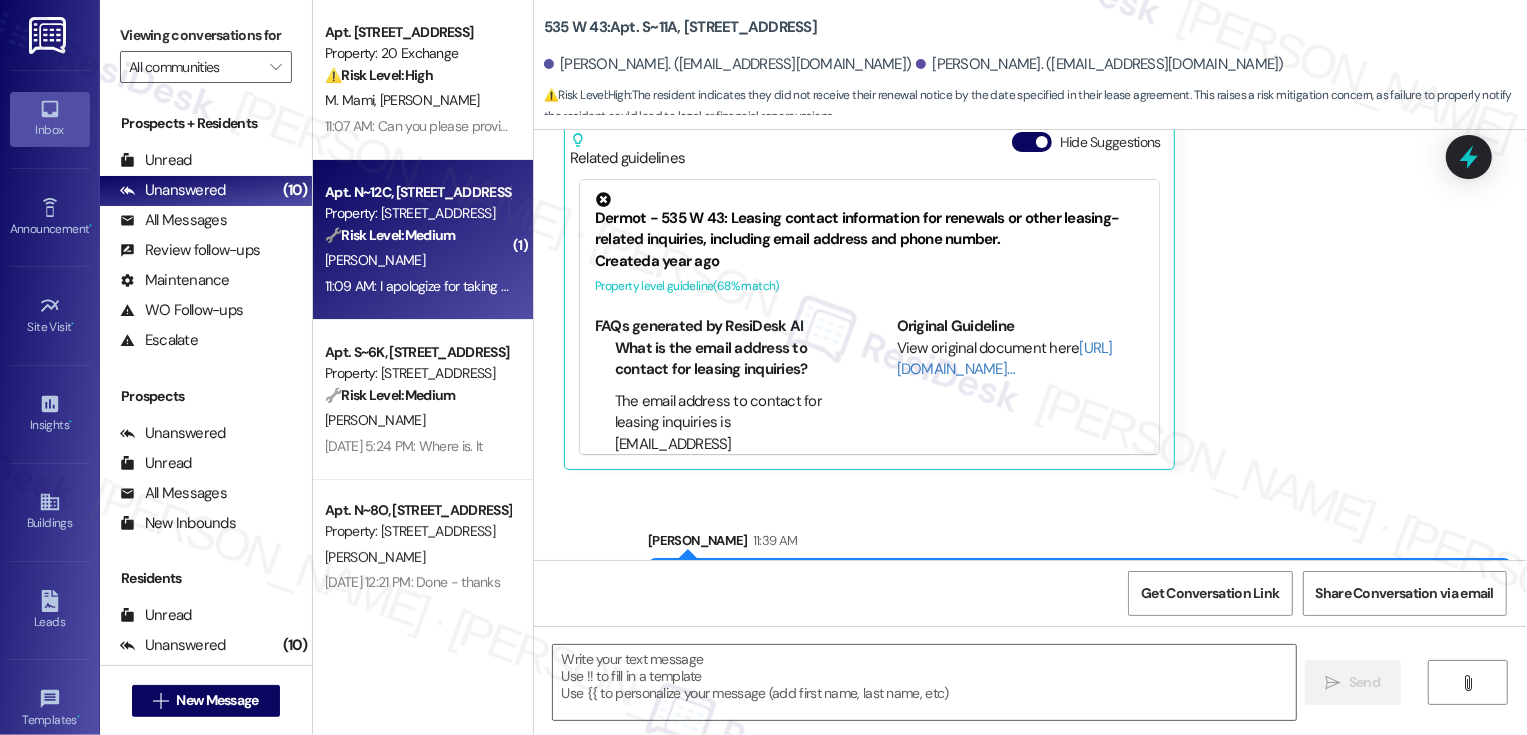 click on "11:09 AM: I apologize for taking so much of your time.
We have not yet received a reply and would appreciate another check. 11:09 AM: I apologize for taking so much of your time.
We have not yet received a reply and would appreciate another check." at bounding box center (683, 286) 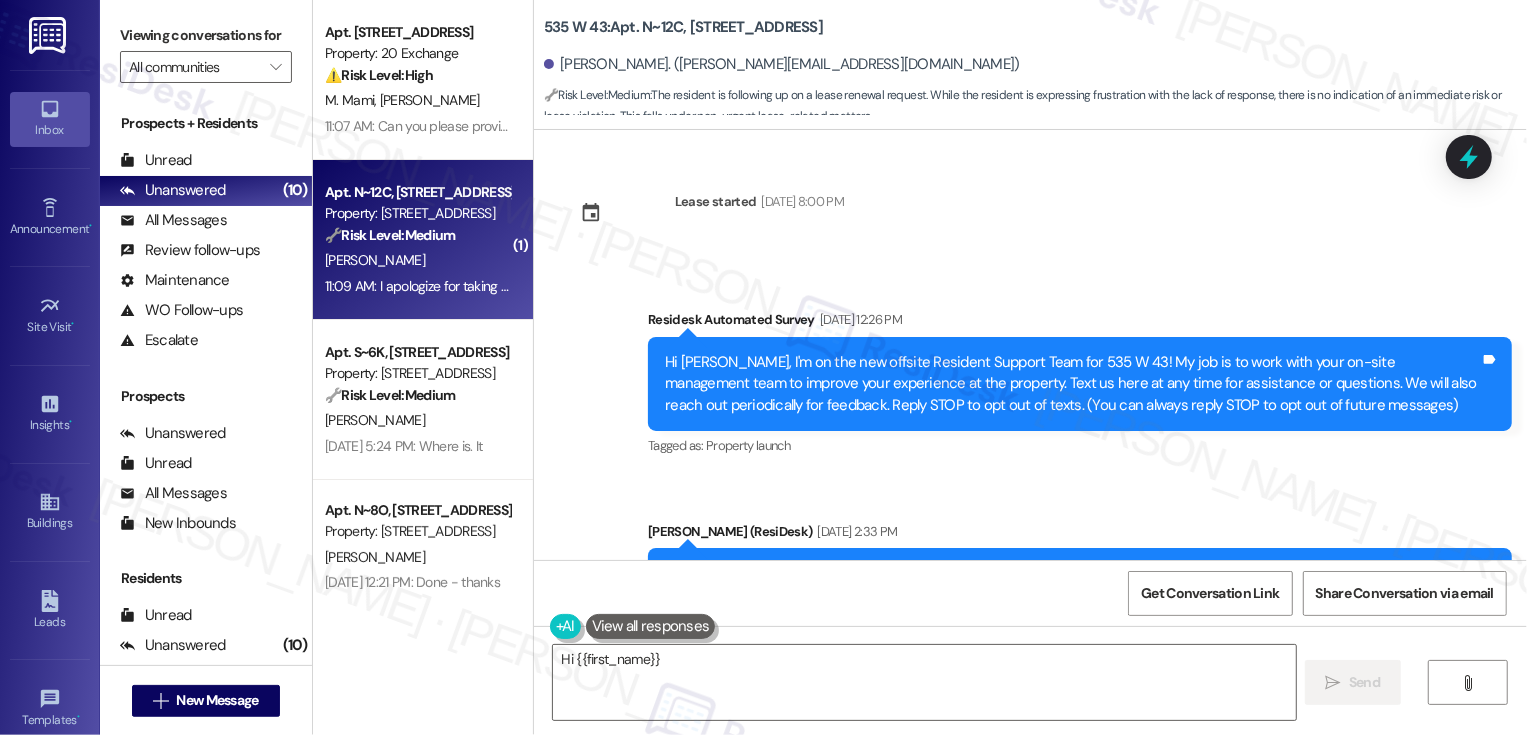 scroll, scrollTop: 19925, scrollLeft: 0, axis: vertical 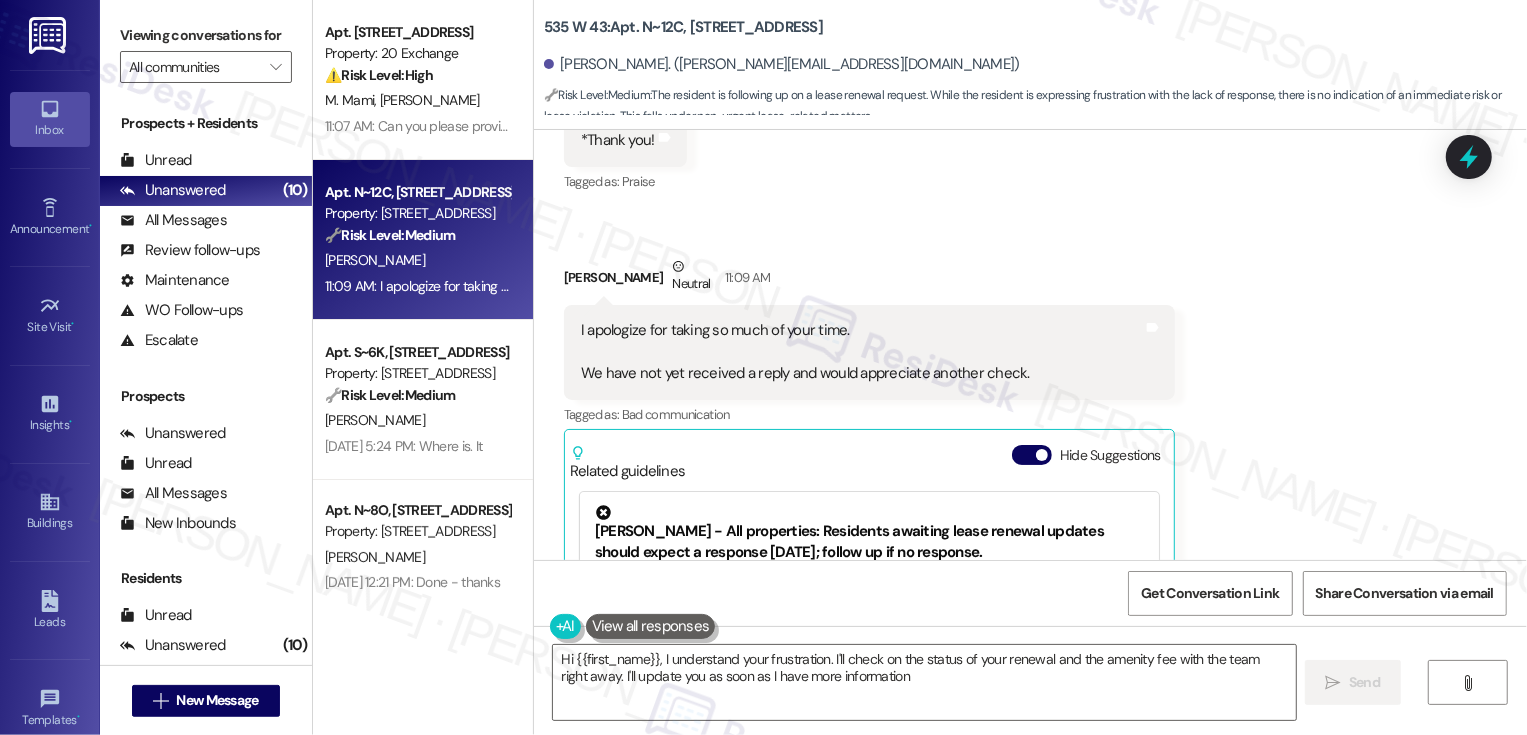 type on "Hi {{first_name}}, I understand your frustration. I'll check on the status of your renewal and the amenity fee with the team right away. I'll update you as soon as I have more information." 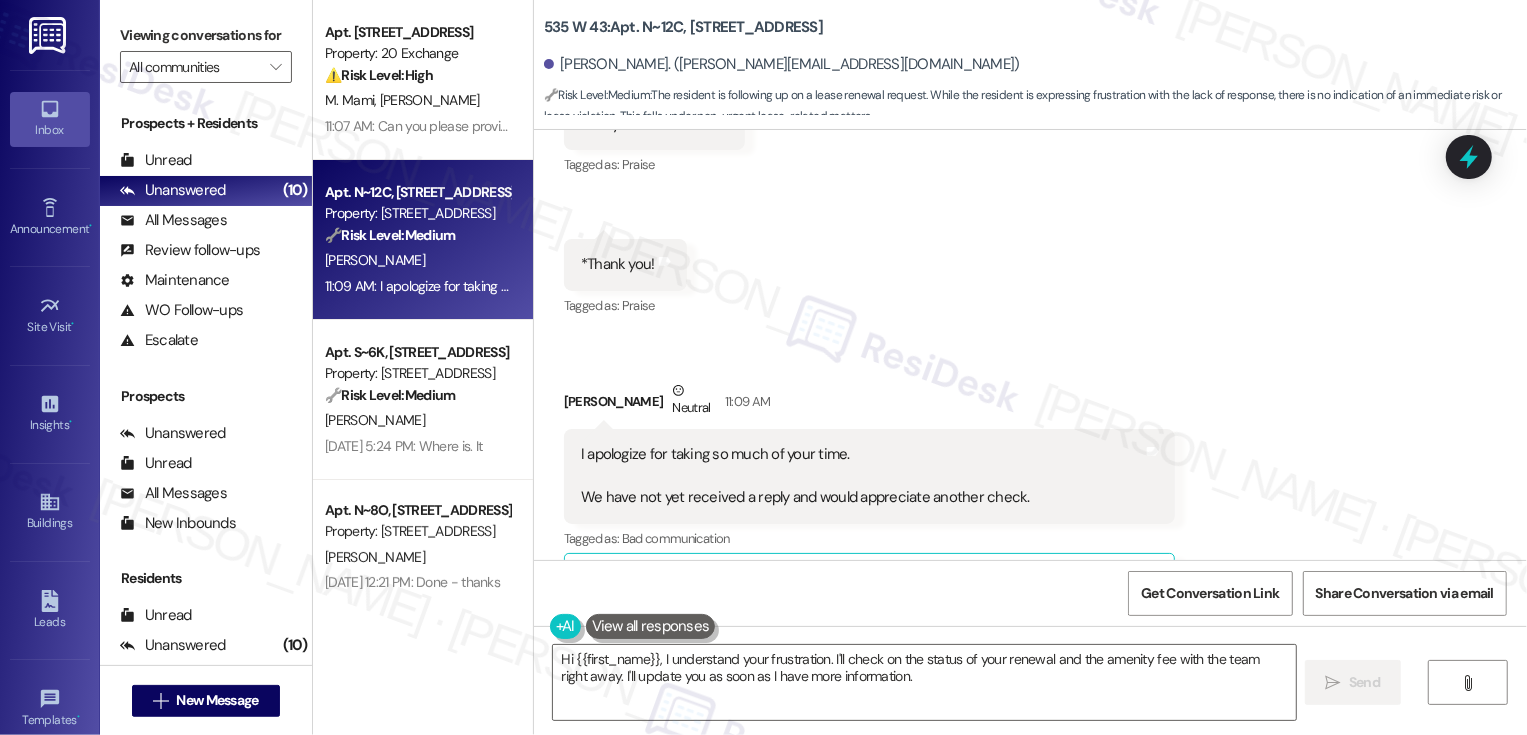 scroll, scrollTop: 19900, scrollLeft: 0, axis: vertical 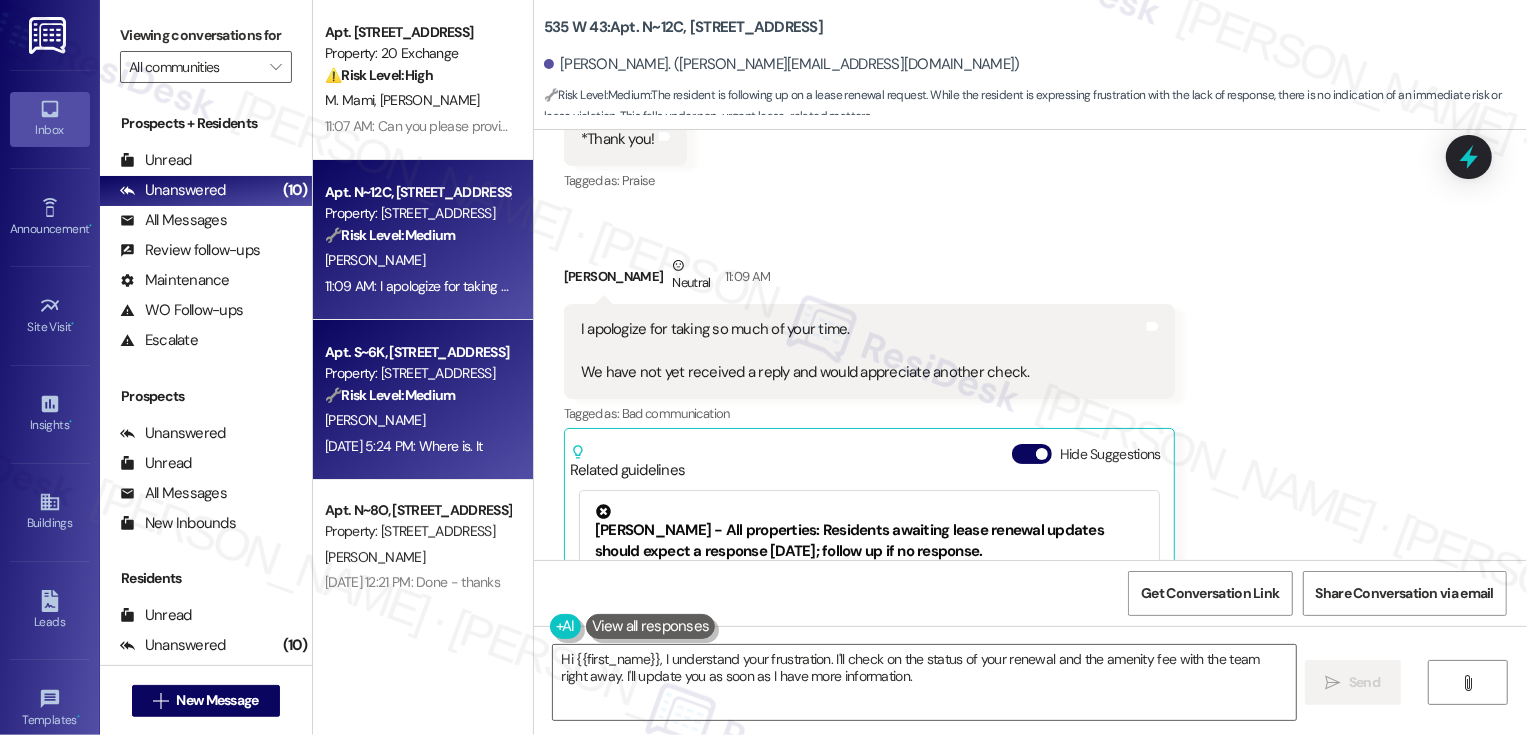 click on "Property: [STREET_ADDRESS]" at bounding box center [417, 373] 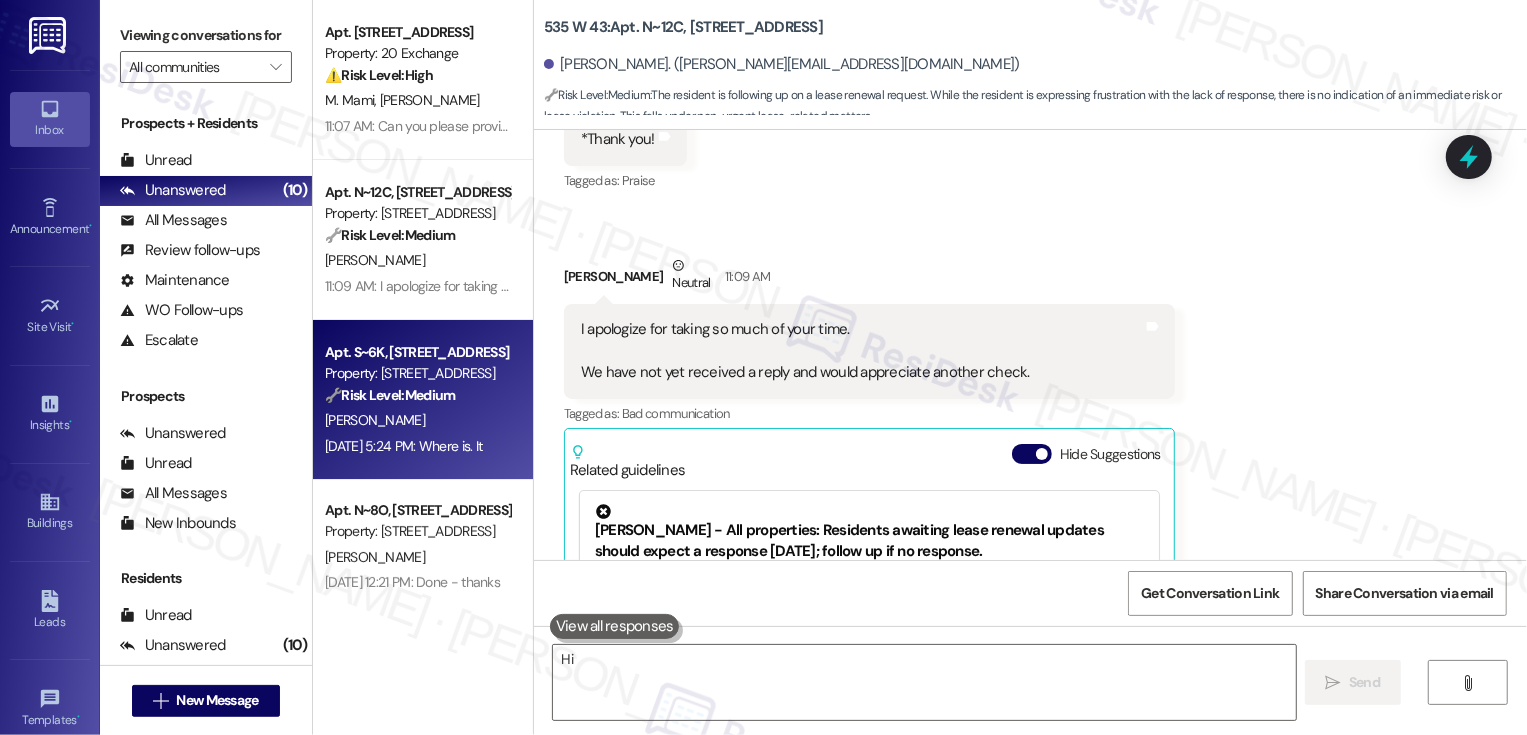 click on "Property: [STREET_ADDRESS]" at bounding box center [417, 373] 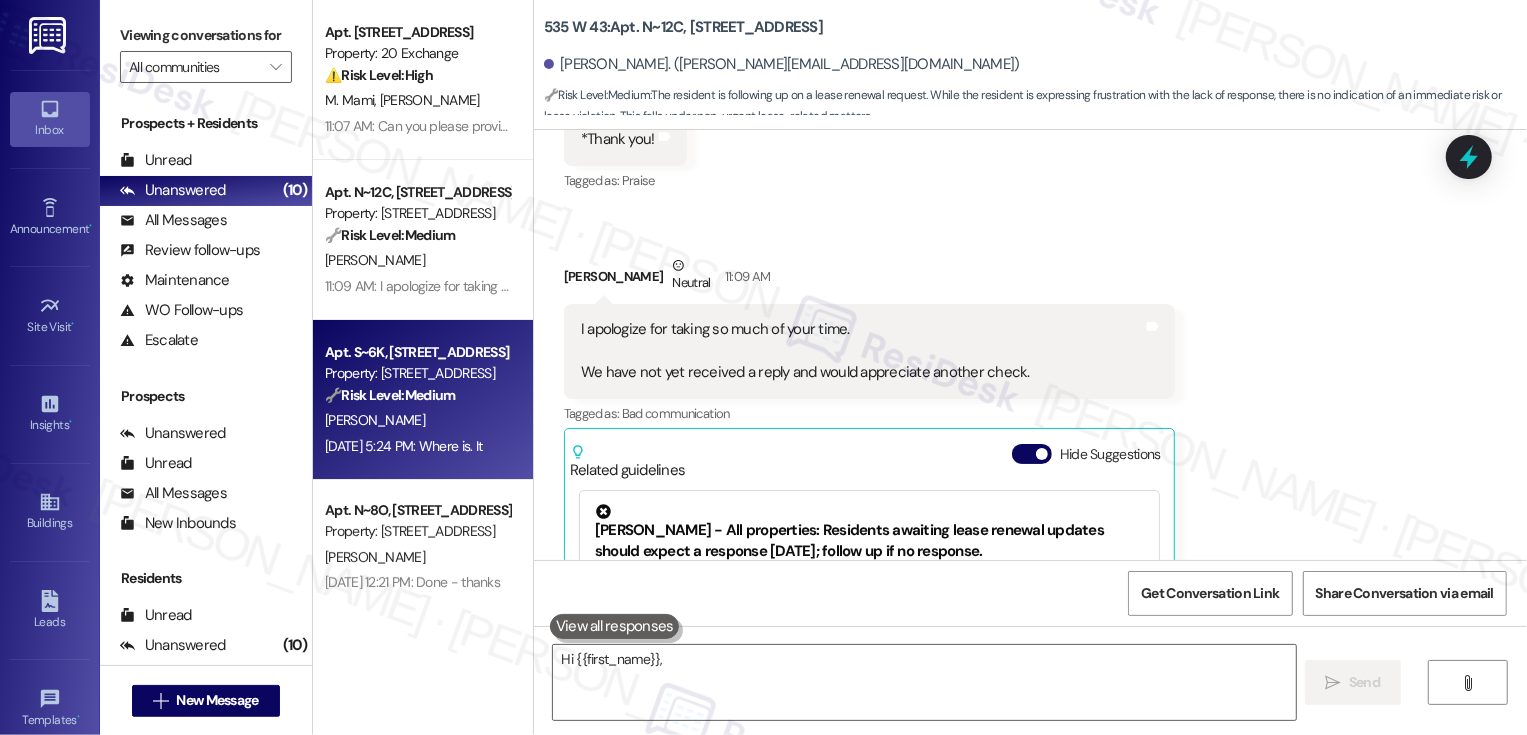 type on "Hi {{first_name}}, I" 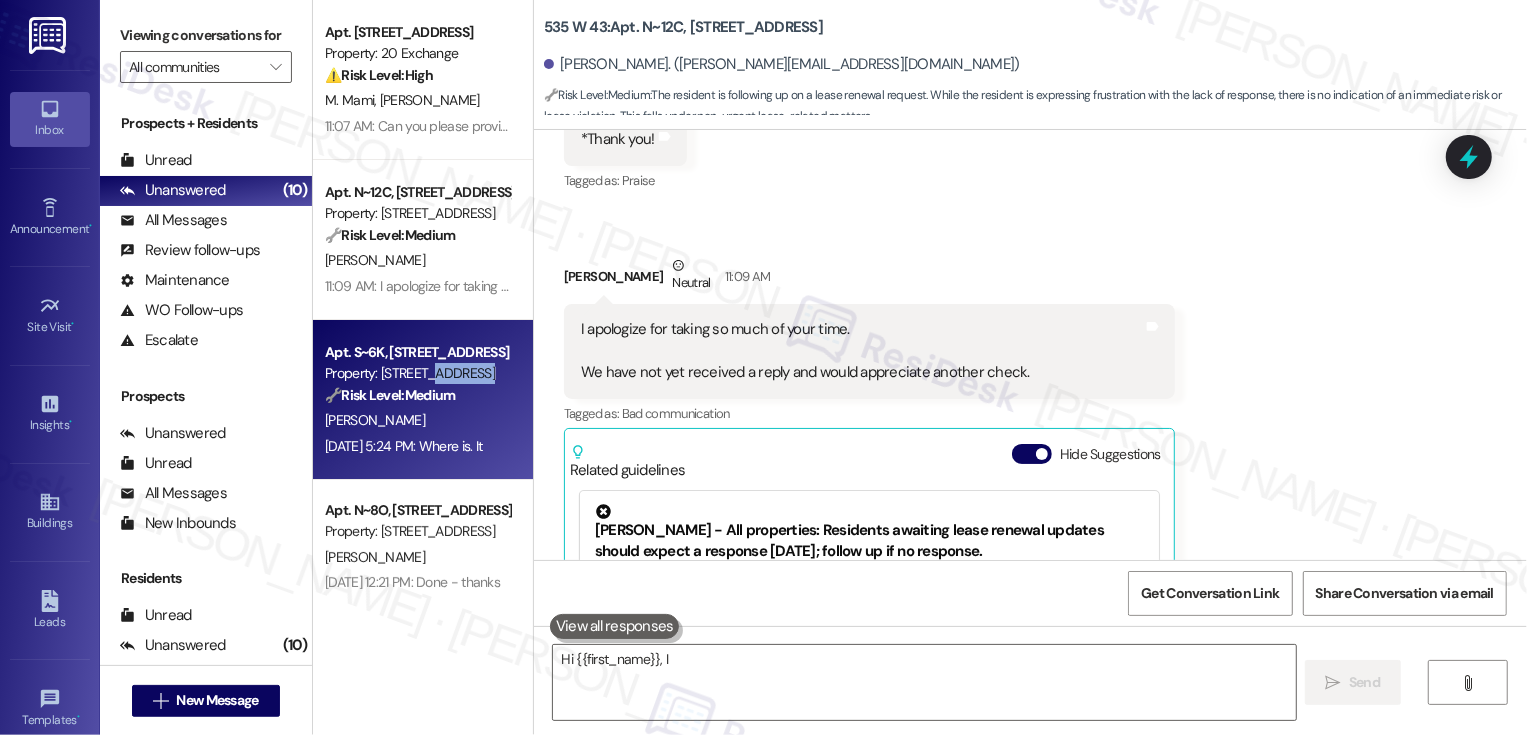 click on "Property: [STREET_ADDRESS]" at bounding box center (417, 373) 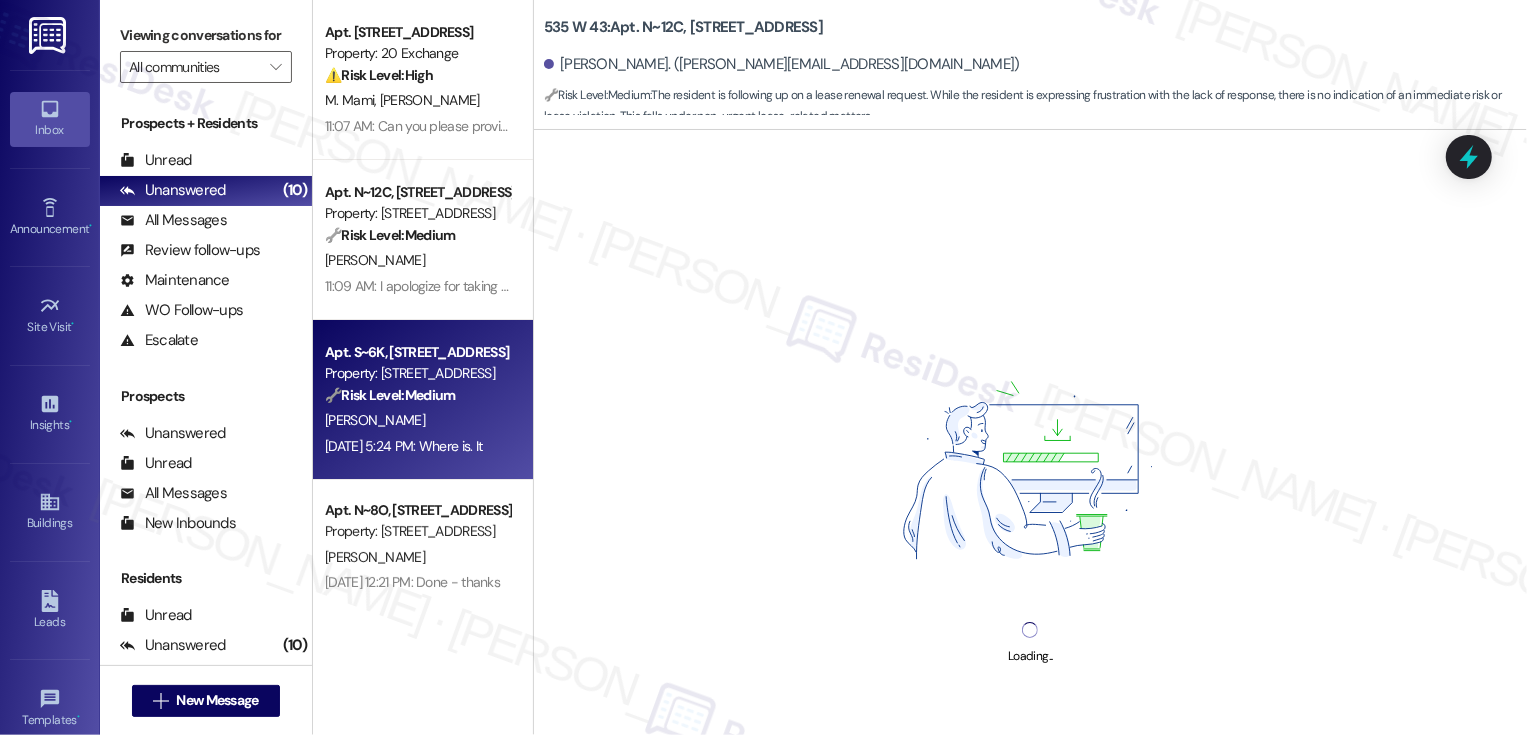 click on "Property: [STREET_ADDRESS]" at bounding box center [417, 373] 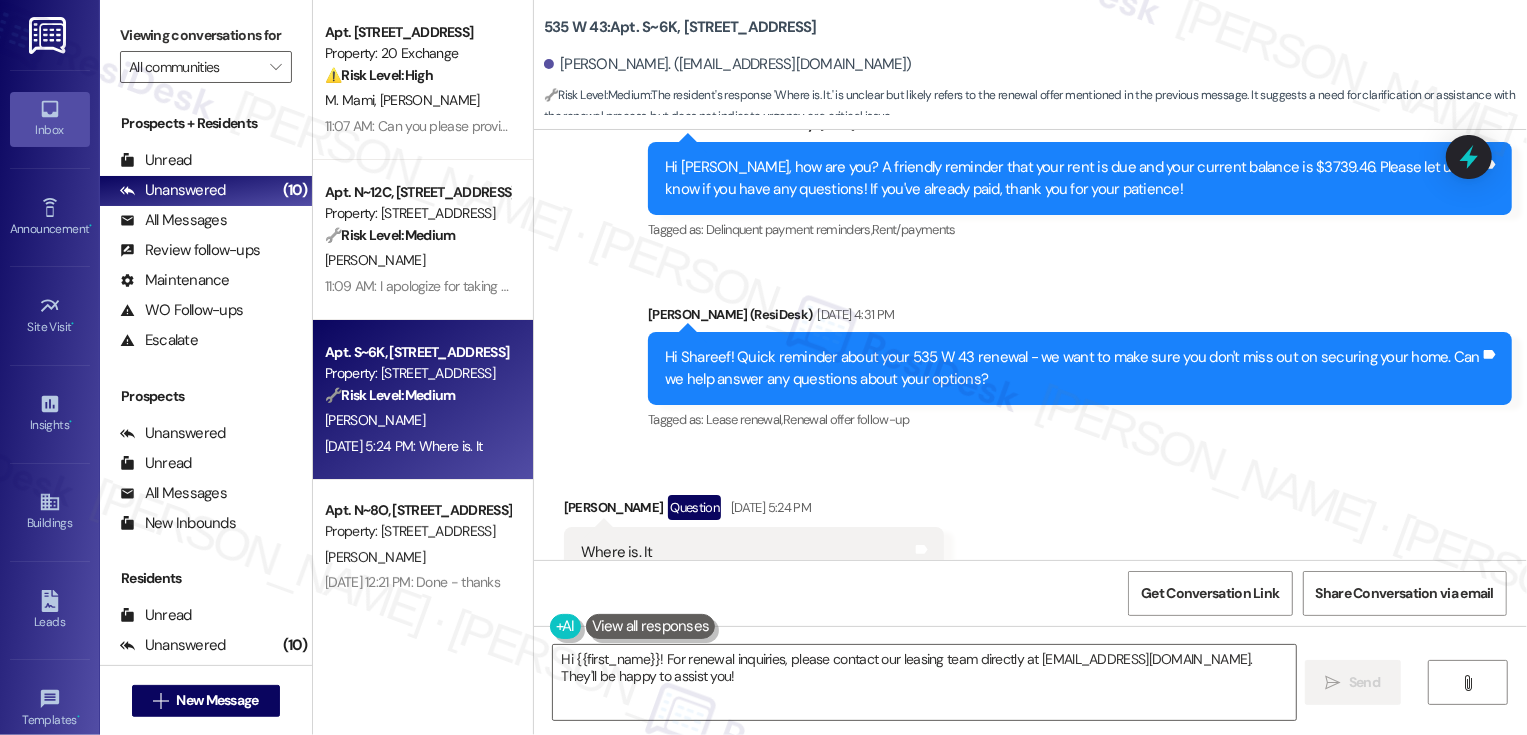scroll, scrollTop: 15835, scrollLeft: 0, axis: vertical 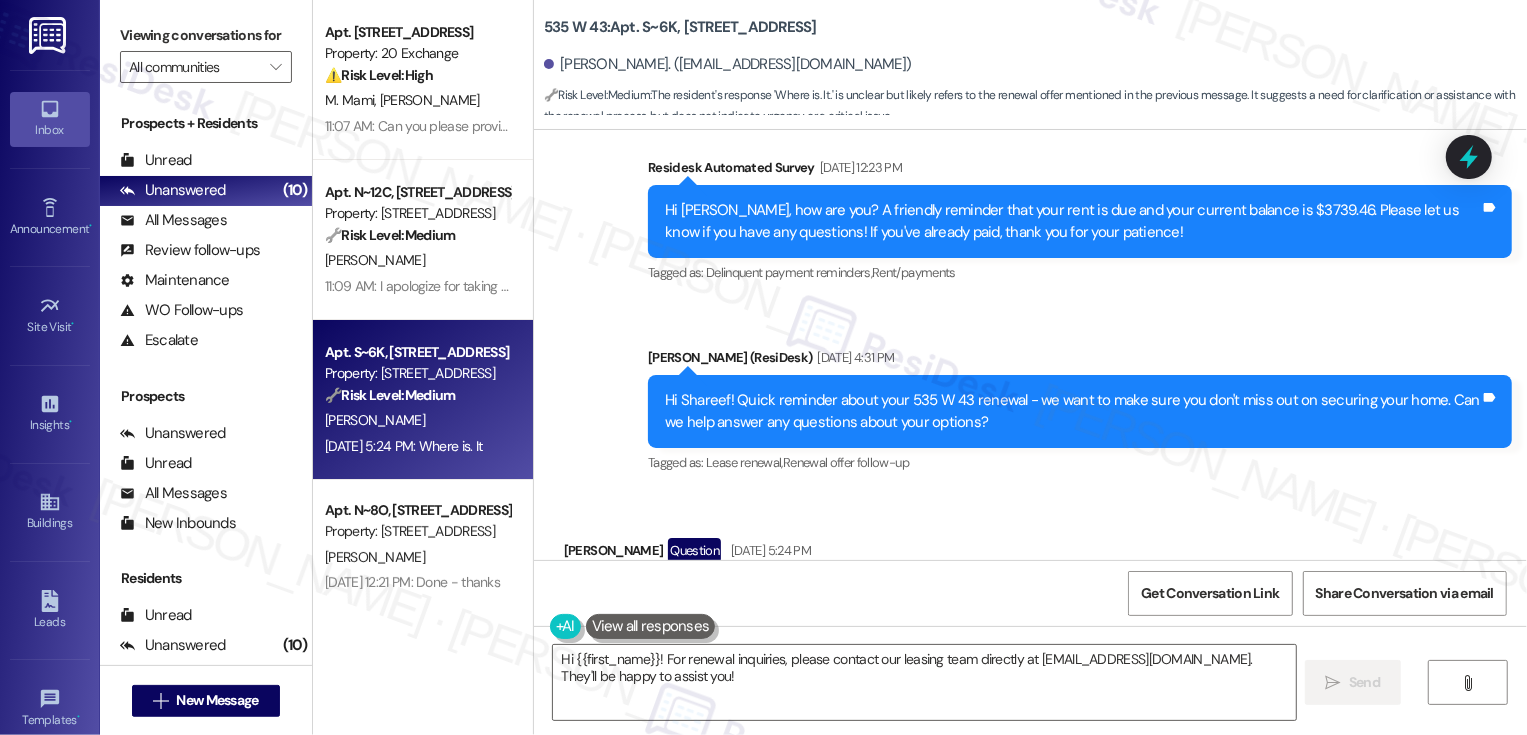 click on "[PERSON_NAME] Question [DATE] 5:24 PM" at bounding box center [754, 554] 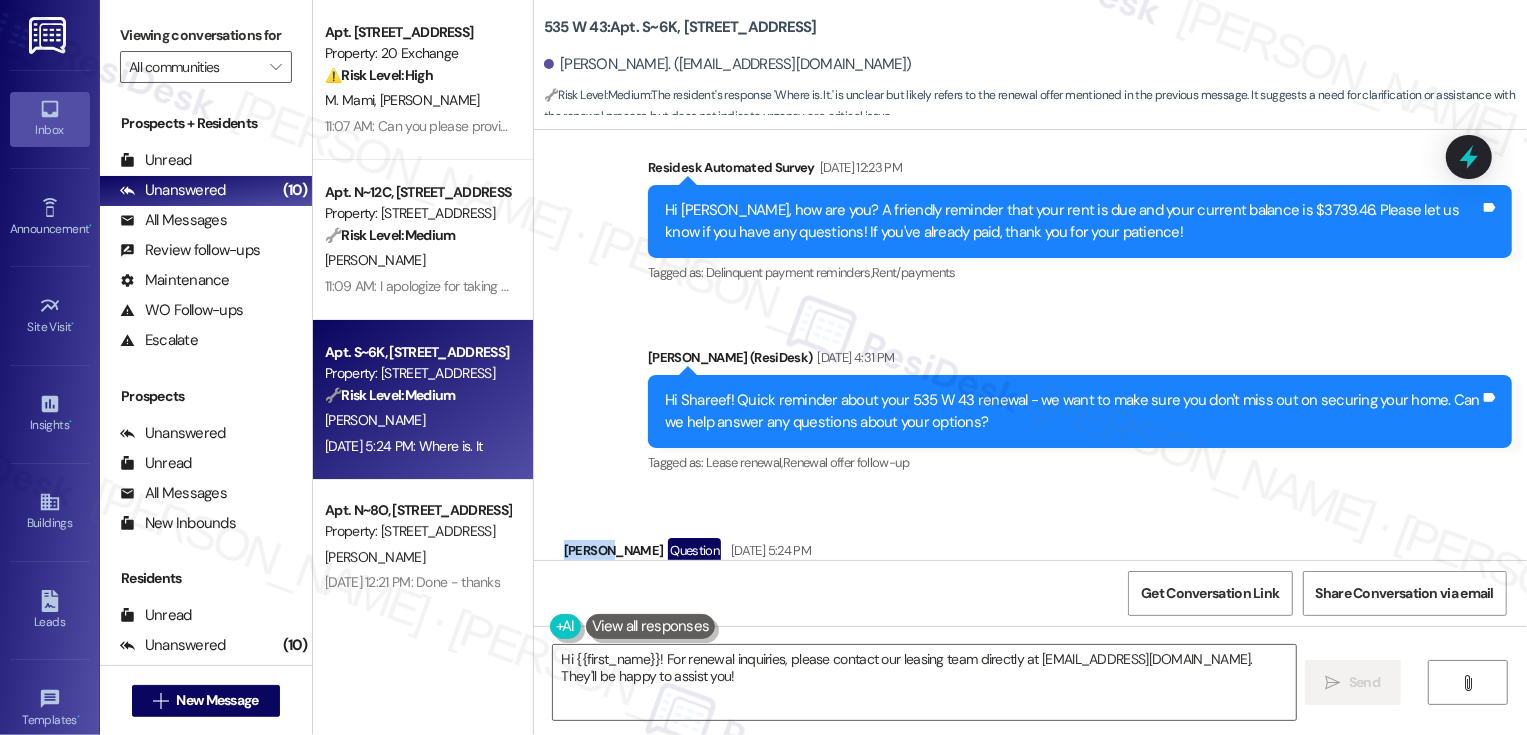 copy on "Shareef" 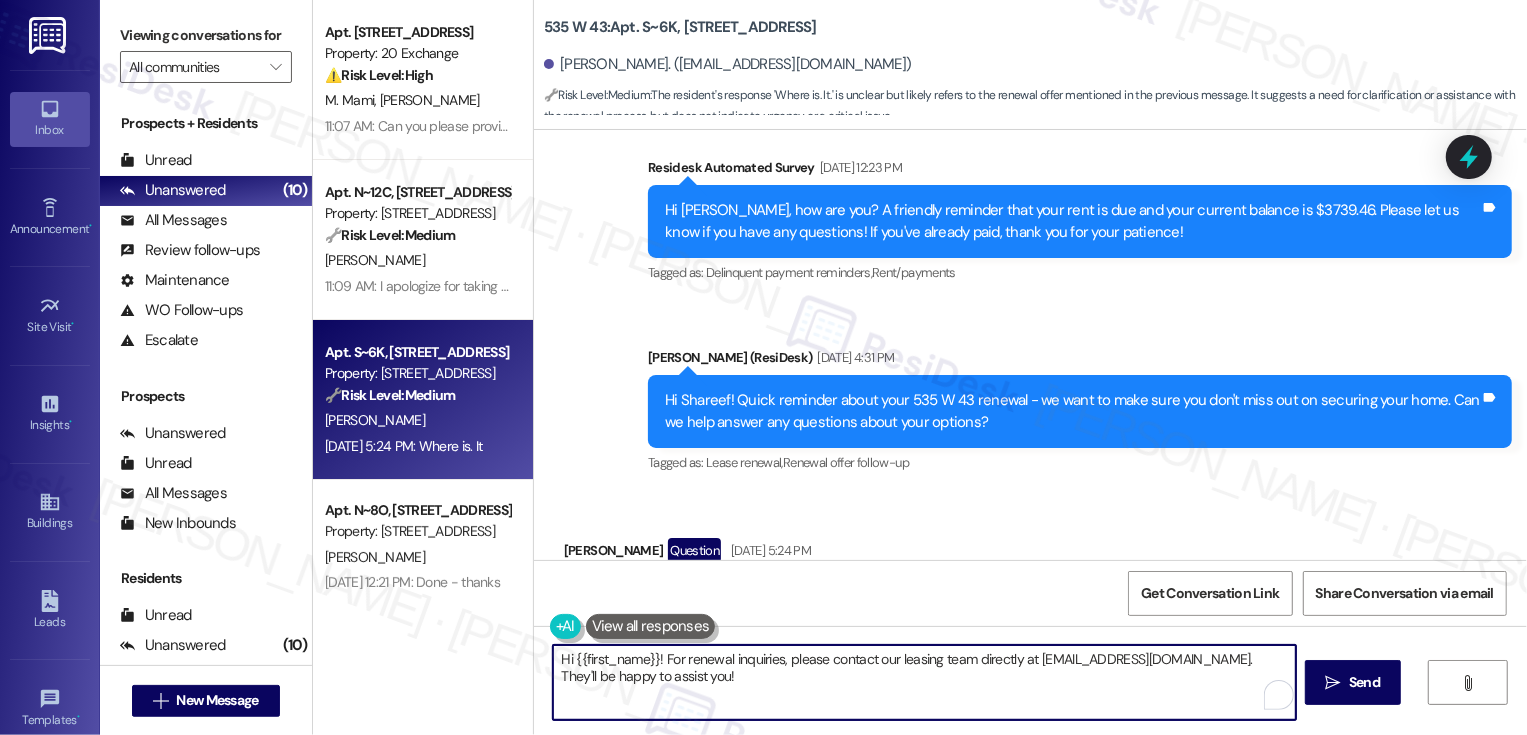 click on "Hi {{first_name}}! For renewal inquiries, please contact our leasing team directly at [EMAIL_ADDRESS][DOMAIN_NAME]. They'll be happy to assist you!" at bounding box center [924, 682] 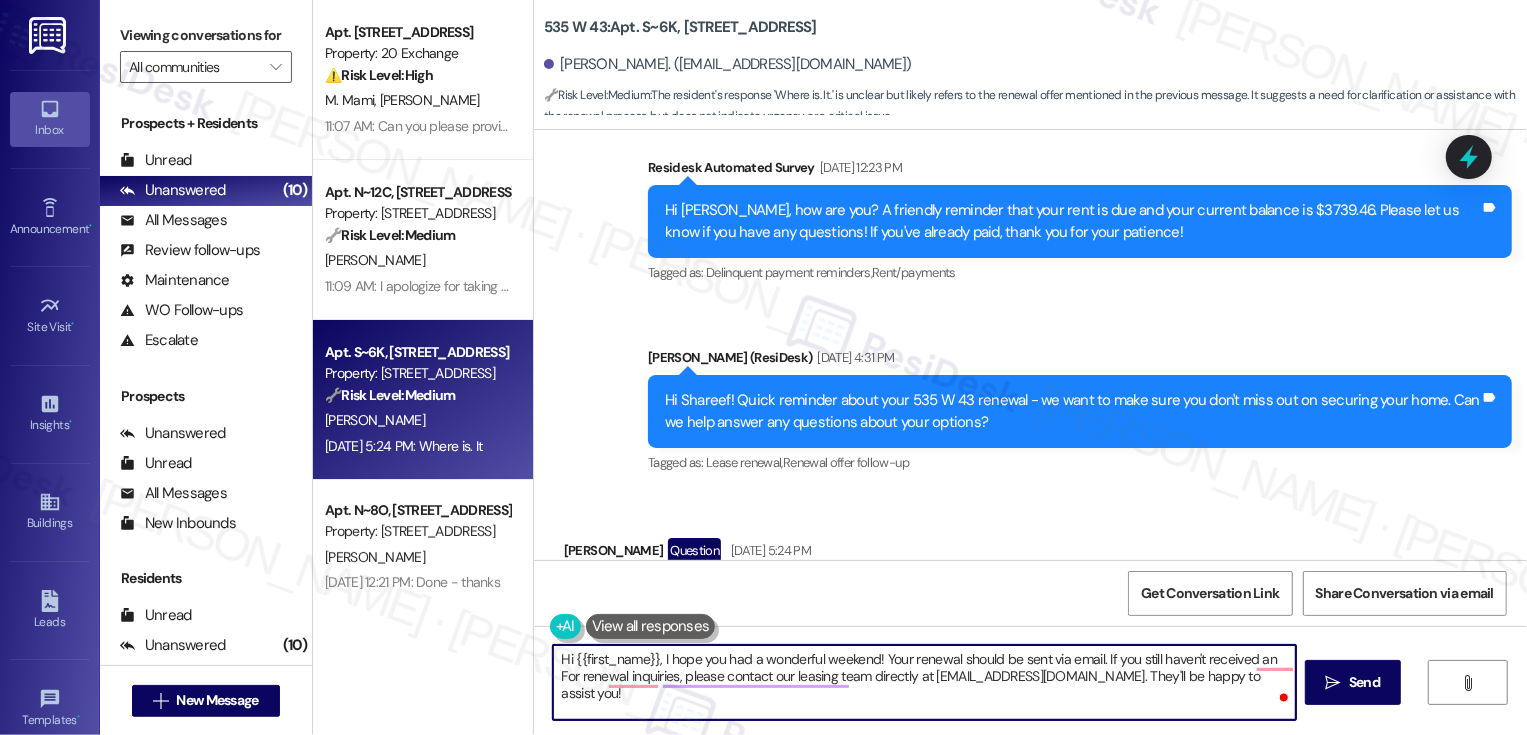 scroll, scrollTop: 15908, scrollLeft: 0, axis: vertical 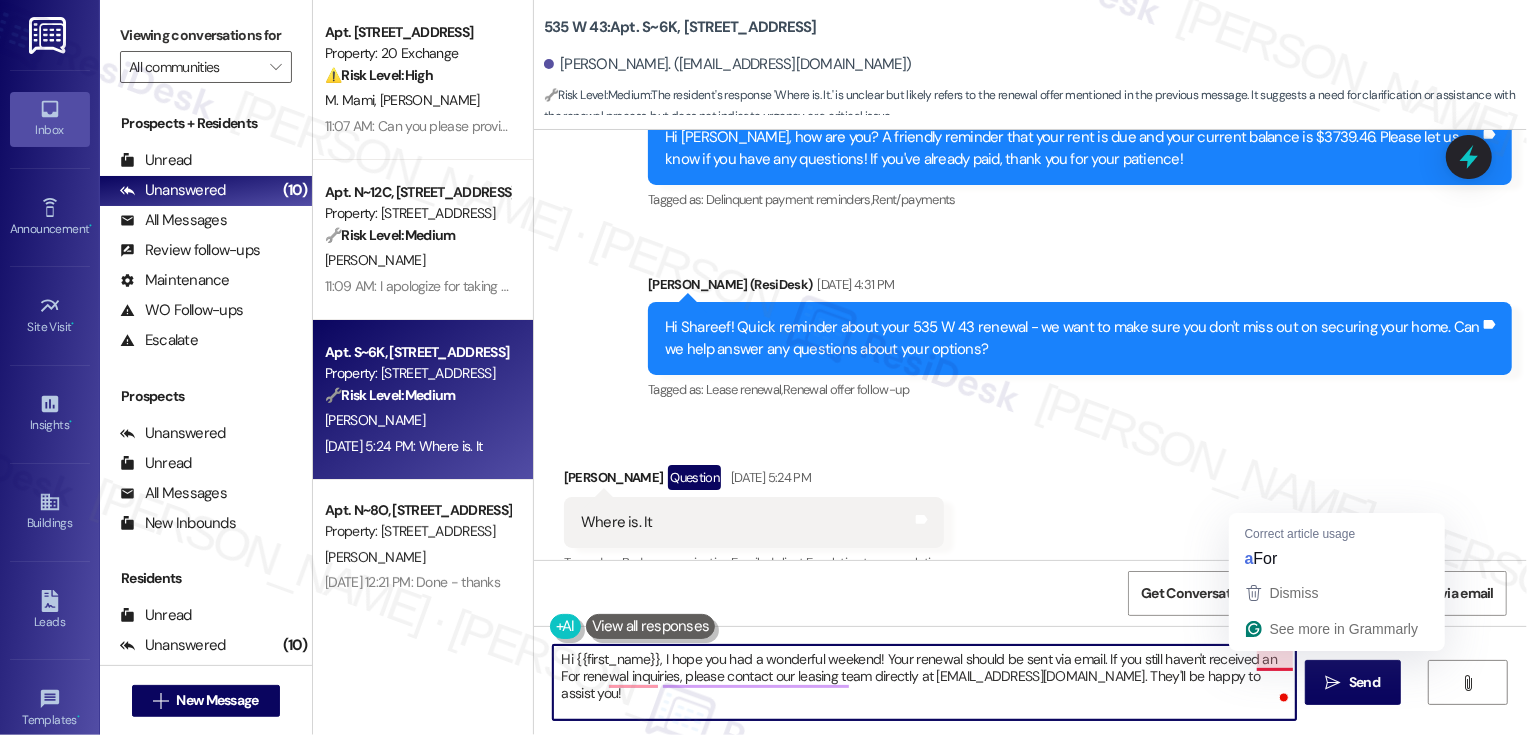 click on "Hi {{first_name}}, I hope you had a wonderful weekend! Your renewal should be sent via email. If you still haven't received an For renewal inquiries, please contact our leasing team directly at [EMAIL_ADDRESS][DOMAIN_NAME]. They'll be happy to assist you!" at bounding box center (924, 682) 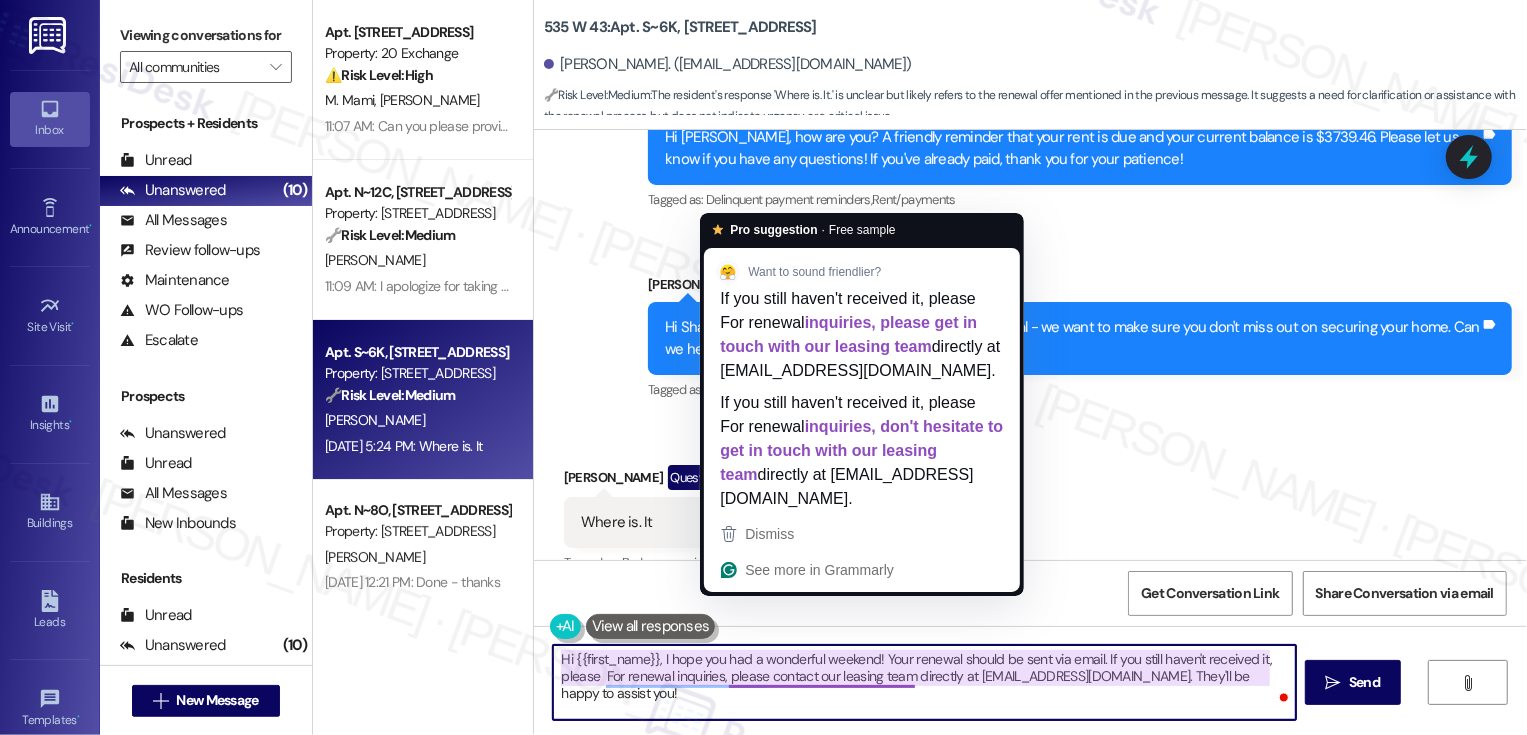 drag, startPoint x: 588, startPoint y: 676, endPoint x: 765, endPoint y: 672, distance: 177.0452 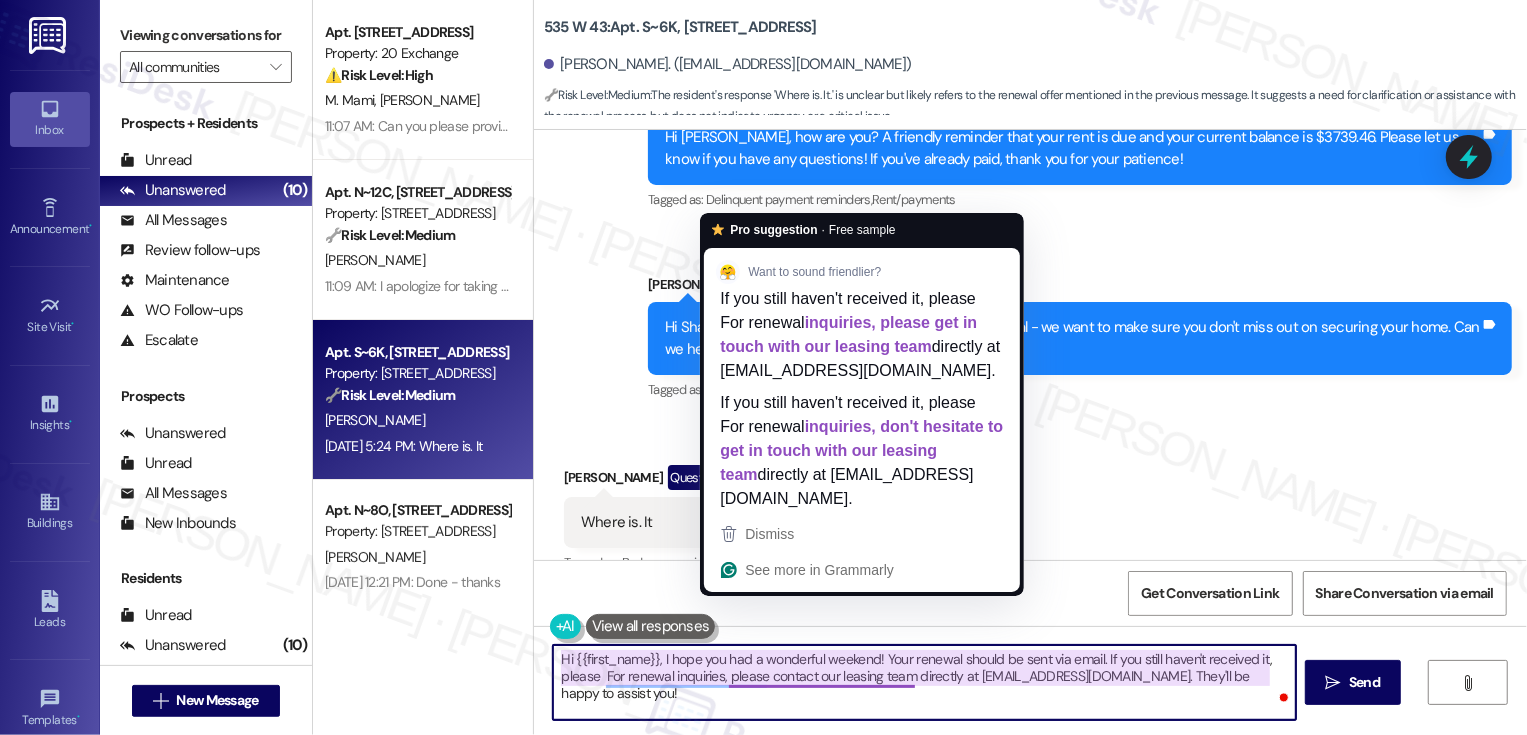 click on "Hi {{first_name}}, I hope you had a wonderful weekend! Your renewal should be sent via email. If you still haven't received it, please  For renewal inquiries, please contact our leasing team directly at [EMAIL_ADDRESS][DOMAIN_NAME]. They'll be happy to assist you!" at bounding box center [924, 682] 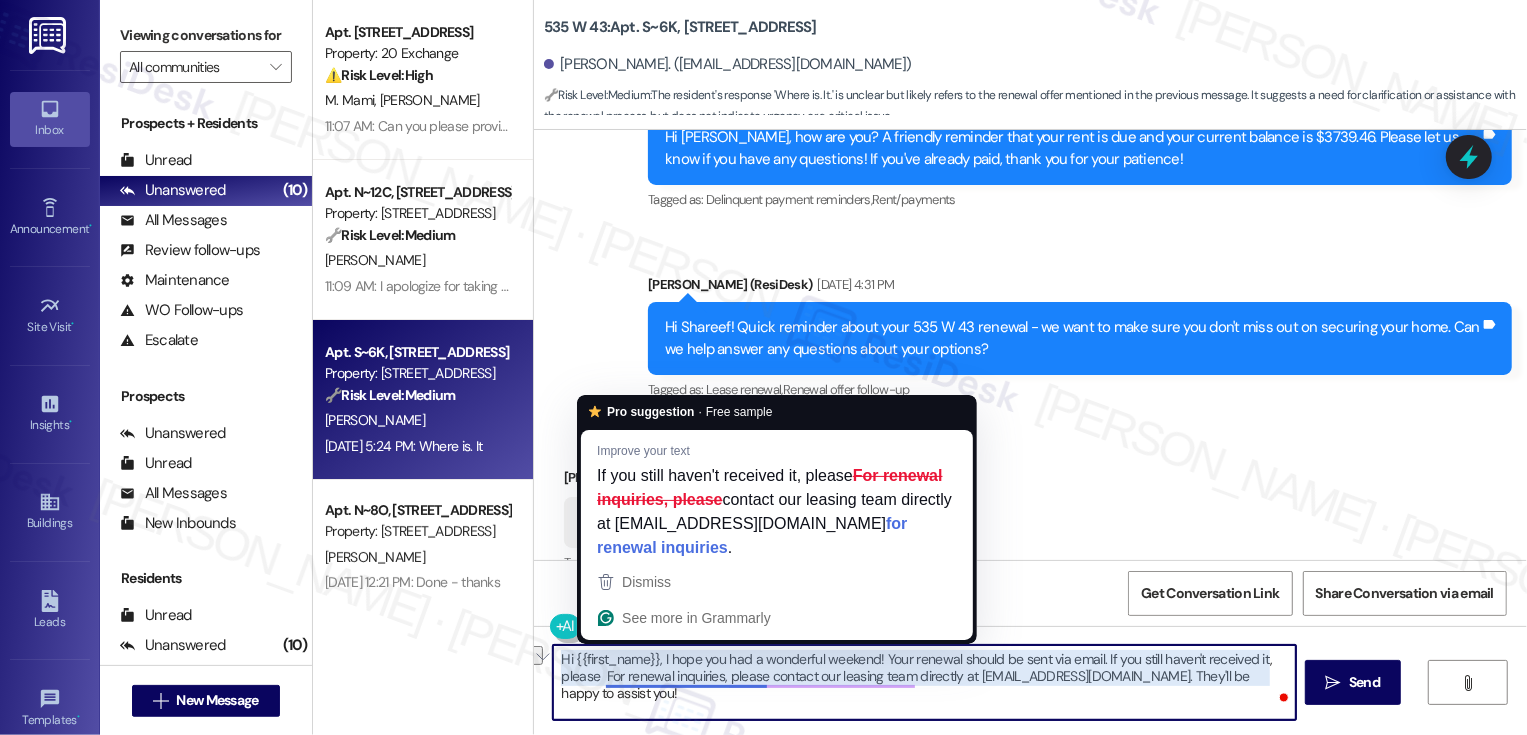 drag, startPoint x: 757, startPoint y: 679, endPoint x: 594, endPoint y: 678, distance: 163.00307 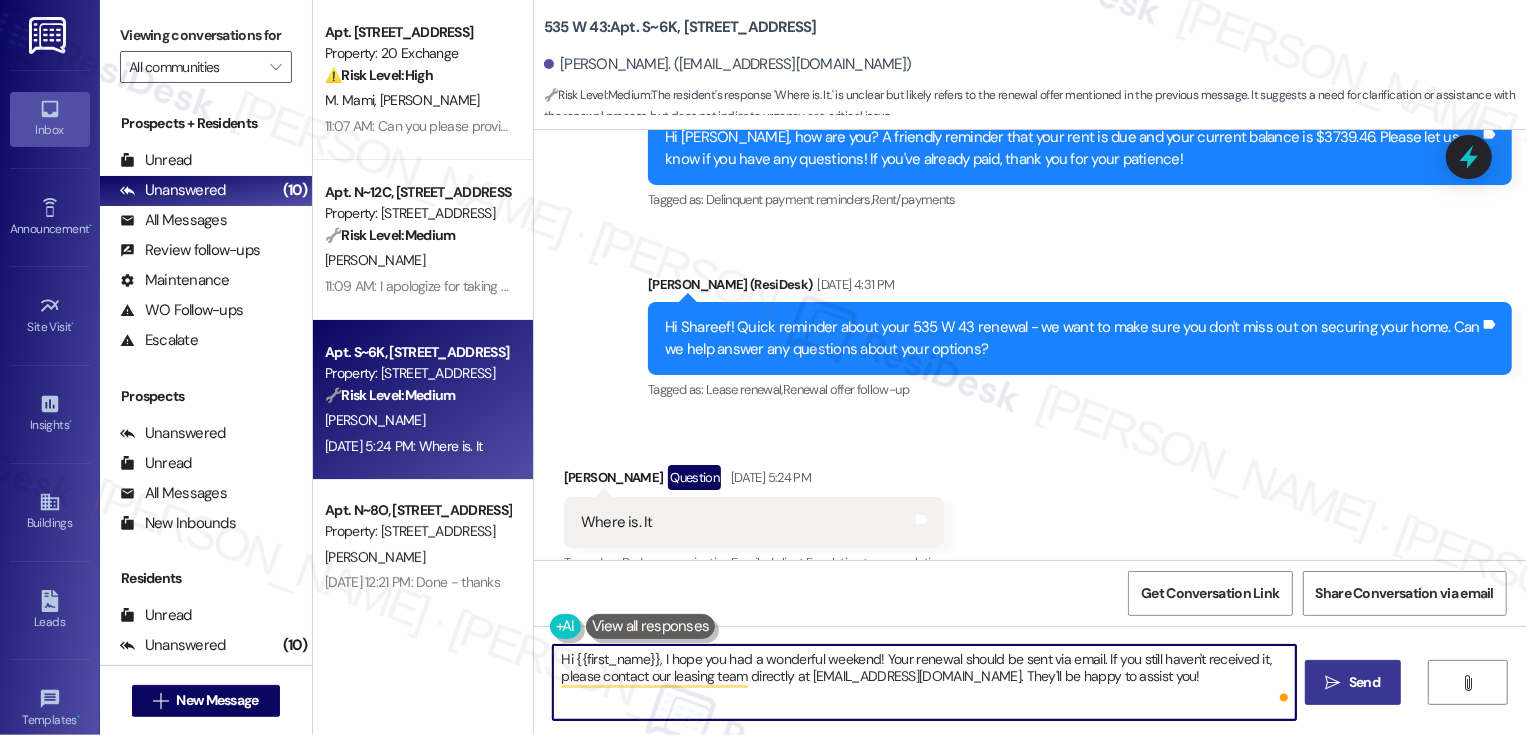 type on "Hi {{first_name}}, I hope you had a wonderful weekend! Your renewal should be sent via email. If you still haven't received it, please contact our leasing team directly at [EMAIL_ADDRESS][DOMAIN_NAME]. They'll be happy to assist you!" 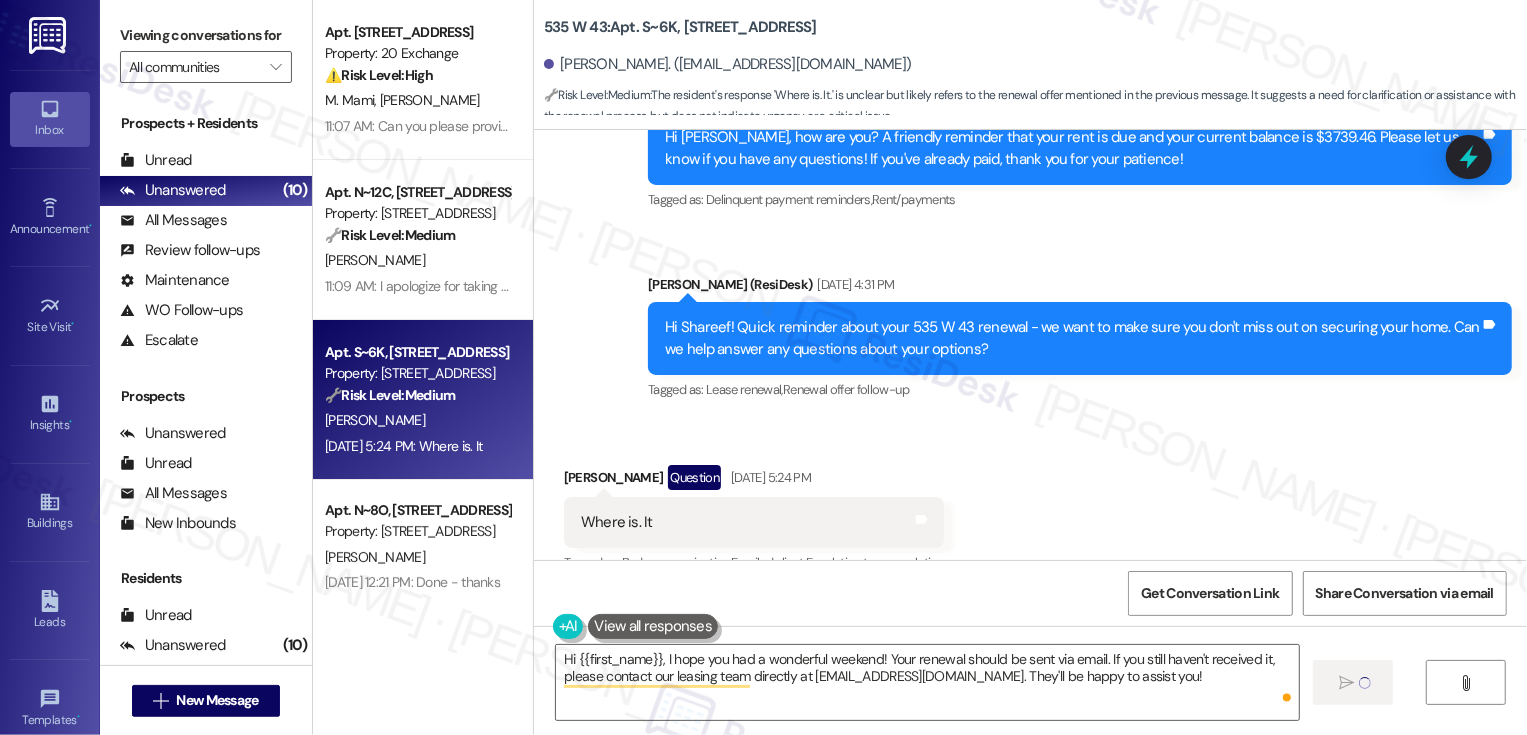type 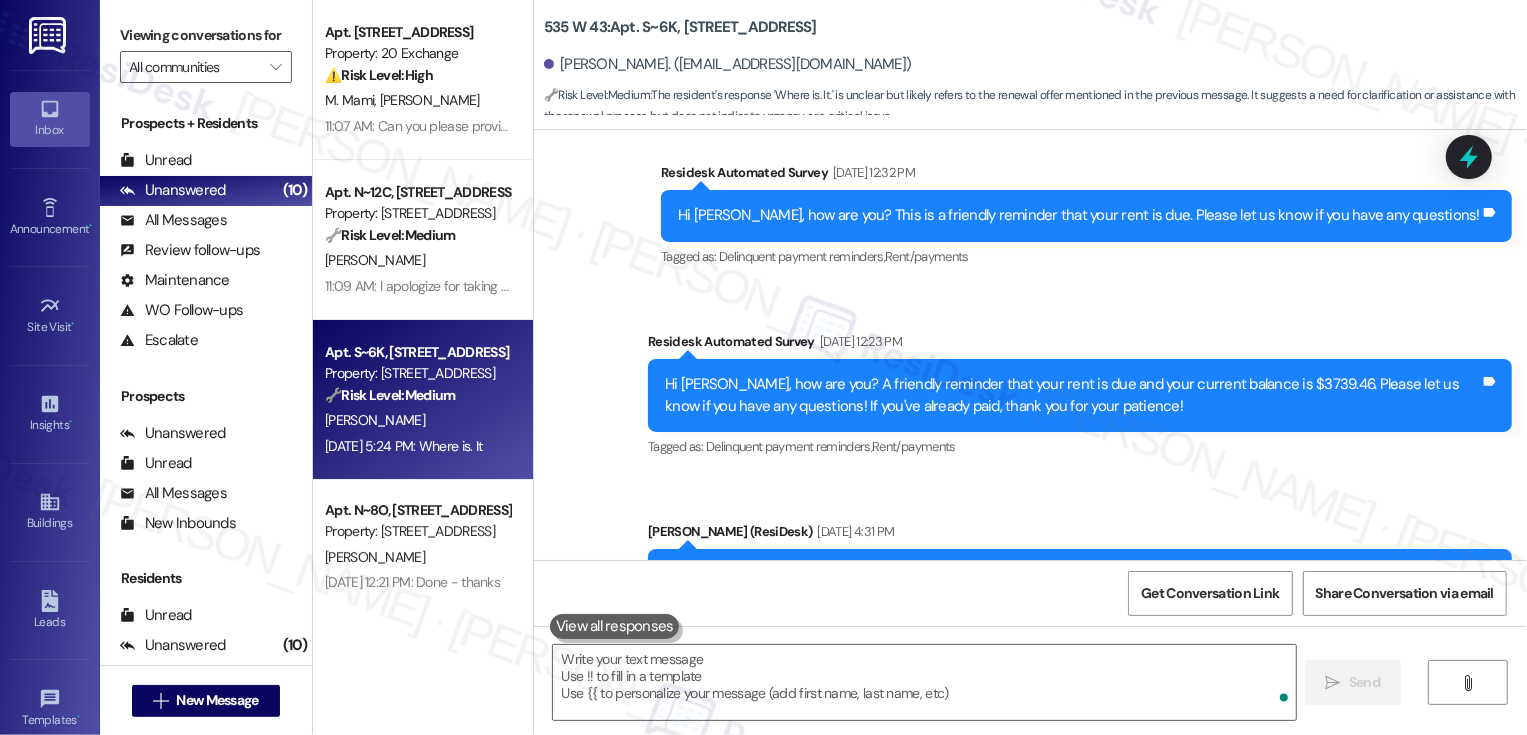 scroll, scrollTop: 16069, scrollLeft: 0, axis: vertical 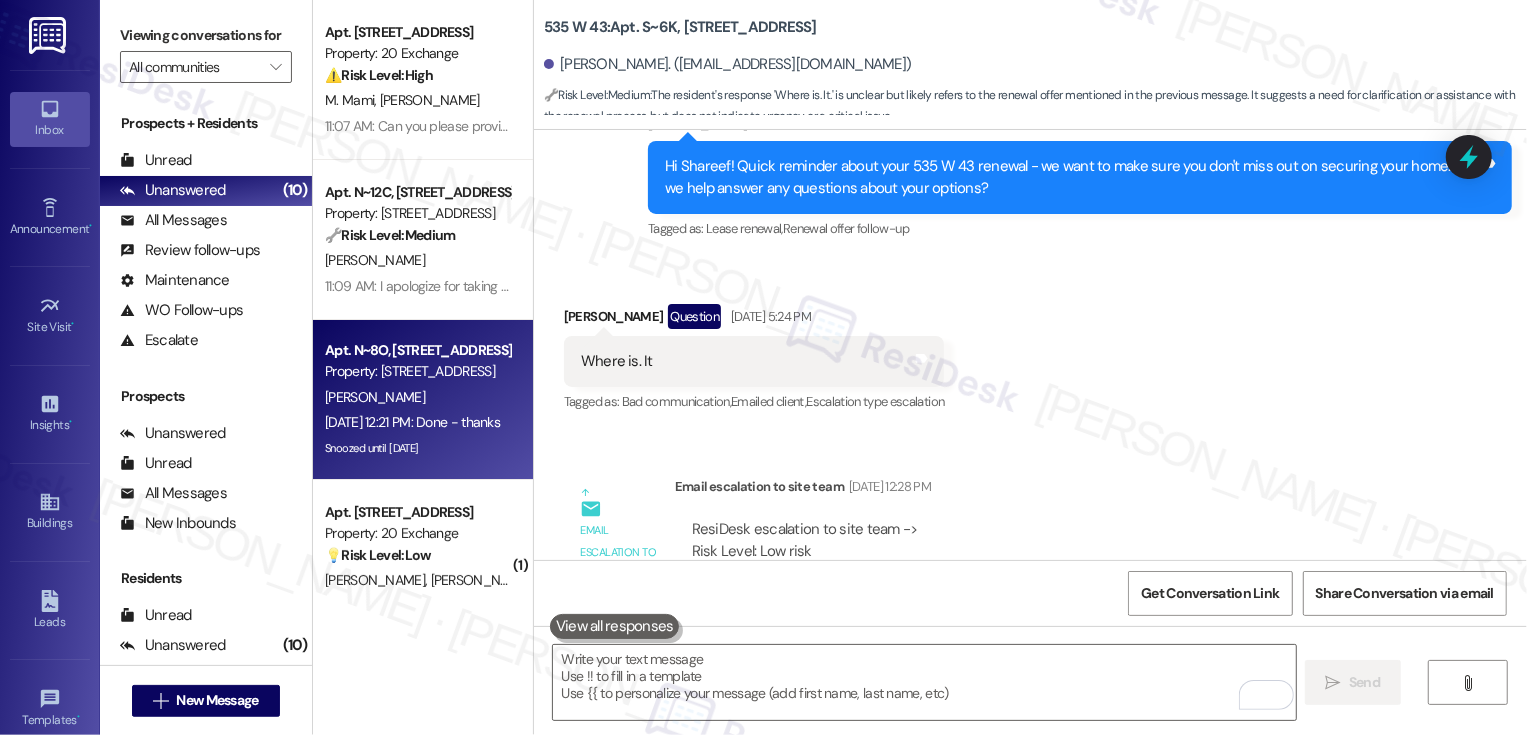 click on "[PERSON_NAME]" at bounding box center (417, 397) 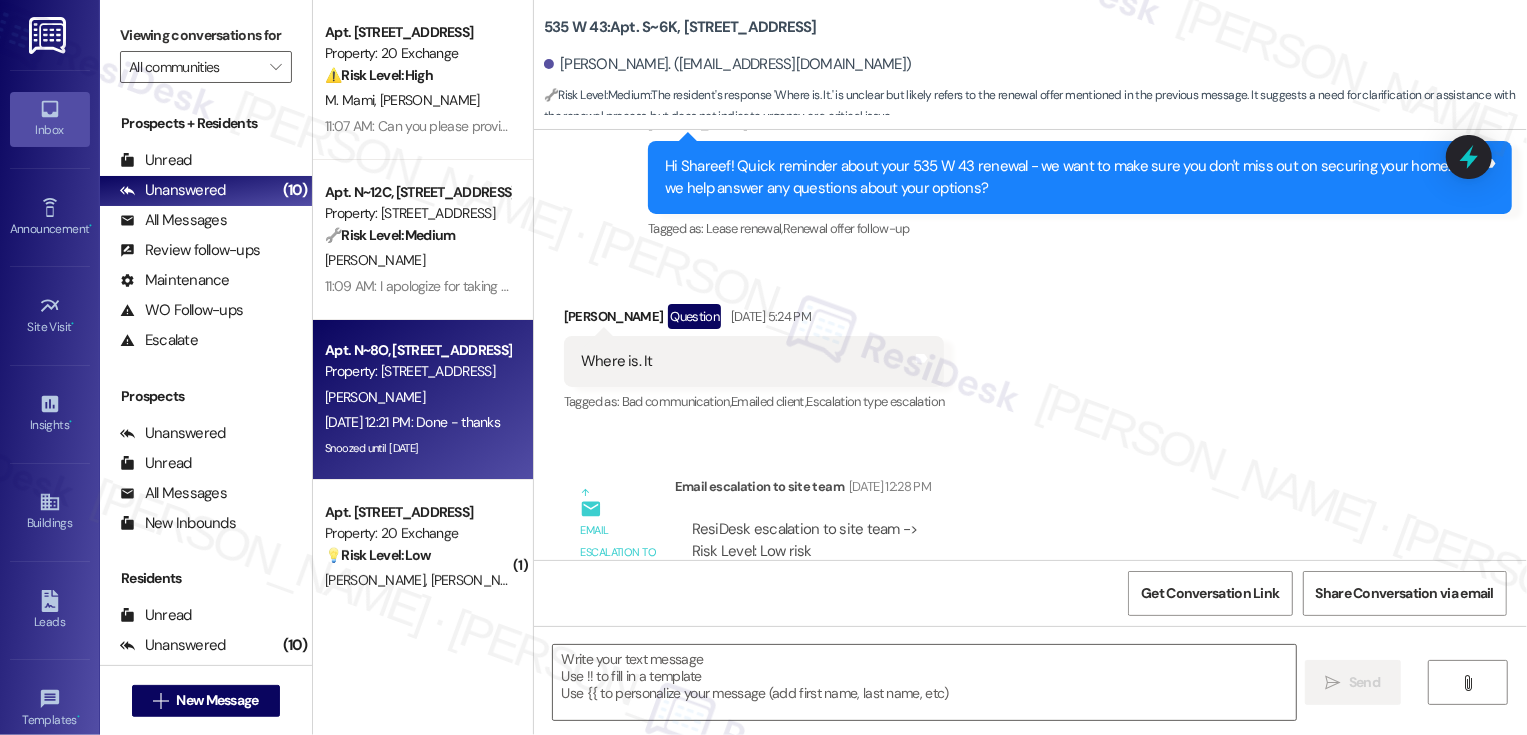 click on "[PERSON_NAME]" at bounding box center [417, 397] 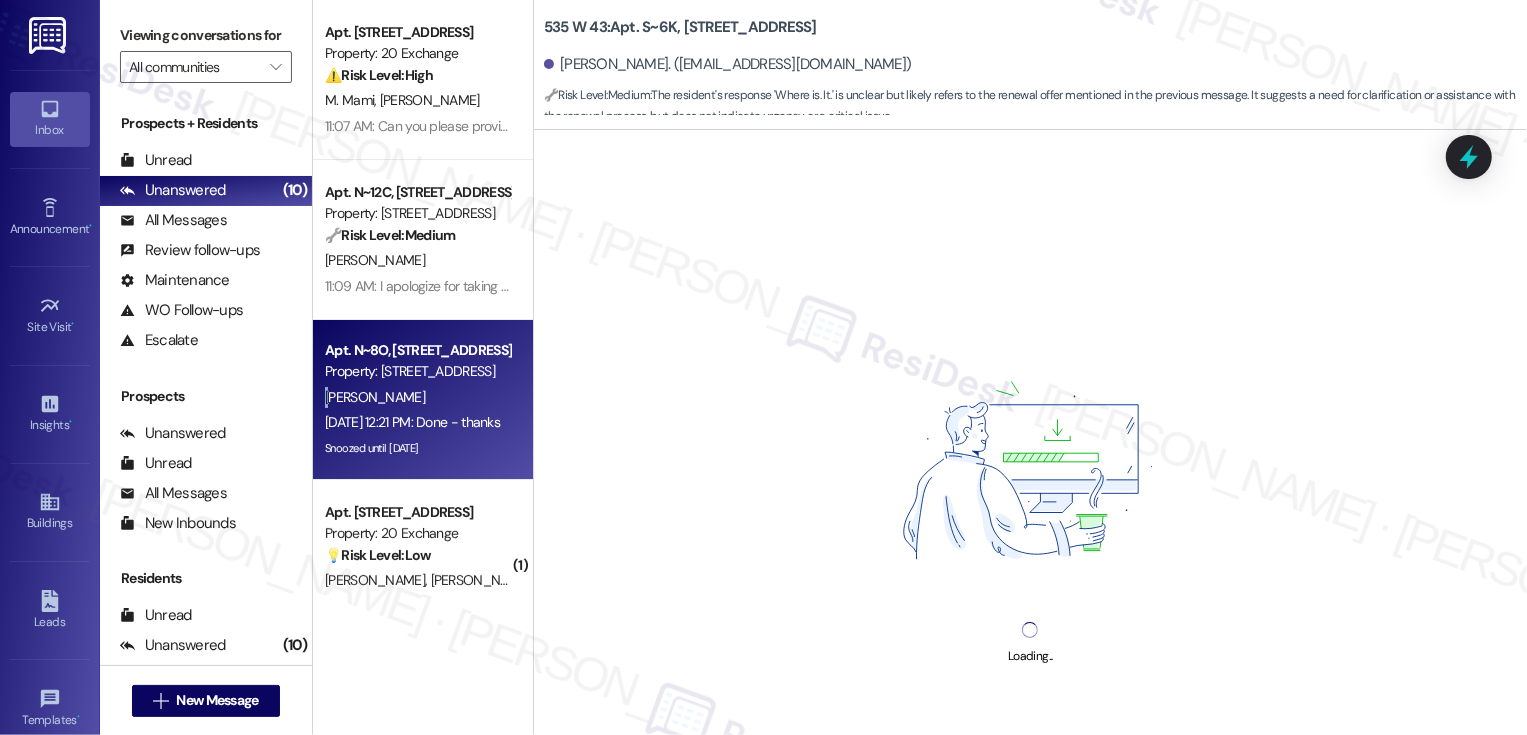 click on "[PERSON_NAME]" at bounding box center (417, 397) 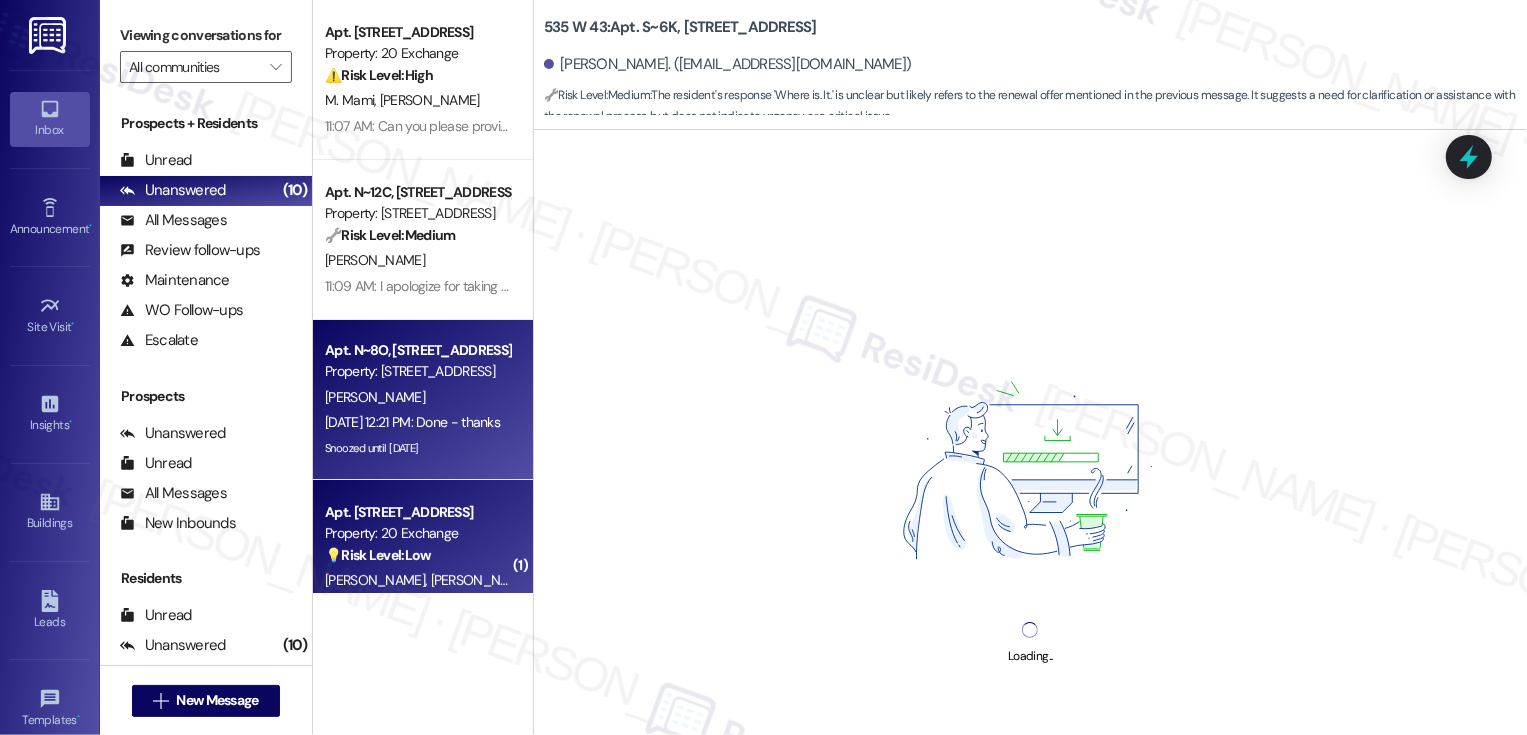 click on "💡  Risk Level:  Low The resident is asking about the location of a donation bin. This is a non-essential request and falls under customer satisfaction." at bounding box center [417, 555] 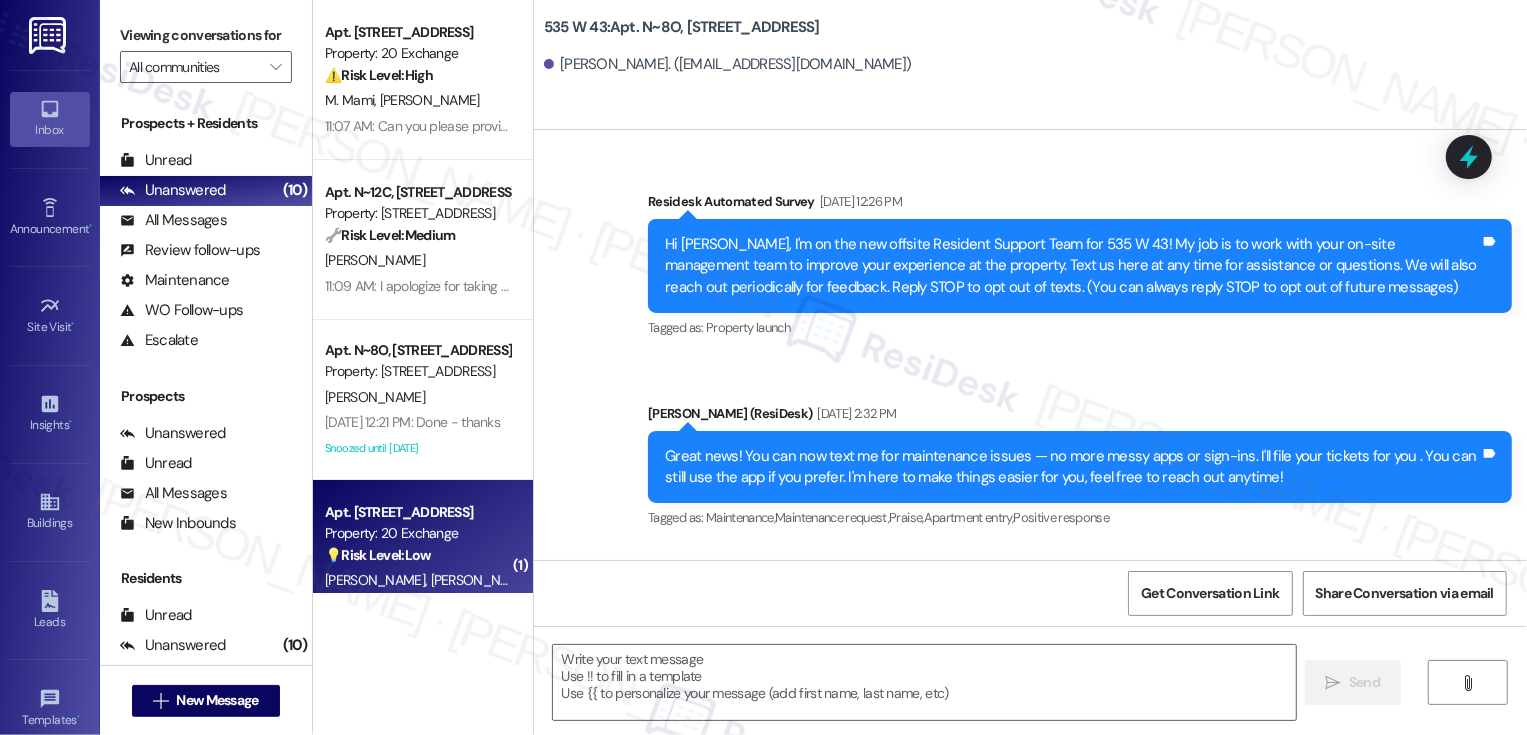 click on "💡  Risk Level:  Low The resident is asking about the location of a donation bin. This is a non-essential request and falls under customer satisfaction." at bounding box center [417, 555] 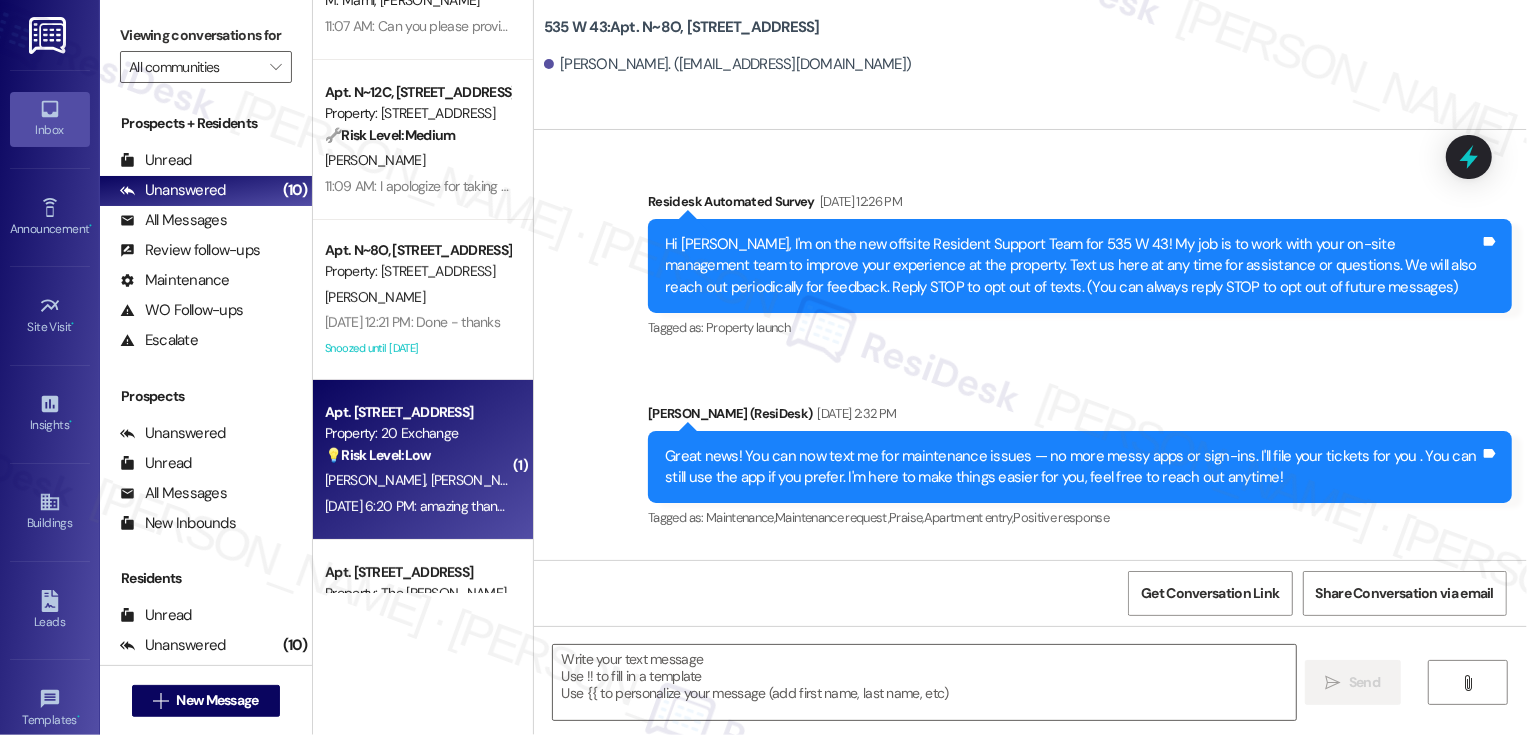 scroll, scrollTop: 13911, scrollLeft: 0, axis: vertical 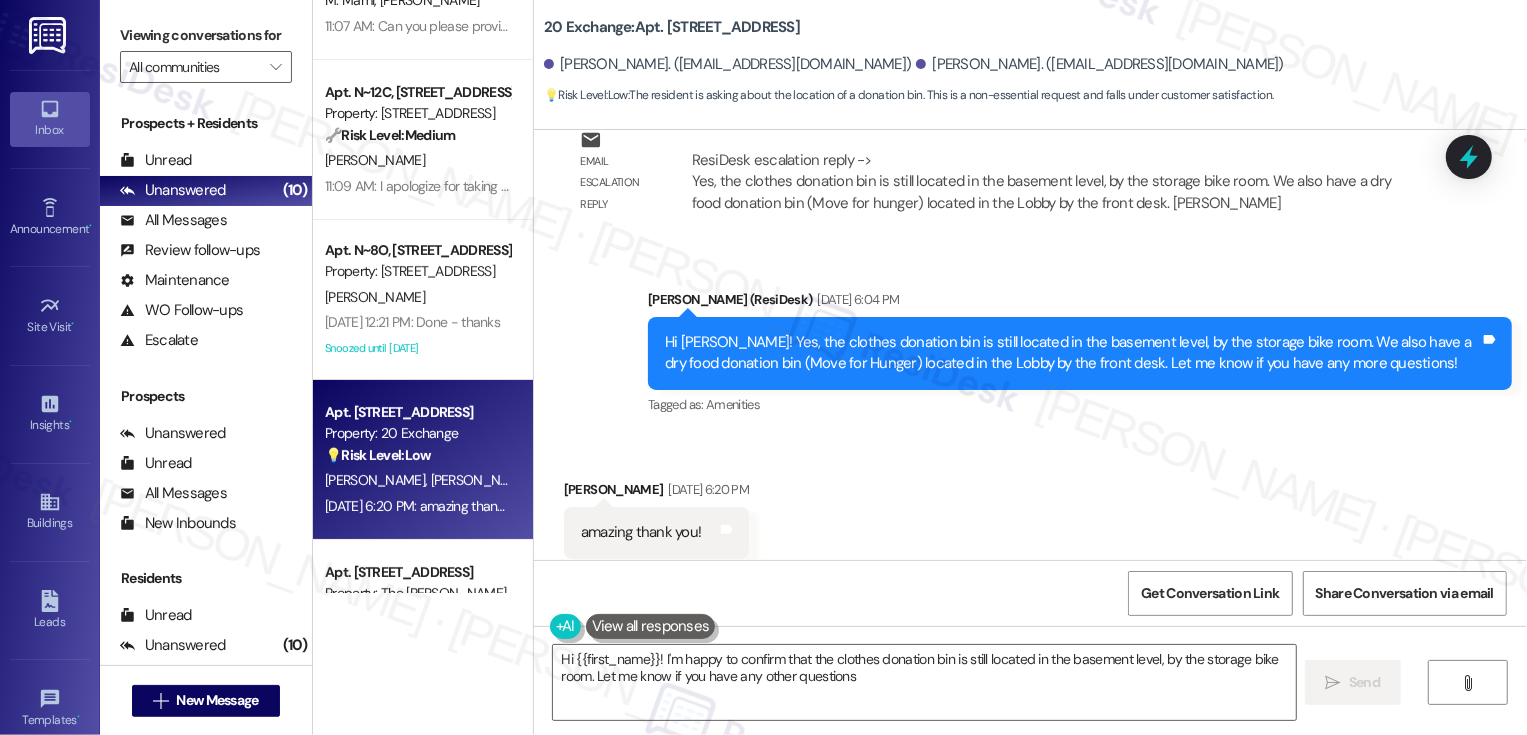 type on "Hi {{first_name}}! I'm happy to confirm that the clothes donation bin is still located in the basement level, by the storage bike room. Let me know if you have any other questions!" 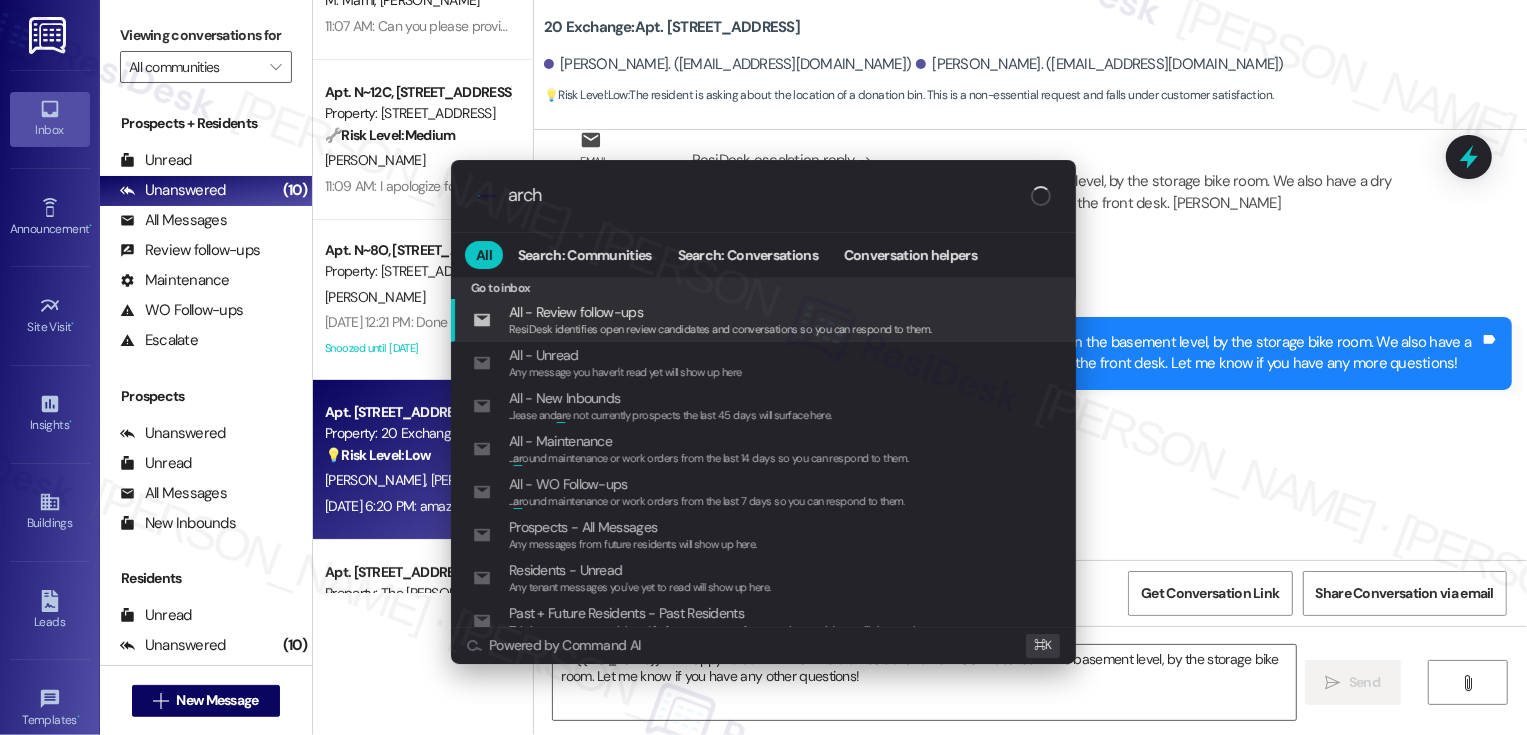 type on "archi" 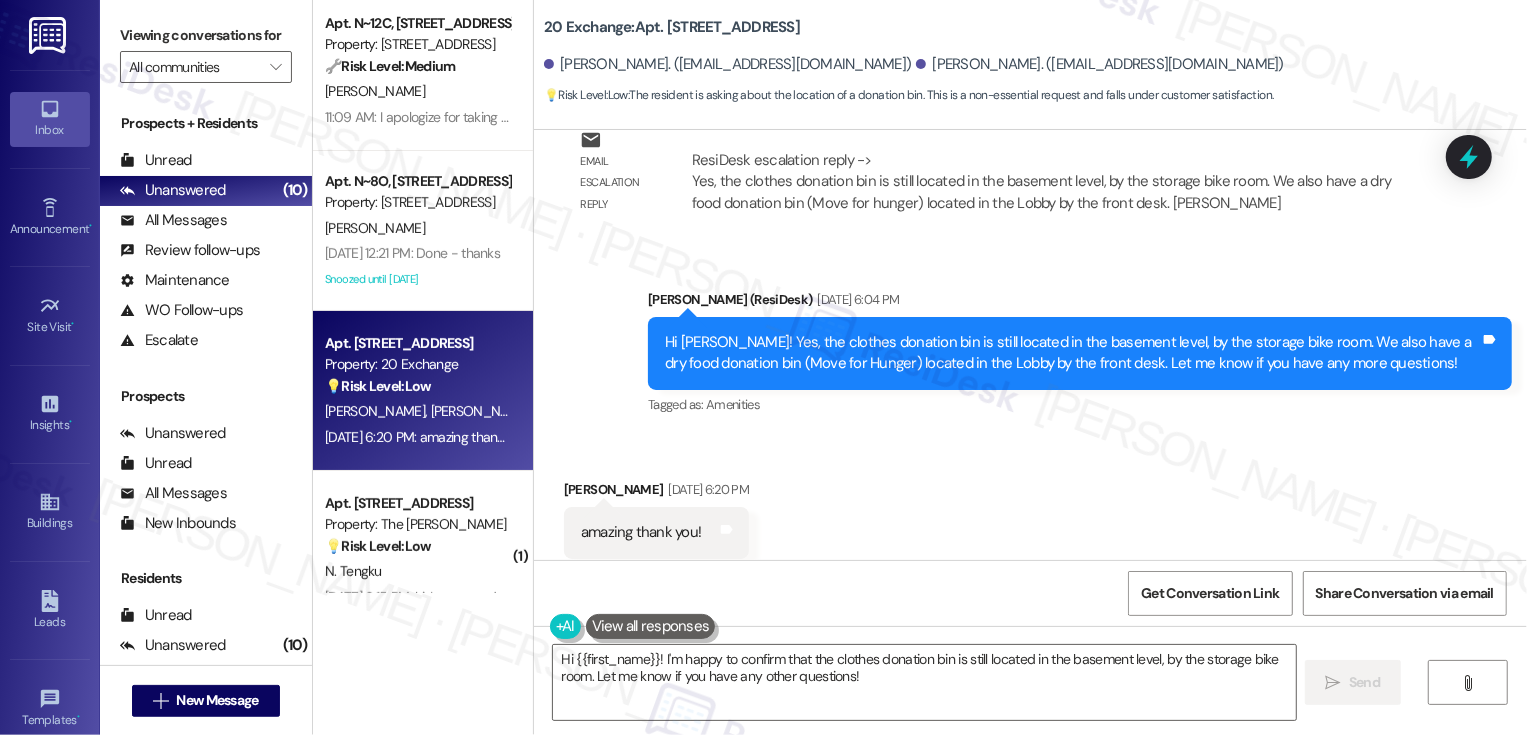 scroll, scrollTop: 247, scrollLeft: 0, axis: vertical 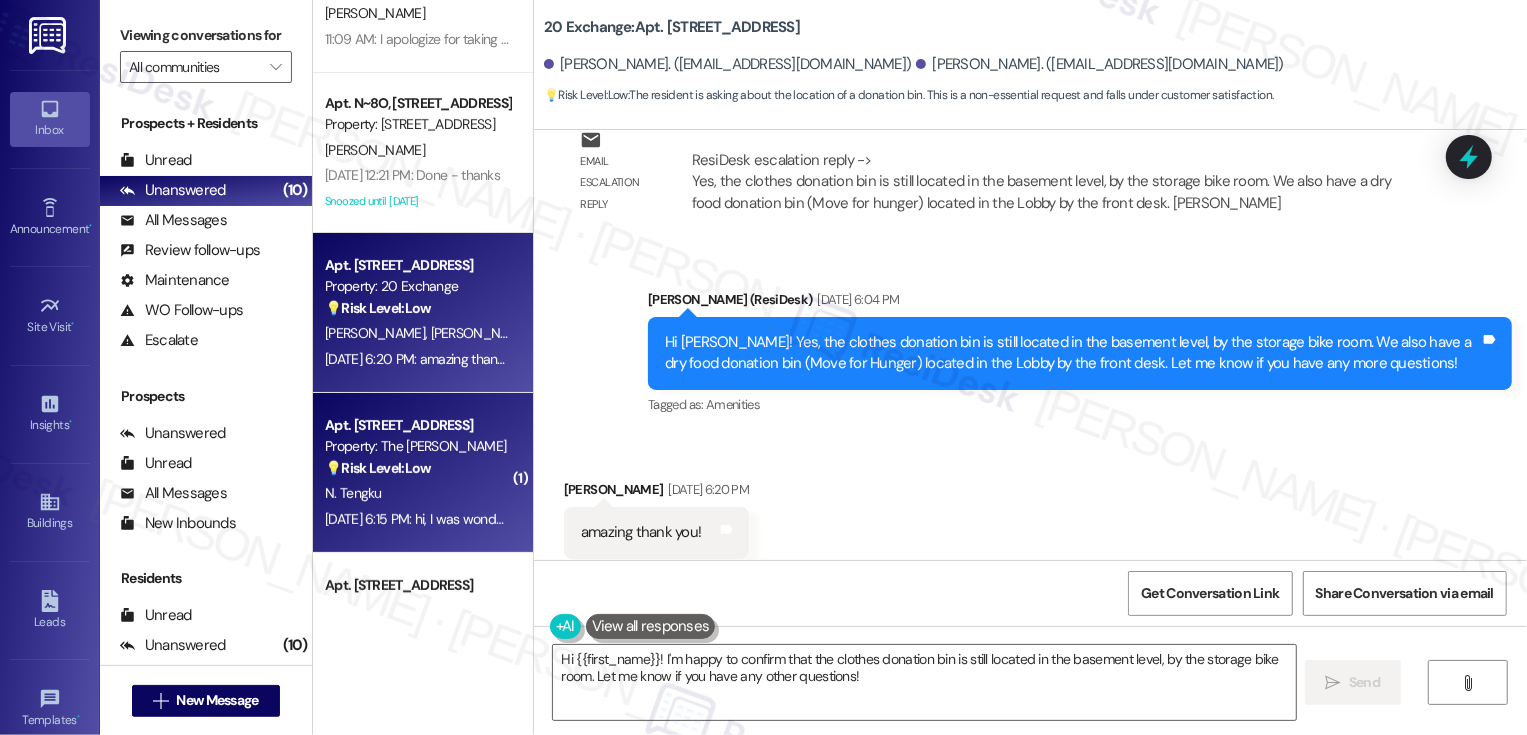 click on "💡  Risk Level:  Low The resident is requesting to use the shared yoga studio for a dance routine, which is a non-essential request related to amenity booking." at bounding box center (417, 468) 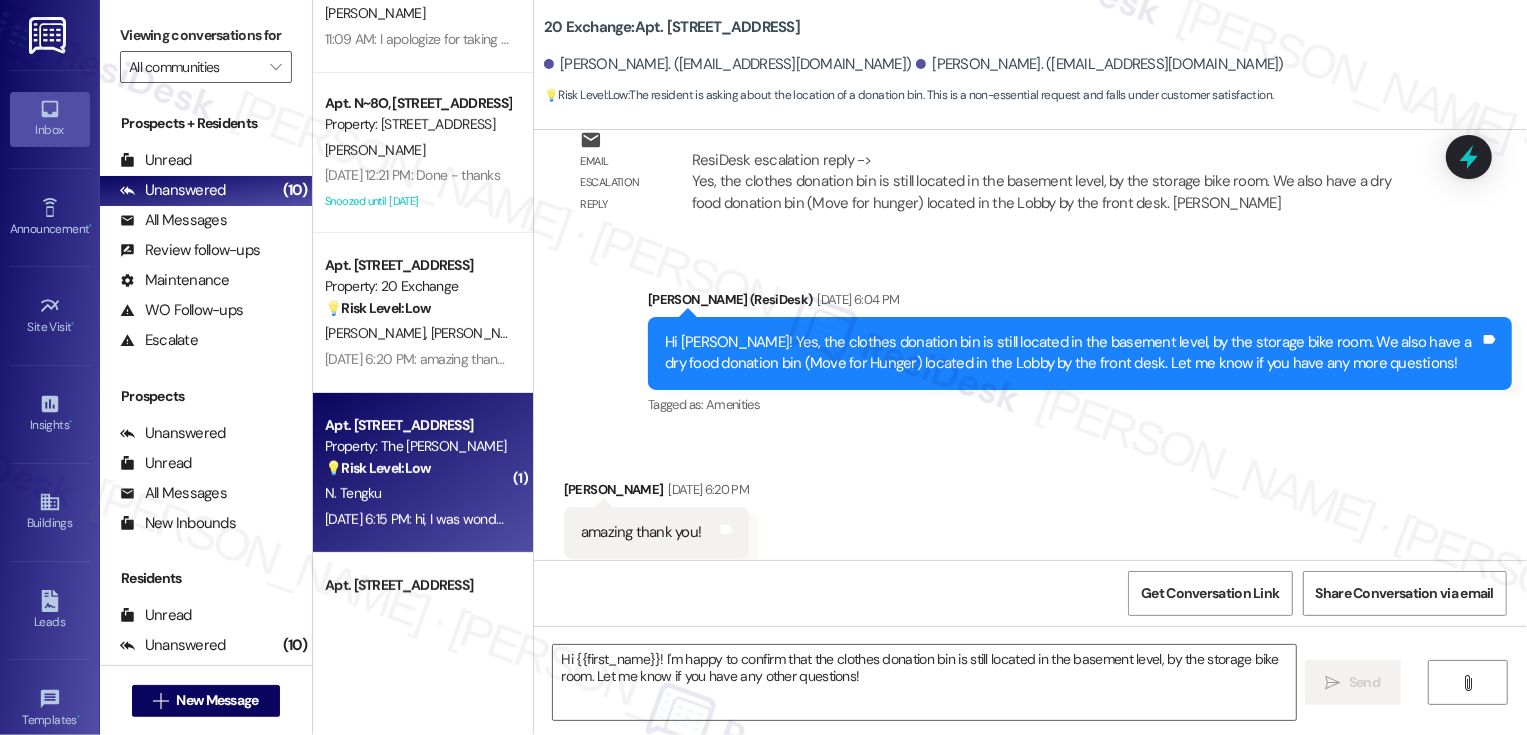 click on "💡  Risk Level:  Low The resident is requesting to use the shared yoga studio for a dance routine, which is a non-essential request related to amenity booking." at bounding box center (417, 468) 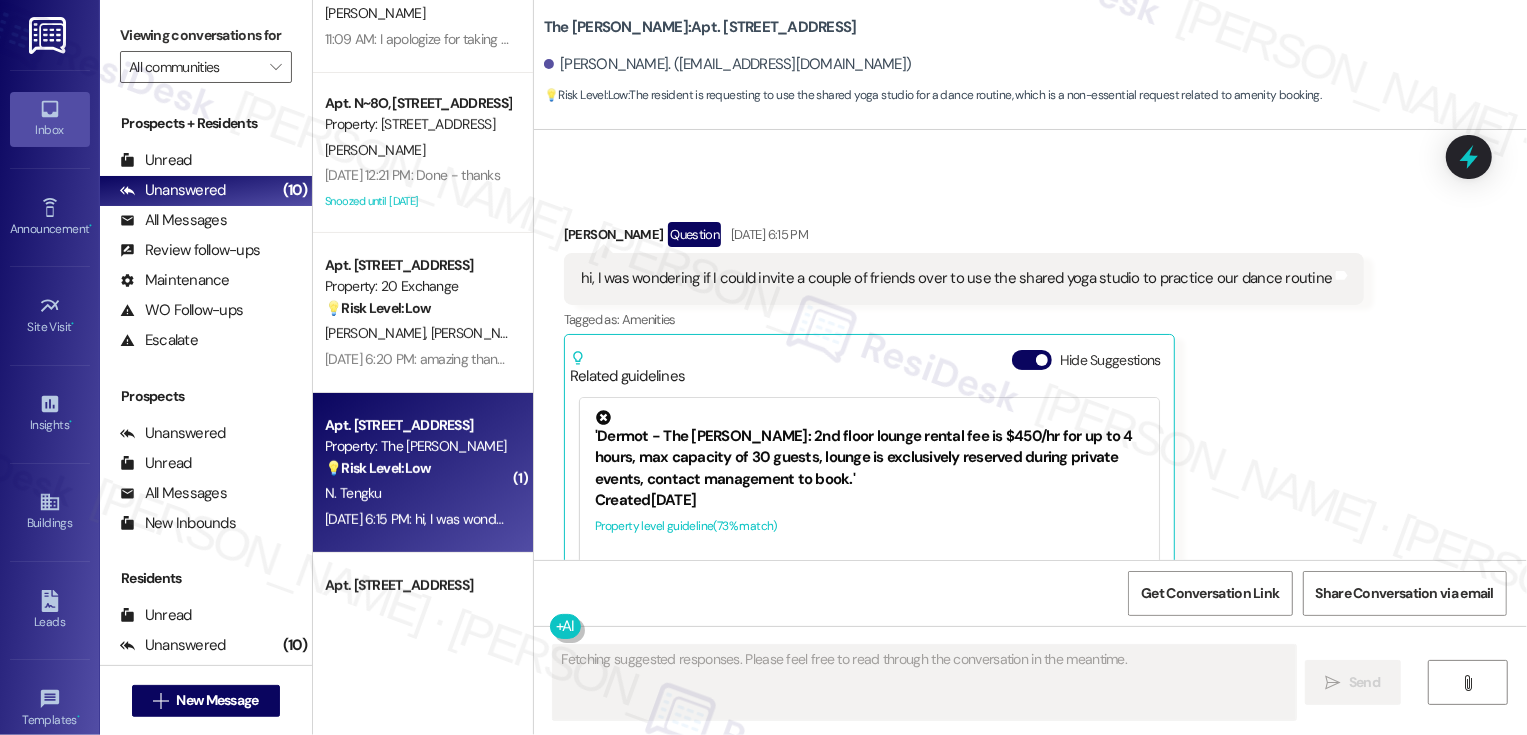 scroll, scrollTop: 10874, scrollLeft: 0, axis: vertical 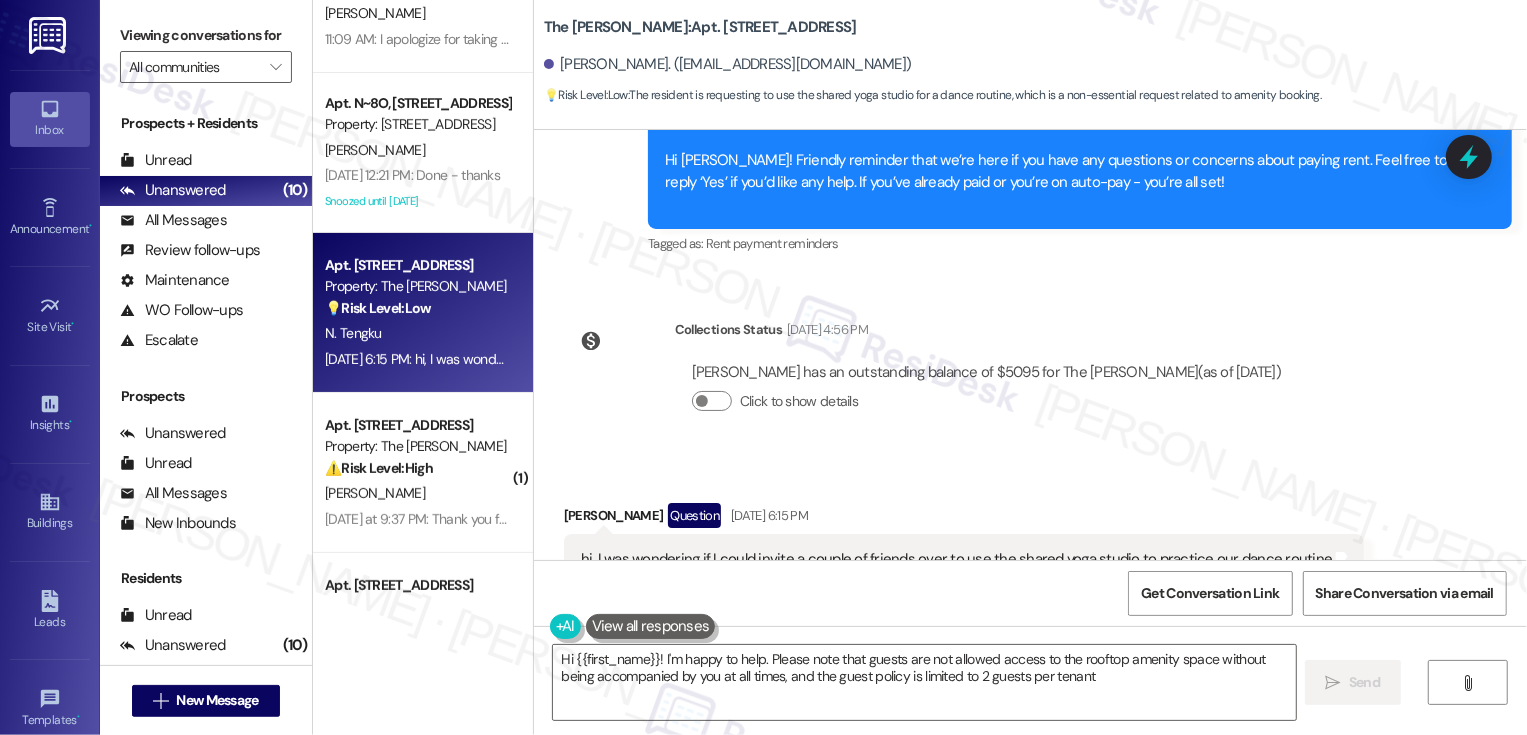 type on "Hi {{first_name}}! I'm happy to help. Please note that guests are not allowed access to the rooftop amenity space without being accompanied by you at all times, and the guest policy is limited to 2 guests per tenant." 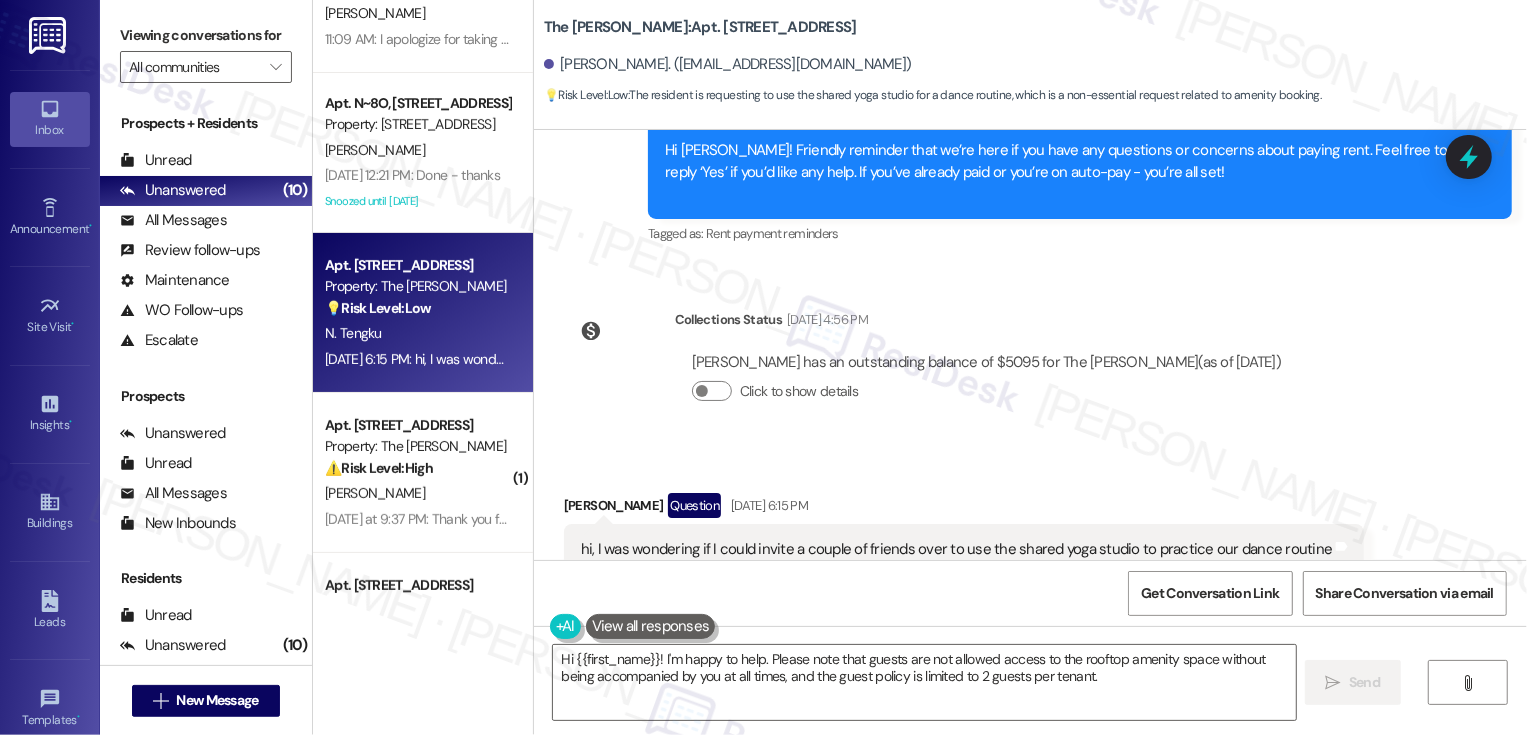 scroll, scrollTop: 10774, scrollLeft: 0, axis: vertical 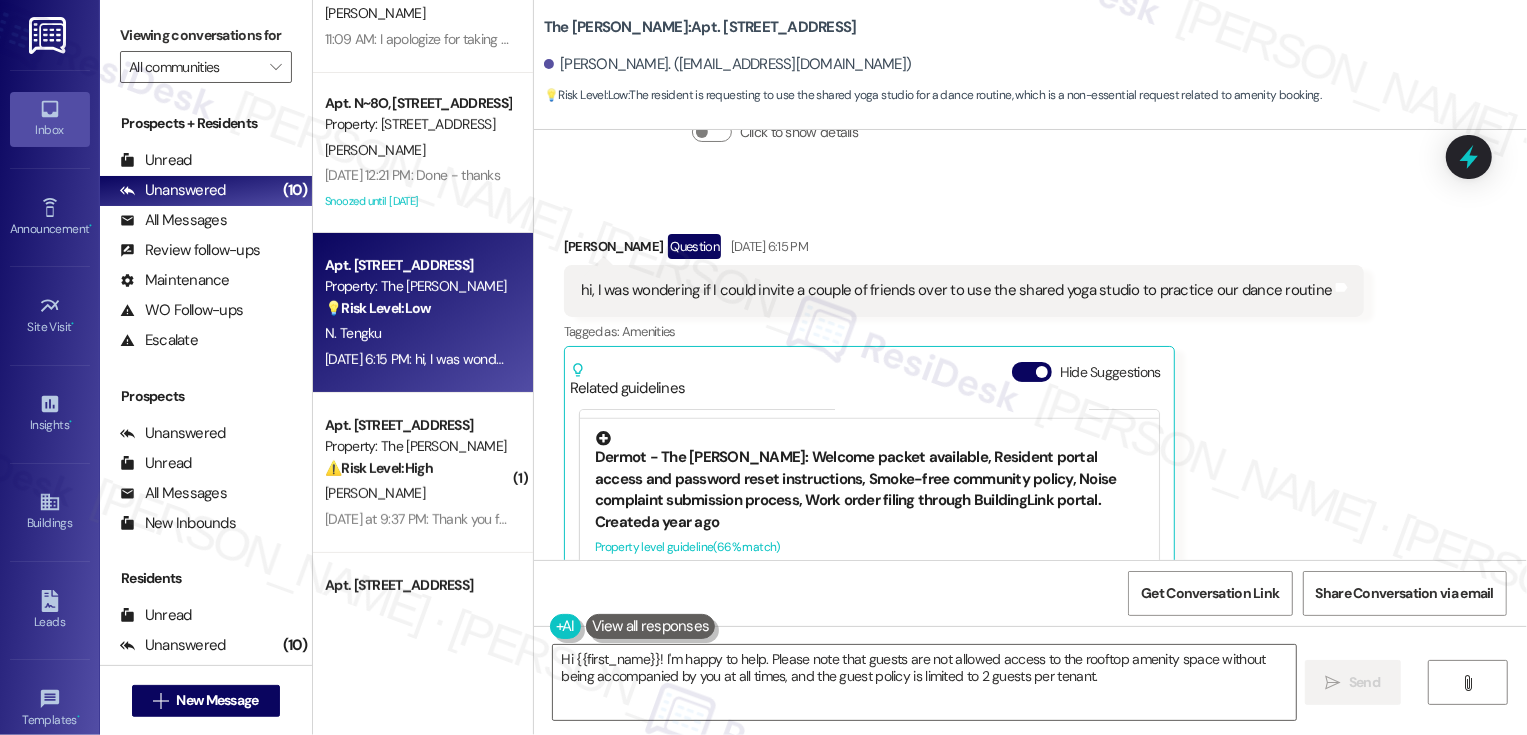 click on "Dermot - The [PERSON_NAME]: Welcome packet available, Resident portal access and password reset instructions, Smoke-free community policy, Noise complaint submission process, Work order filing through BuildingLink portal." at bounding box center [869, 471] 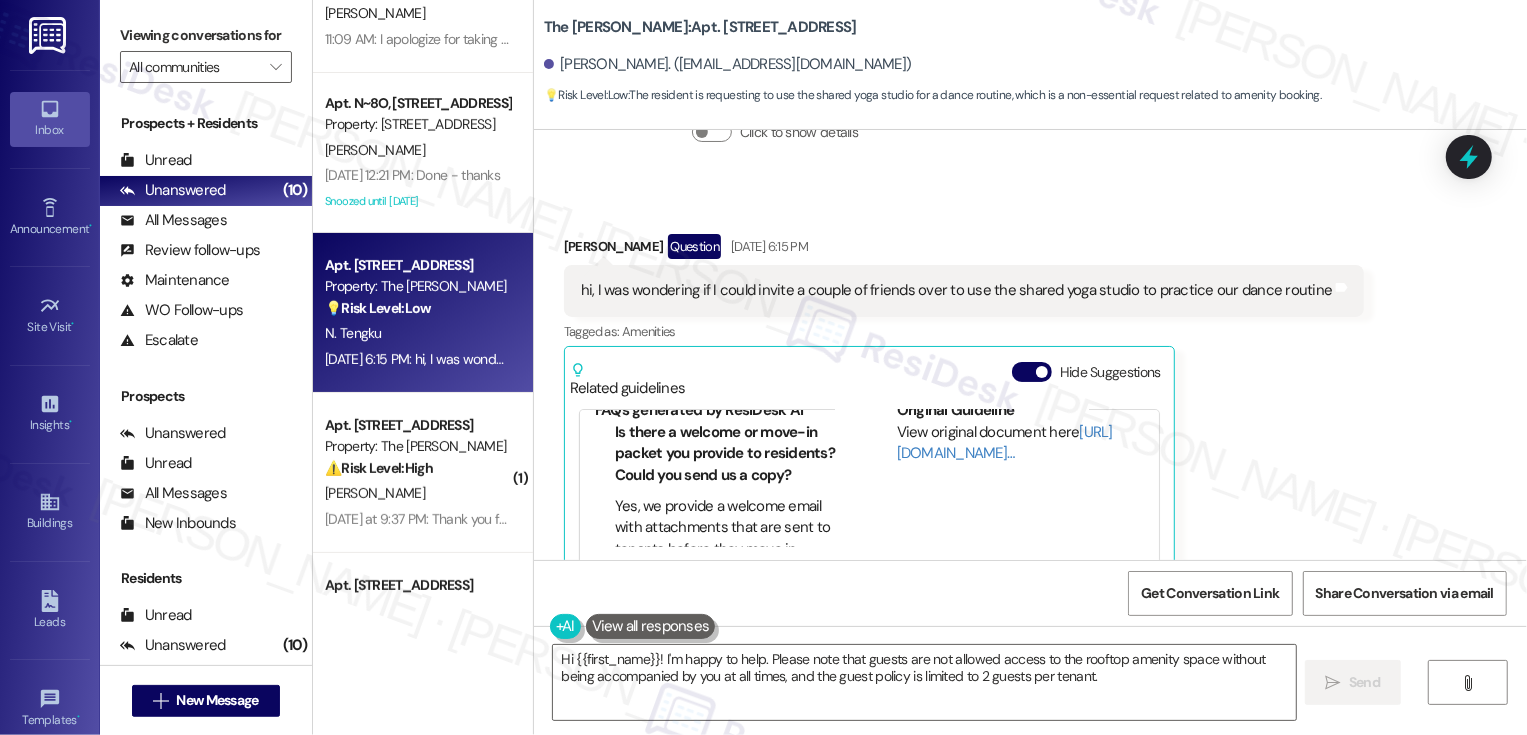 scroll, scrollTop: 1420, scrollLeft: 0, axis: vertical 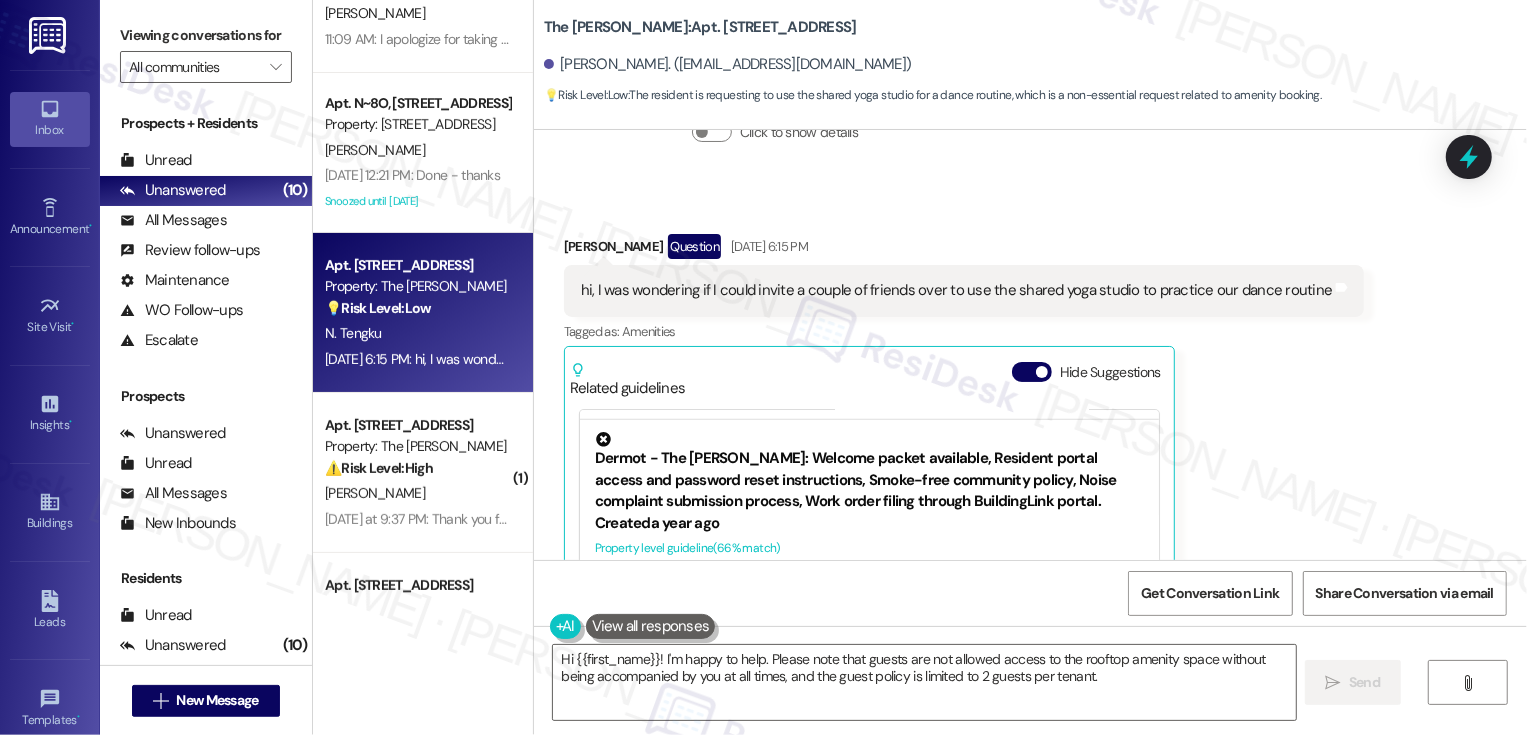 click on "[URL][DOMAIN_NAME]…" at bounding box center (1005, 620) 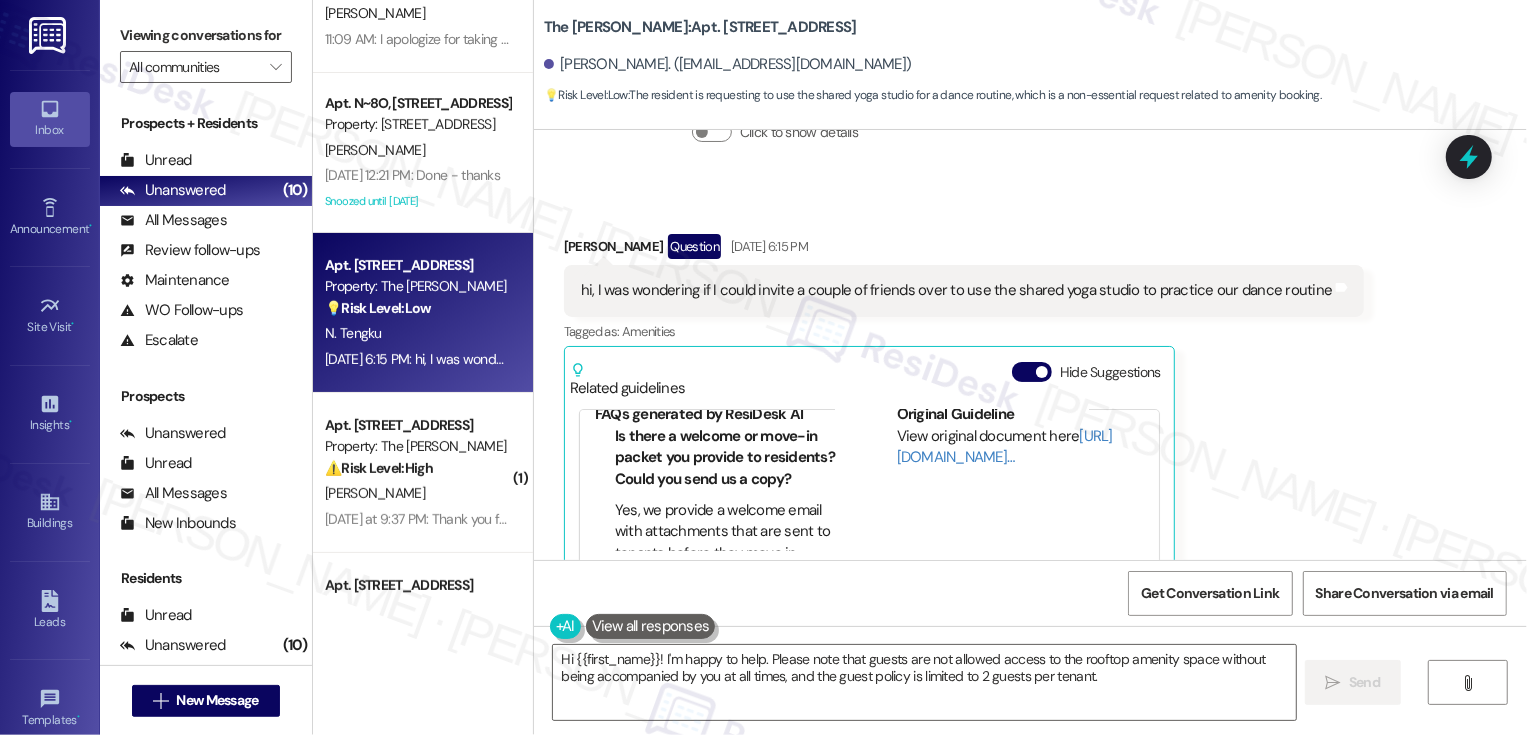 scroll, scrollTop: 1610, scrollLeft: 0, axis: vertical 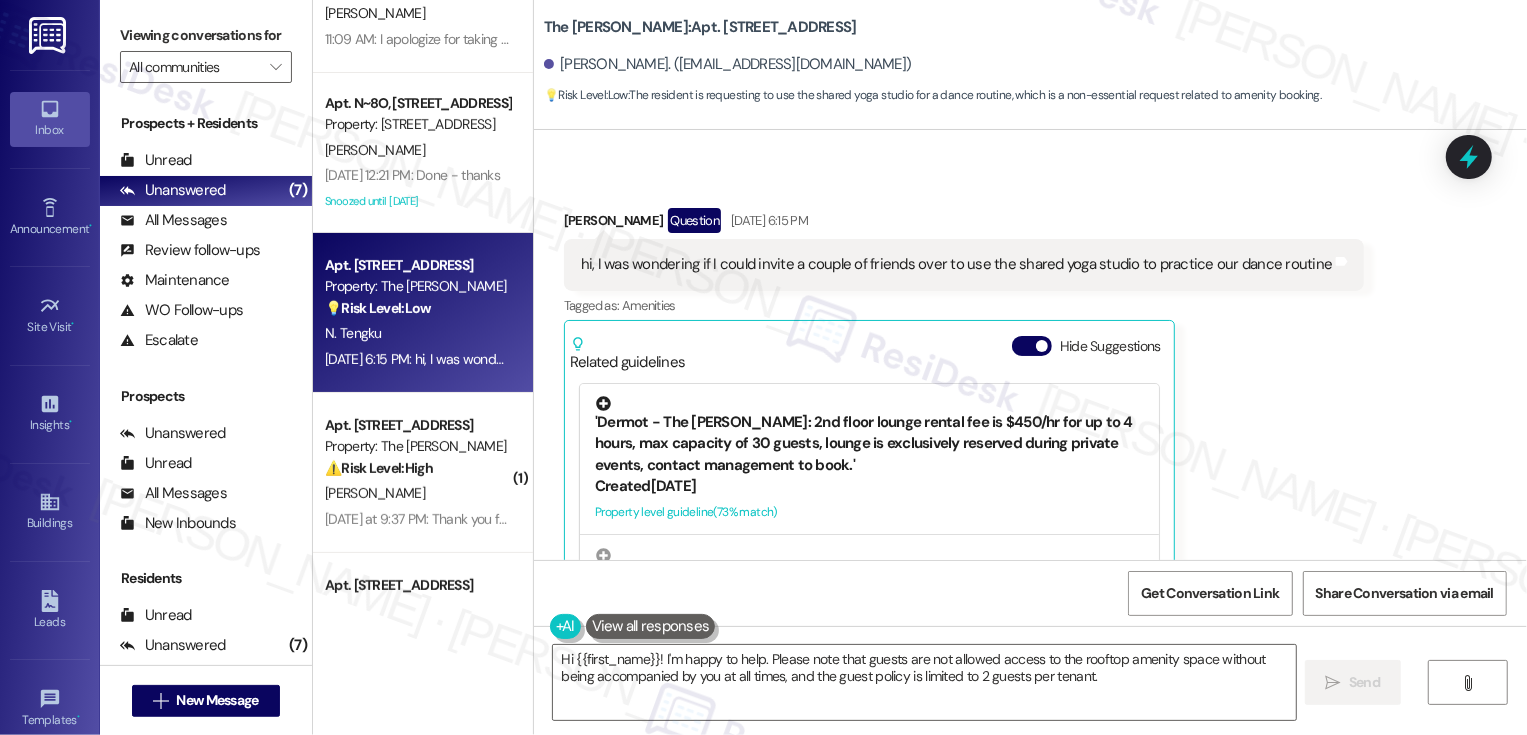 click on "Created  [DATE]" at bounding box center (869, 486) 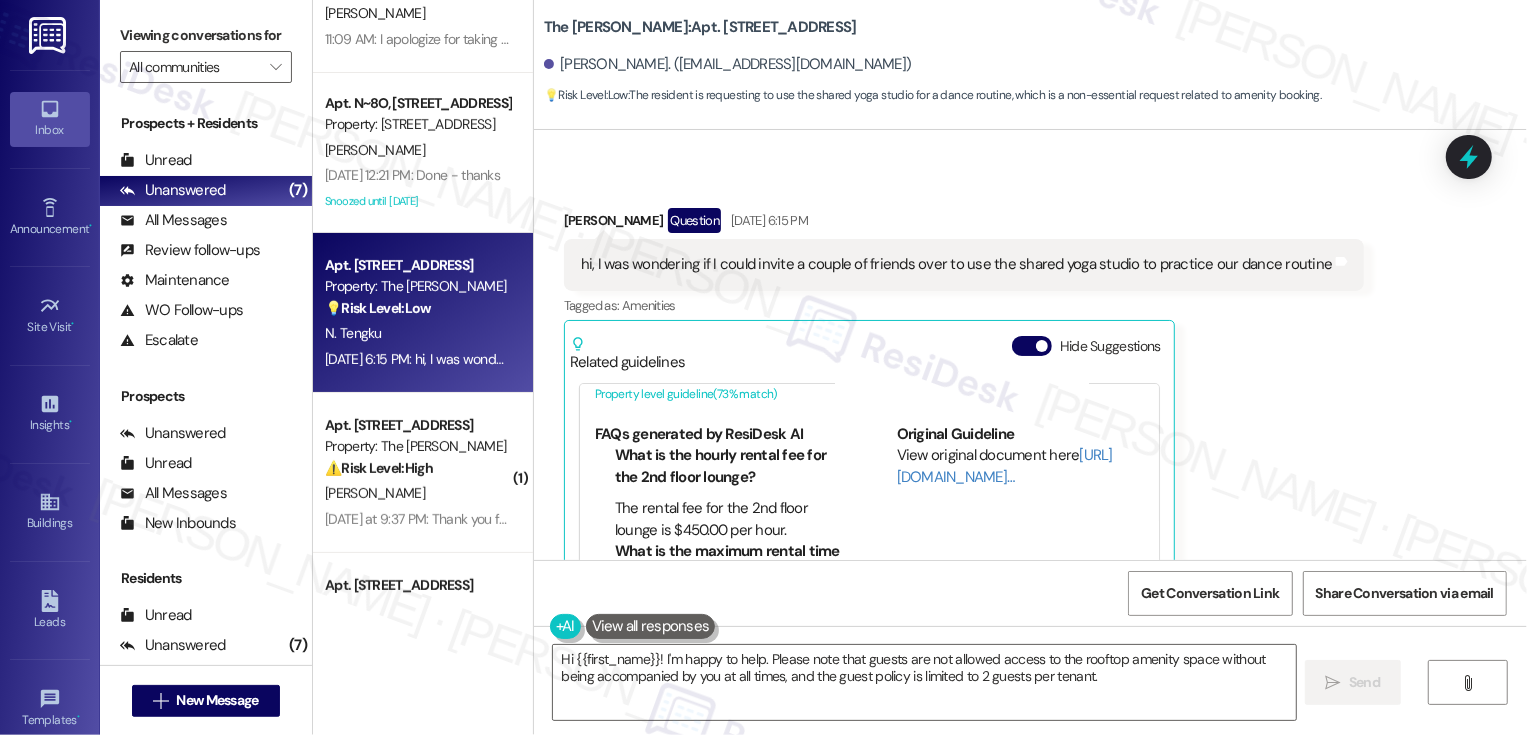 scroll, scrollTop: 134, scrollLeft: 0, axis: vertical 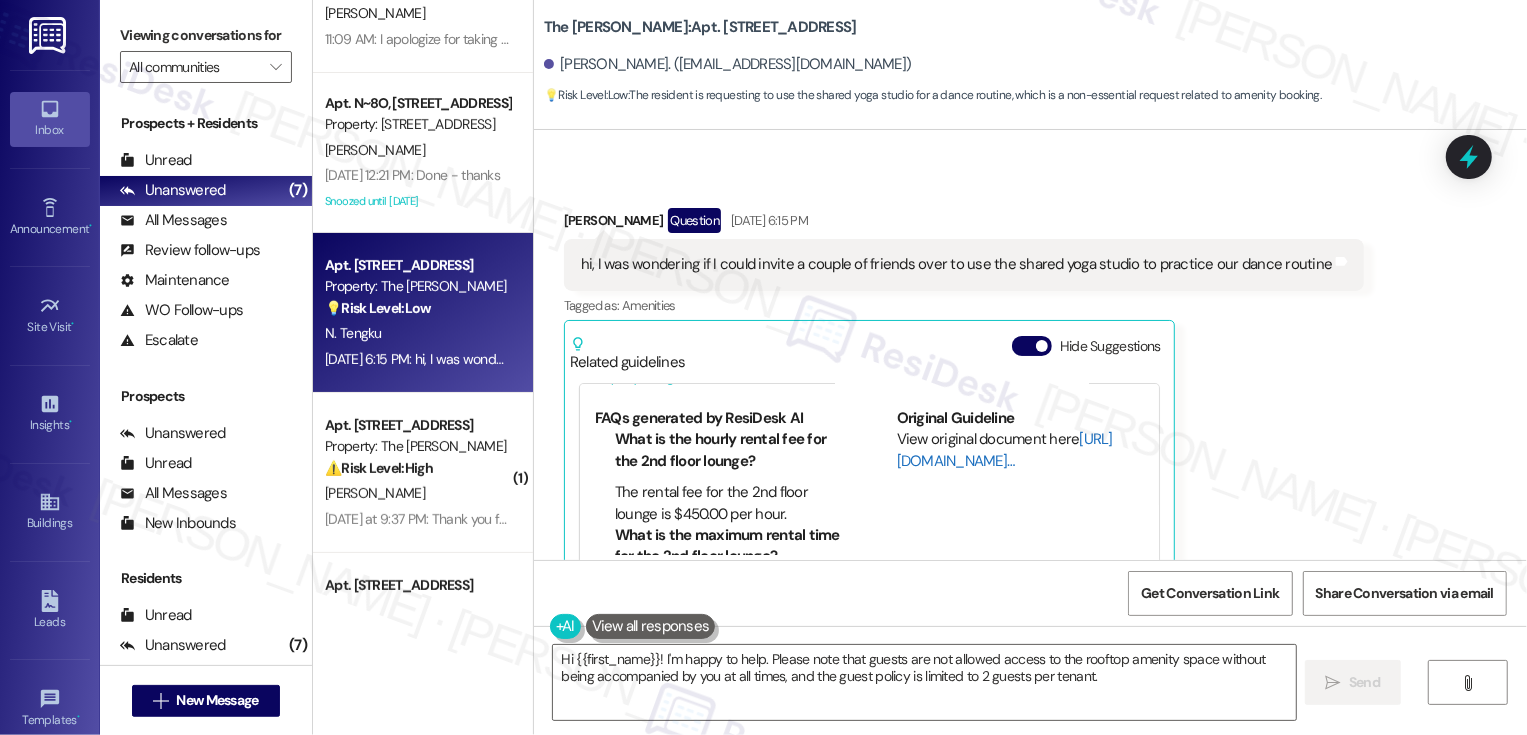 click on "[URL][DOMAIN_NAME]…" at bounding box center [1005, 449] 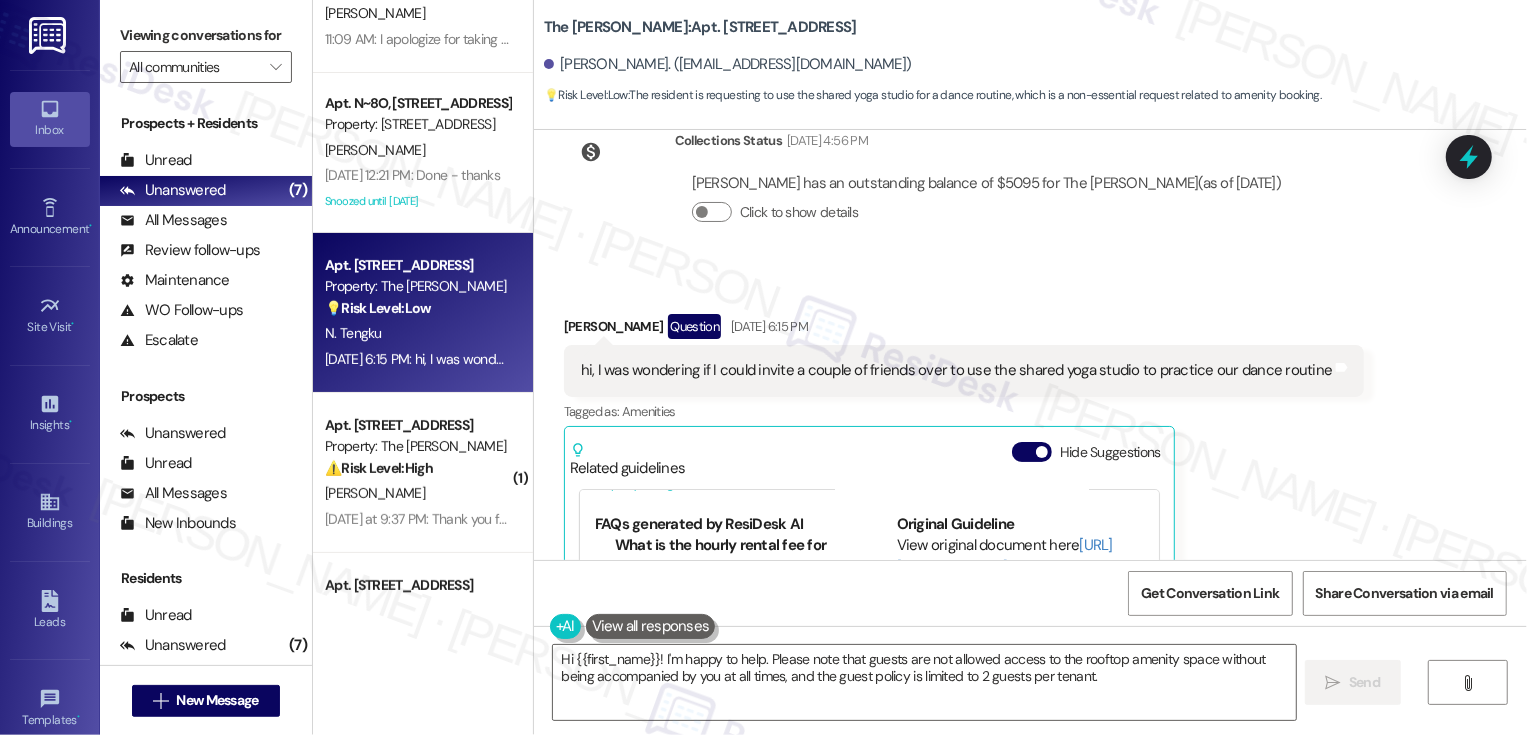 scroll, scrollTop: 11015, scrollLeft: 0, axis: vertical 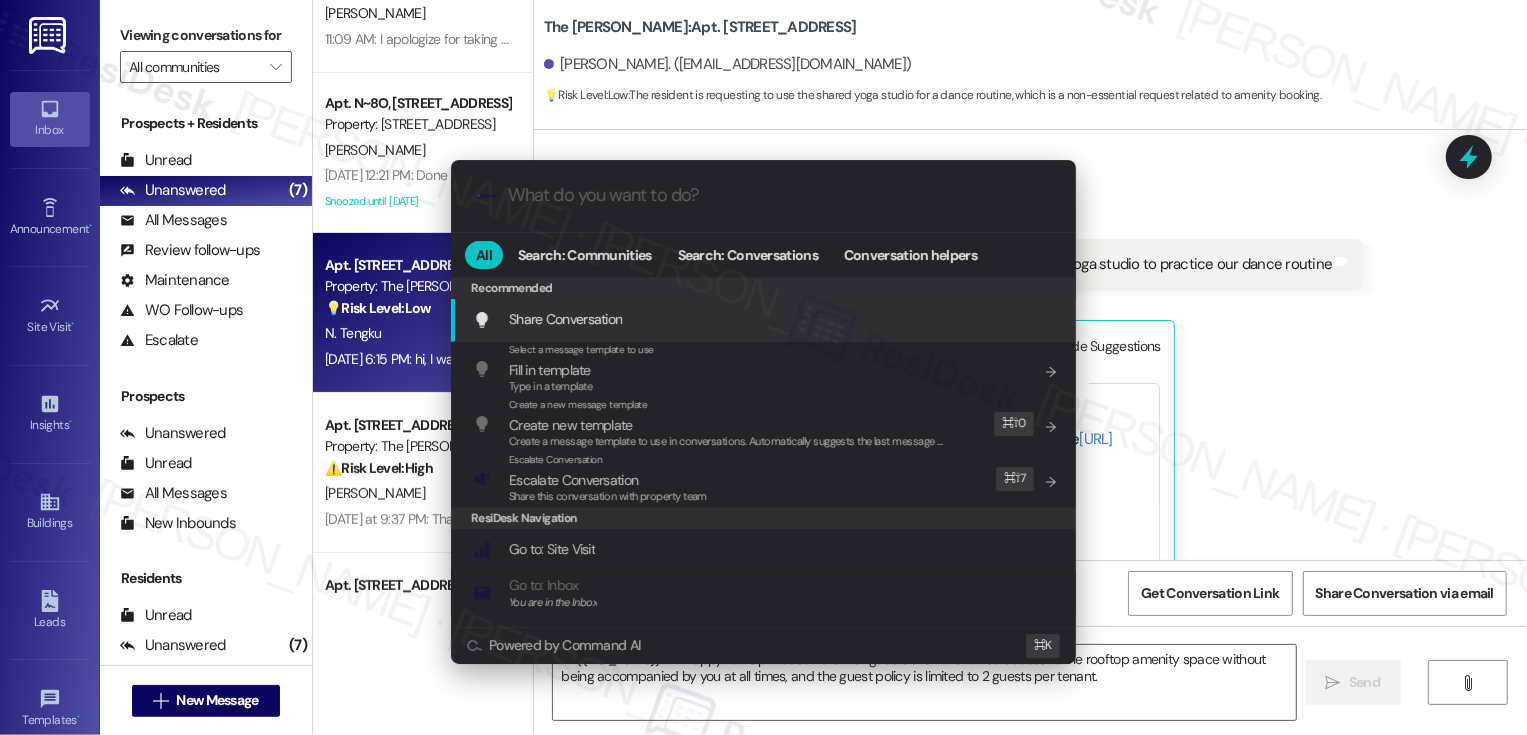 type on "f" 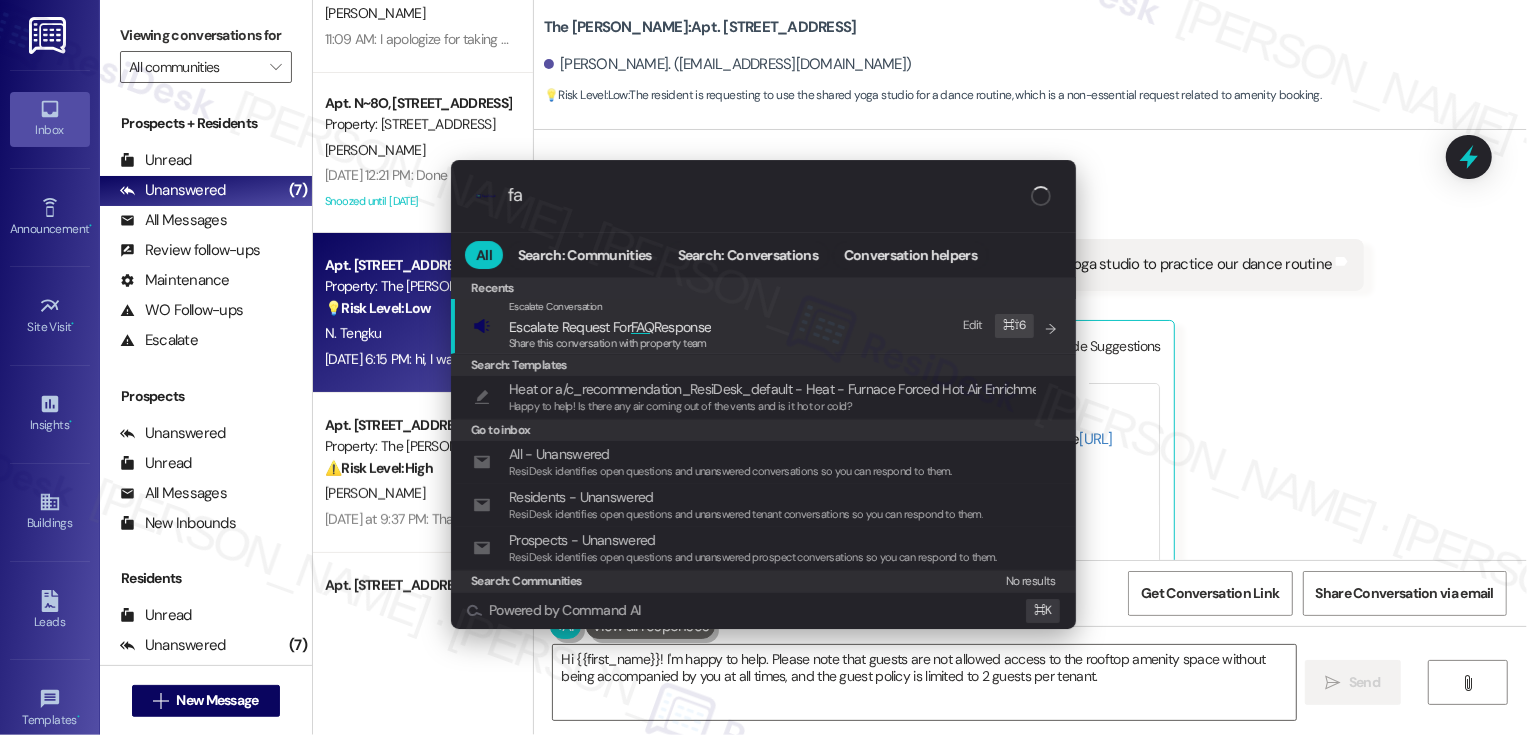 type on "faq" 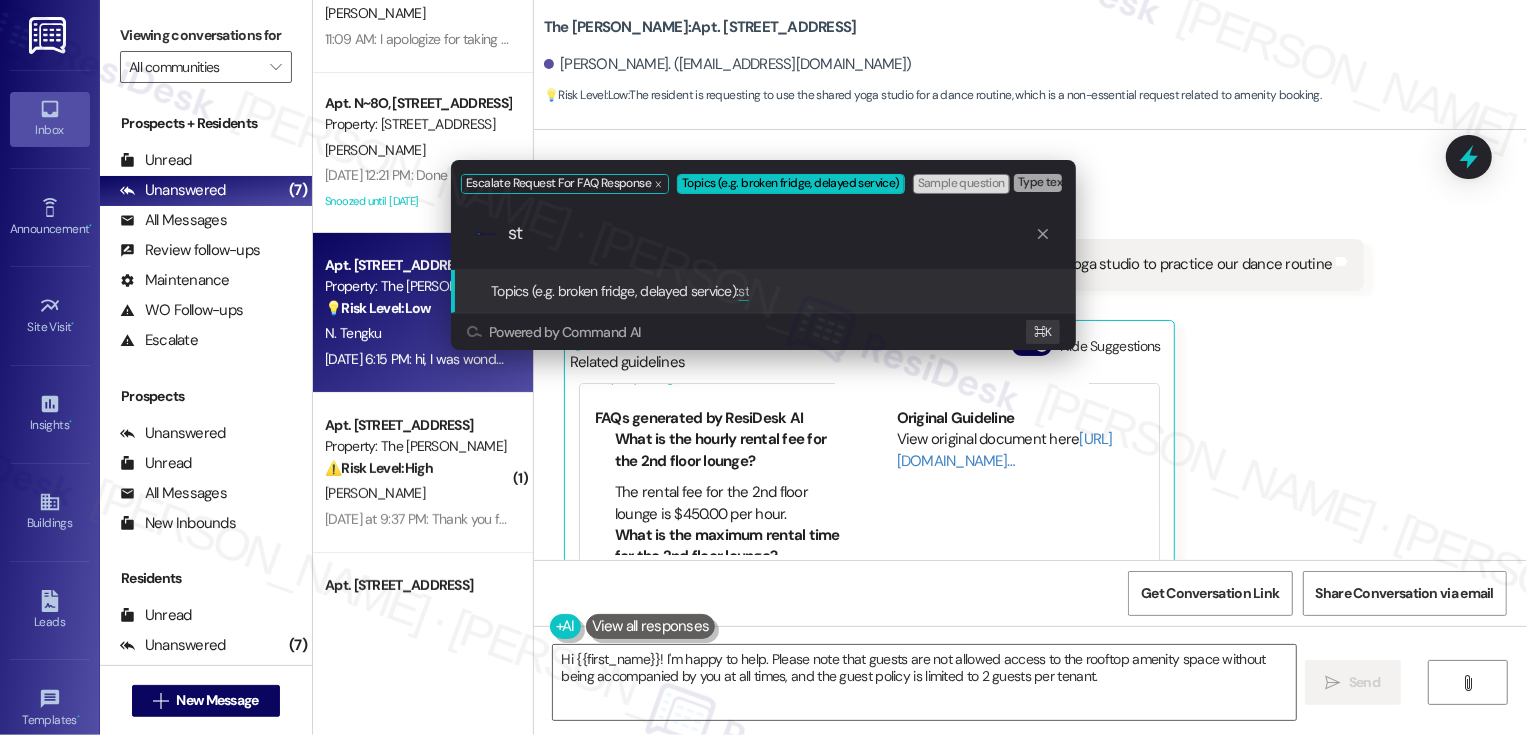 type on "s" 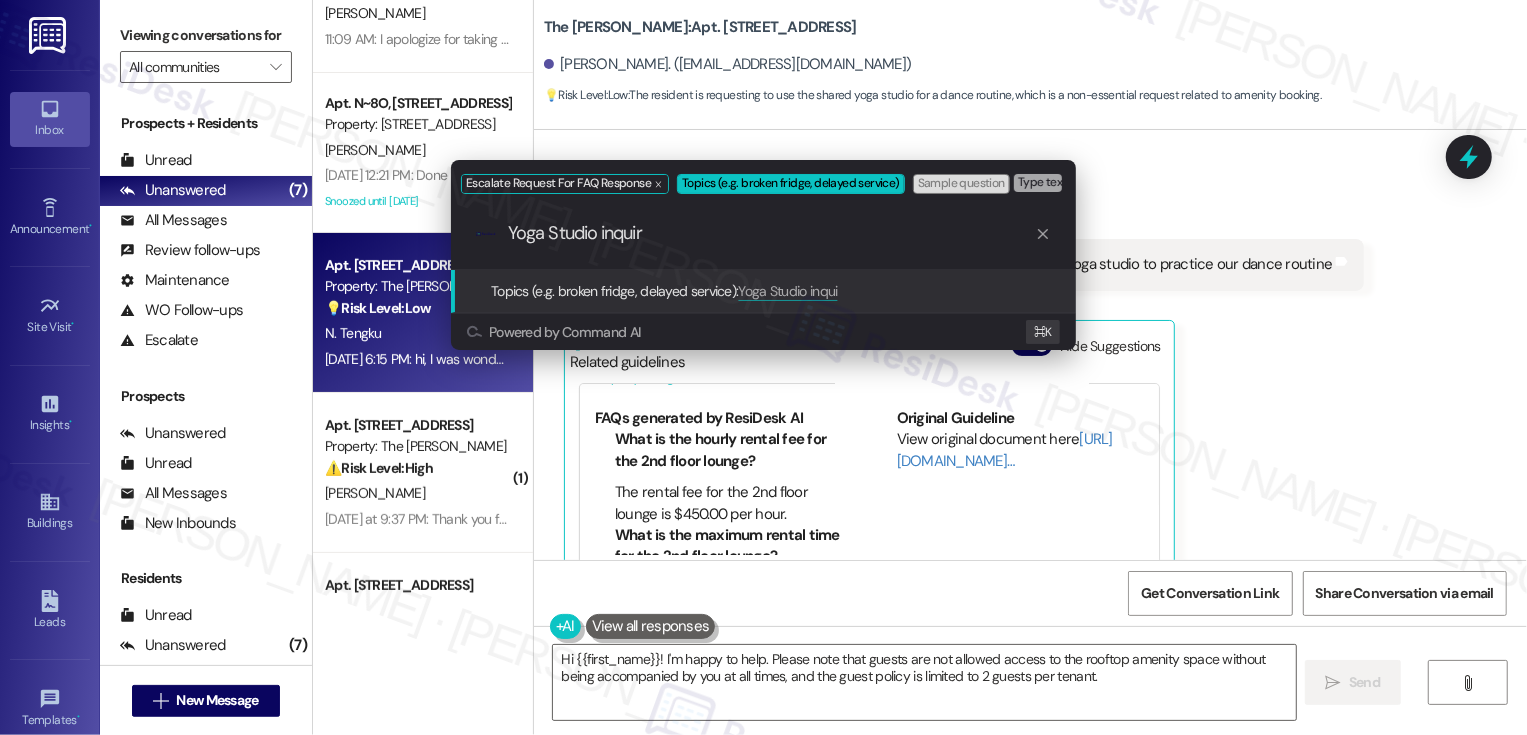 type on "Yoga Studio inquiry" 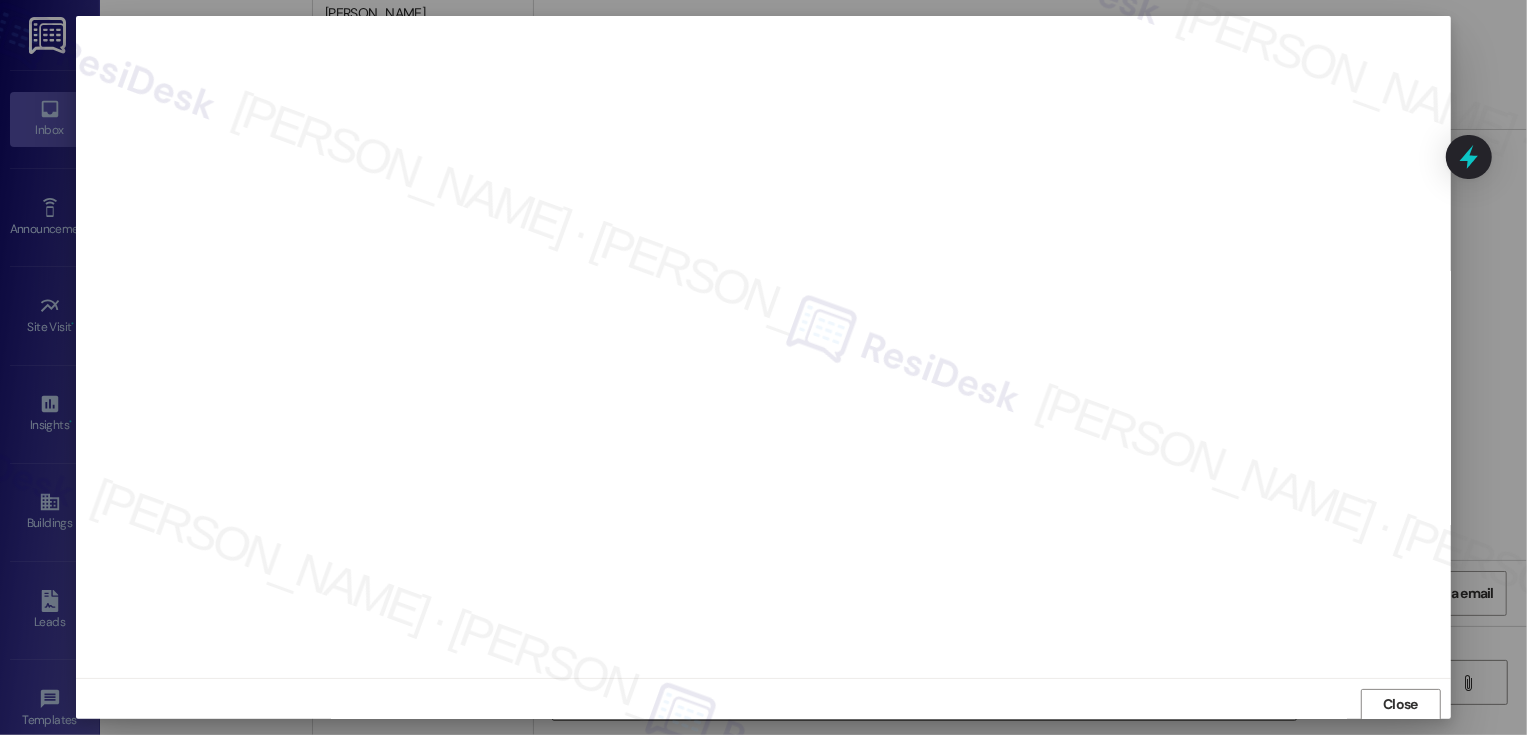 scroll, scrollTop: 1, scrollLeft: 0, axis: vertical 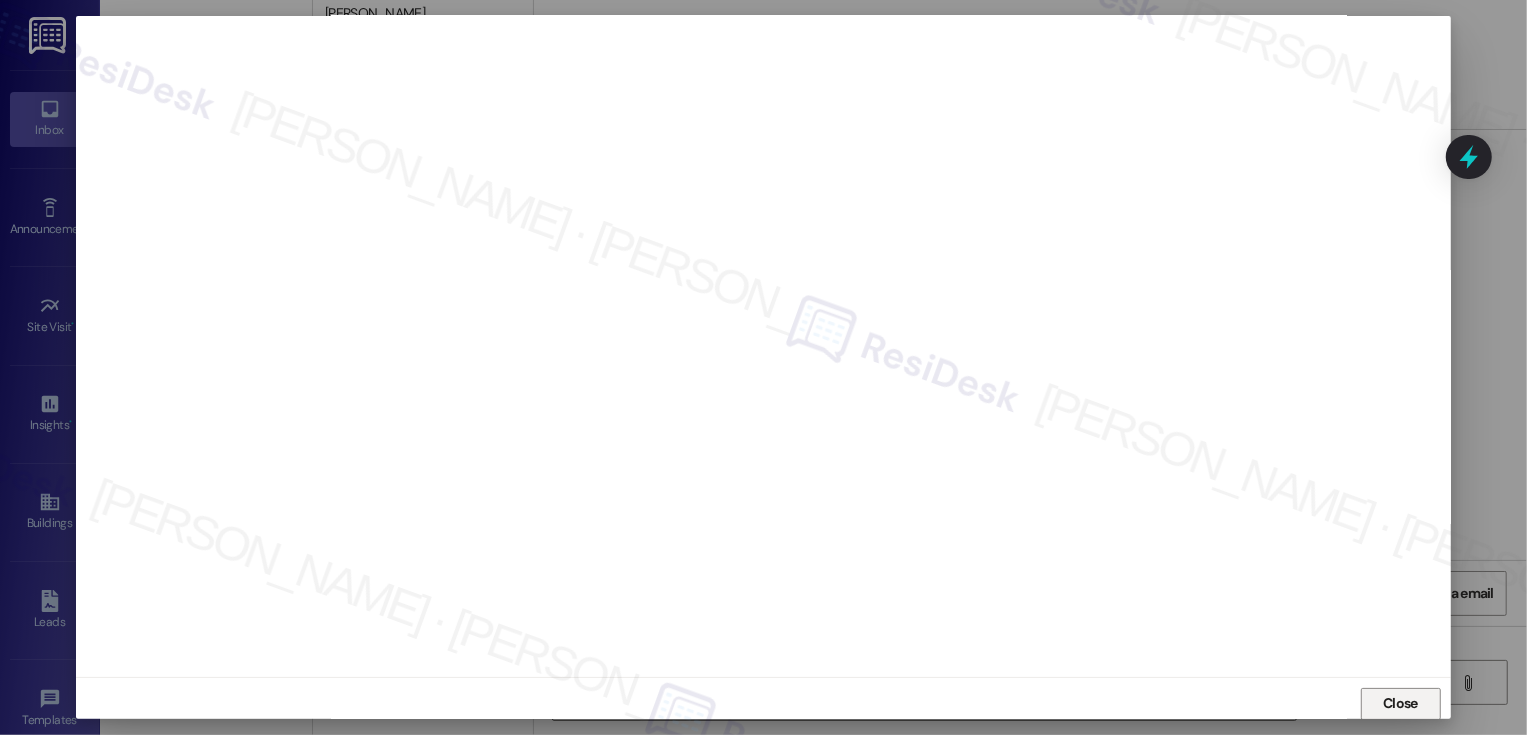 click on "Close" at bounding box center (1400, 703) 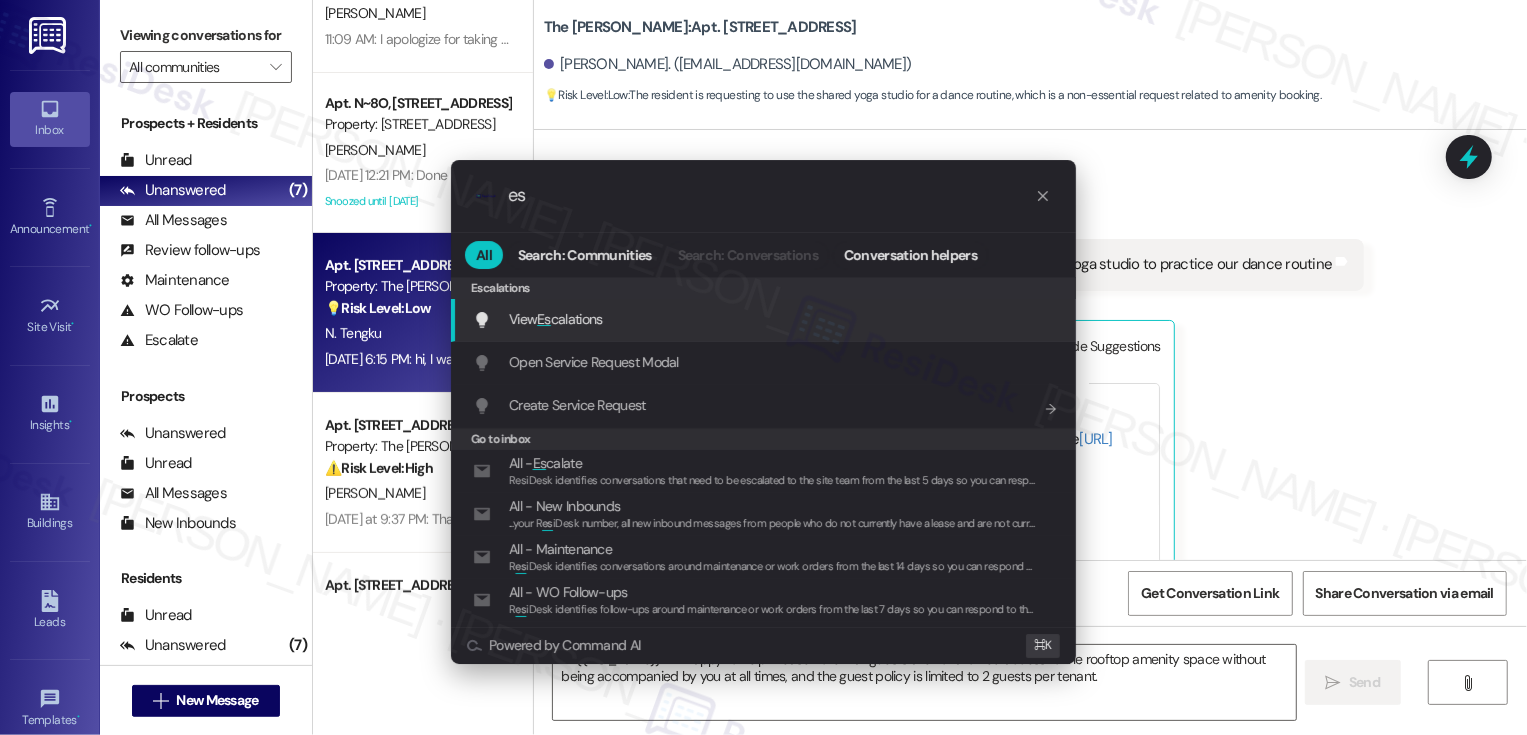 type on "e" 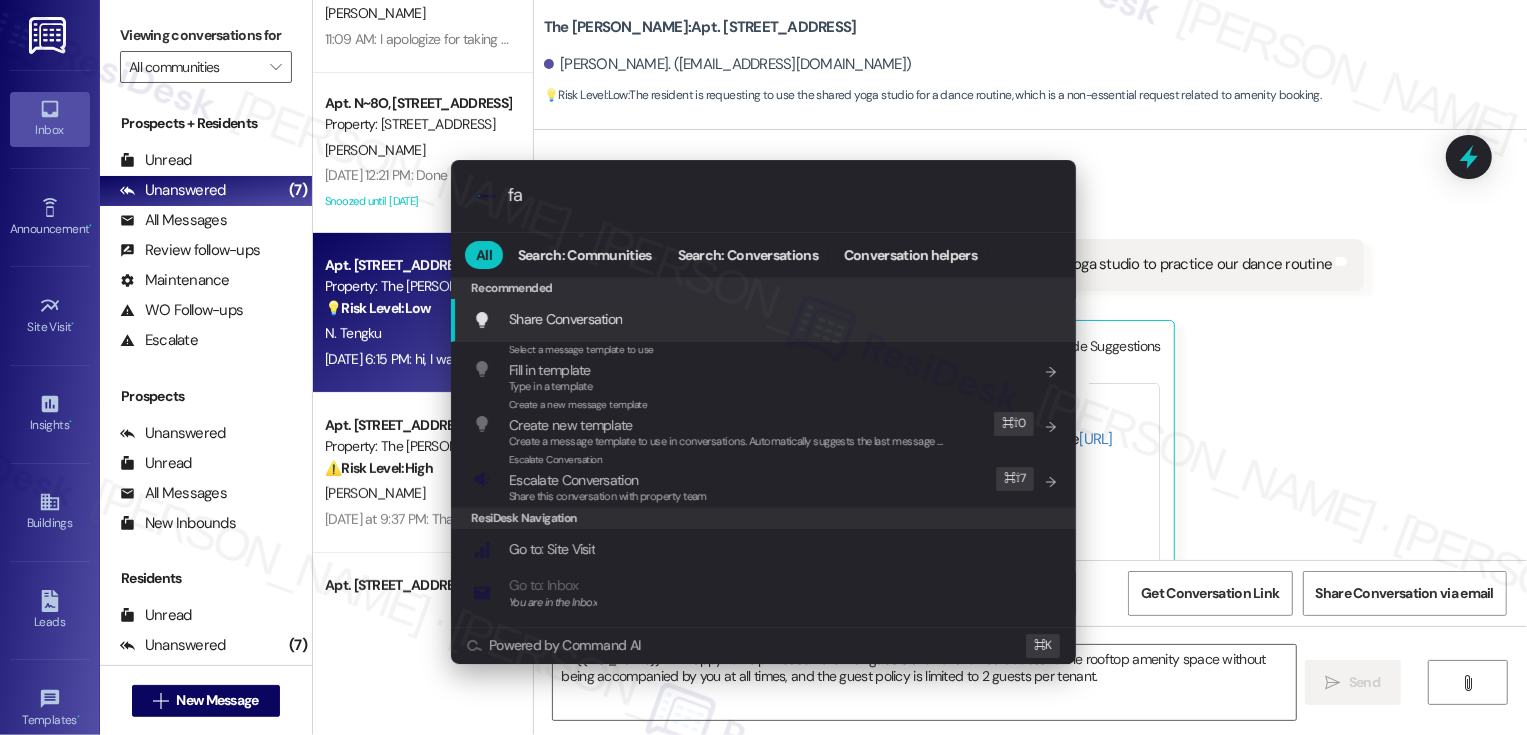 type on "faq" 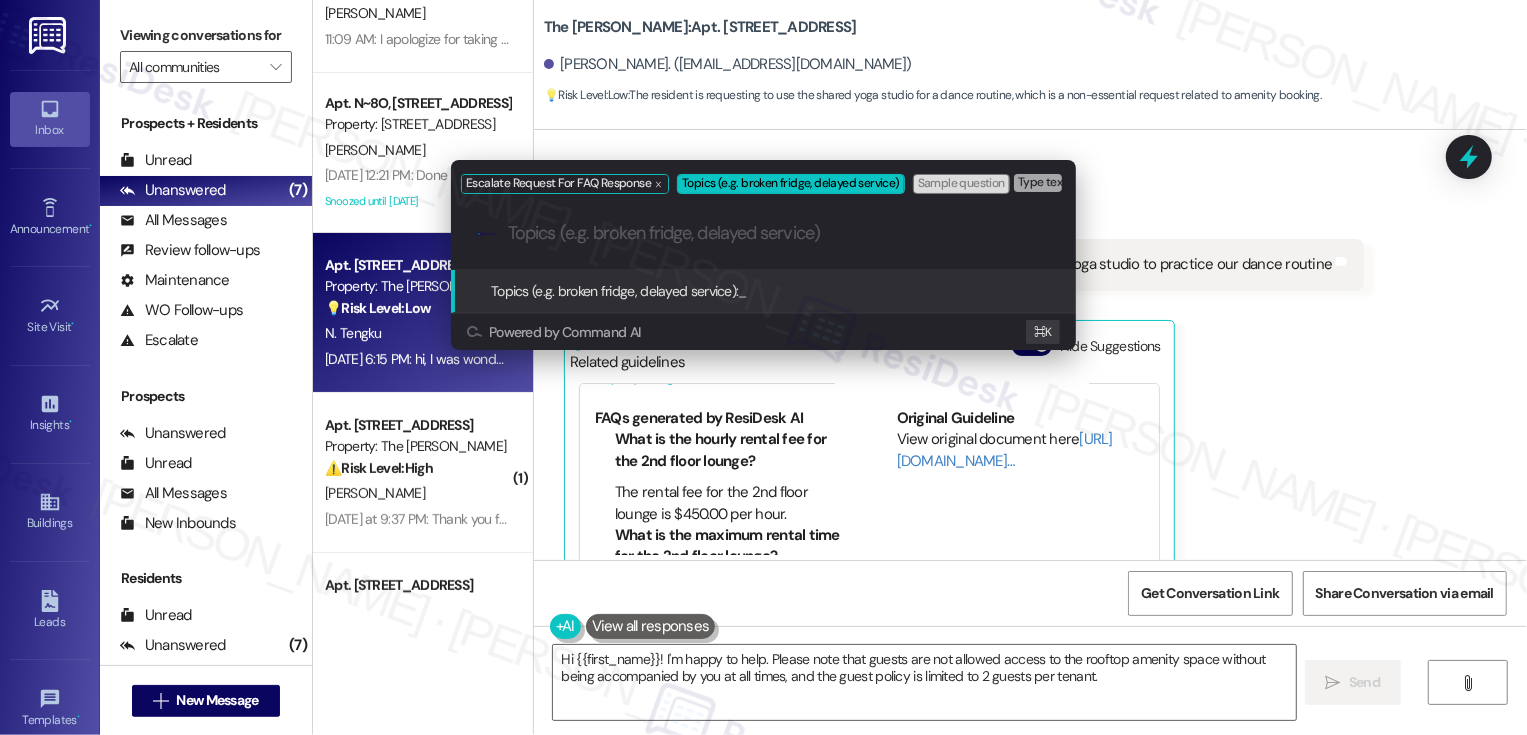 paste on "pick-up times" 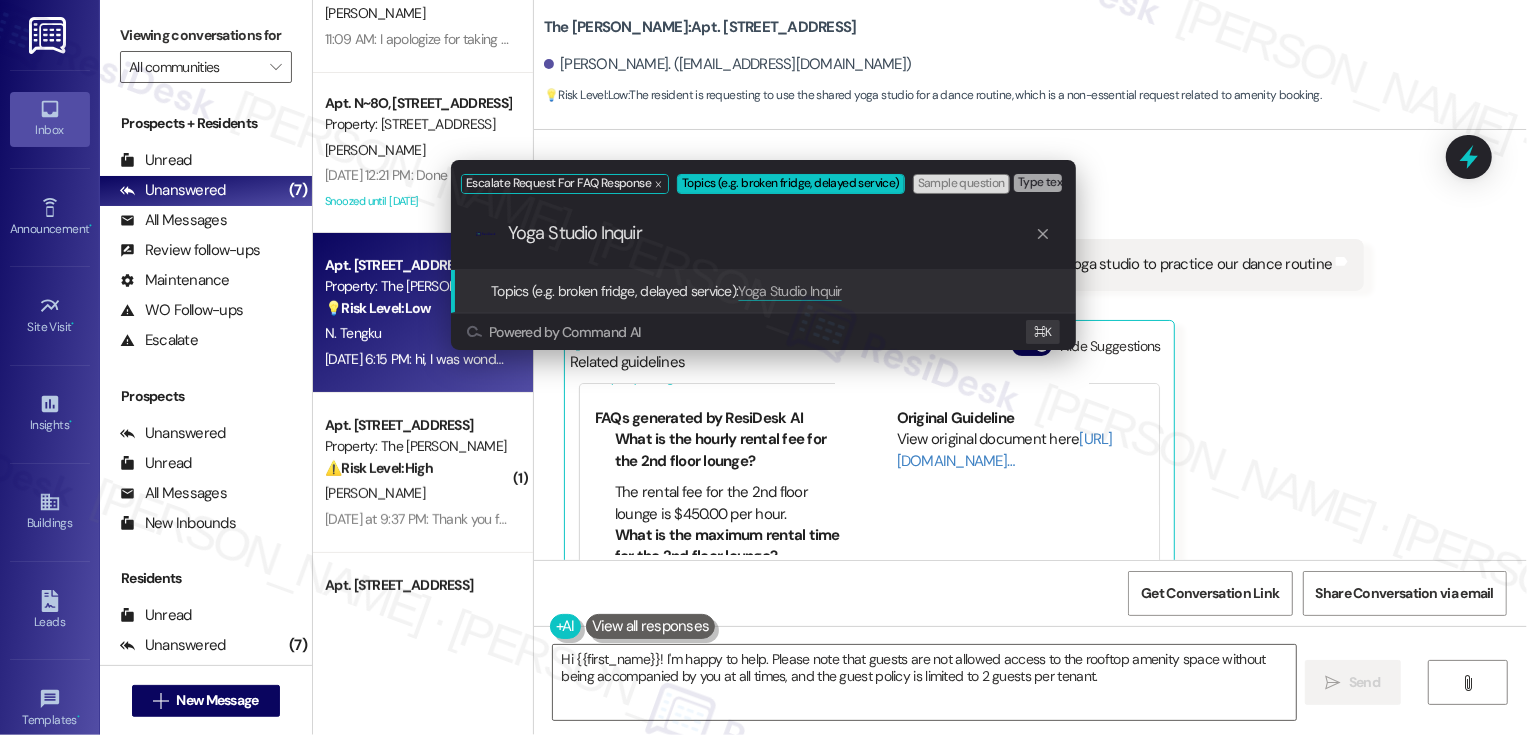 type on "Yoga Studio Inquiry" 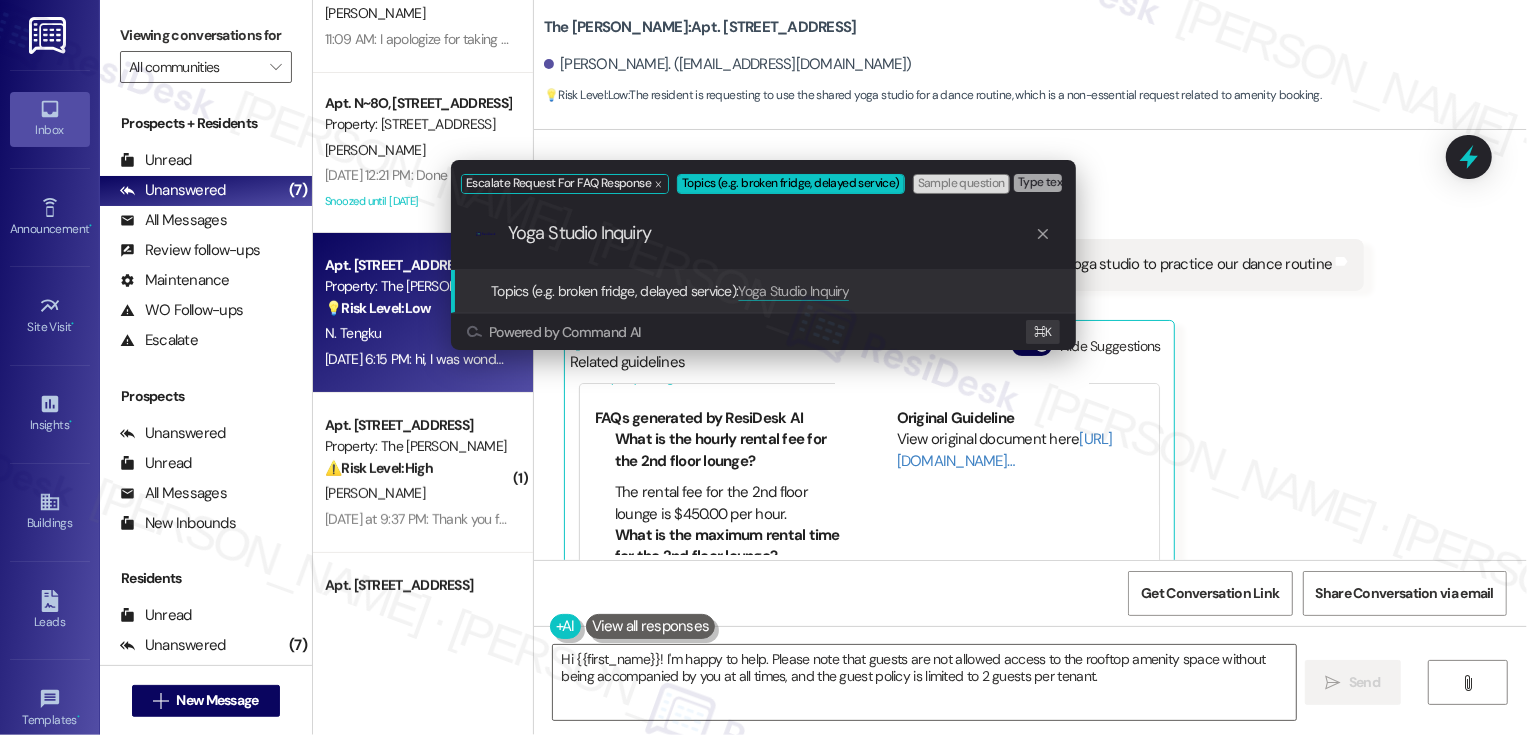 type 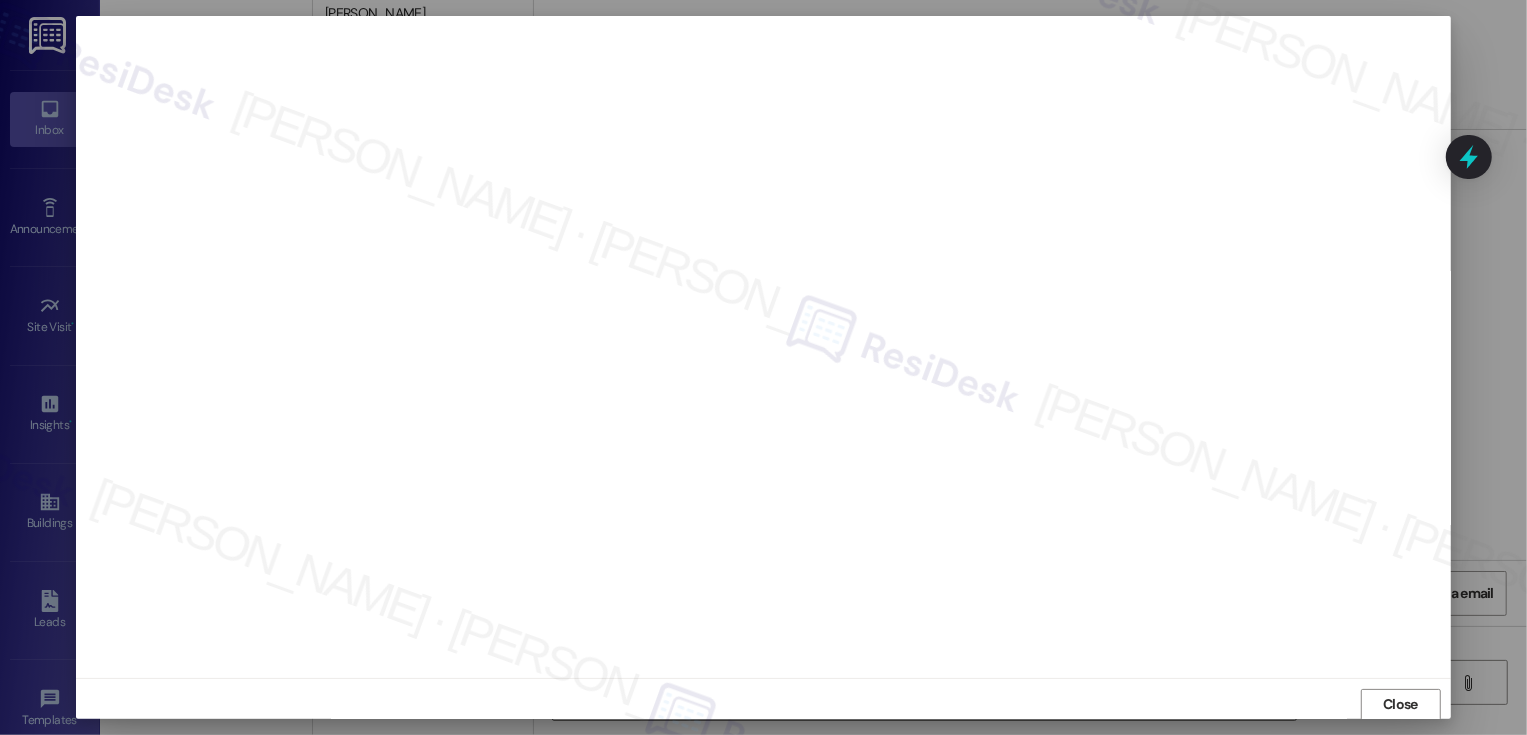 scroll, scrollTop: 1, scrollLeft: 0, axis: vertical 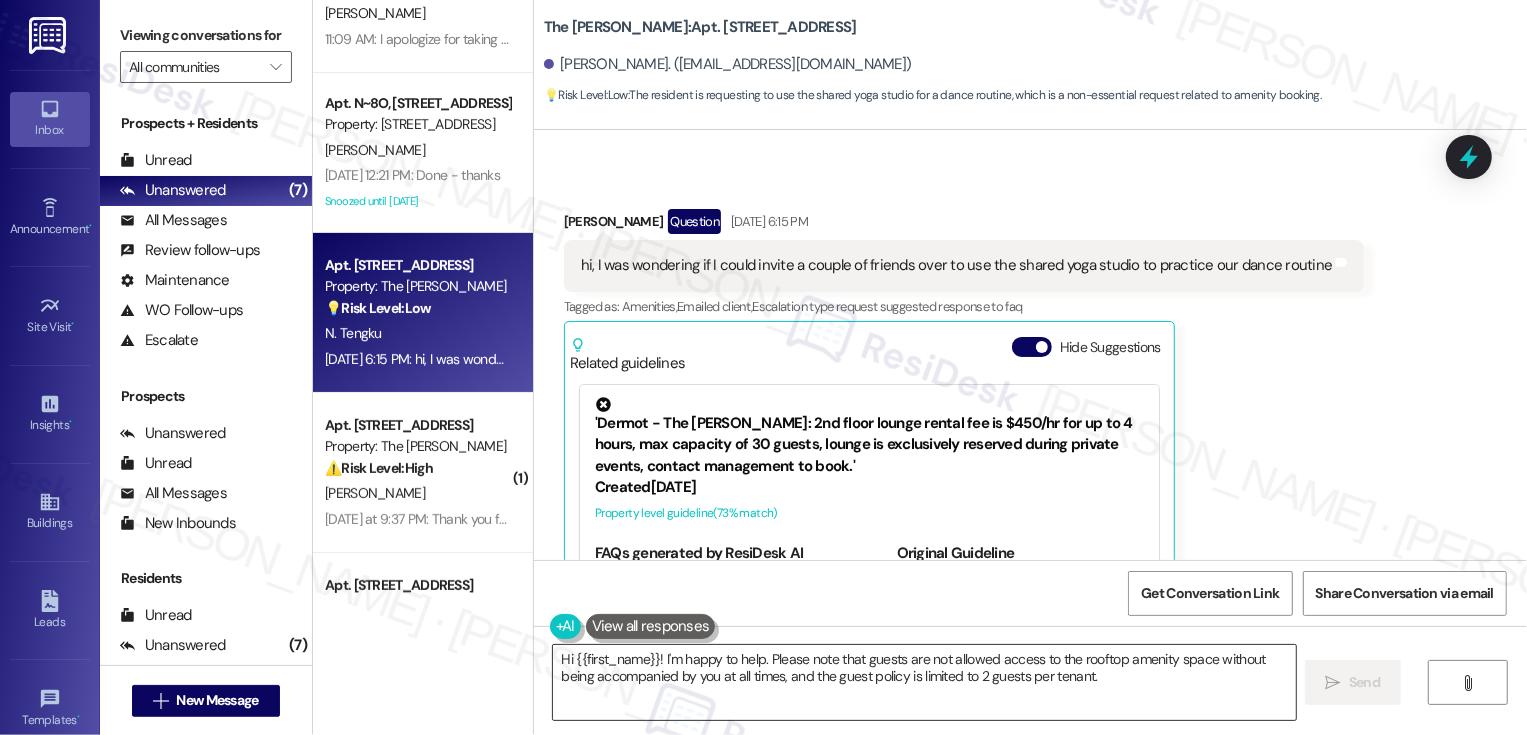 click on "Hi {{first_name}}! I'm happy to help. Please note that guests are not allowed access to the rooftop amenity space without being accompanied by you at all times, and the guest policy is limited to 2 guests per tenant." at bounding box center (924, 682) 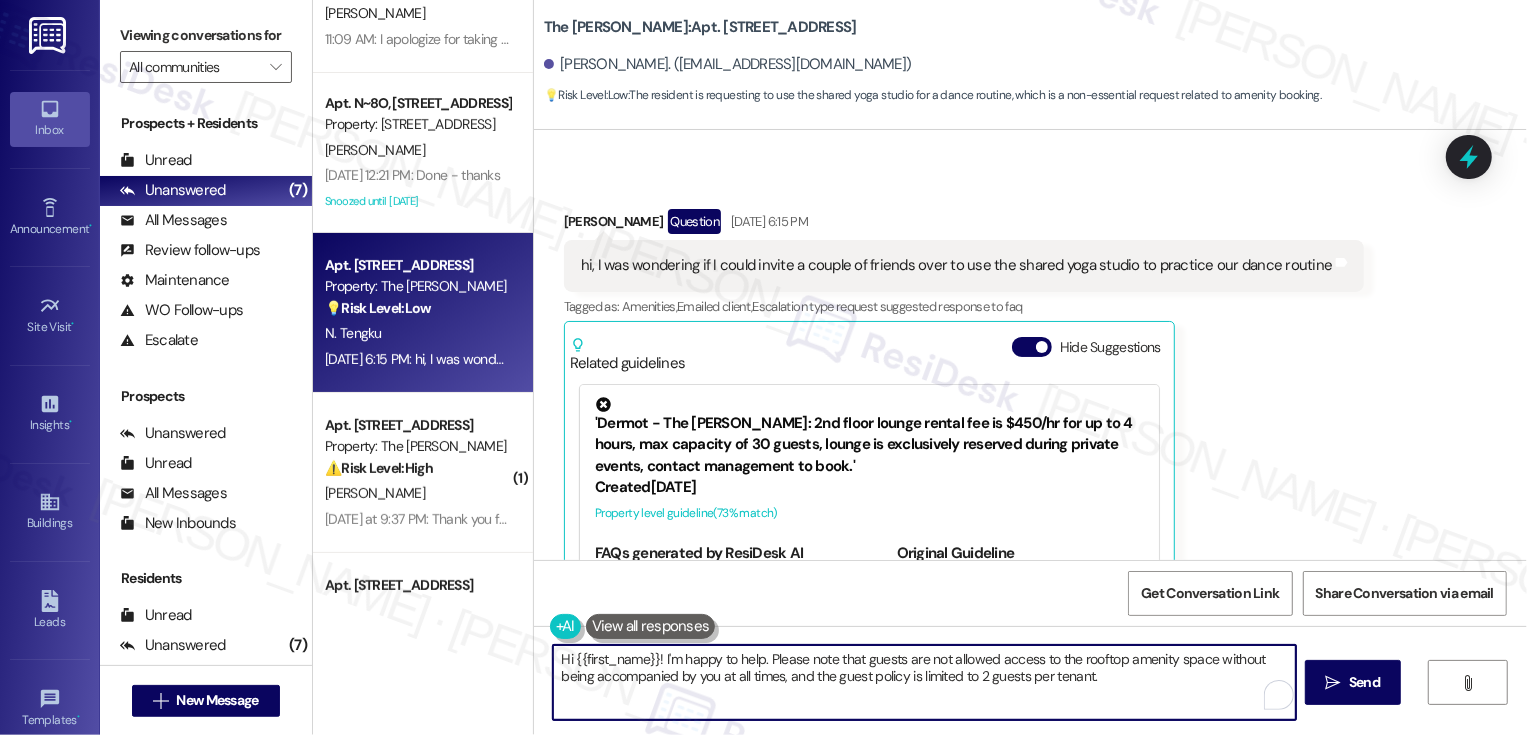 click on "Hi {{first_name}}! I'm happy to help. Please note that guests are not allowed access to the rooftop amenity space without being accompanied by you at all times, and the guest policy is limited to 2 guests per tenant." at bounding box center [924, 682] 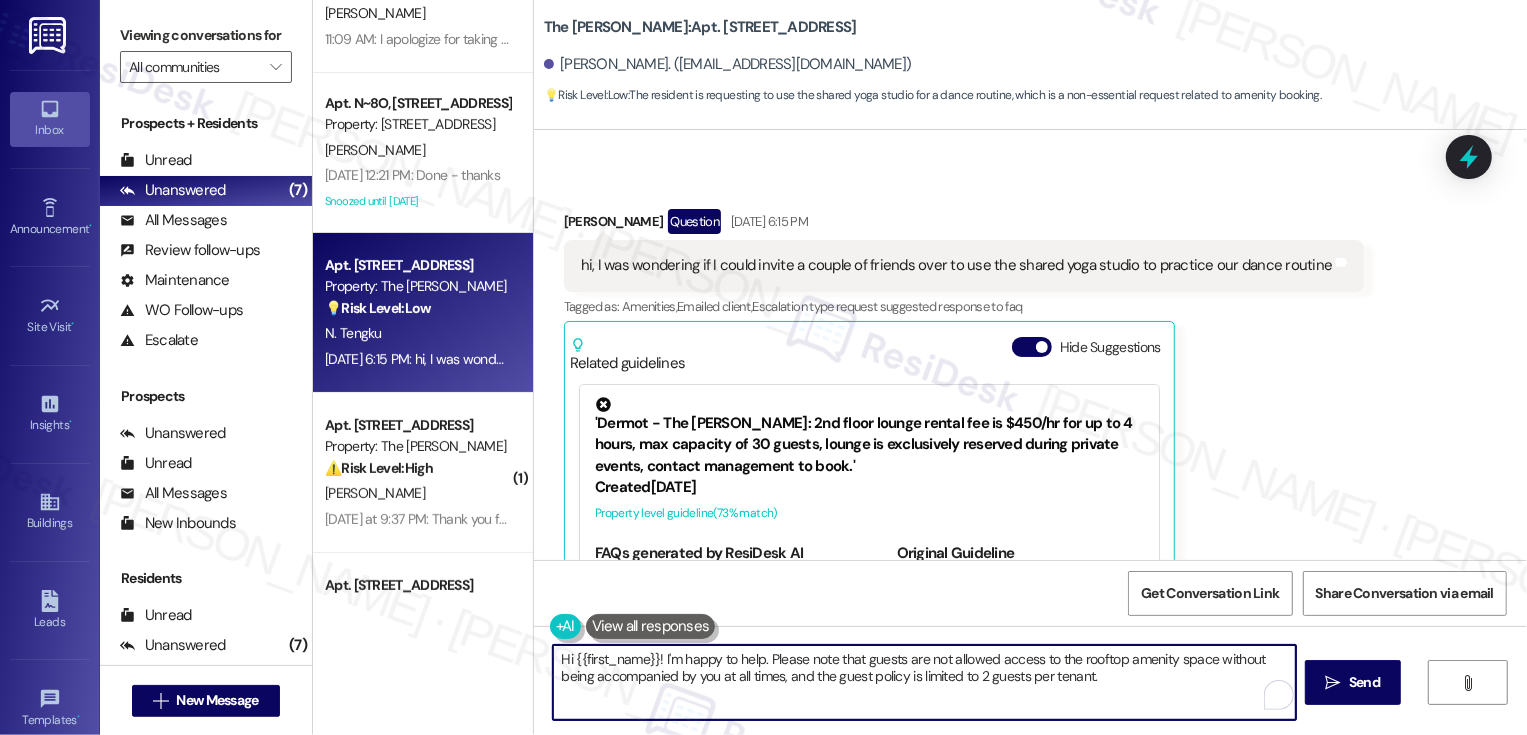 click on "Hi {{first_name}}! I'm happy to help. Please note that guests are not allowed access to the rooftop amenity space without being accompanied by you at all times, and the guest policy is limited to 2 guests per tenant." at bounding box center [924, 682] 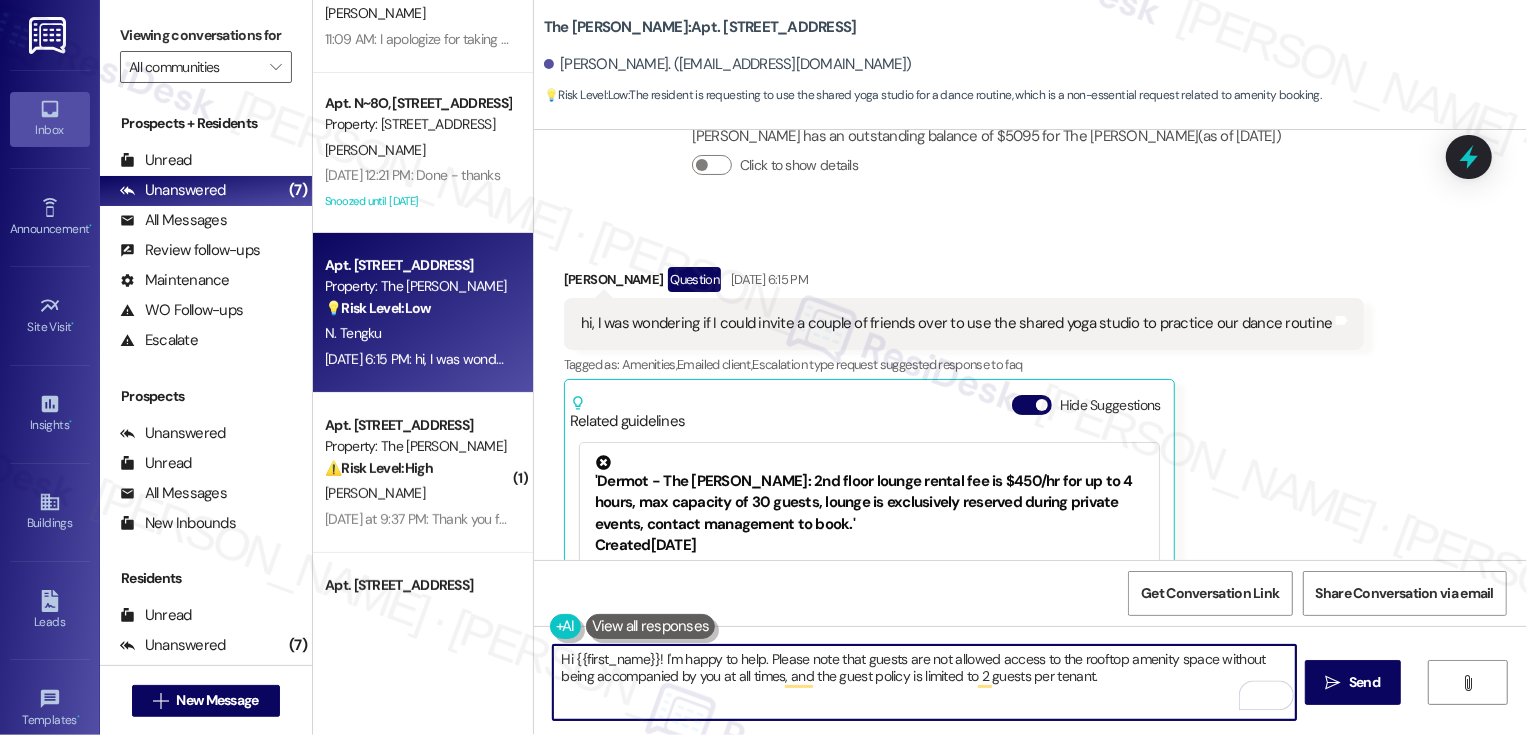 scroll, scrollTop: 10911, scrollLeft: 0, axis: vertical 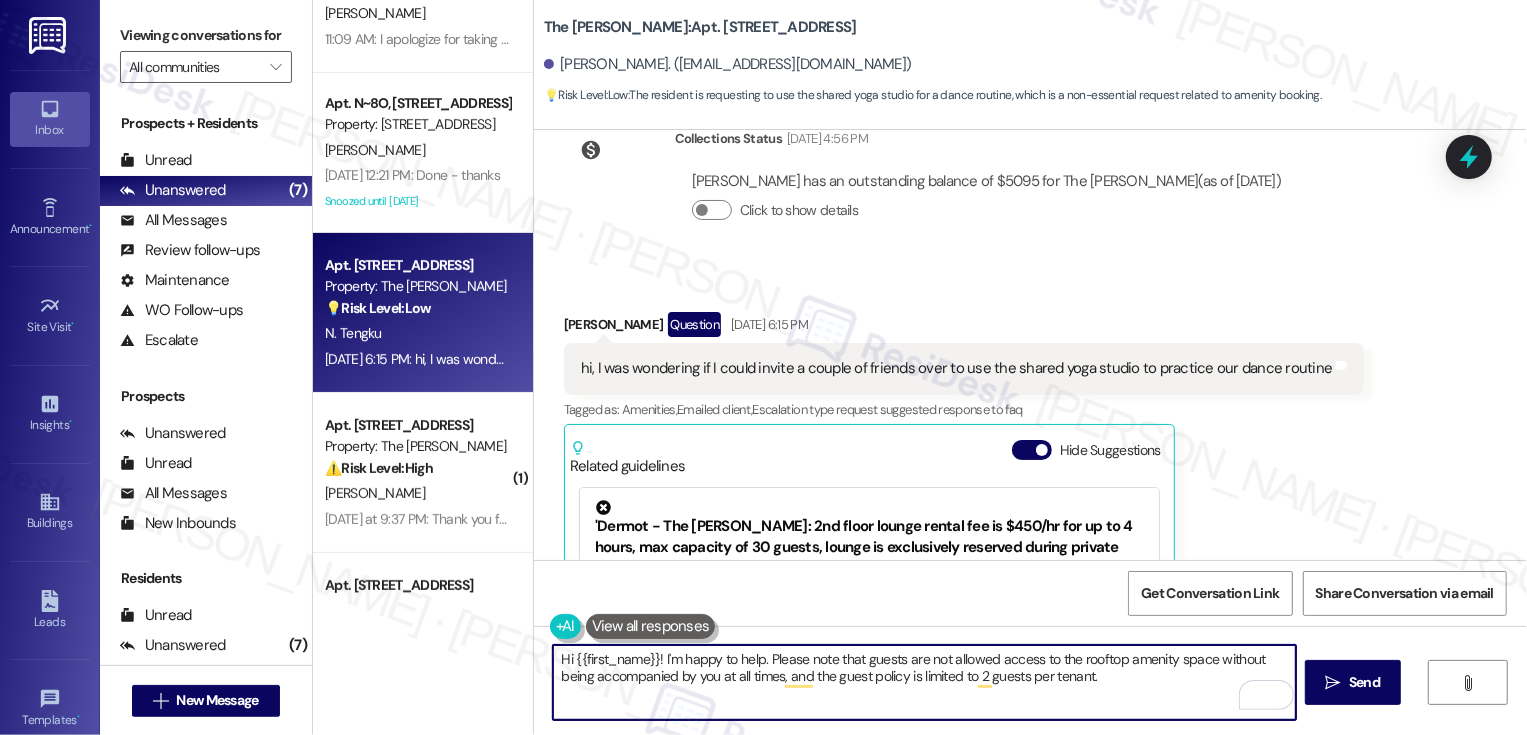 click on "Hi {{first_name}}! I'm happy to help. Please note that guests are not allowed access to the rooftop amenity space without being accompanied by you at all times, and the guest policy is limited to 2 guests per tenant." at bounding box center [924, 682] 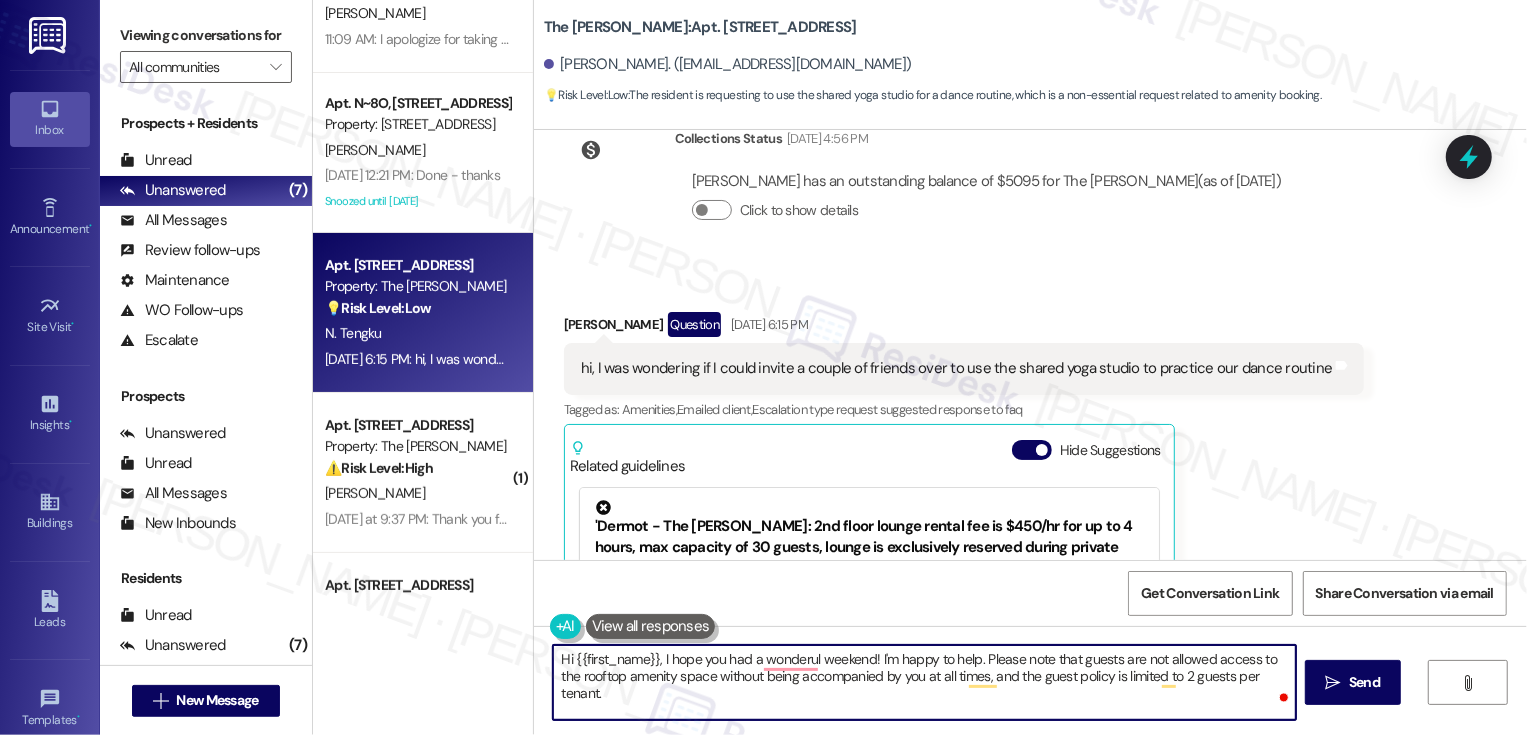 drag, startPoint x: 943, startPoint y: 657, endPoint x: 1020, endPoint y: 717, distance: 97.6166 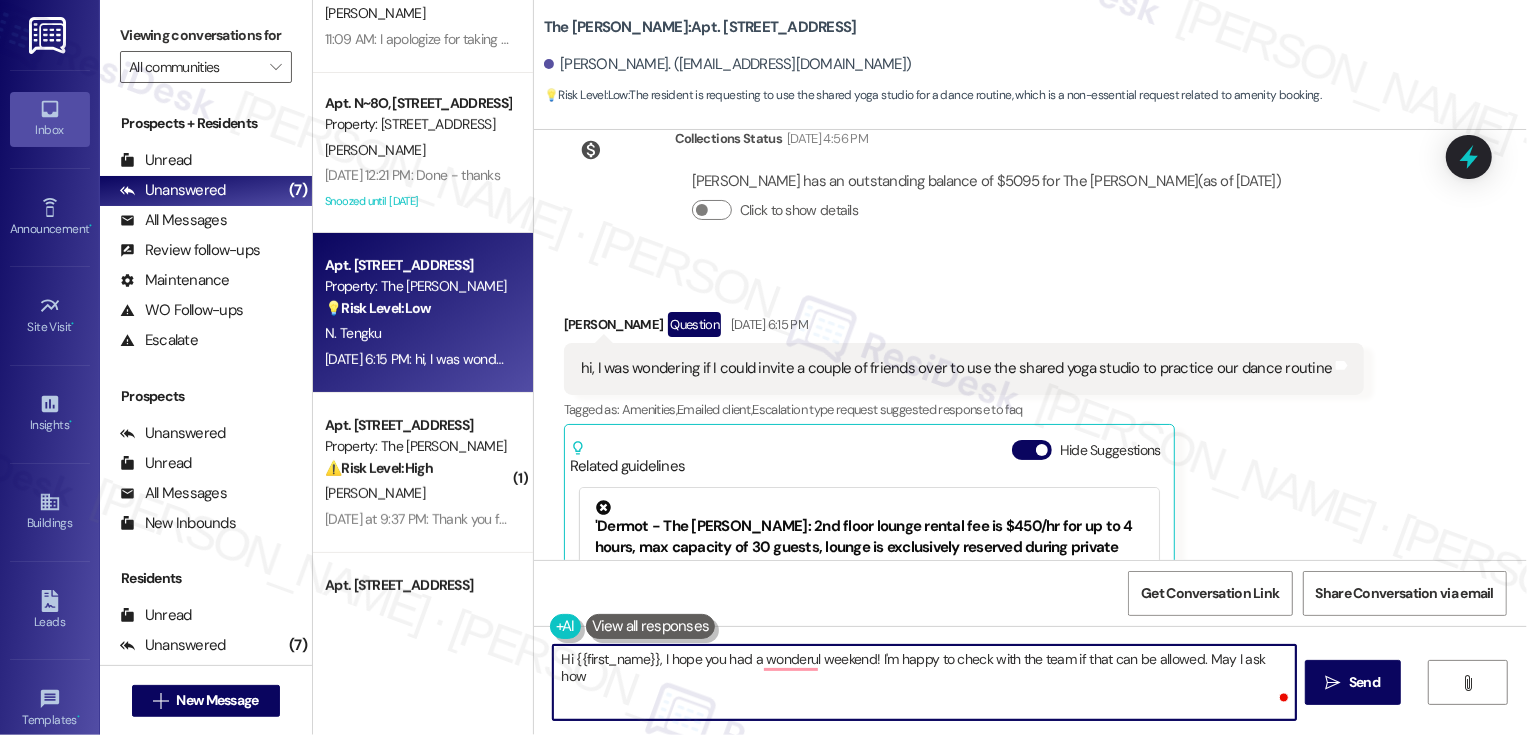 type on "Hi {{first_name}}, I hope you had a wonderul weekend! I'm happy to check with the team if that can be allowed. May I ask how m" 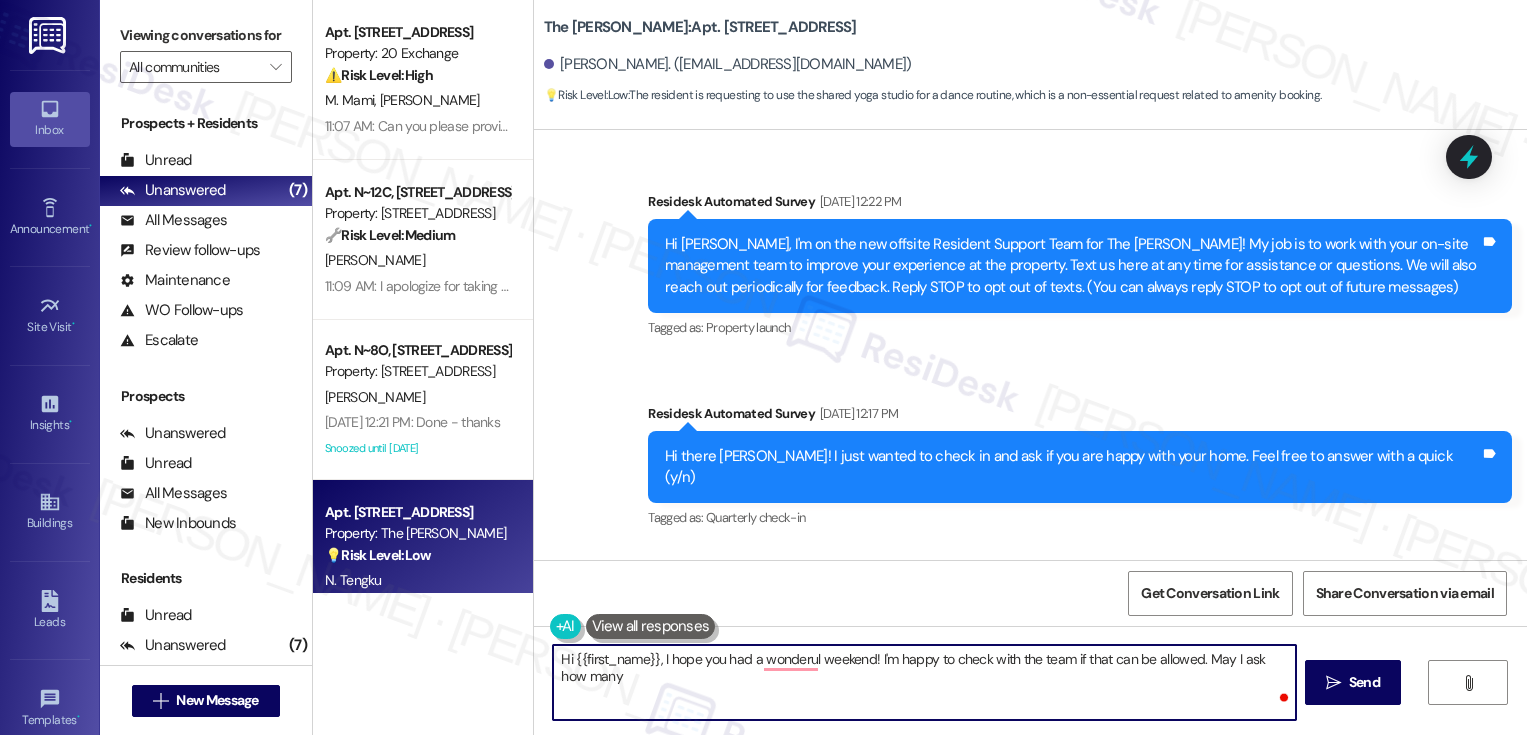 scroll, scrollTop: 0, scrollLeft: 0, axis: both 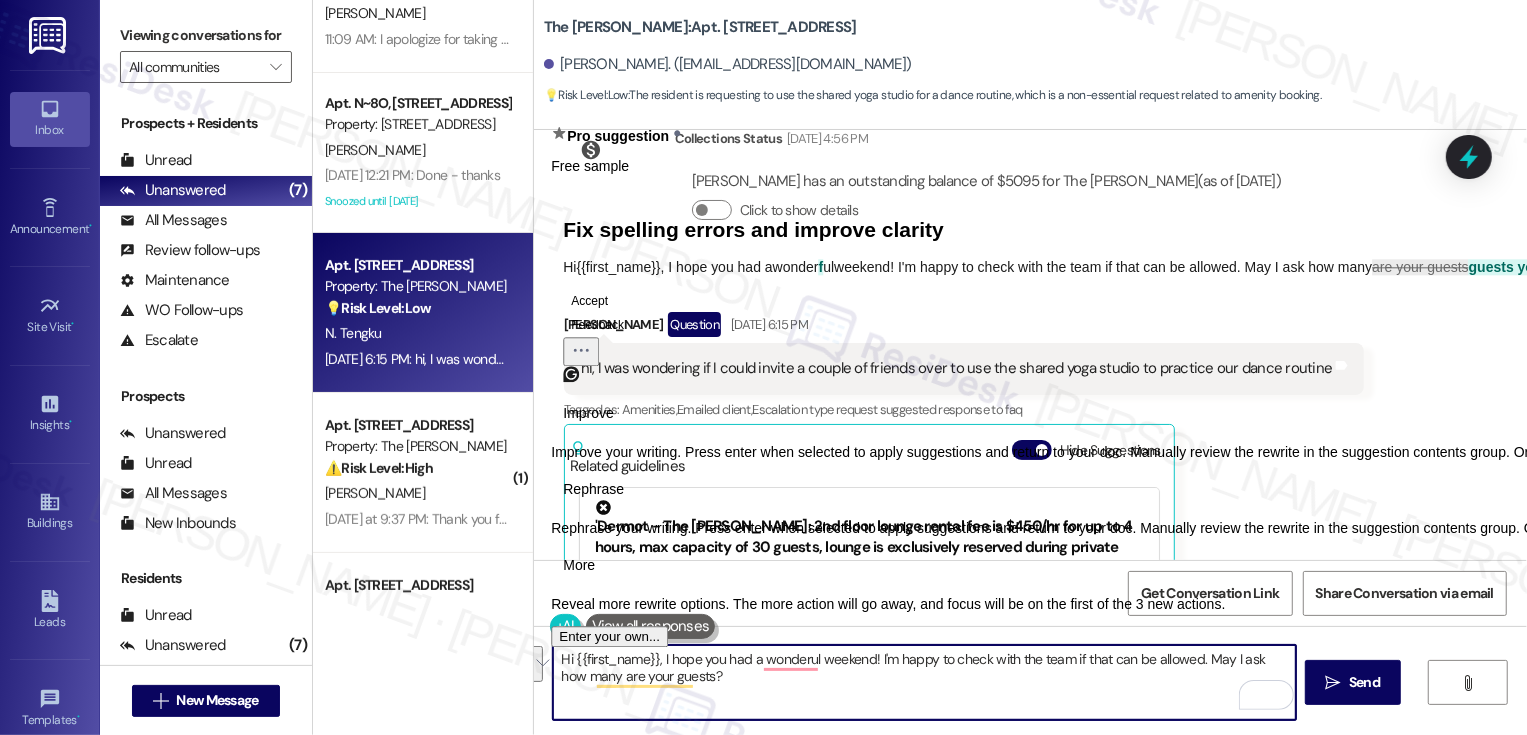 click on "Rephrase" at bounding box center (593, 489) 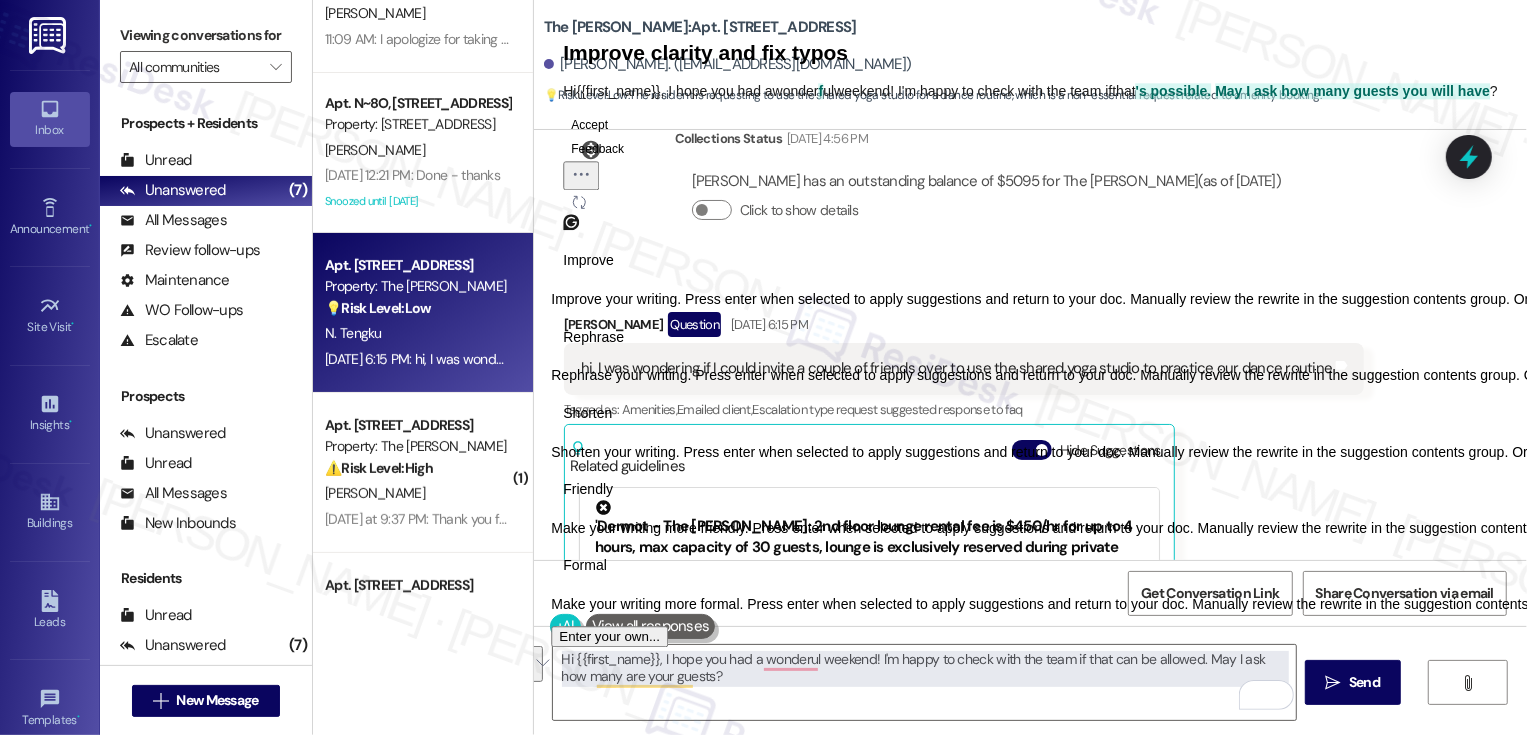 click on "Friendly" at bounding box center (588, 489) 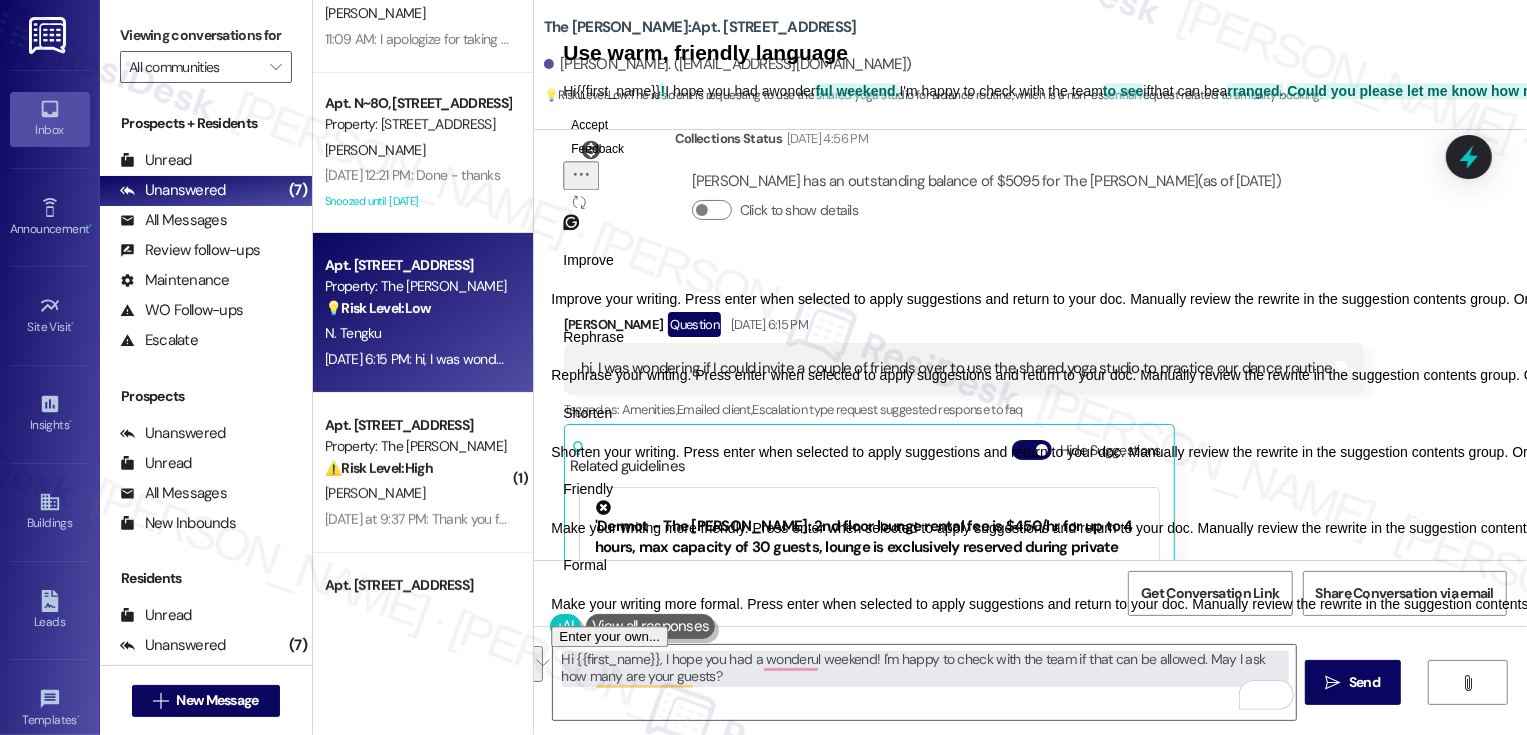 click on "Accept" 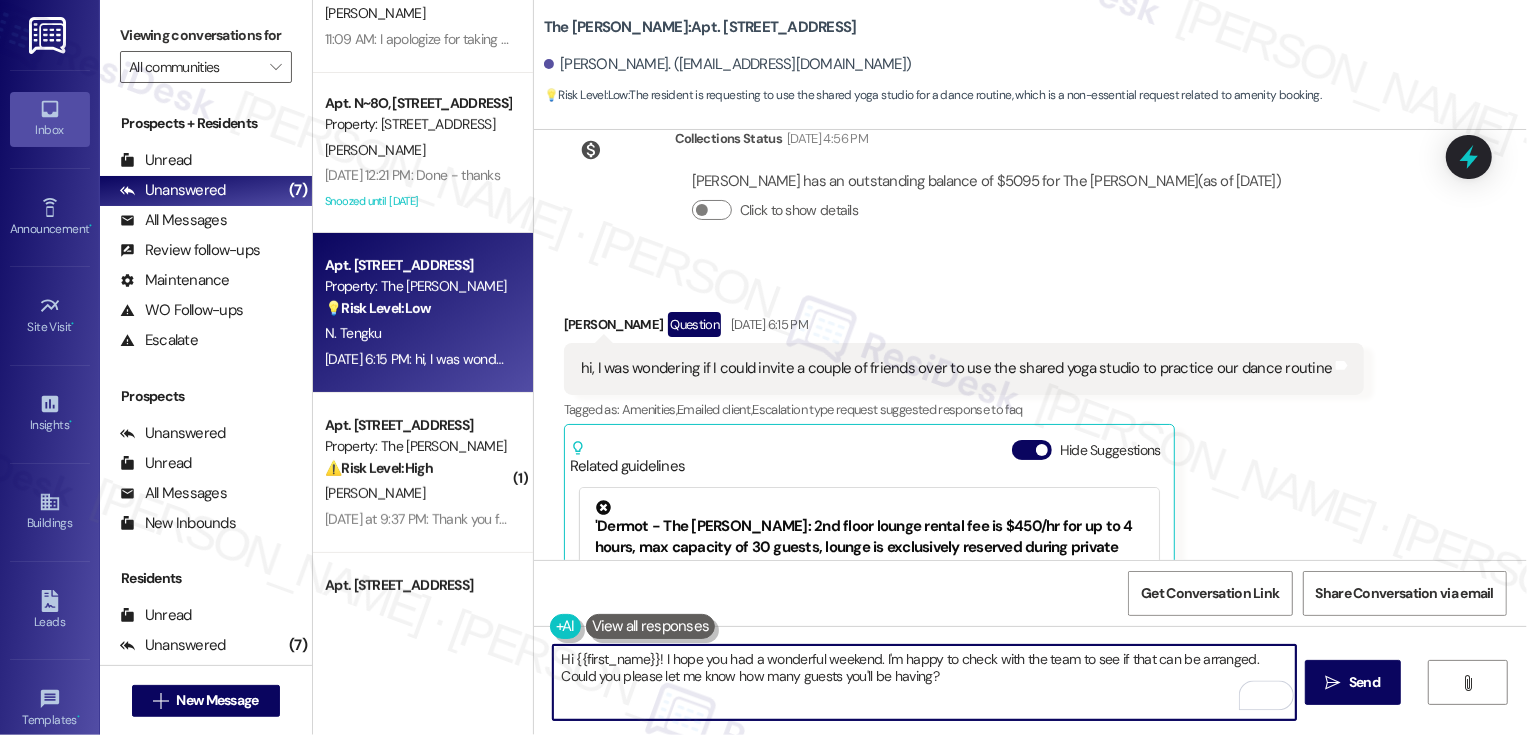 click on "Hi {{first_name}}! I hope you had a wonderful weekend. I'm happy to check with the team to see if that can be arranged. Could you please let me know how many guests you'll be having?" at bounding box center (924, 682) 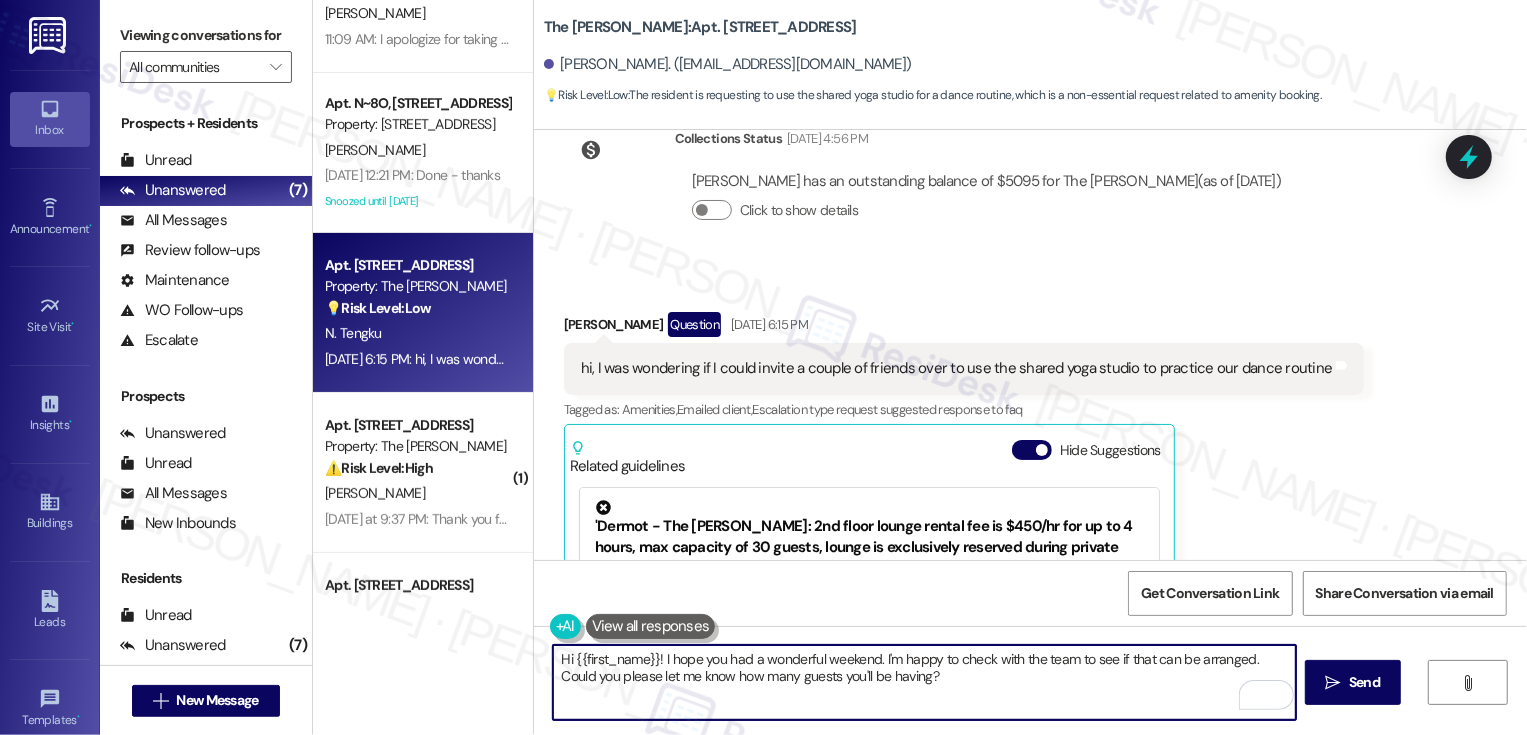 click on "Hi {{first_name}}! I hope you had a wonderful weekend. I'm happy to check with the team to see if that can be arranged. Could you please let me know how many guests you'll be having?" at bounding box center [924, 682] 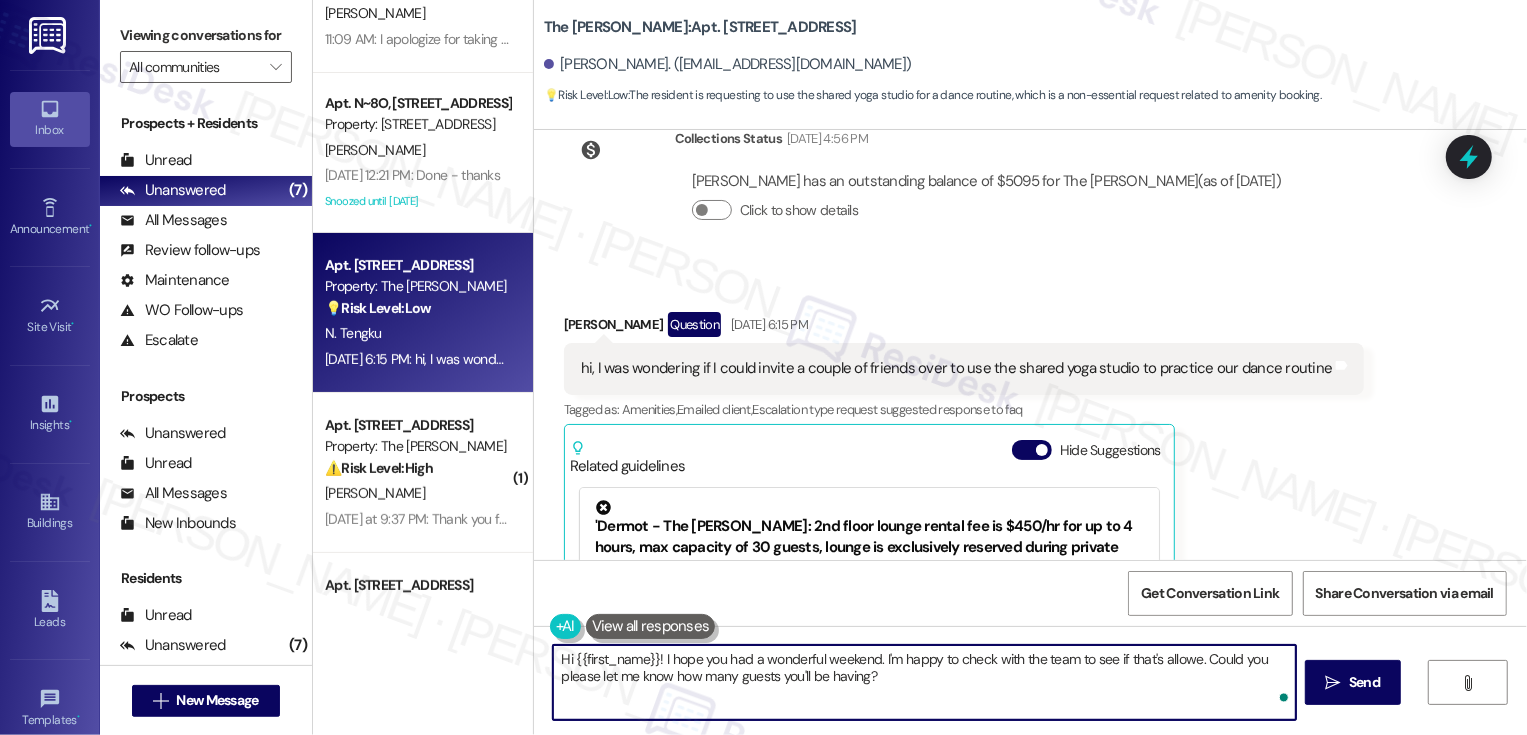 type on "Hi {{first_name}}! I hope you had a wonderful weekend. I'm happy to check with the team to see if that's allowed. Could you please let me know how many guests you'll be having?" 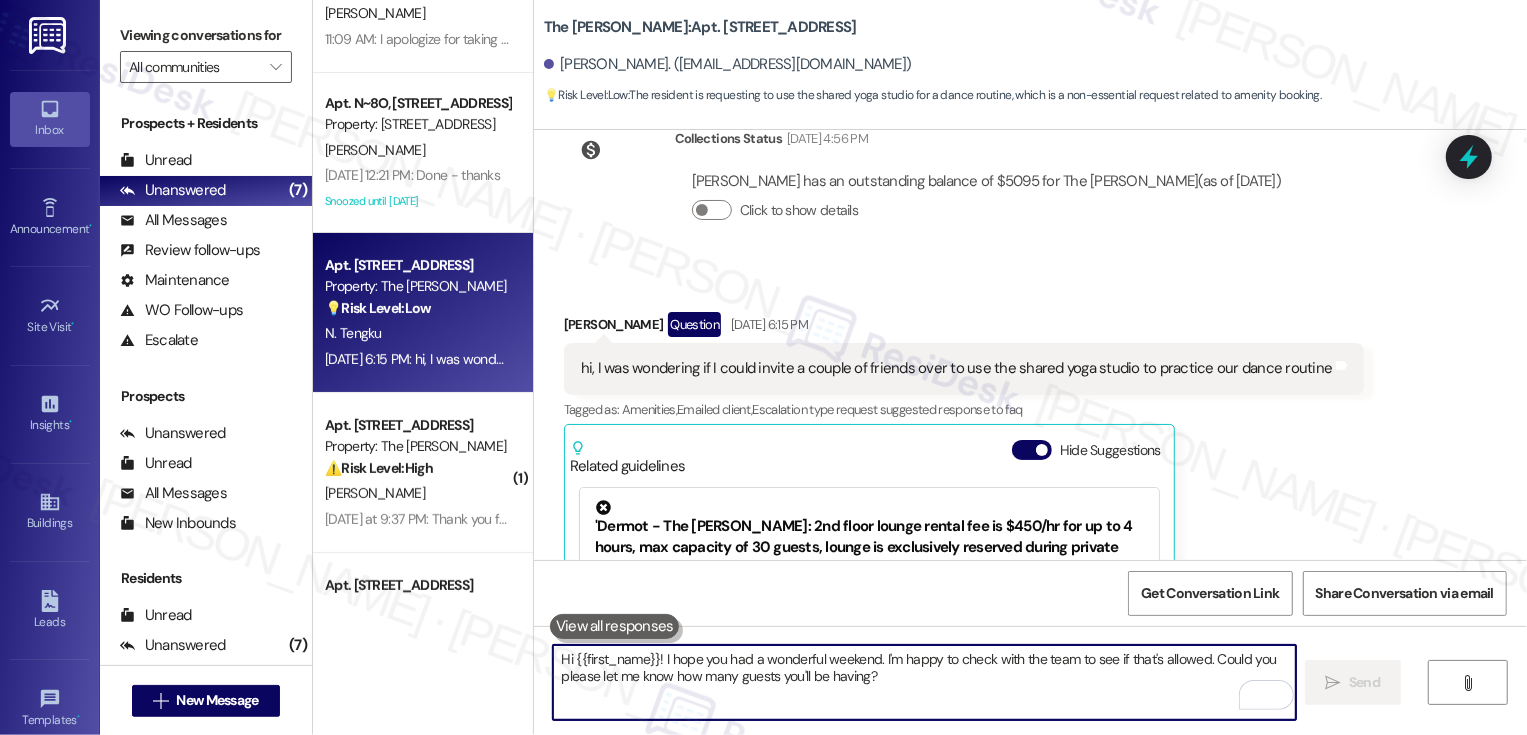 scroll, scrollTop: 11014, scrollLeft: 0, axis: vertical 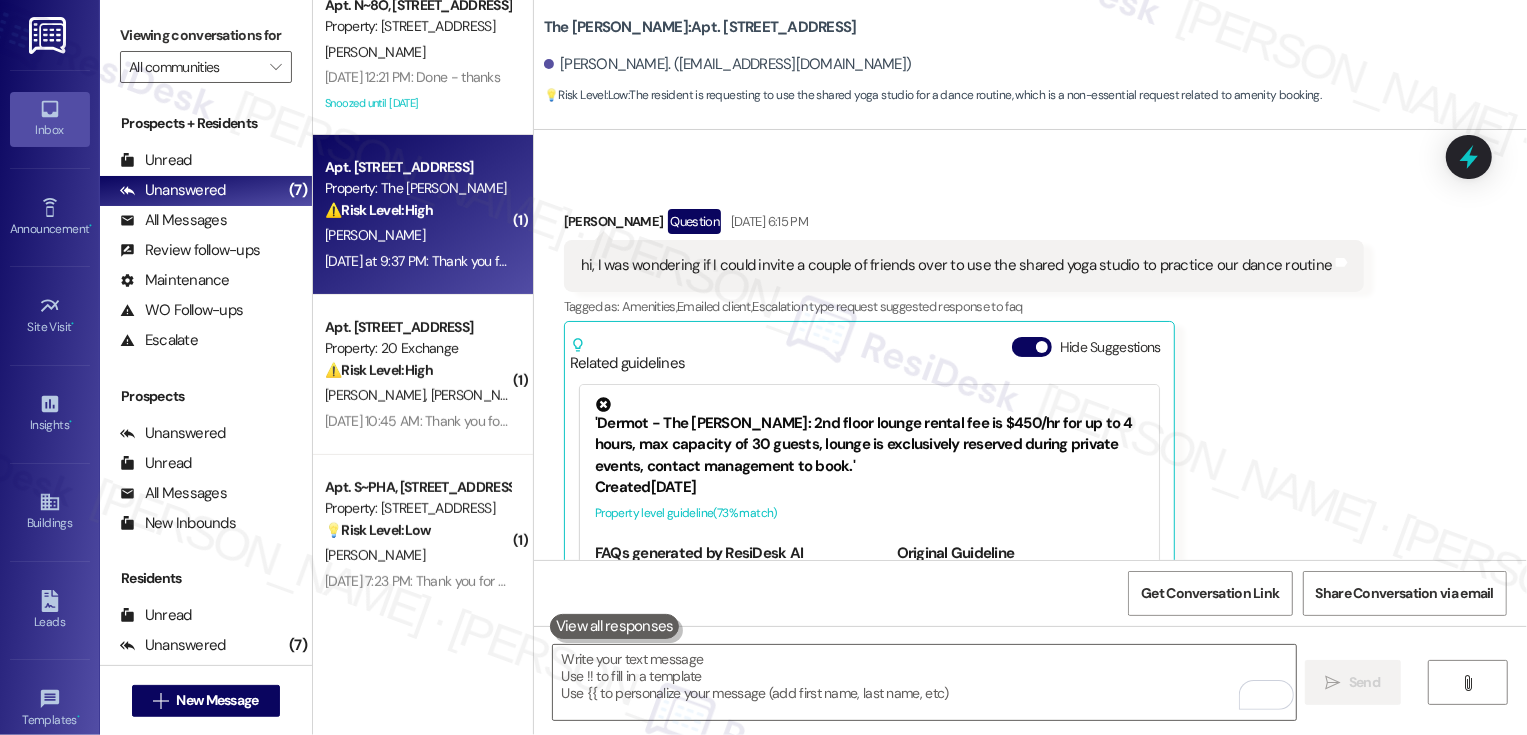 click on "Apt. 29J, 520 W 43rd St Property: The Landon ⚠️  Risk Level:  High The resident is requesting a lease renewal link. The resident states that they forgot to formally accept the renewal, which could lead to vacancy if not addressed promptly. This is a risk mitigation issue. J. Seeley Yesterday at 9:37 PM: Thank you for your message. Our offices are currently closed, but we will contact you when we resume operations. For emergencies, please contact your emergency number 212-563-4157. If you are looking to enter a work order, I can help you when I return to the office or you can do so through the BuildingLink app or by visiting https://520w43residents.buildinglink.com." at bounding box center [423, 215] 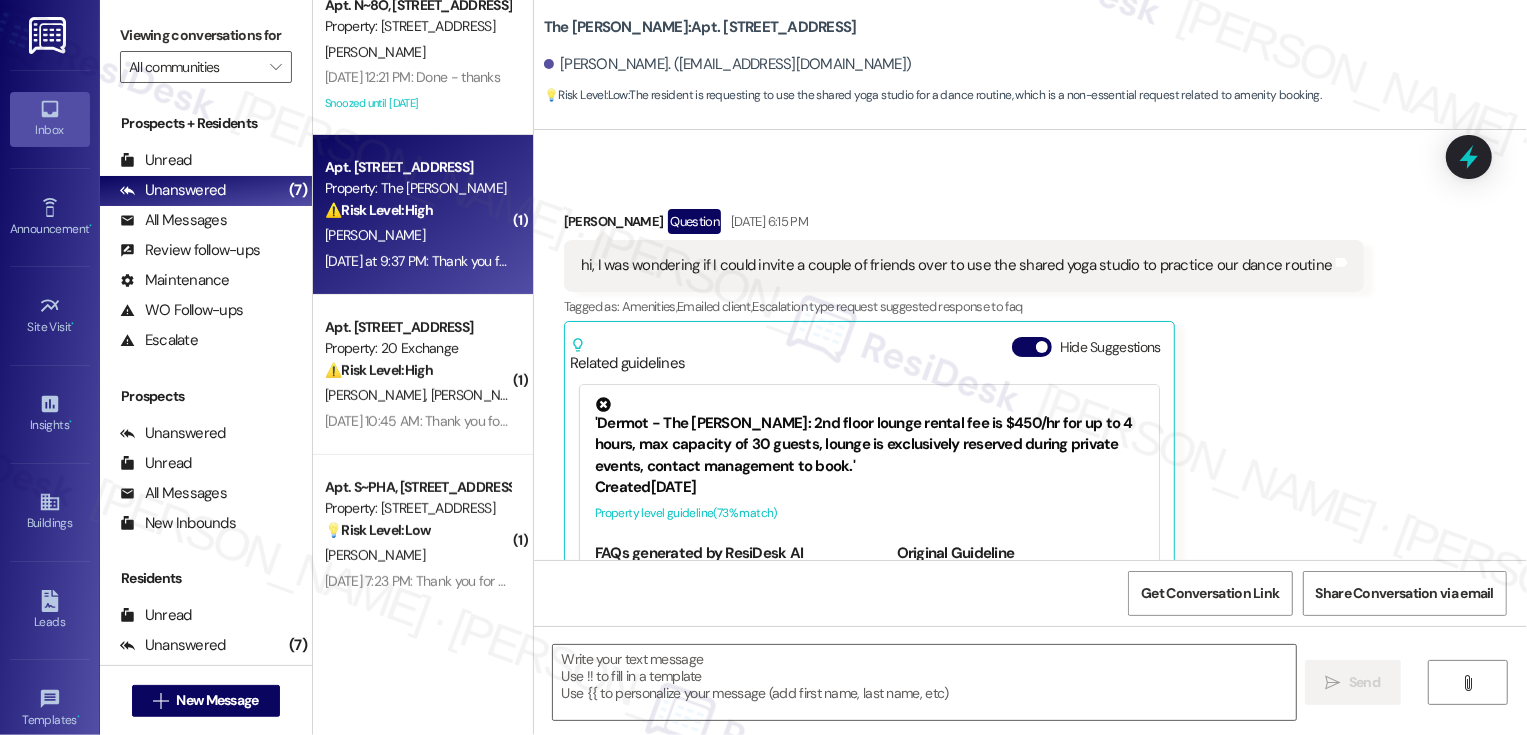 click on "Apt. 29J, 520 W 43rd St Property: The Landon ⚠️  Risk Level:  High The resident is requesting a lease renewal link. The resident states that they forgot to formally accept the renewal, which could lead to vacancy if not addressed promptly. This is a risk mitigation issue. J. Seeley Yesterday at 9:37 PM: Thank you for your message. Our offices are currently closed, but we will contact you when we resume operations. For emergencies, please contact your emergency number 212-563-4157. If you are looking to enter a work order, I can help you when I return to the office or you can do so through the BuildingLink app or by visiting https://520w43residents.buildinglink.com." at bounding box center (423, 215) 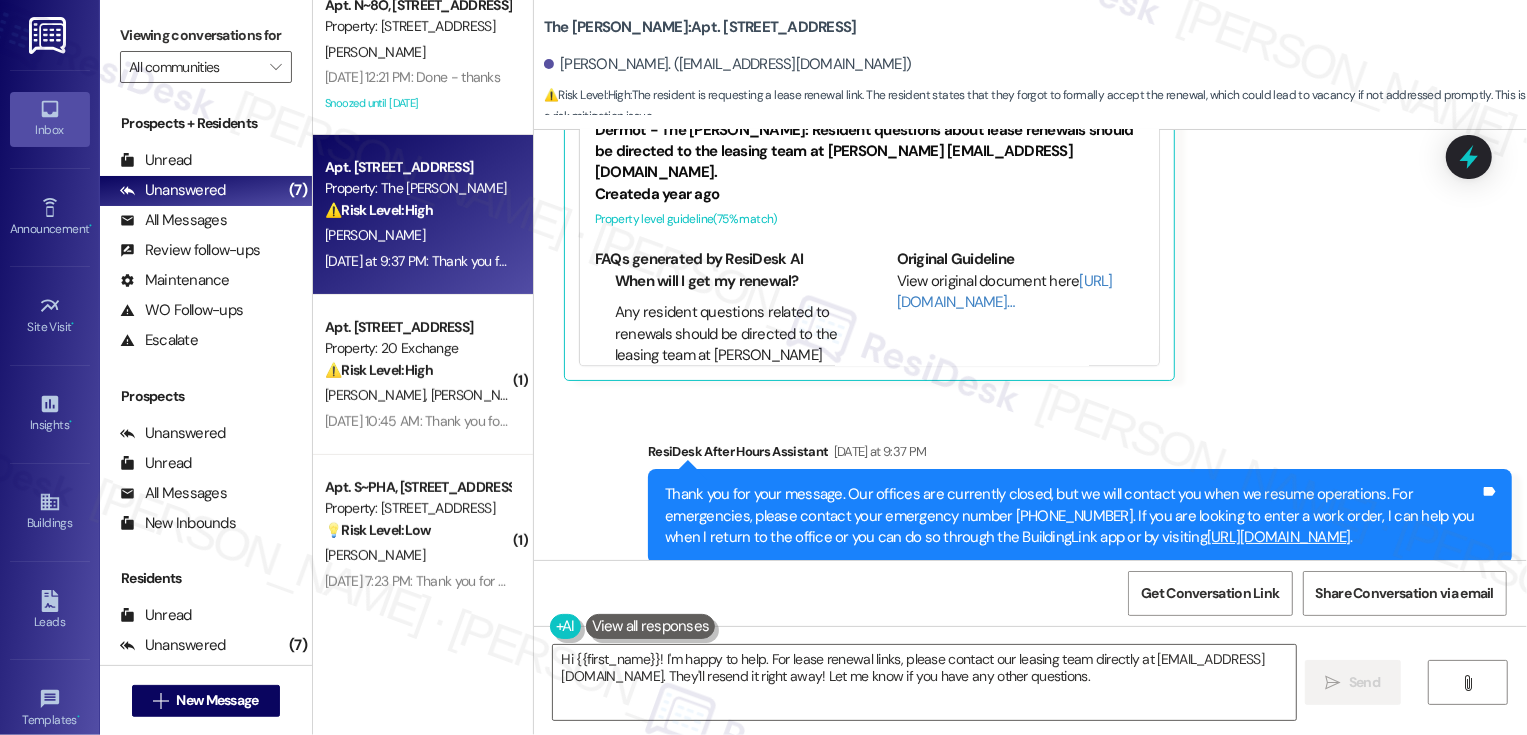 scroll, scrollTop: 3078, scrollLeft: 0, axis: vertical 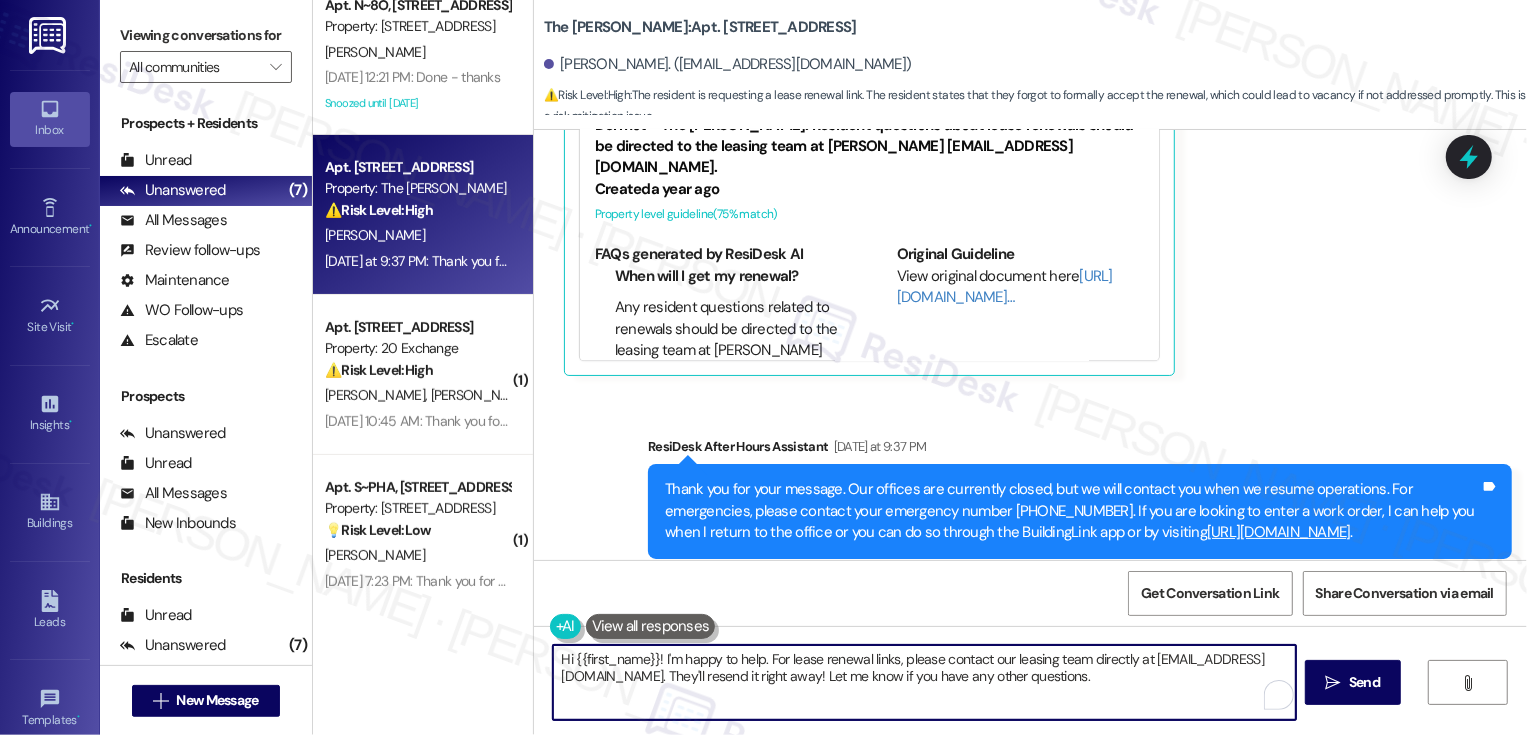 drag, startPoint x: 654, startPoint y: 657, endPoint x: 709, endPoint y: 733, distance: 93.813644 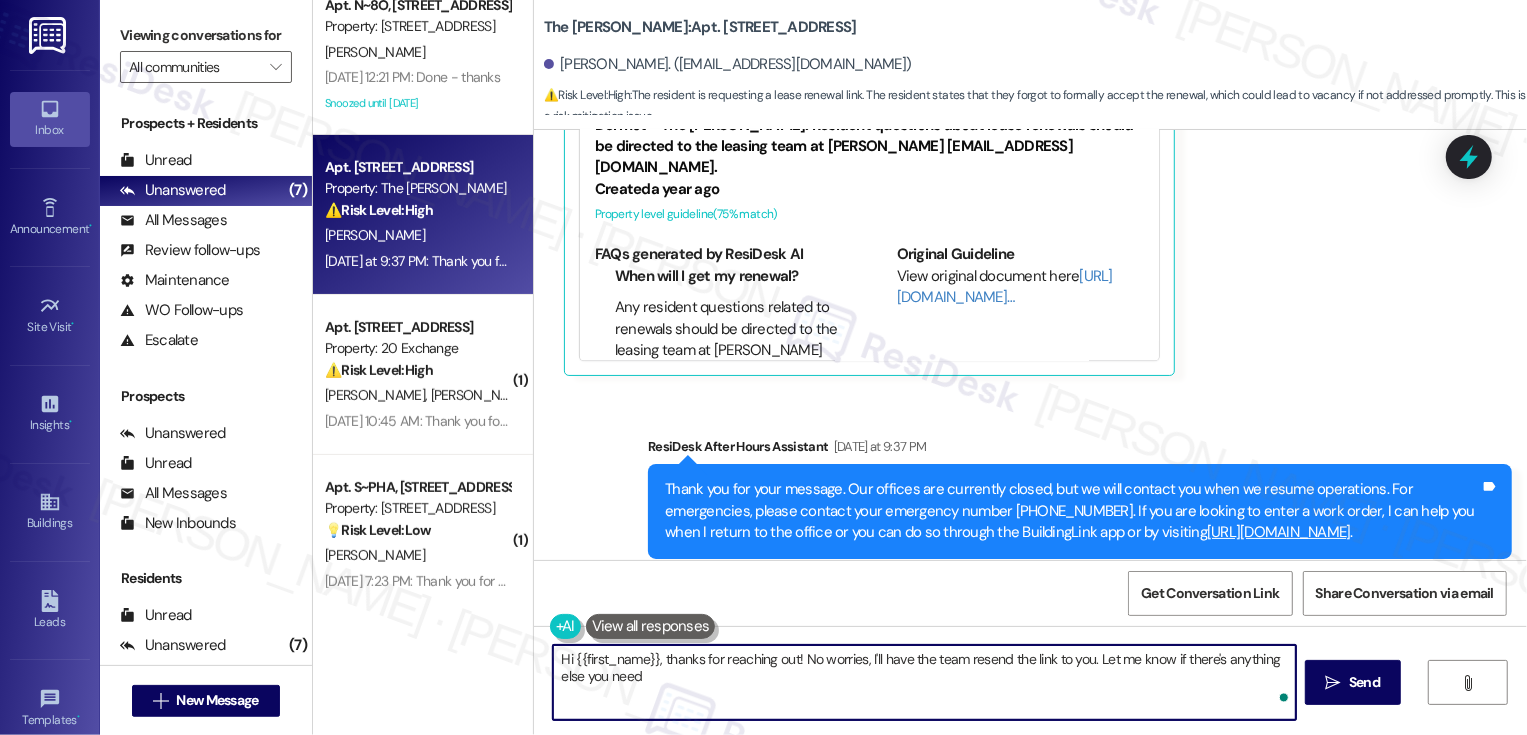 type on "Hi {{first_name}}, thanks for reaching out! No worries, I'll have the team resend the link to you. Let me know if there's anything else you need!" 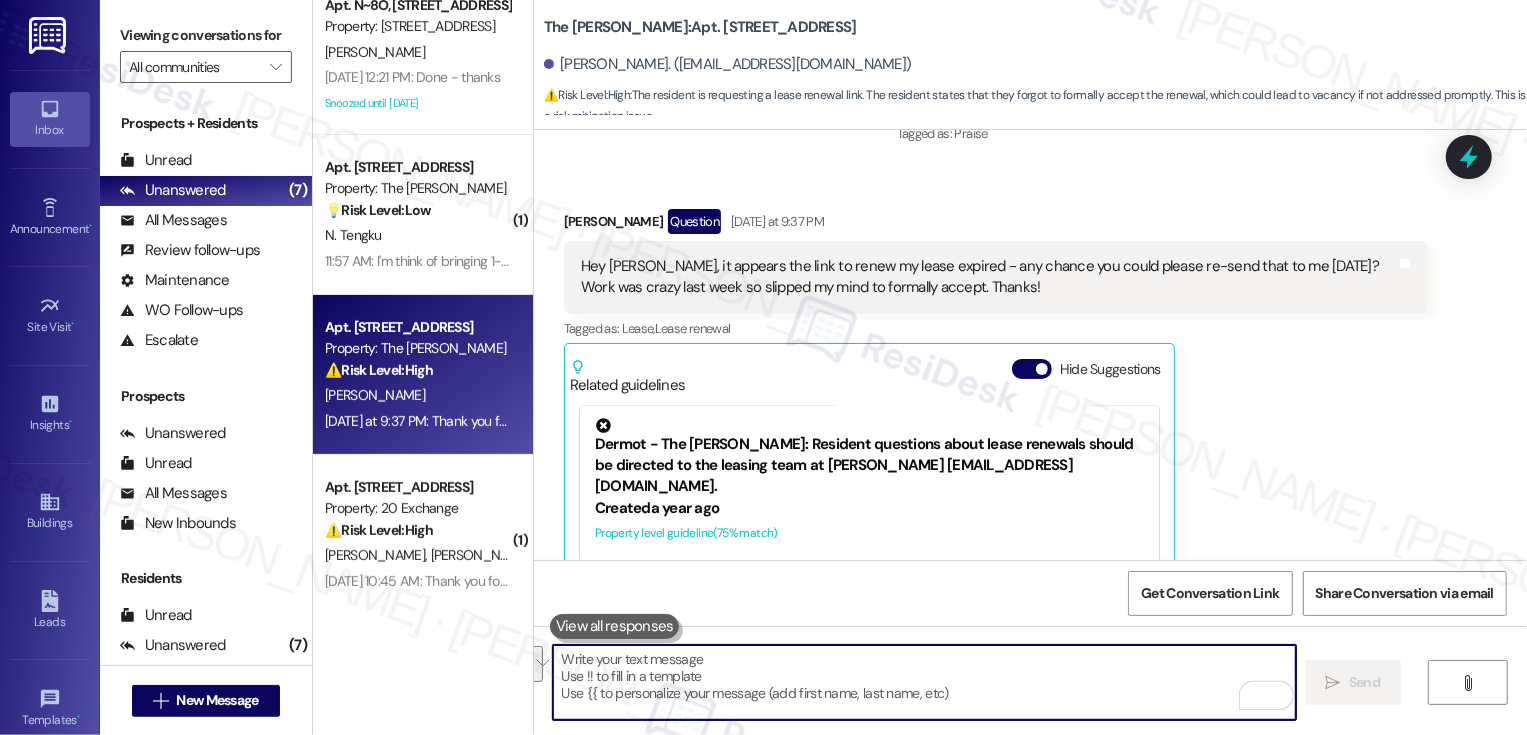 scroll, scrollTop: 2865, scrollLeft: 0, axis: vertical 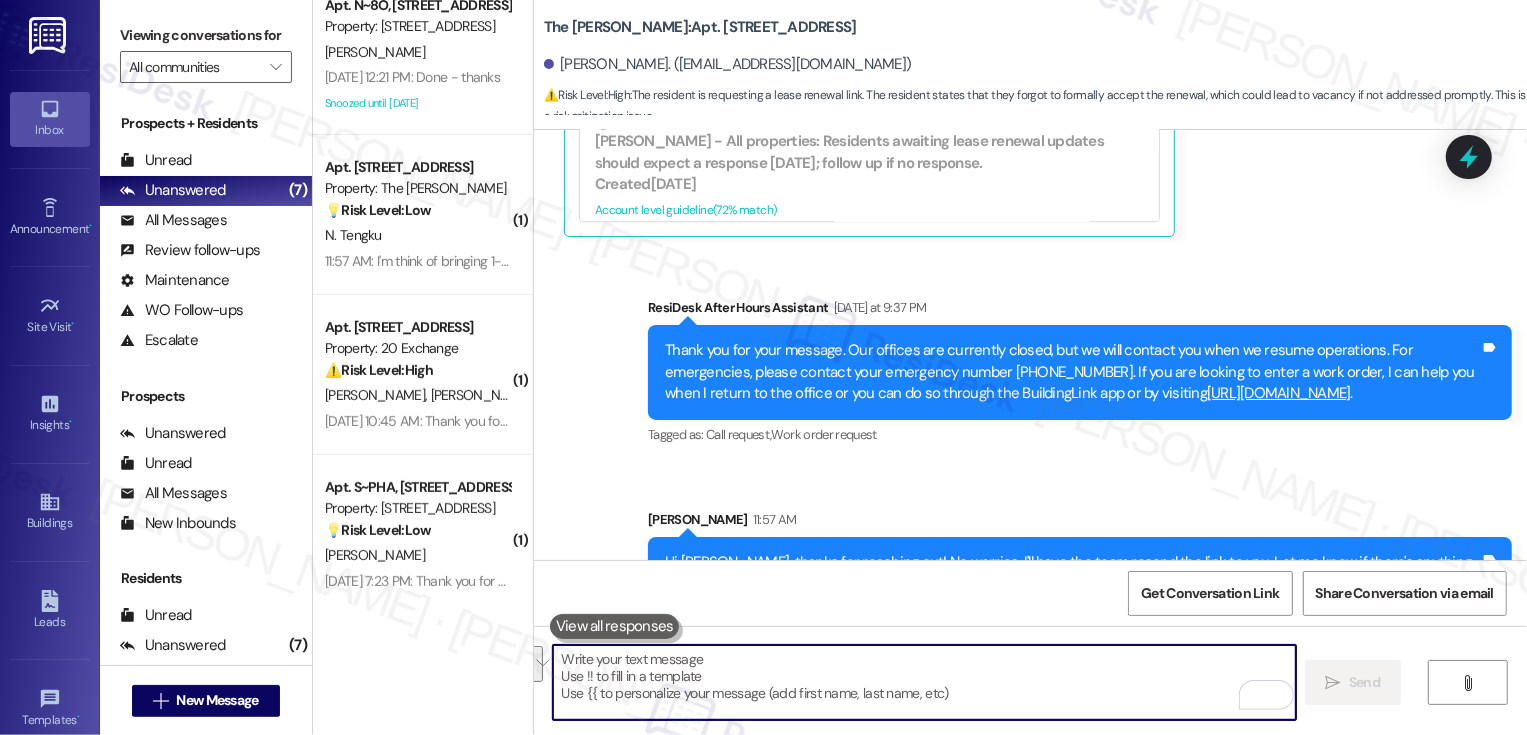 type 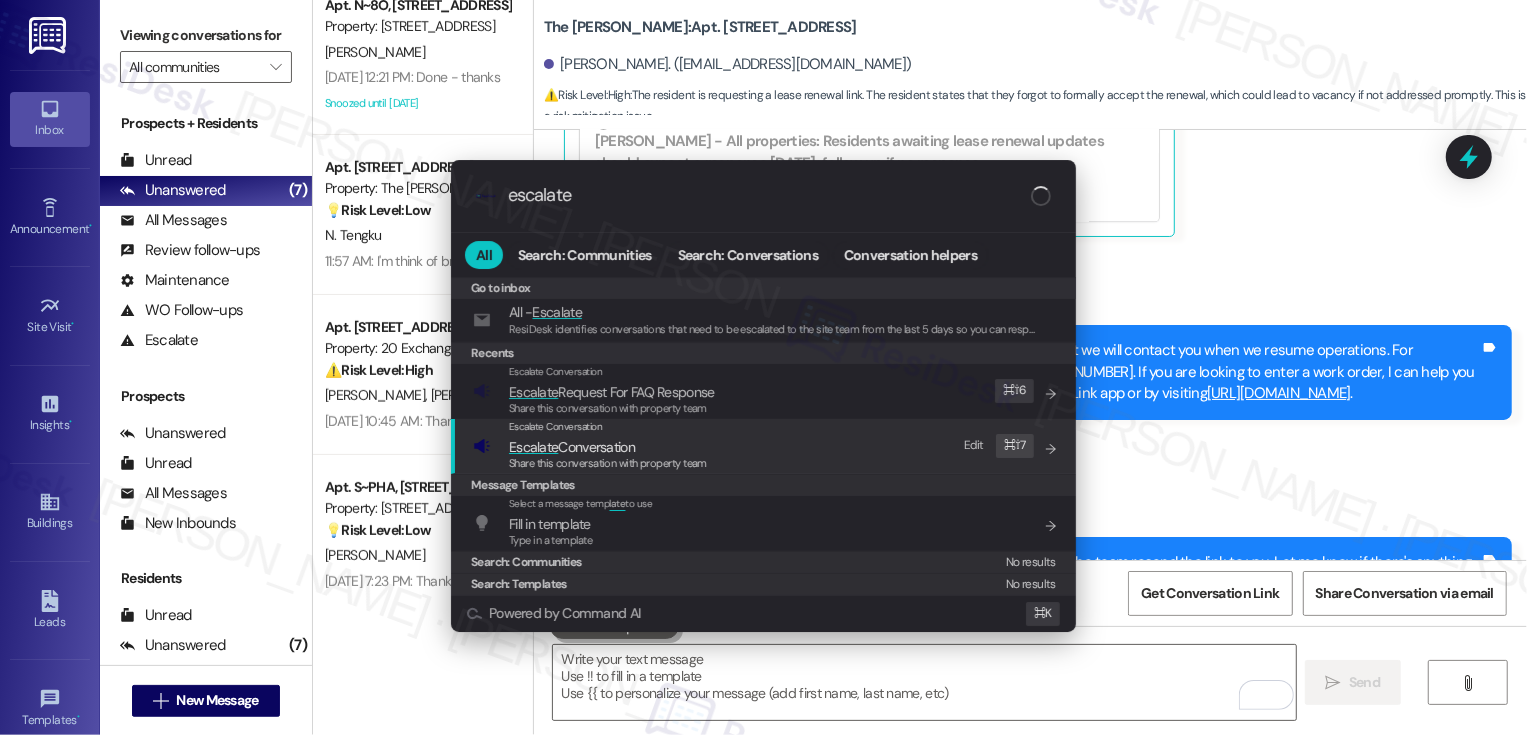 type on "escalate" 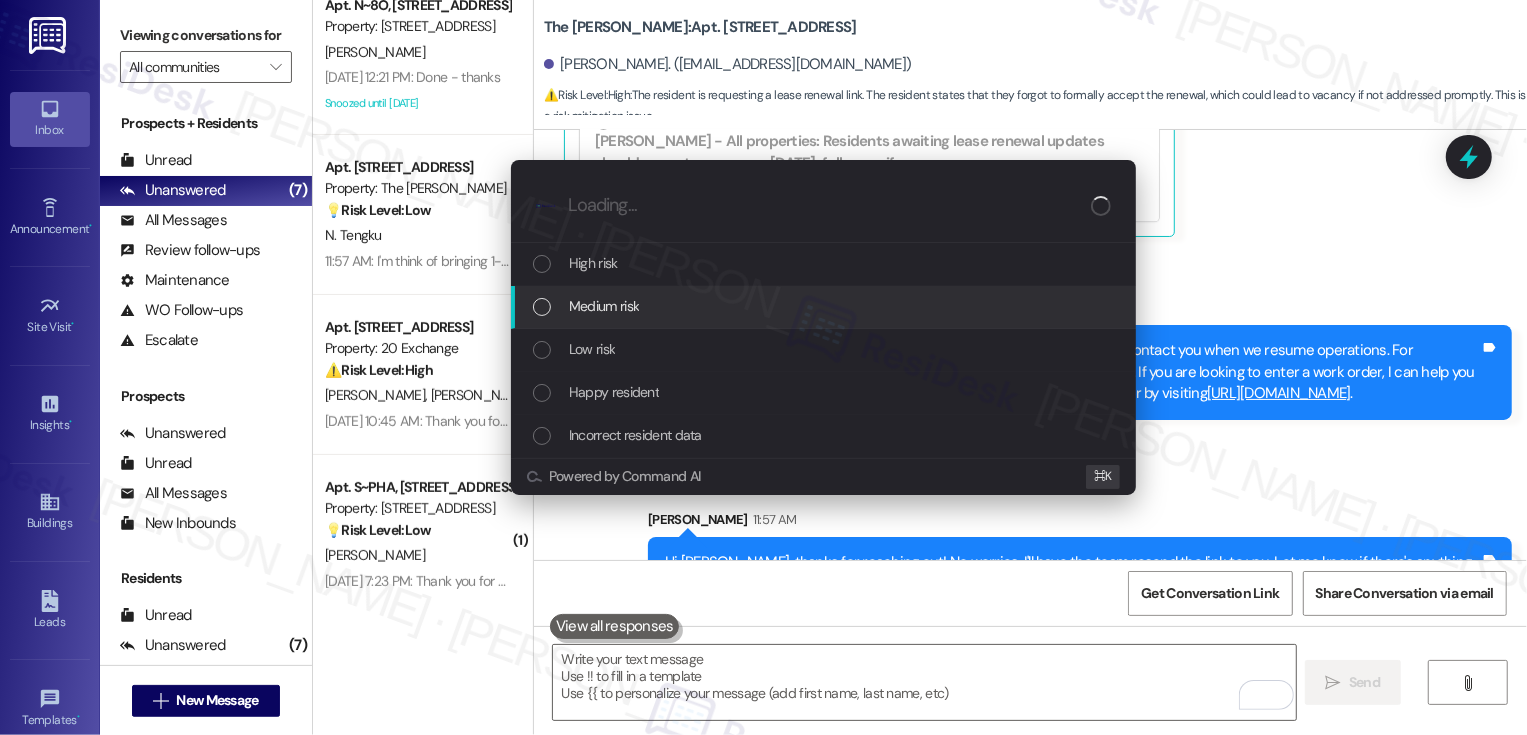 click on "Medium risk" at bounding box center [604, 306] 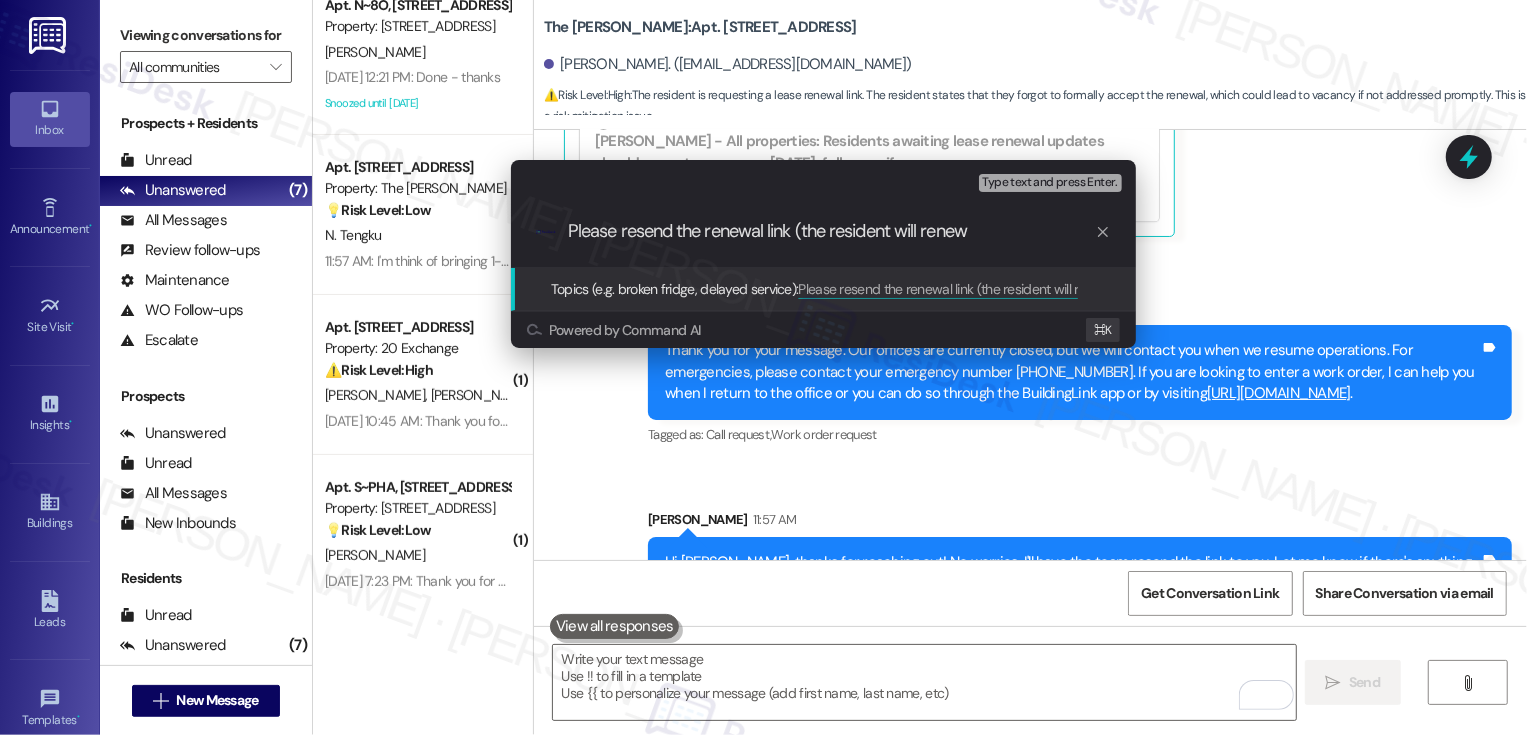 type on "Please resend the renewal link (the resident will renew)" 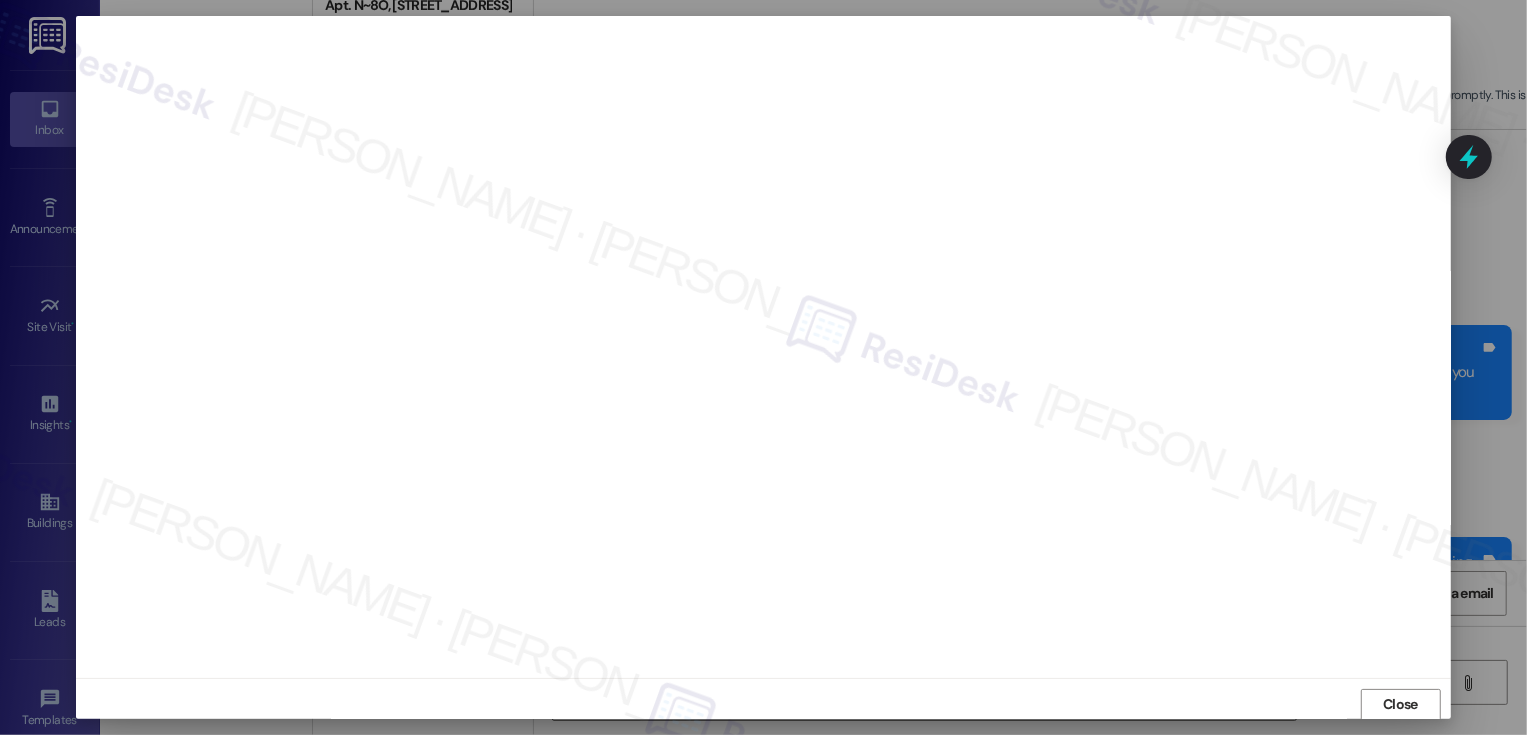 scroll, scrollTop: 1, scrollLeft: 0, axis: vertical 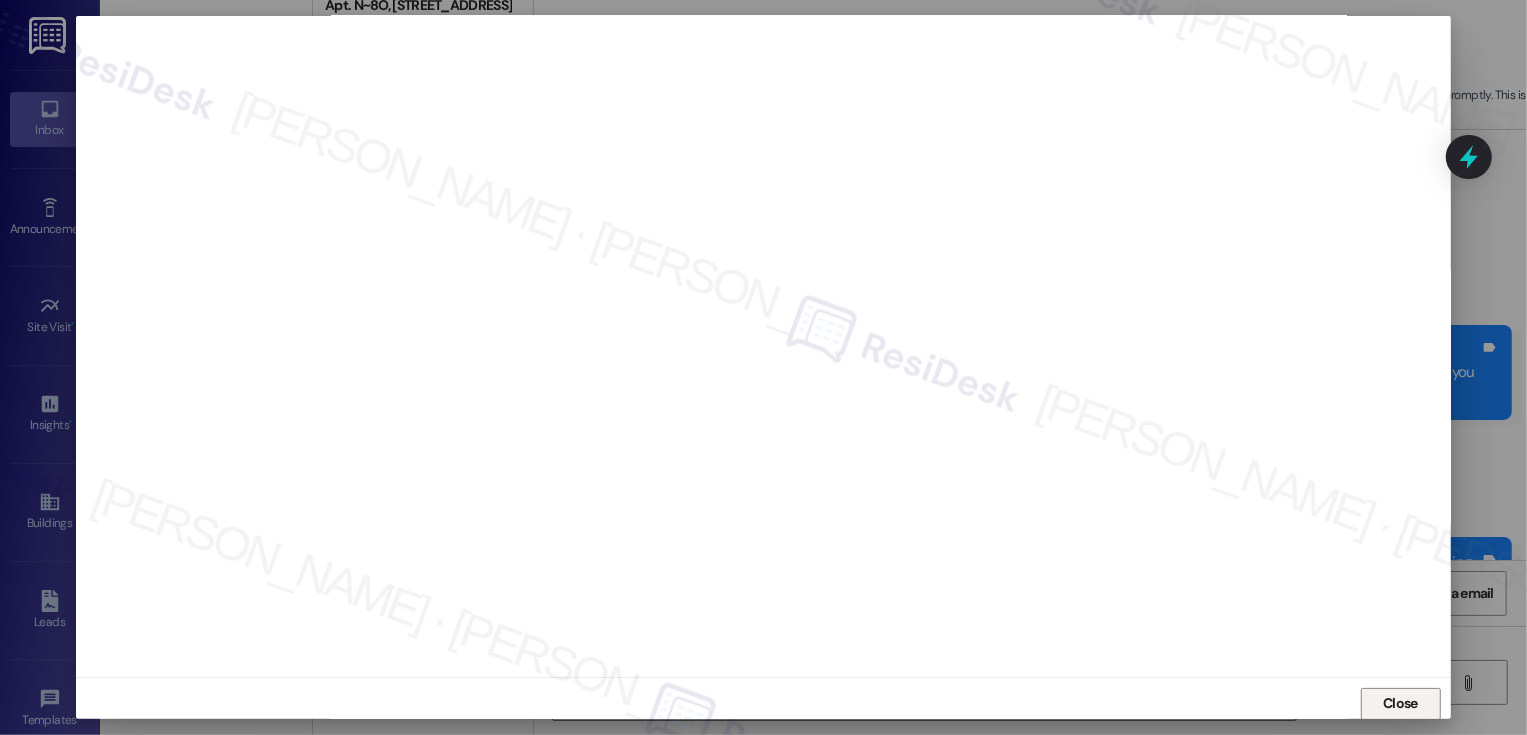 click on "Close" at bounding box center [1401, 704] 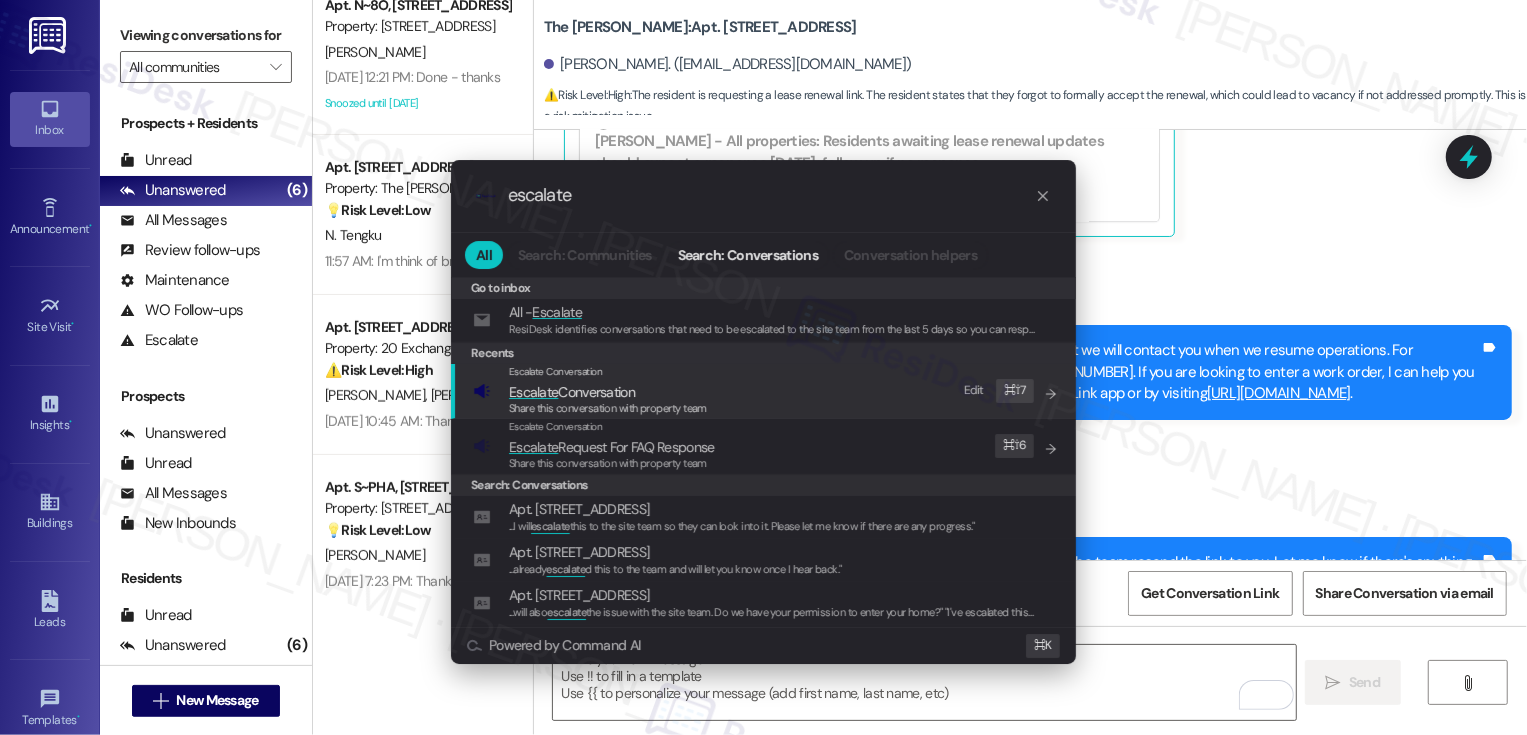 type on "escalate" 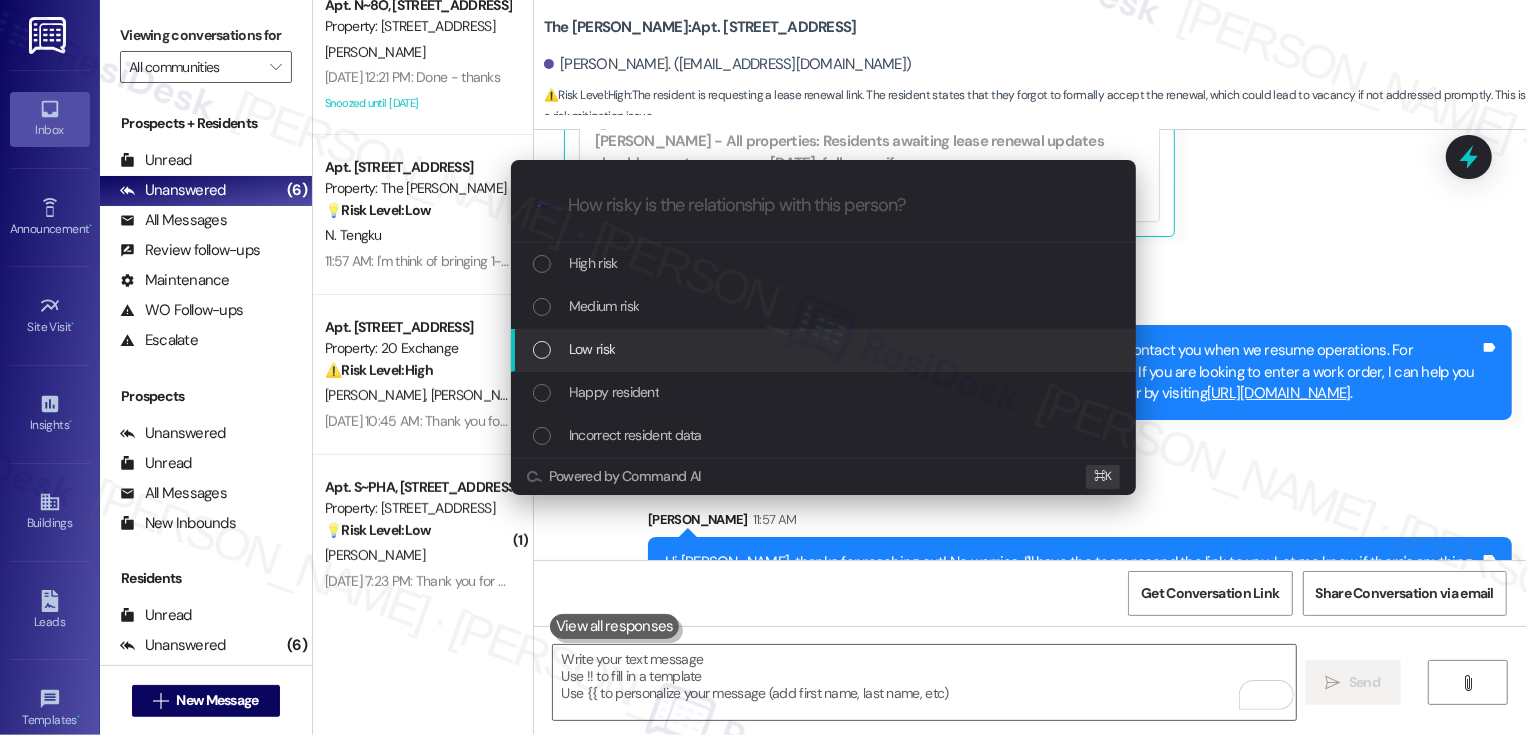 click on "Low risk" at bounding box center [825, 349] 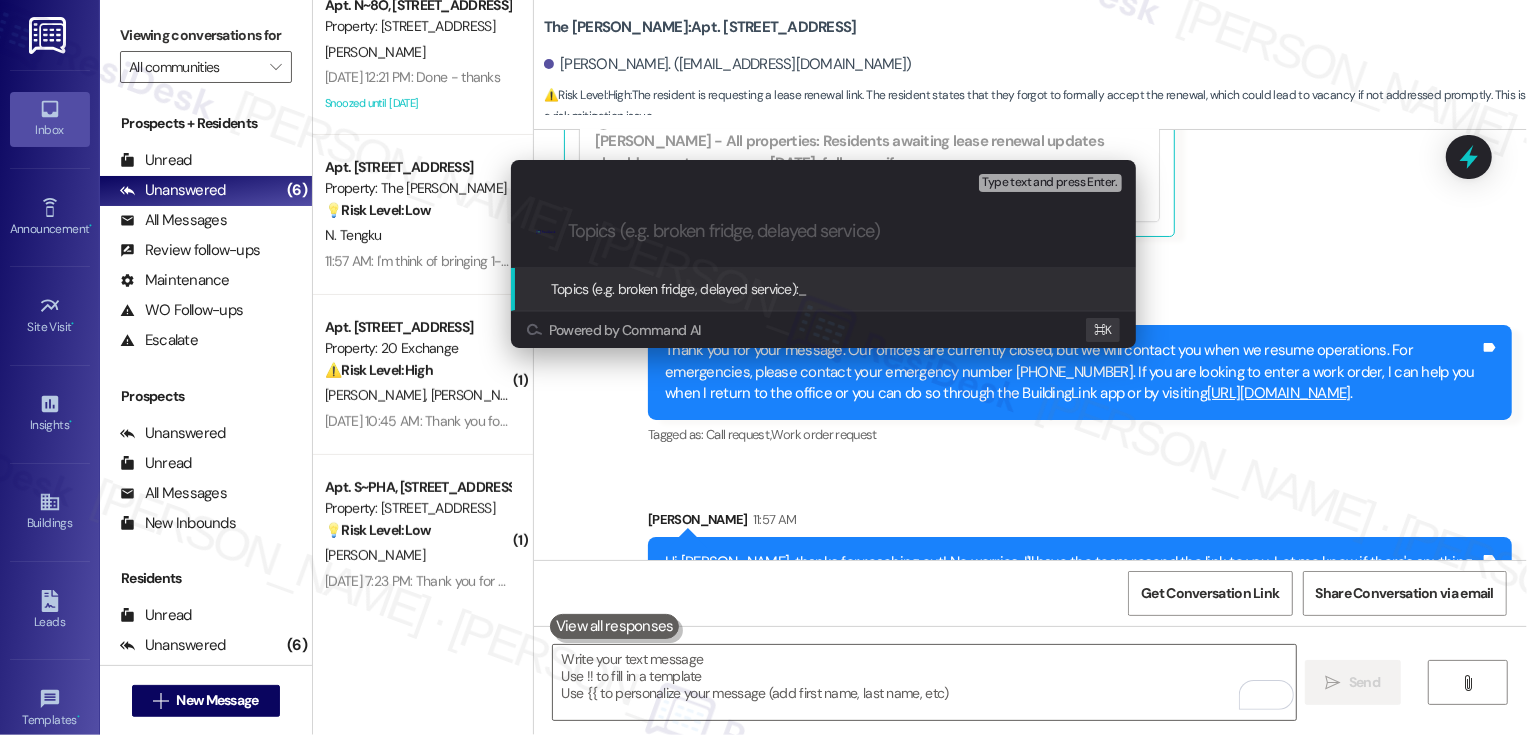 click on "Escalate Conversation Low risk Topics (e.g. broken fridge, delayed service) Any messages to highlight in the email? Type text and press Enter. .cls-1{fill:#0a055f;}.cls-2{fill:#0cc4c4;} resideskLogoBlueOrange Topics (e.g. broken fridge, delayed service):  _ Powered by Command AI ⌘ K" at bounding box center (763, 367) 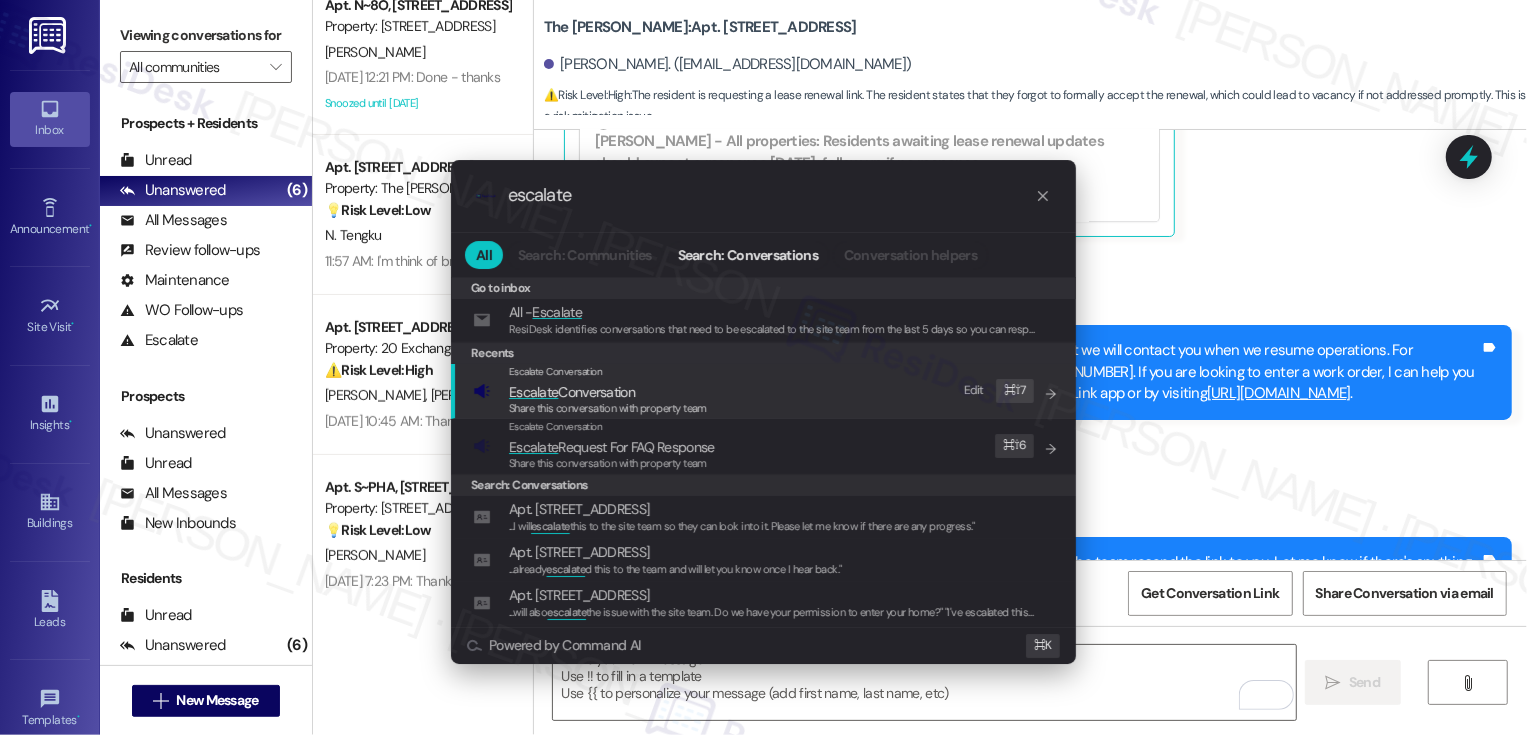 type on "escalate" 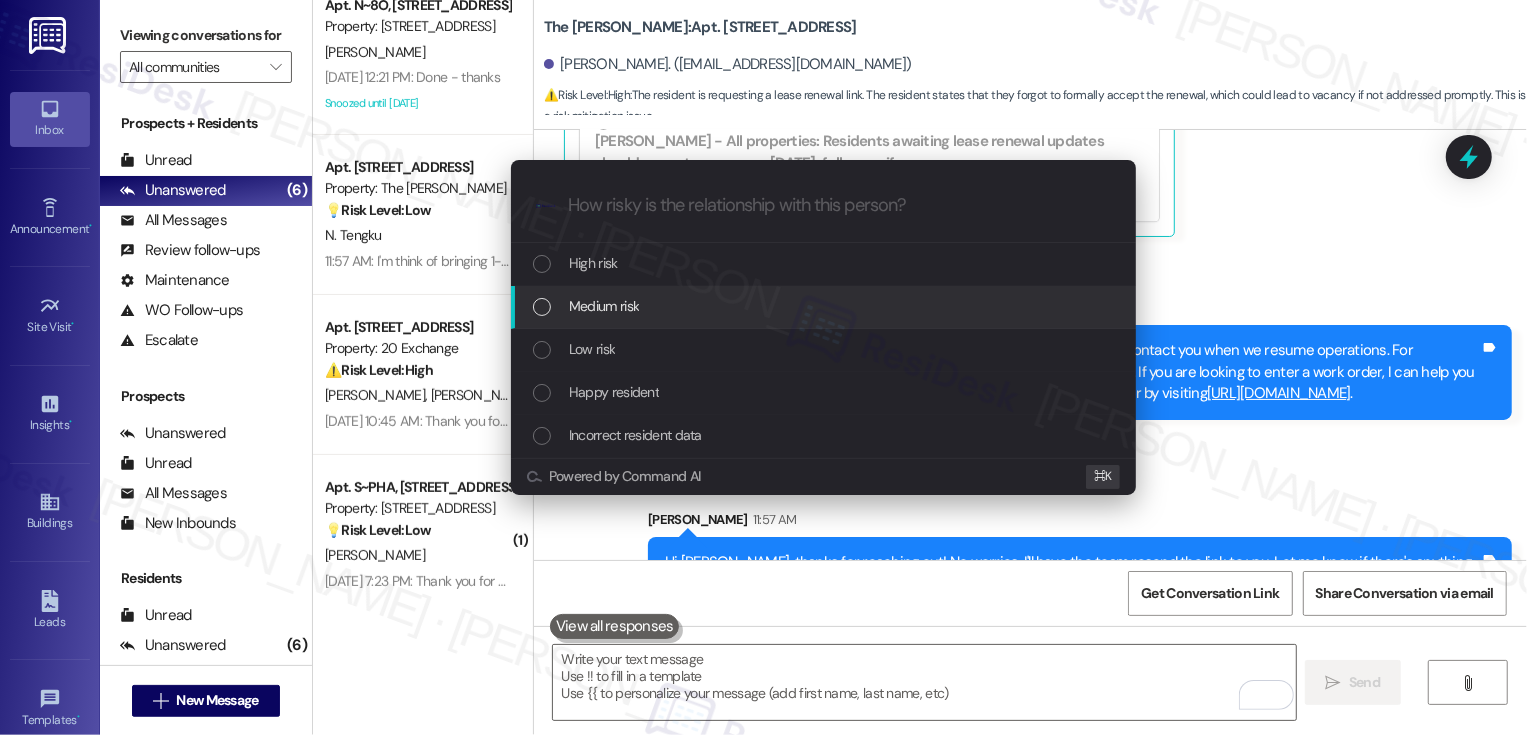 click at bounding box center [542, 307] 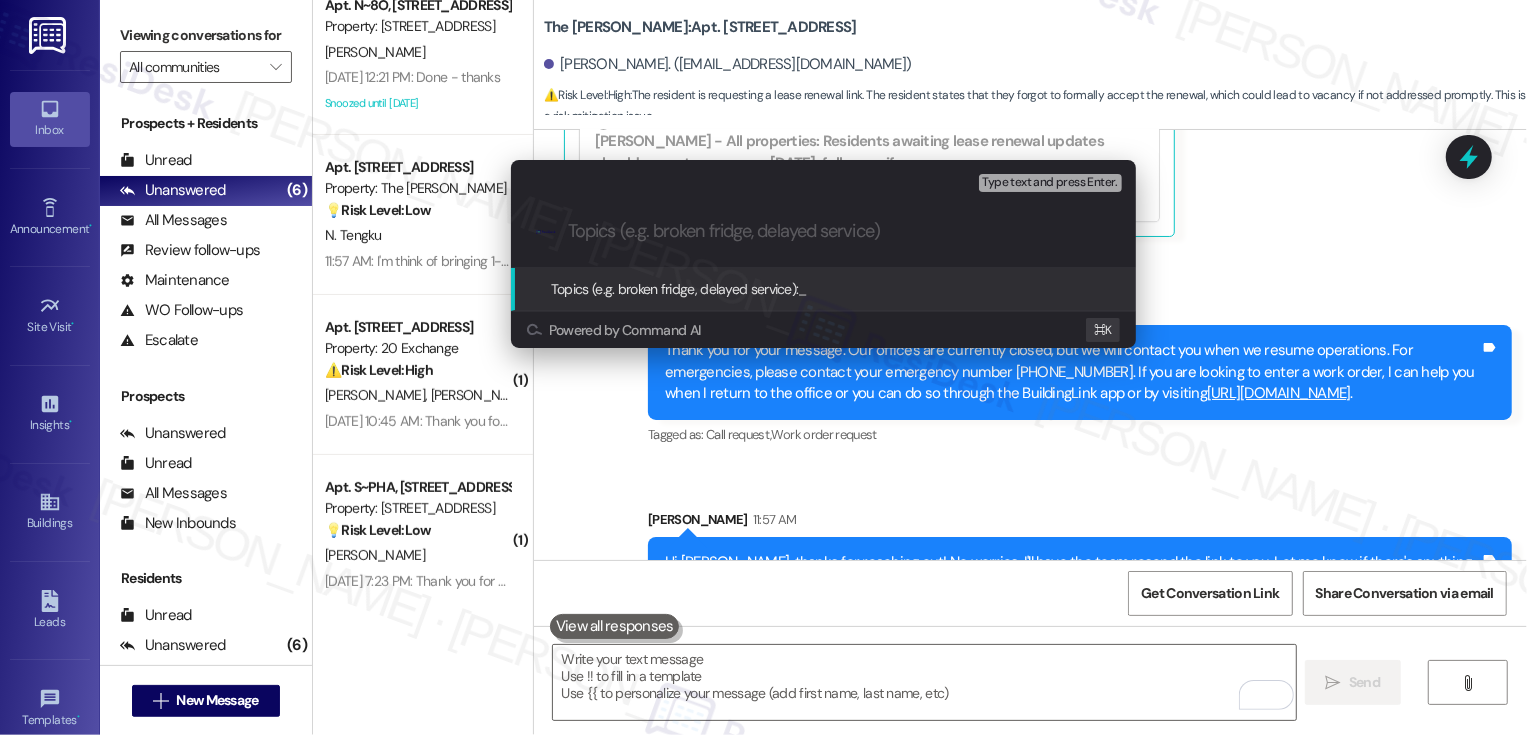 paste on "Please resend the renewal link (the resident will renew)" 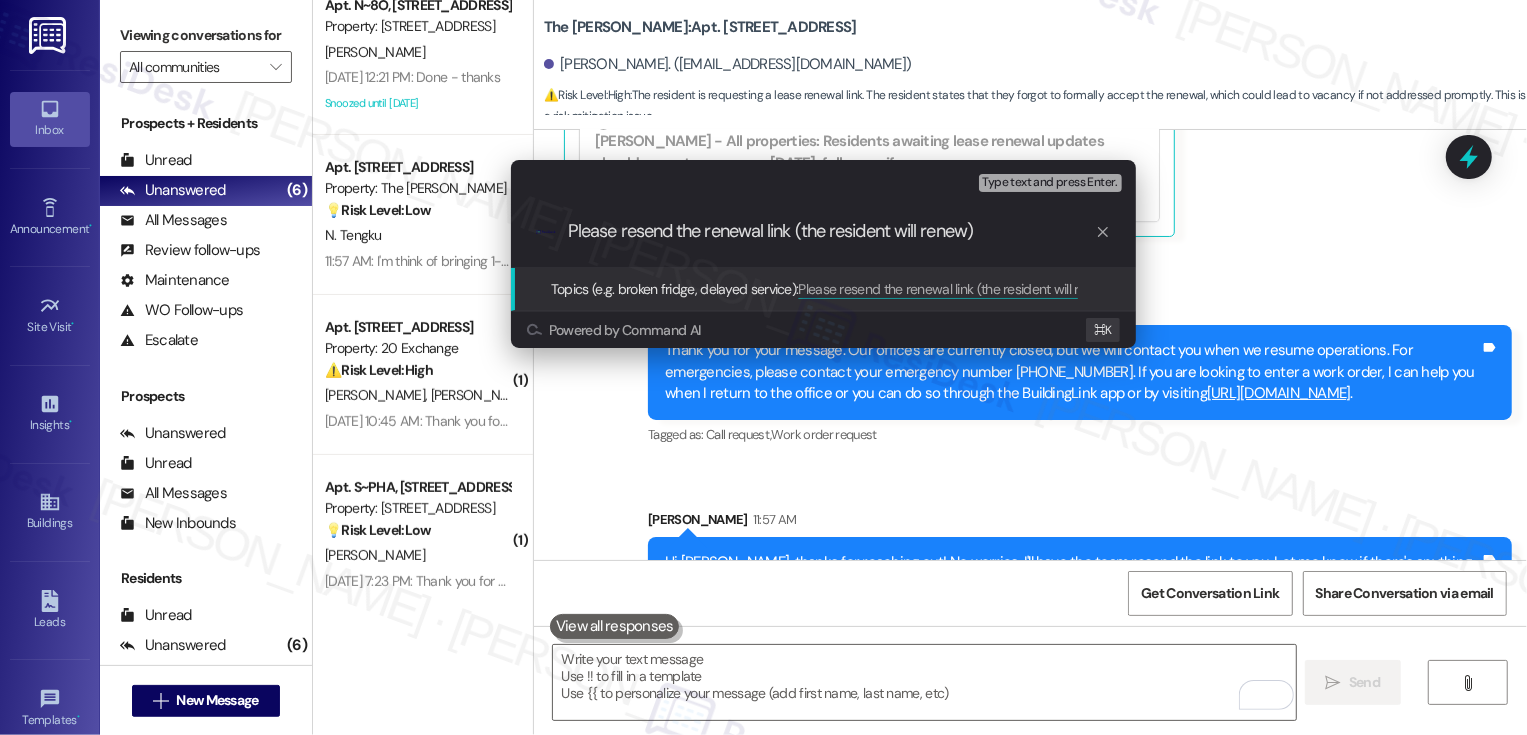 type 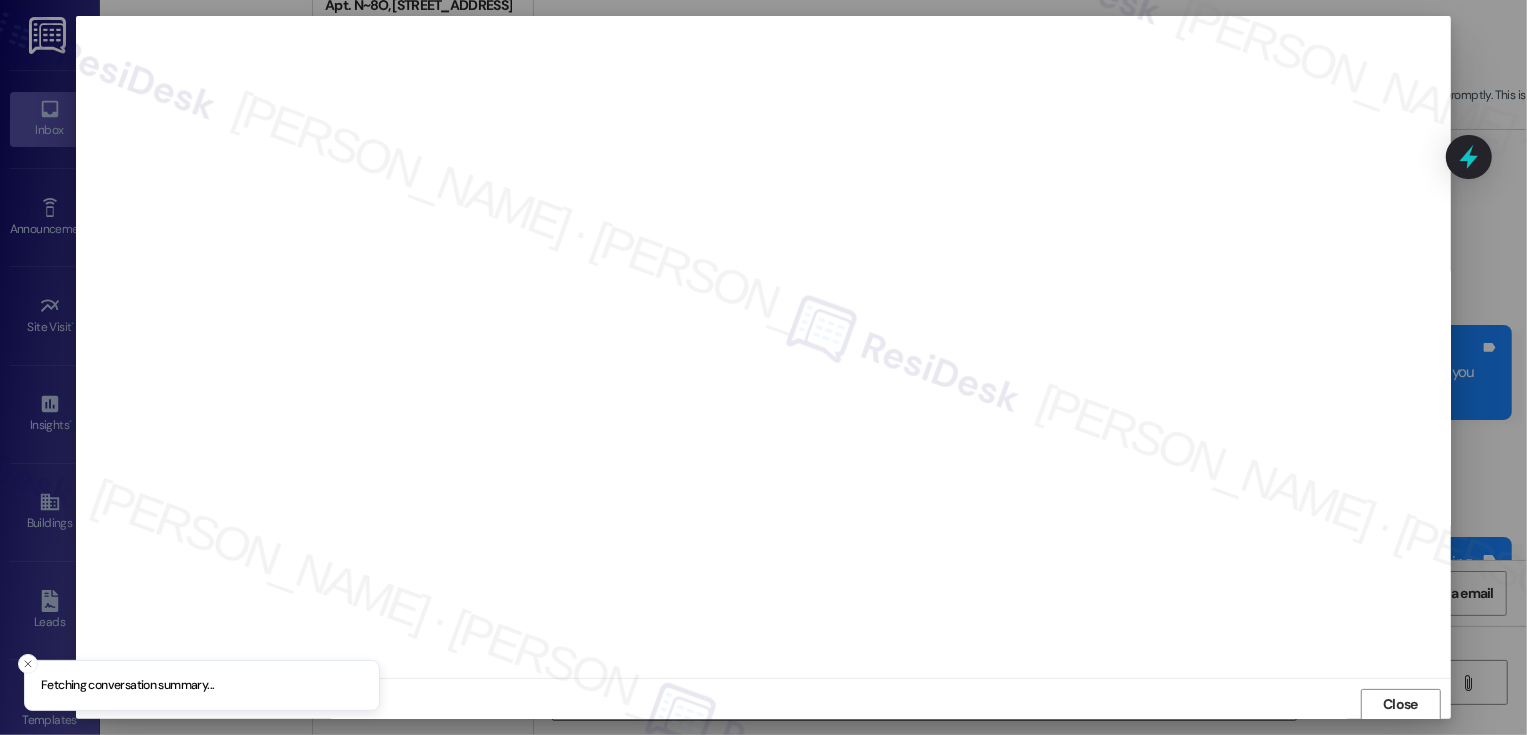 scroll, scrollTop: 1, scrollLeft: 0, axis: vertical 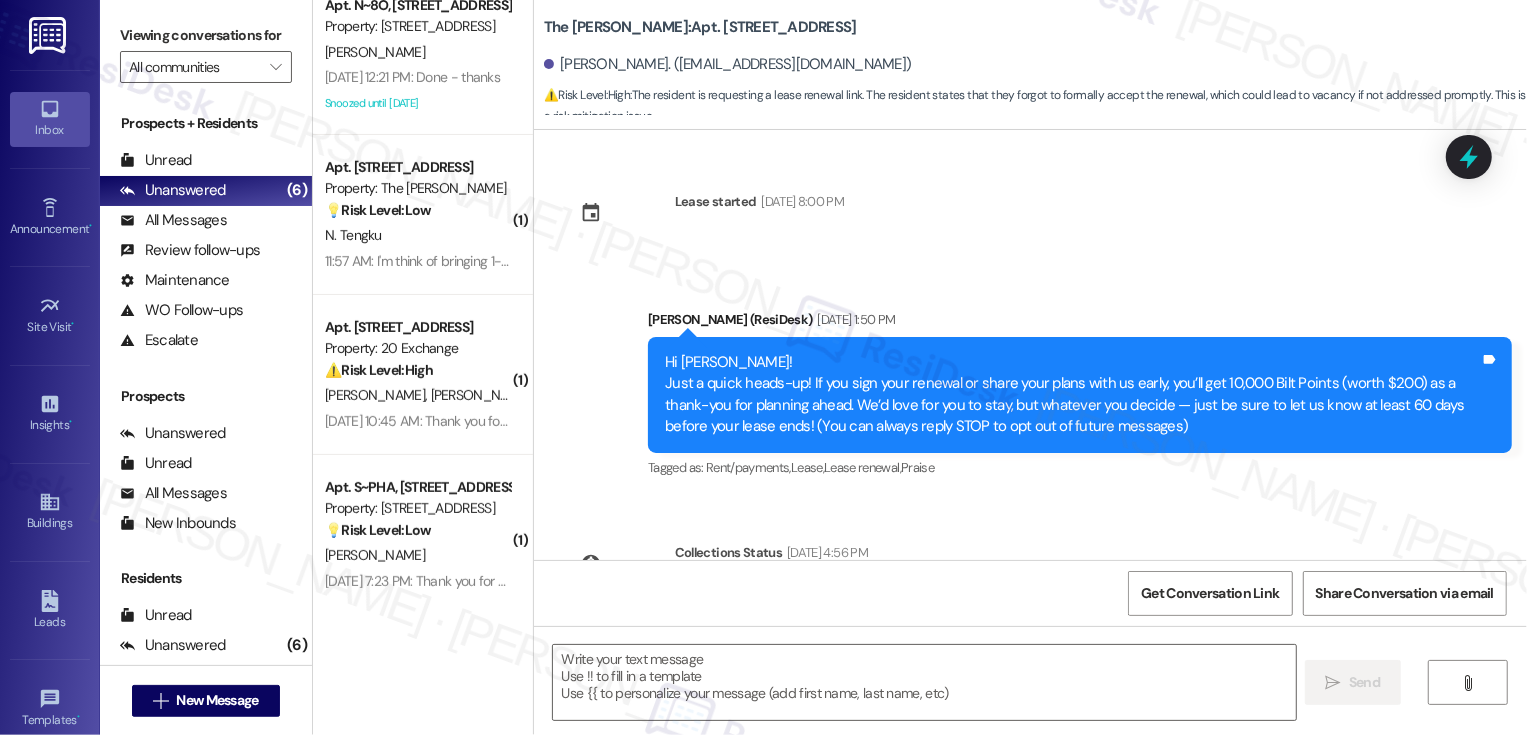 type on "Fetching suggested responses. Please feel free to read through the conversation in the meantime." 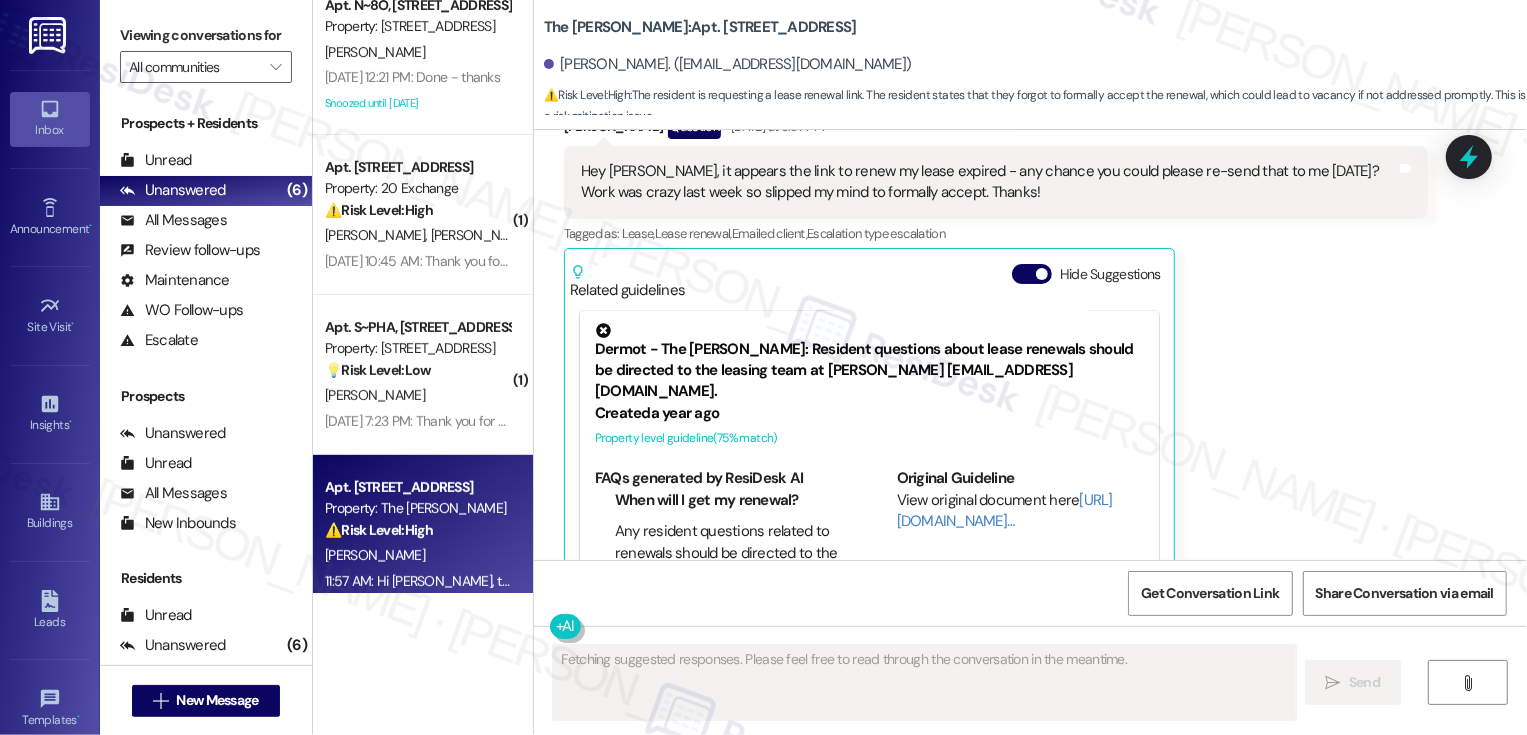 scroll, scrollTop: 2865, scrollLeft: 0, axis: vertical 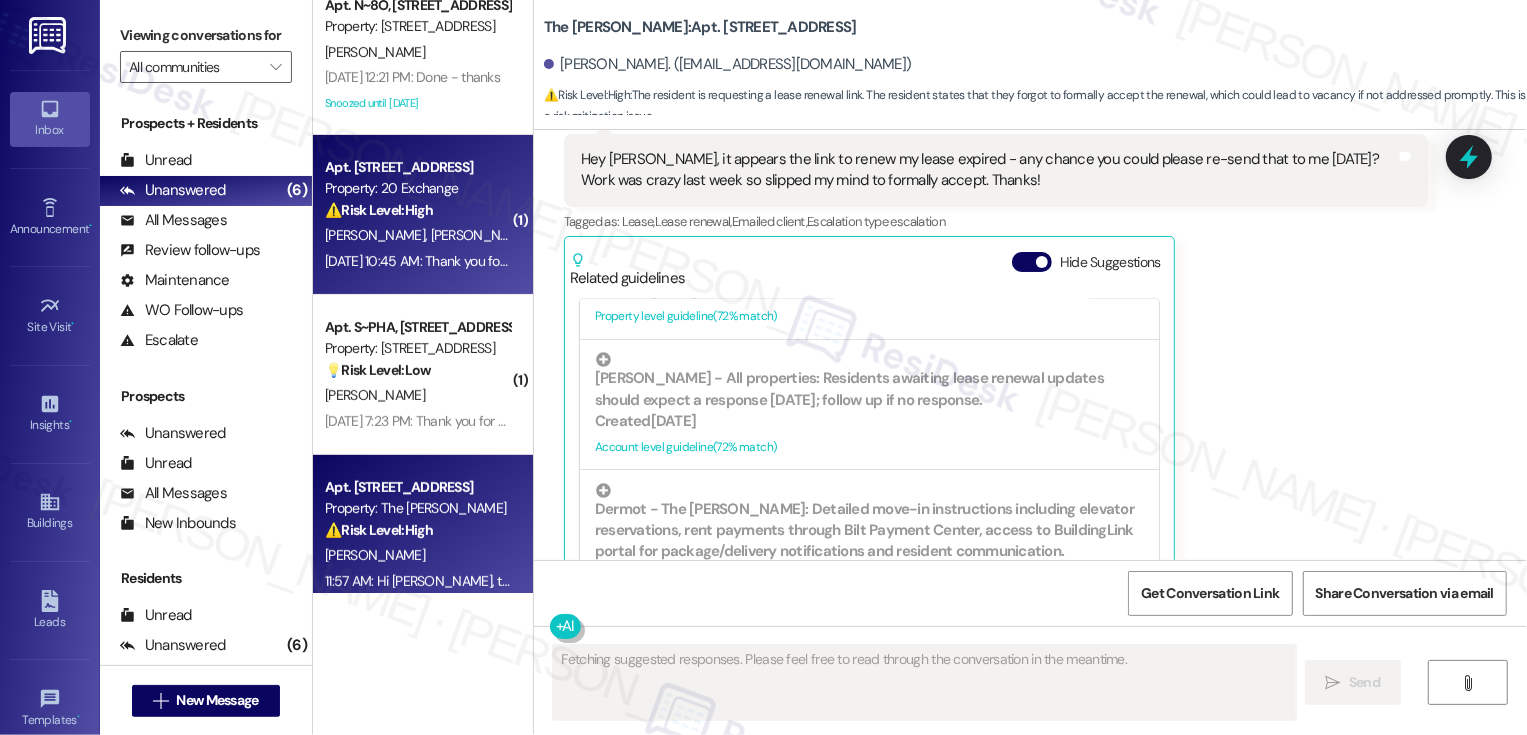 click on "⚠️  Risk Level:  High" at bounding box center (379, 210) 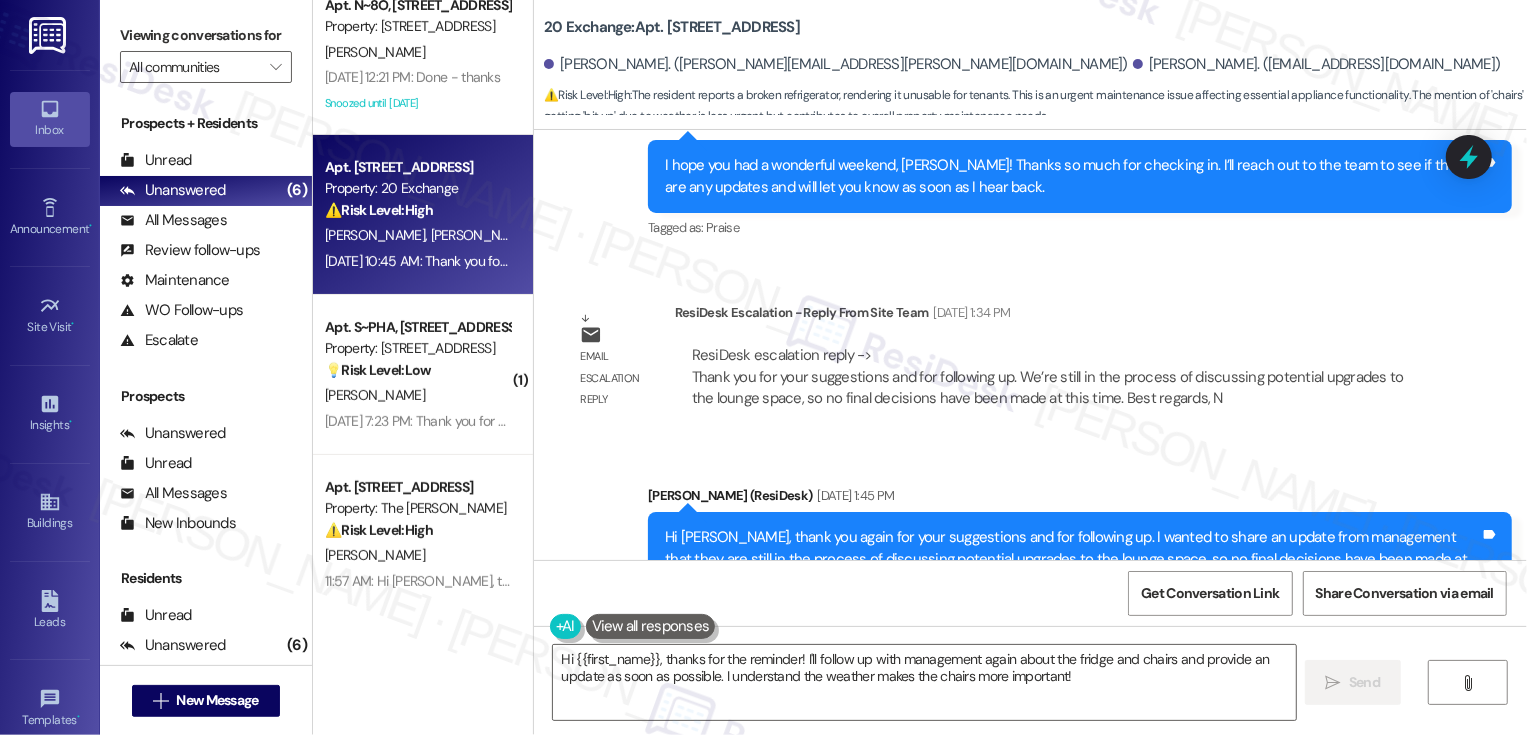 scroll, scrollTop: 12564, scrollLeft: 0, axis: vertical 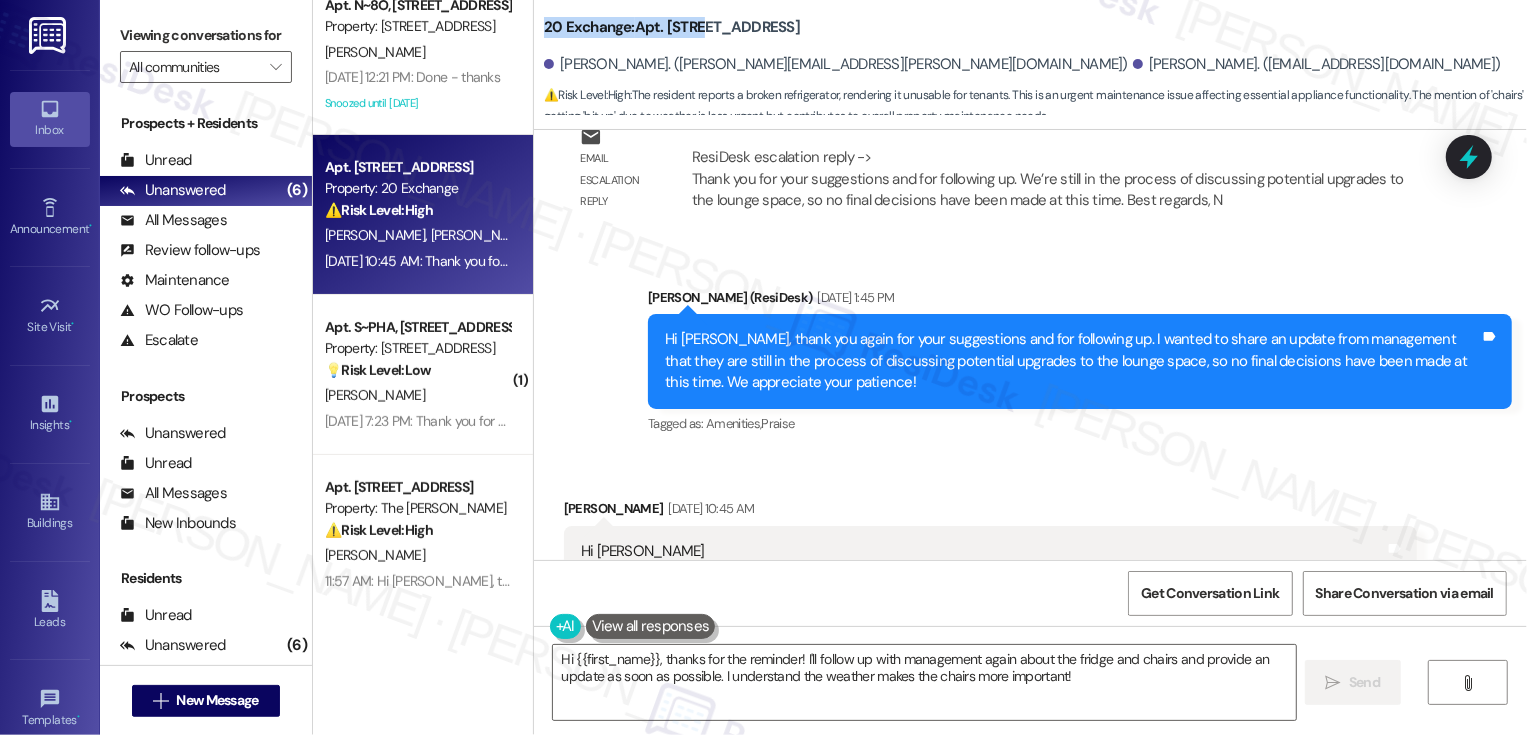 drag, startPoint x: 533, startPoint y: 28, endPoint x: 685, endPoint y: 27, distance: 152.0033 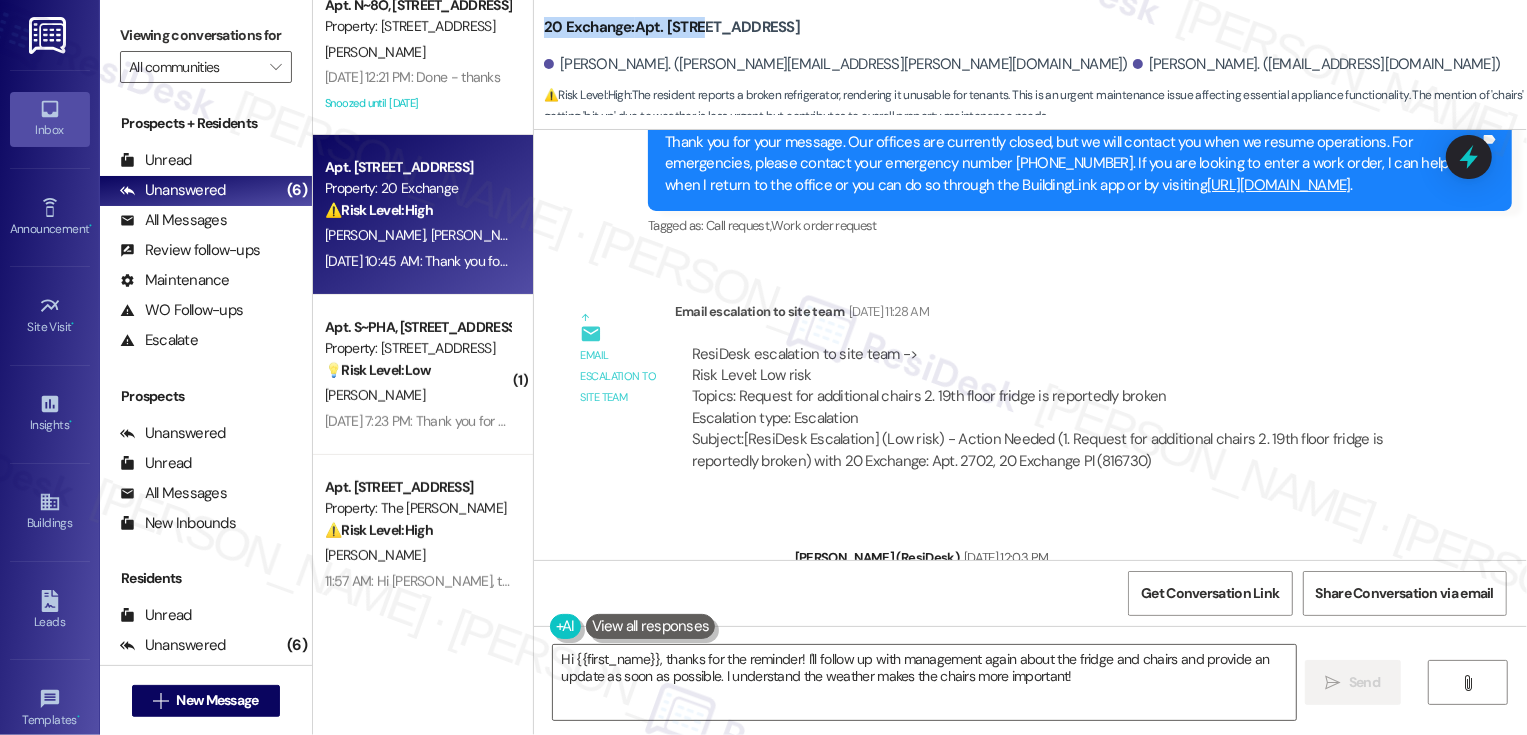 scroll, scrollTop: 10948, scrollLeft: 0, axis: vertical 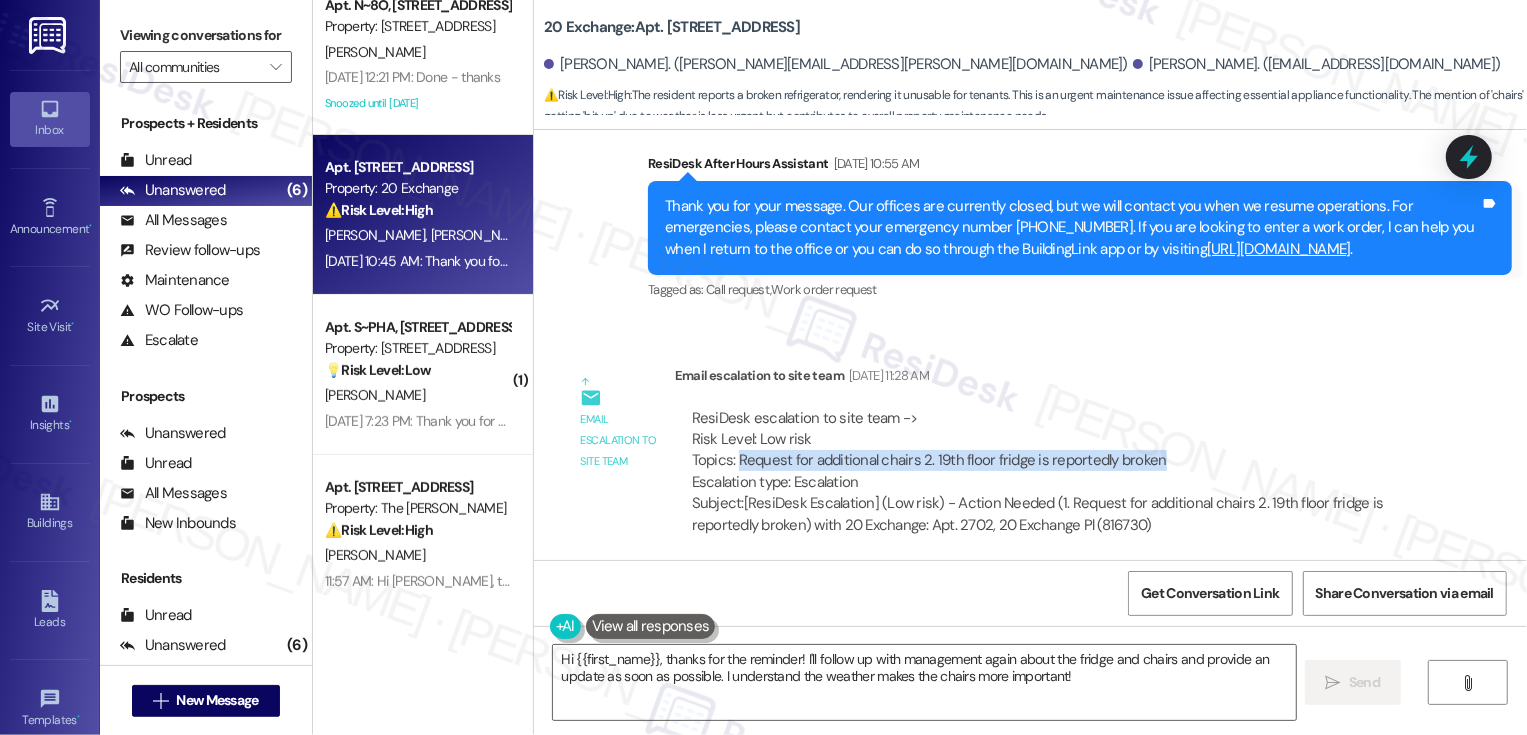 drag, startPoint x: 725, startPoint y: 331, endPoint x: 1159, endPoint y: 319, distance: 434.16586 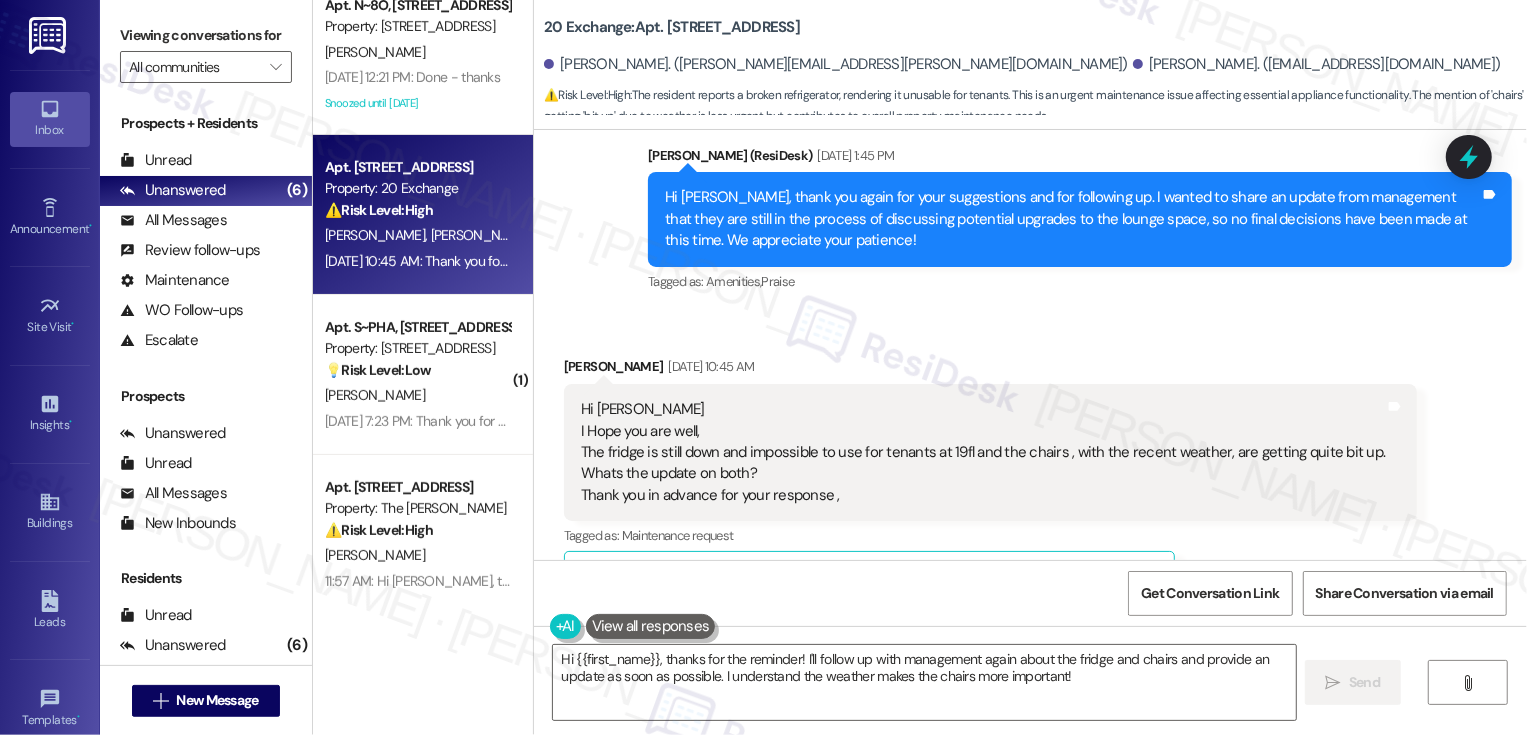 scroll, scrollTop: 12653, scrollLeft: 0, axis: vertical 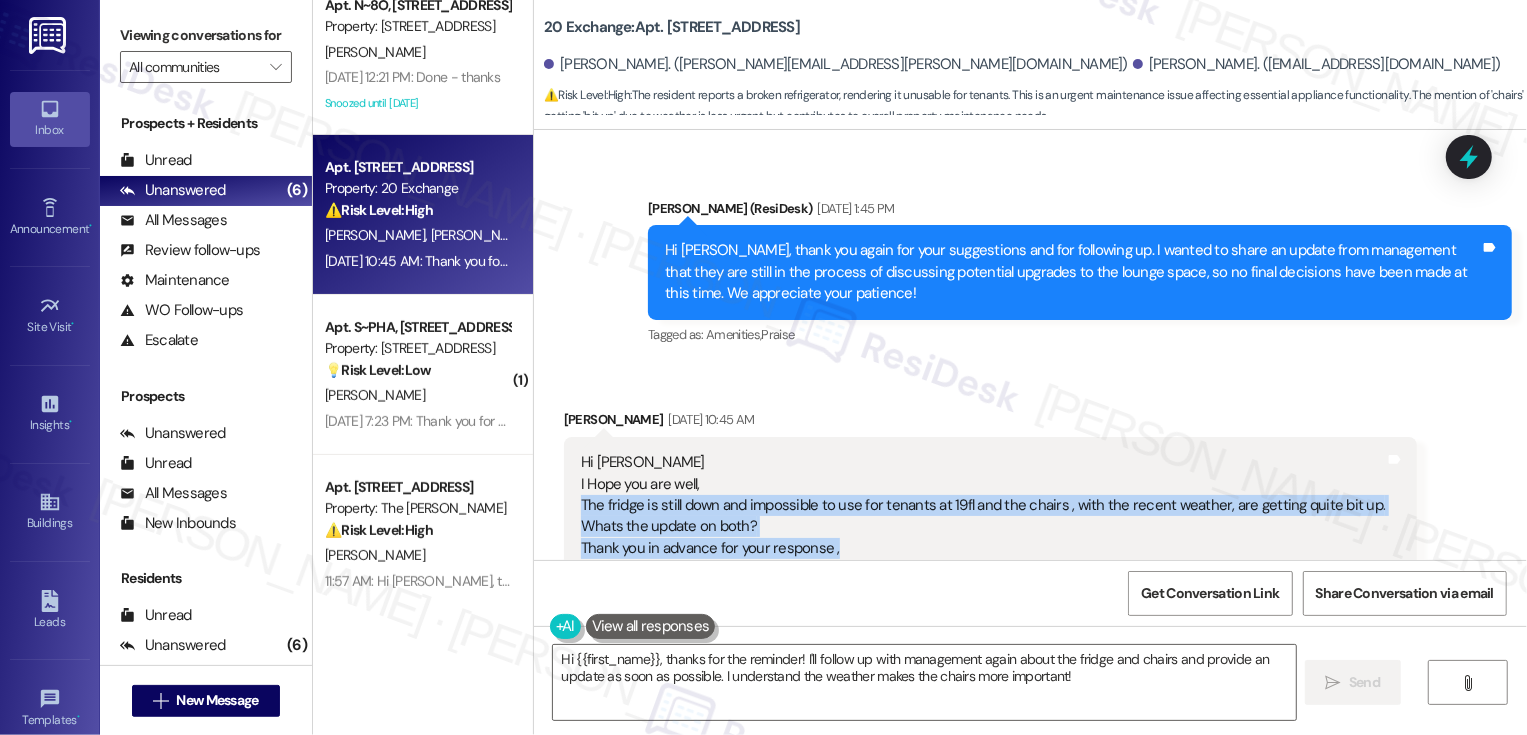 drag, startPoint x: 563, startPoint y: 371, endPoint x: 856, endPoint y: 416, distance: 296.4355 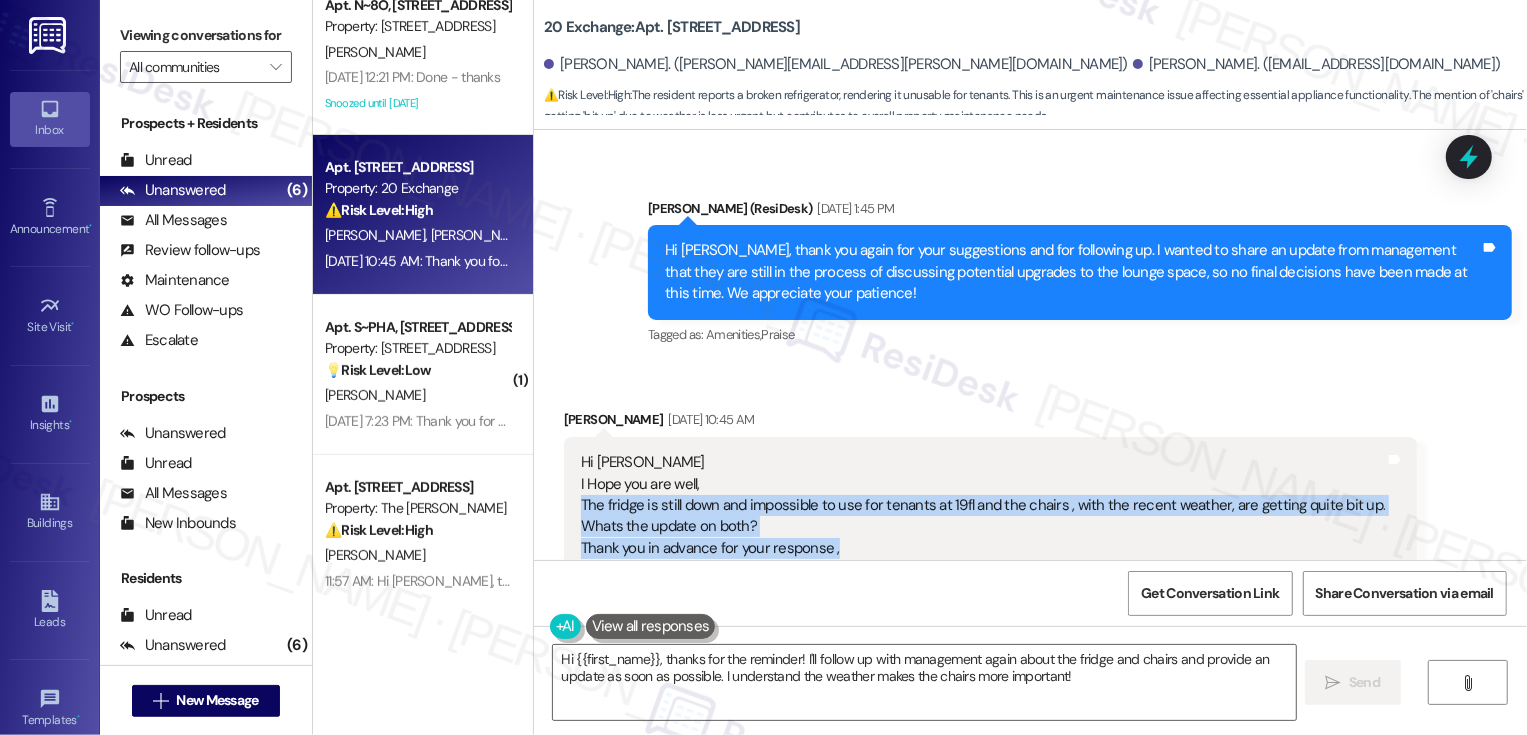 scroll, scrollTop: 13148, scrollLeft: 0, axis: vertical 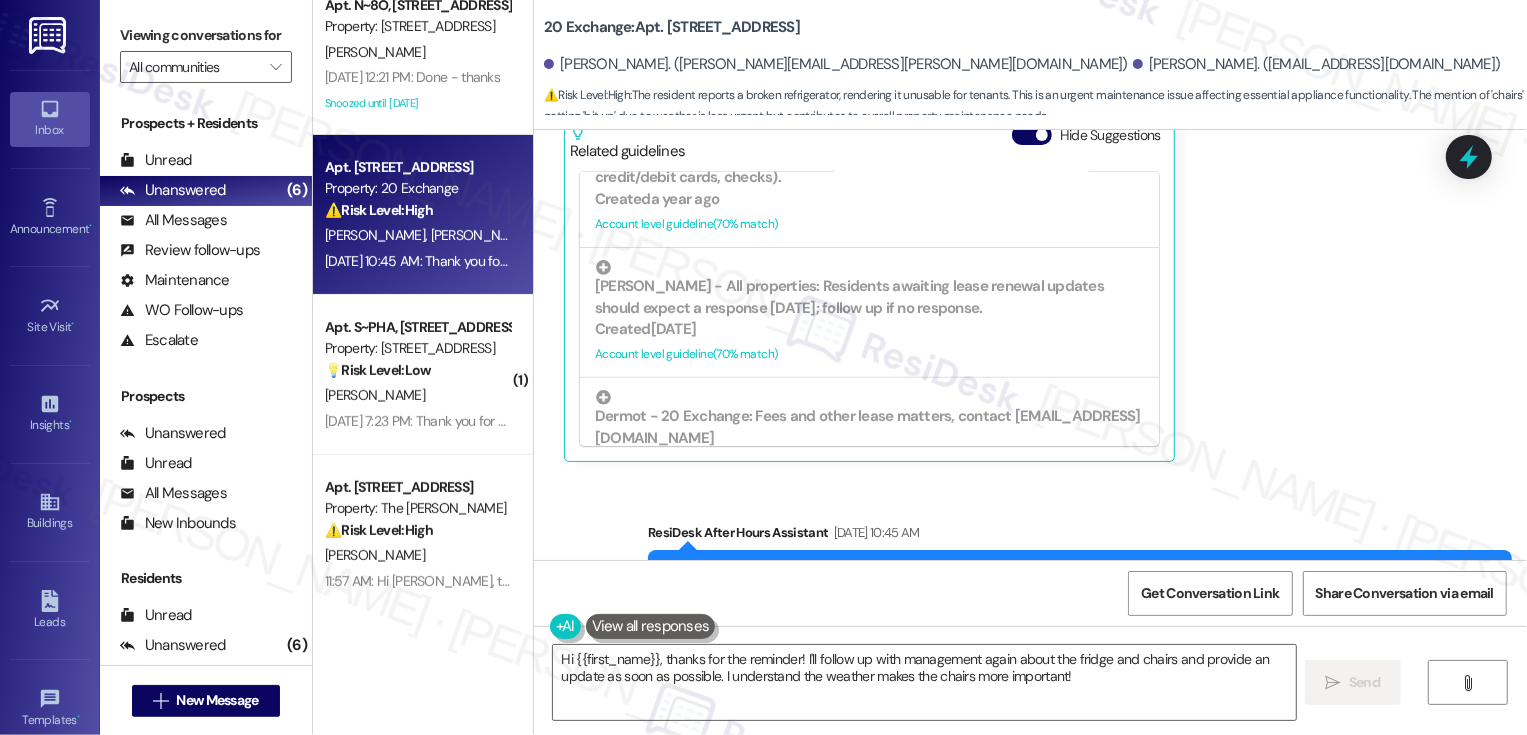 click on "Elise Quinio Jul 19, 2025 at 10:45 AM Hi Sarah
I Hope you are well,
The fridge is still down and impossible to use for tenants at 19fl and the chairs , with the recent weather, are  getting quite bit up.
Whats the update on both?
Thank you in advance for your response ,
Tags and notes Tagged as:   Maintenance request Click to highlight conversations about Maintenance request  Related guidelines Hide Suggestions Dermot - 20 Exchange: Residents advised to request COI and contact management for appliance (TV) delivery/installation procedure; Elevator reservation required on a first-come-first-served basis from 8am-4pm in 2-hour increments. Created  10 months ago Property level guideline  ( 71 % match) FAQs generated by ResiDesk AI How do I request a Certificate of Insurance (COI) for appliance delivery? Contact management at 20exchangemanagement@dermotcompany.com to request the required documents for a Certificate of Insurance (COI) for appliance delivery. How long can I reserve the elevator for?  (" at bounding box center (991, 188) 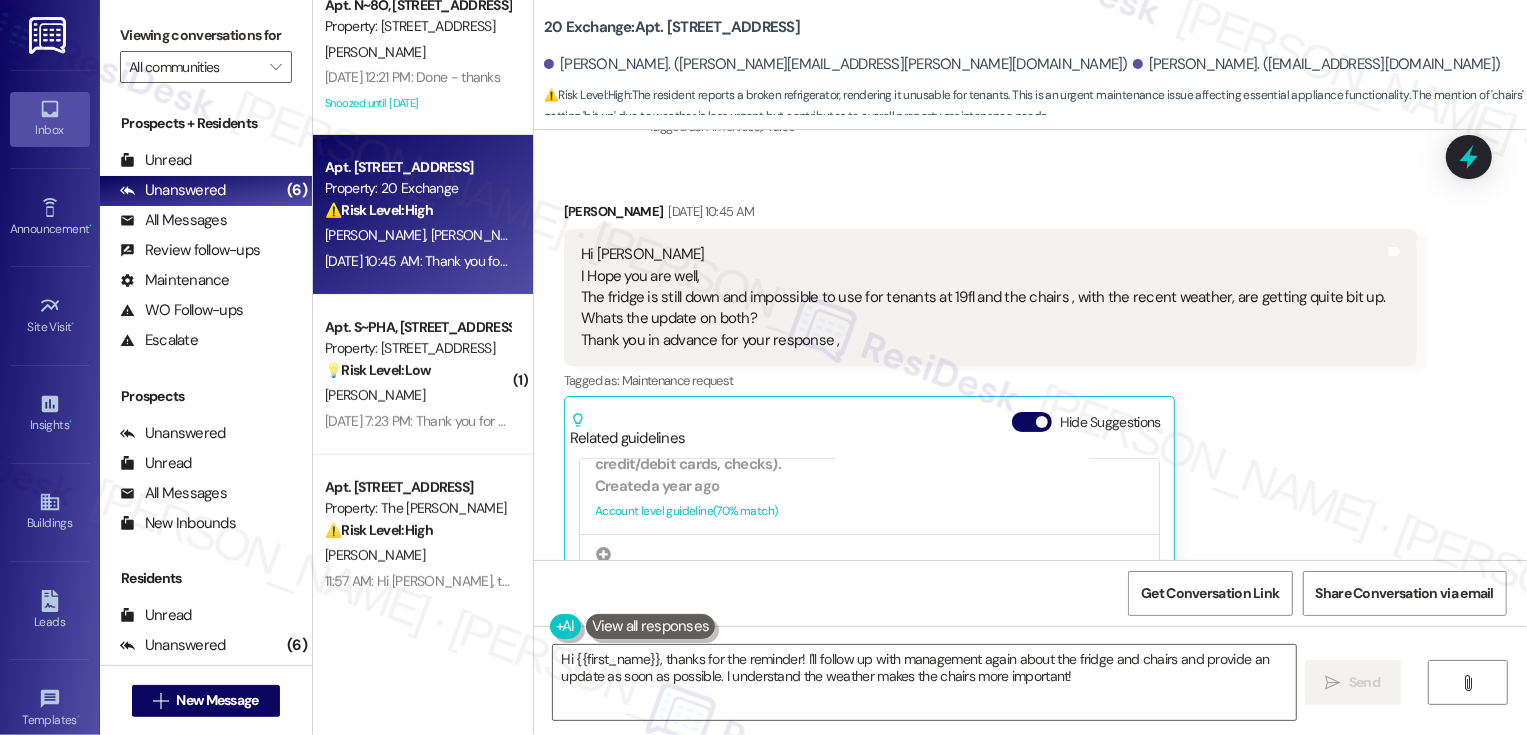 scroll, scrollTop: 12740, scrollLeft: 0, axis: vertical 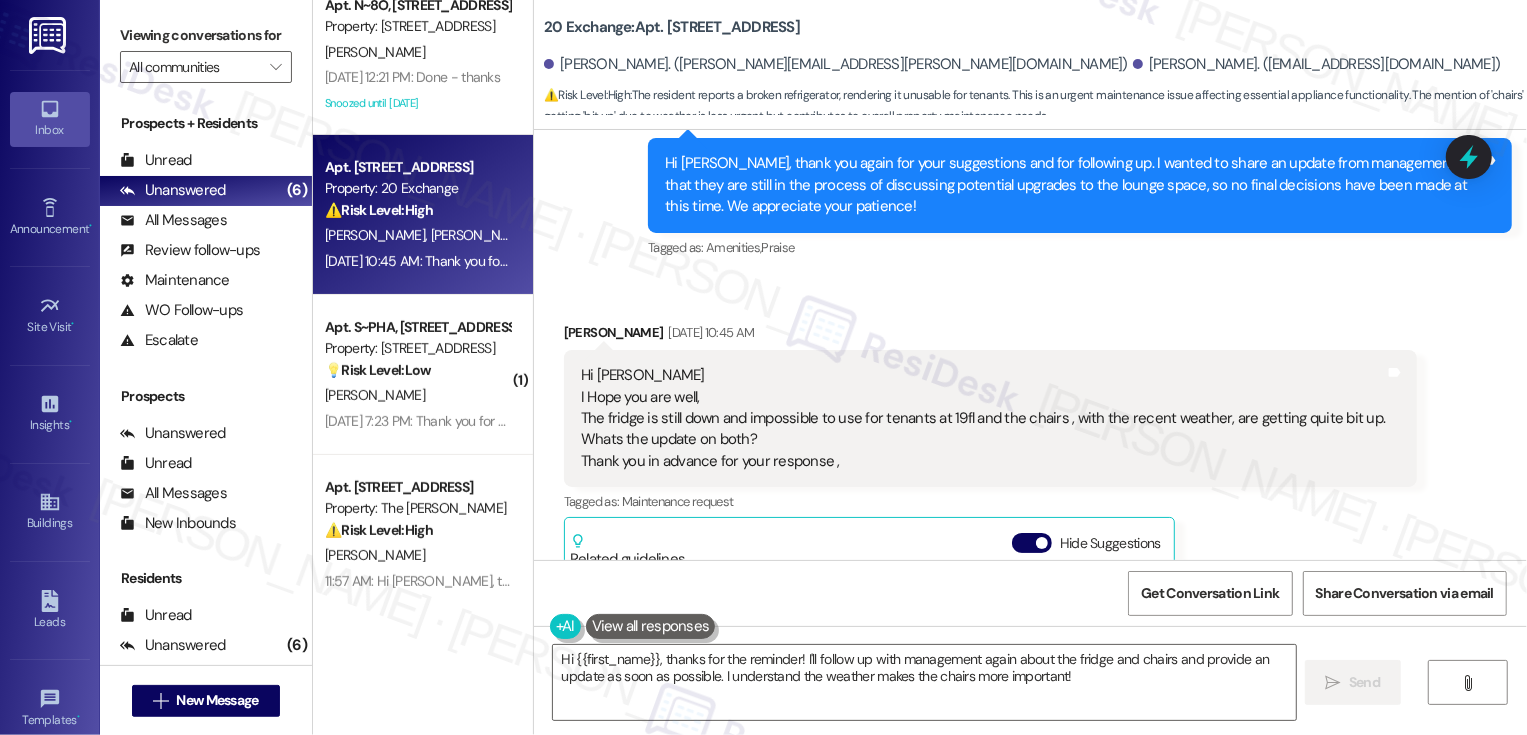 click on "Elise Quinio Jul 19, 2025 at 10:45 AM" at bounding box center (991, 336) 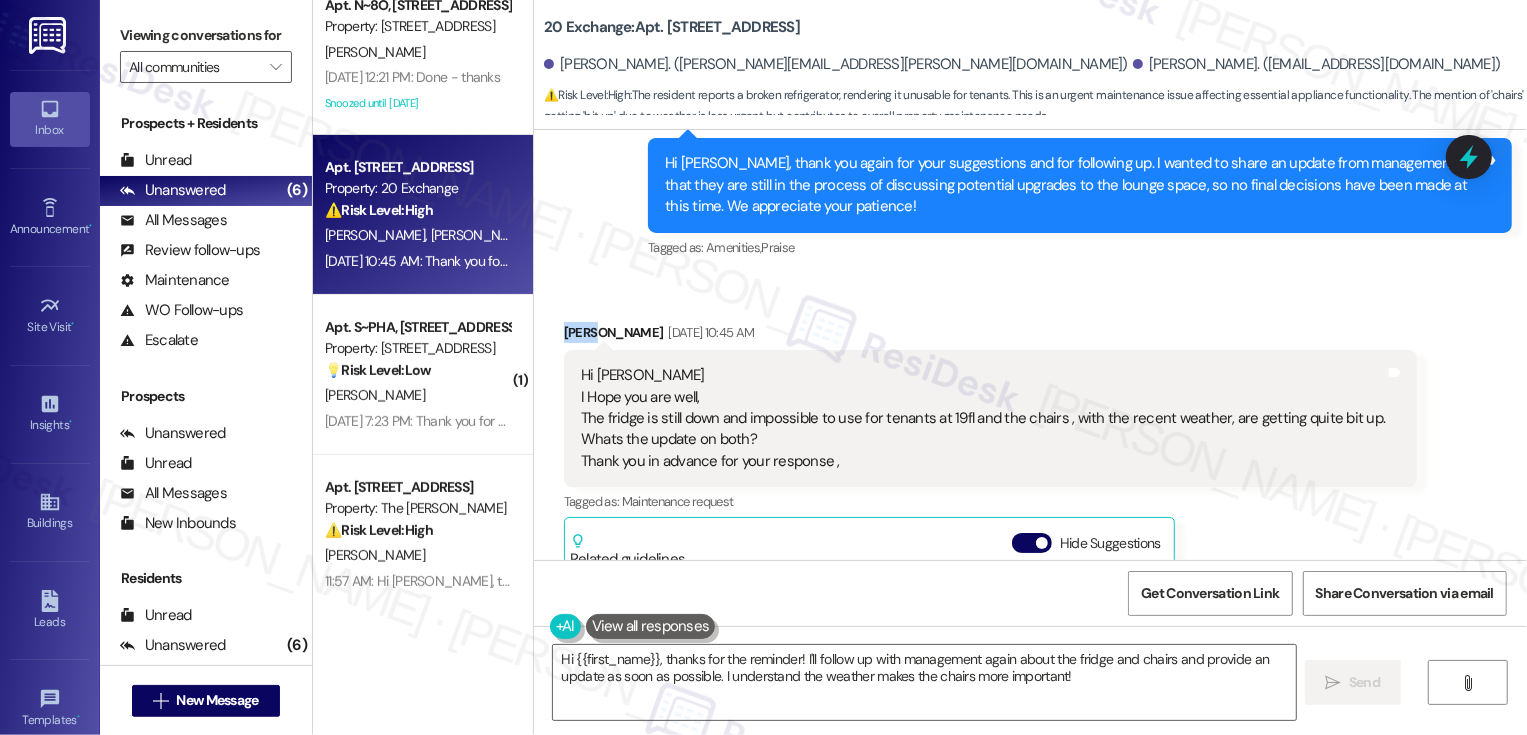 copy on "Elise" 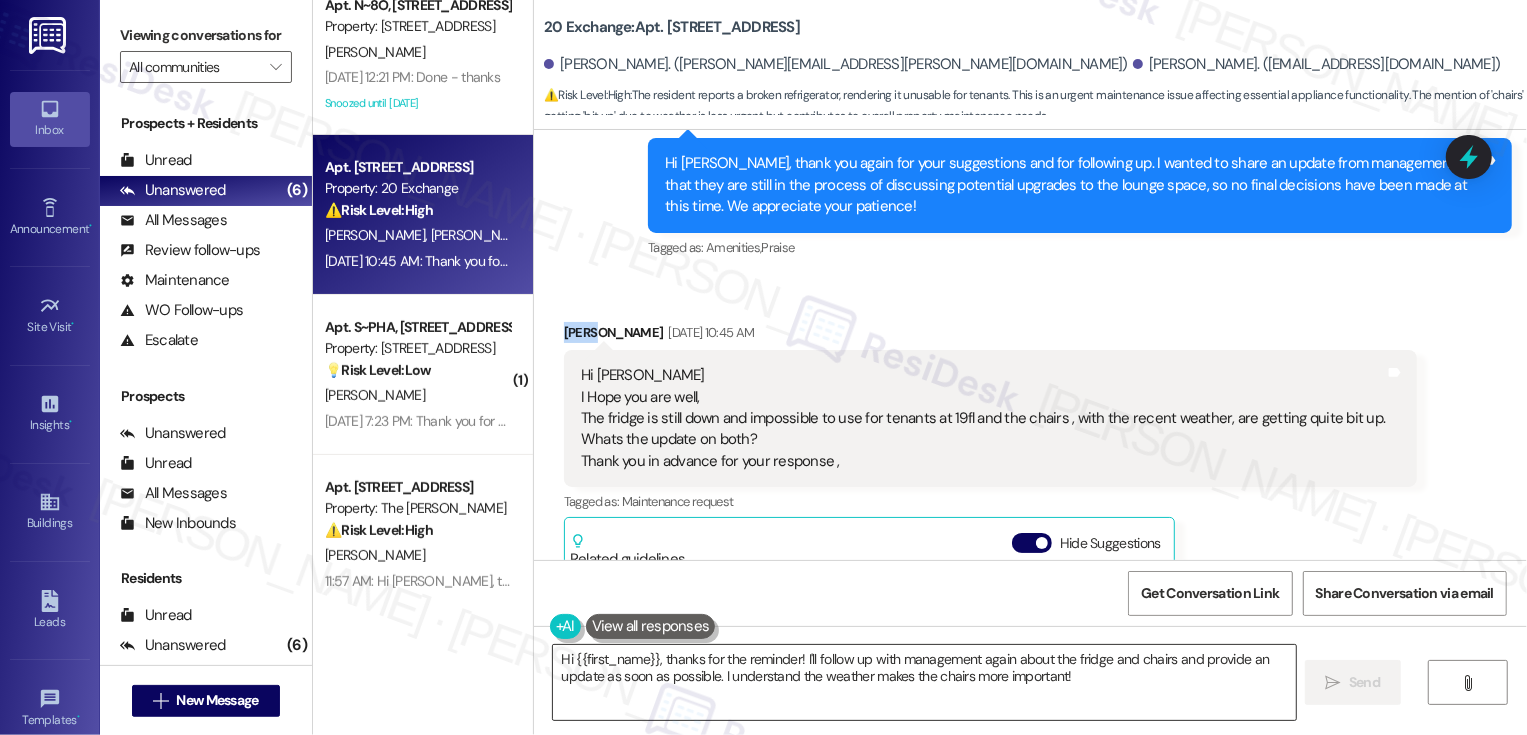 click on "Hi {{first_name}}, thanks for the reminder! I'll follow up with management again about the fridge and chairs and provide an update as soon as possible. I understand the weather makes the chairs more important!" at bounding box center [924, 682] 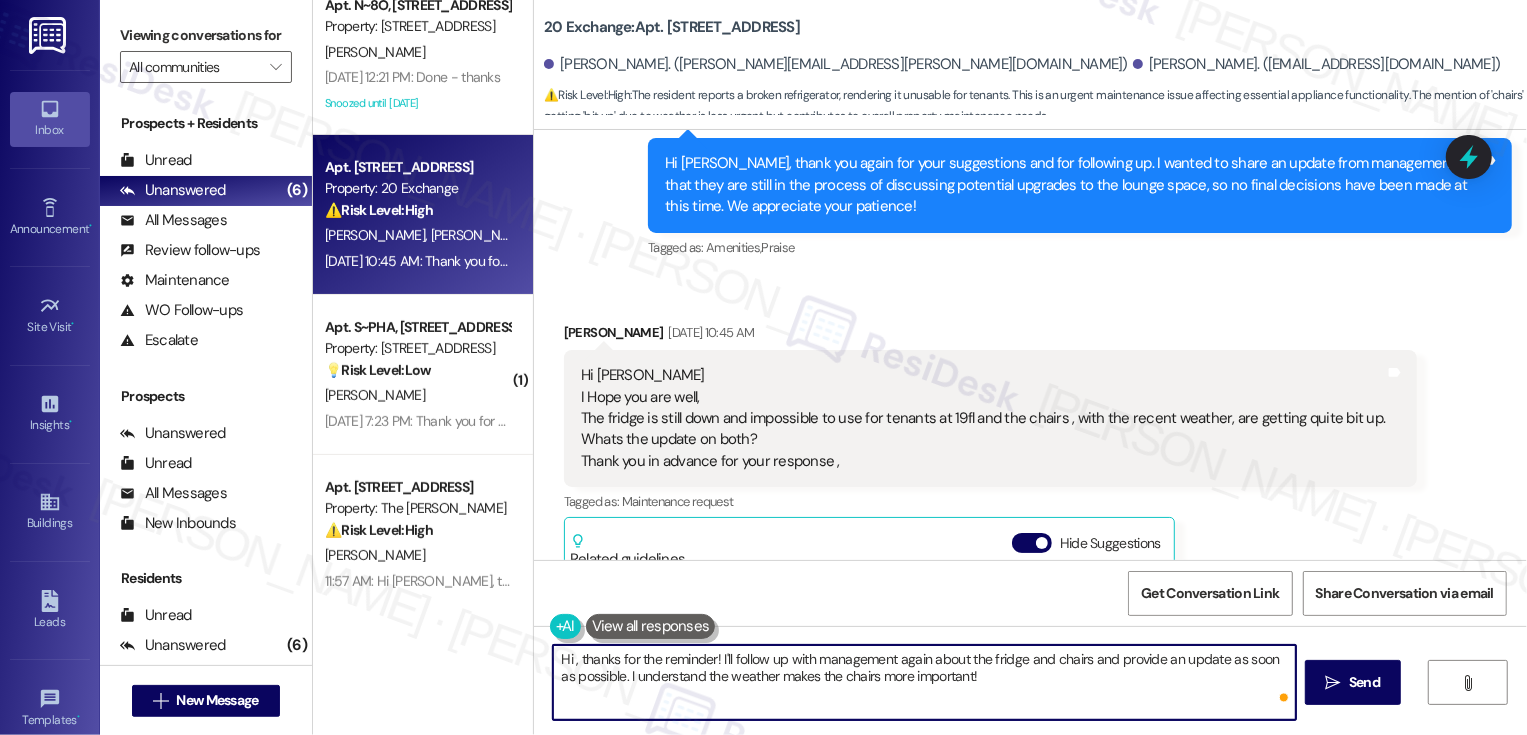 paste on "Elise" 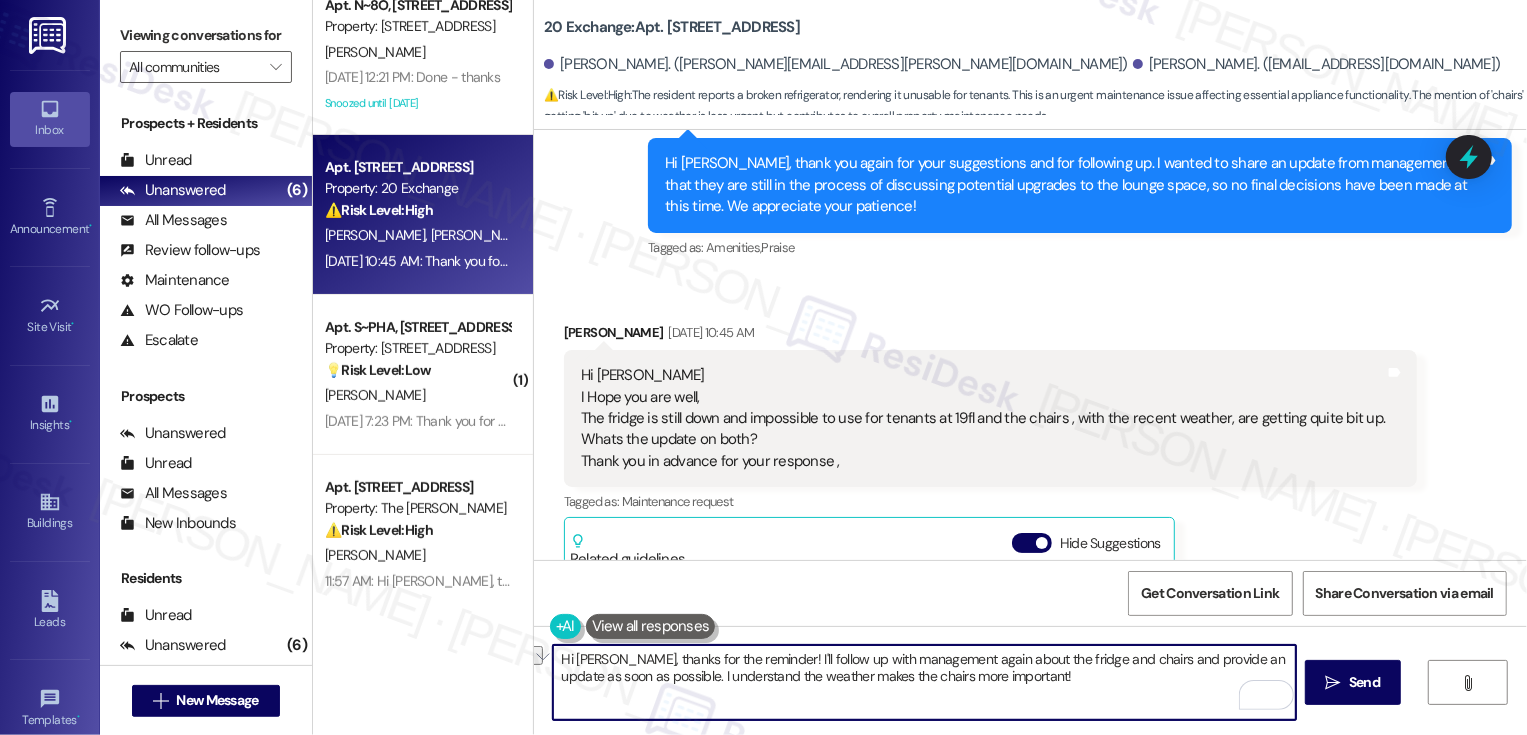 drag, startPoint x: 595, startPoint y: 678, endPoint x: 1061, endPoint y: 676, distance: 466.0043 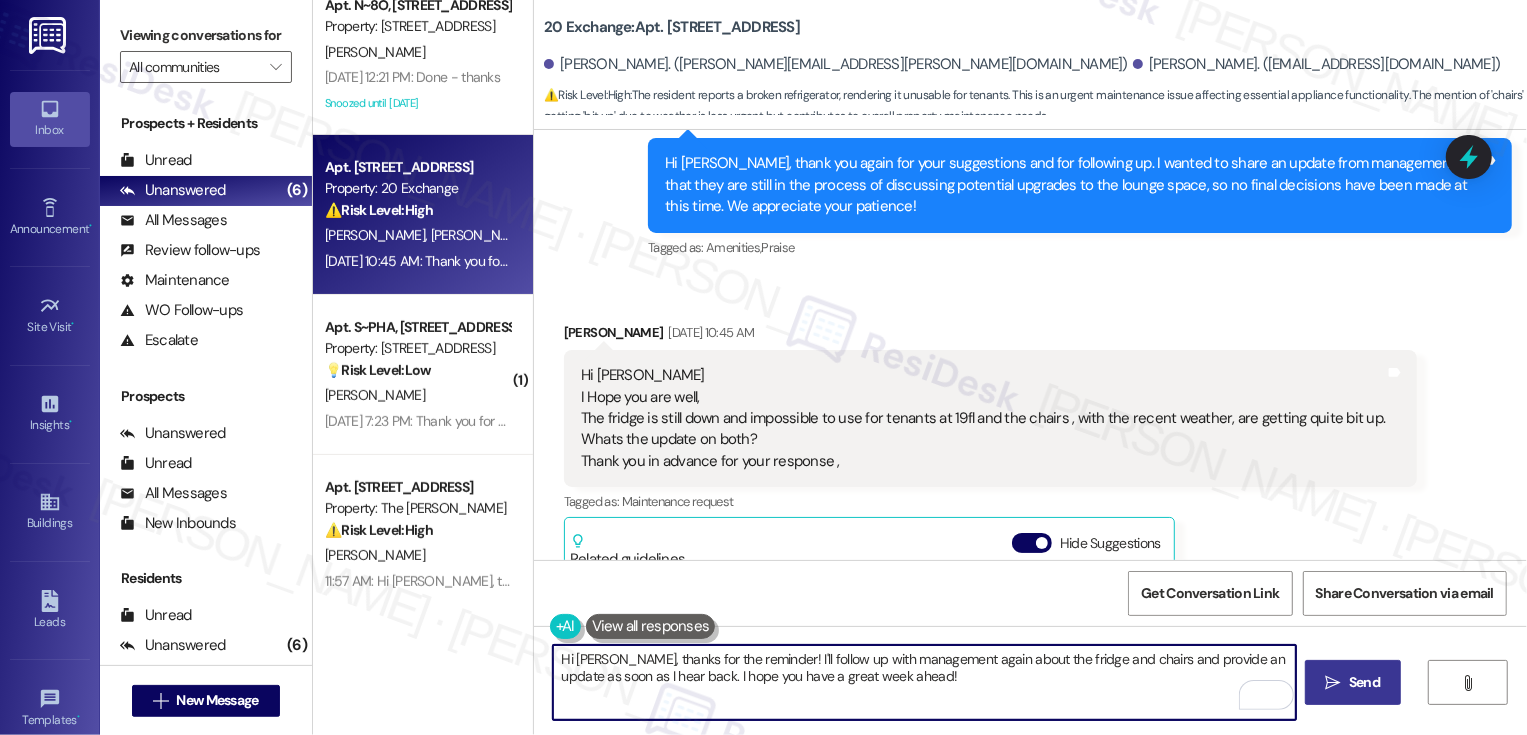 type on "Hi Elise, thanks for the reminder! I'll follow up with management again about the fridge and chairs and provide an update as soon as I hear back. I hope you have a great week ahead!" 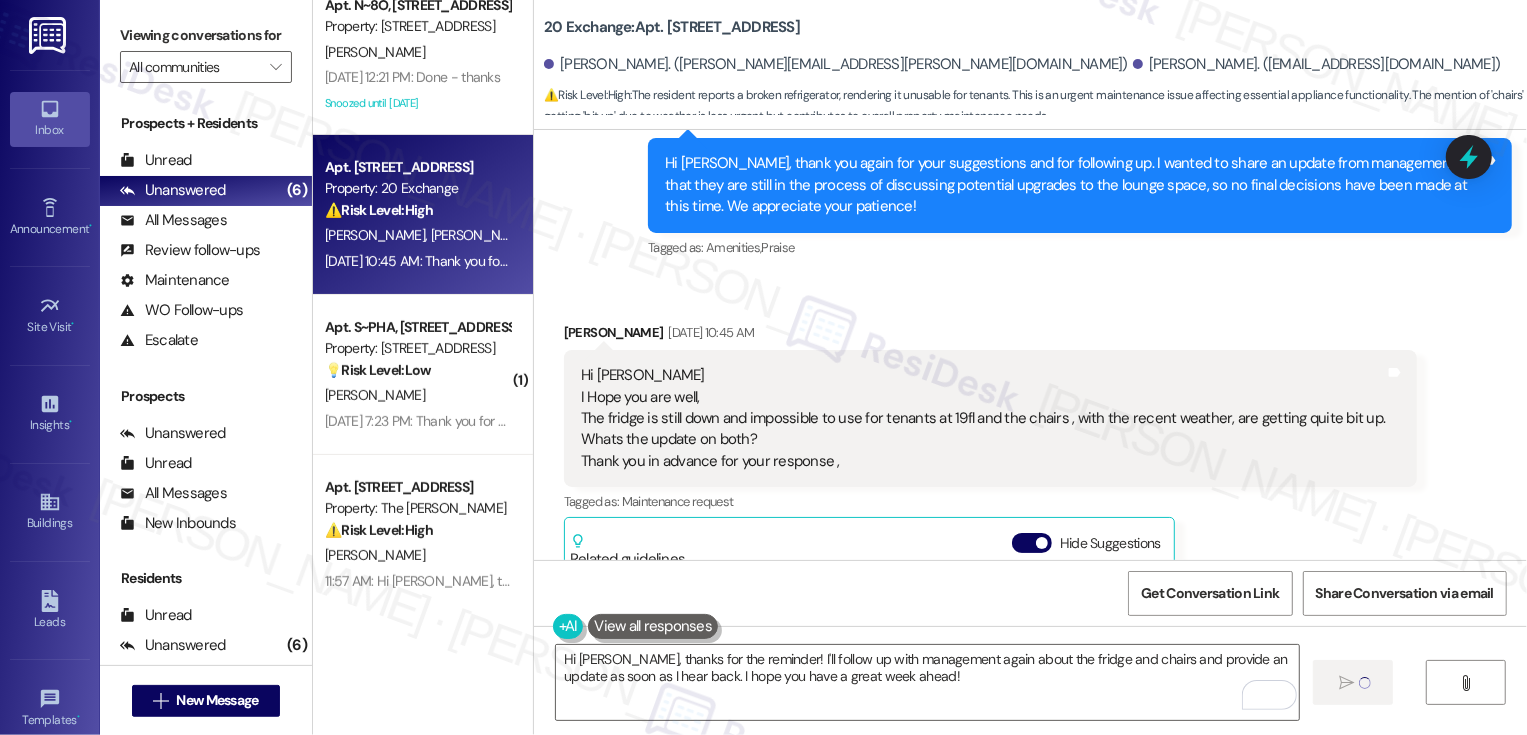 type 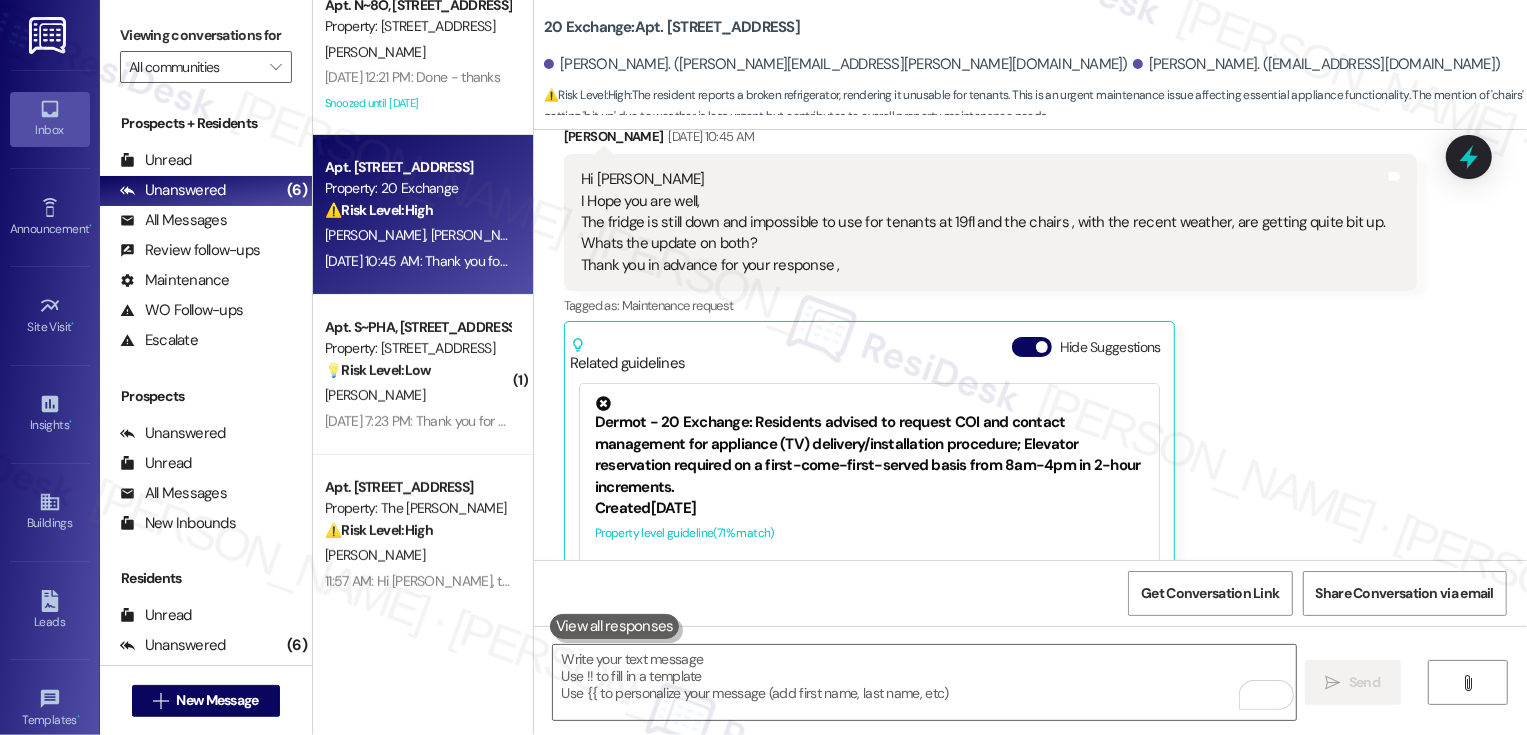 scroll, scrollTop: 13309, scrollLeft: 0, axis: vertical 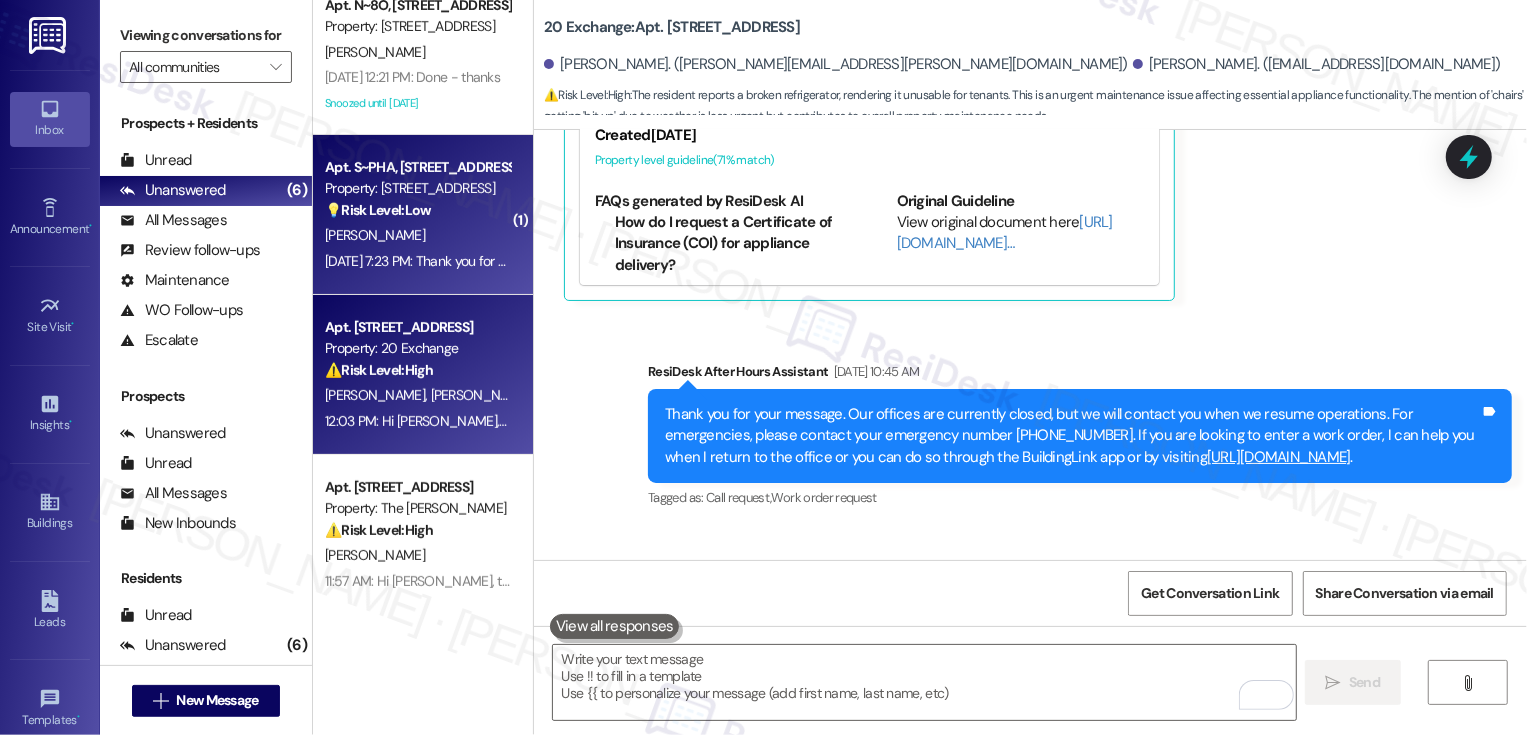 click on "💡  Risk Level:  Low The resident's initial request for the WiFi password was resolved, and they confirmed they no longer need assistance. This is a non-essential request." at bounding box center [417, 210] 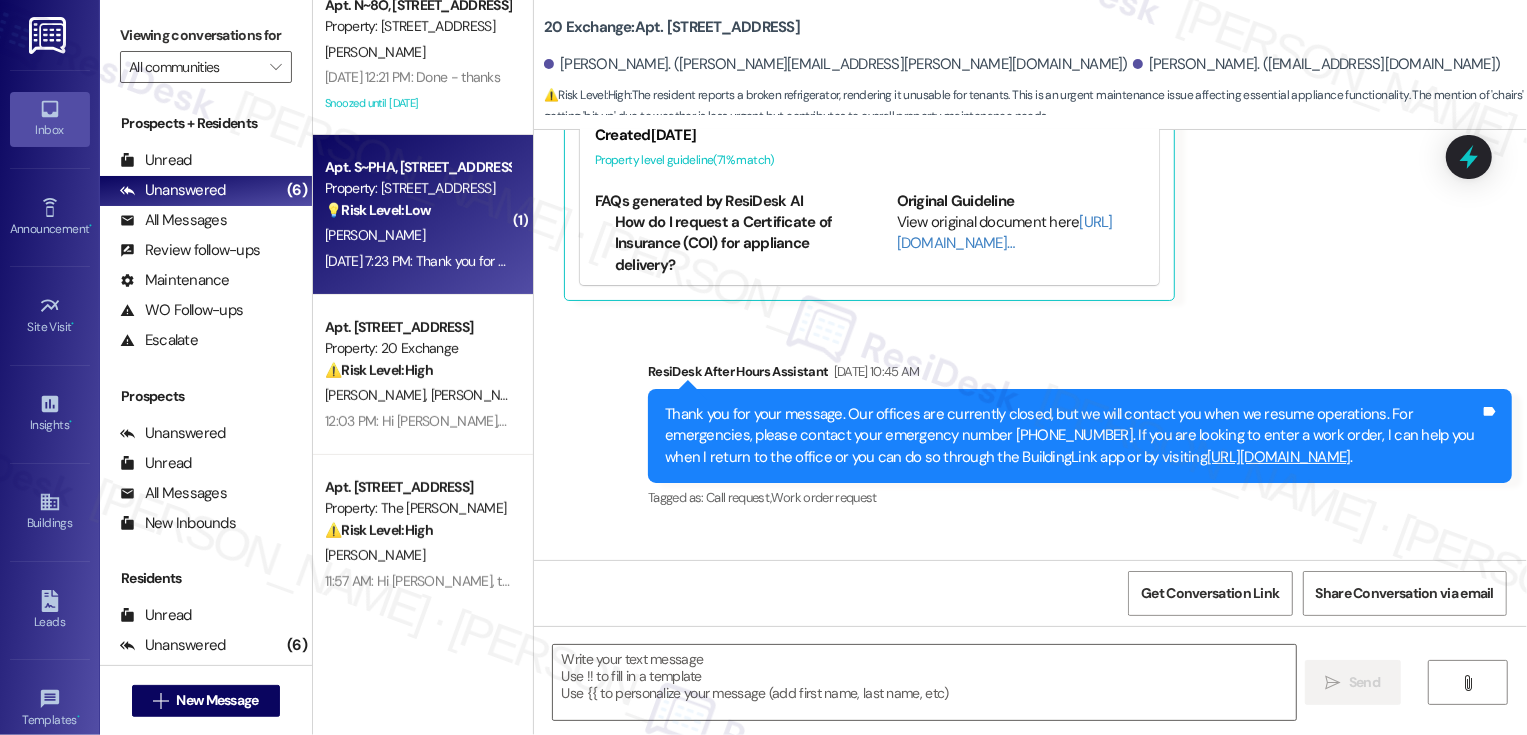 click on "💡  Risk Level:  Low The resident's initial request for the WiFi password was resolved, and they confirmed they no longer need assistance. This is a non-essential request." at bounding box center (417, 210) 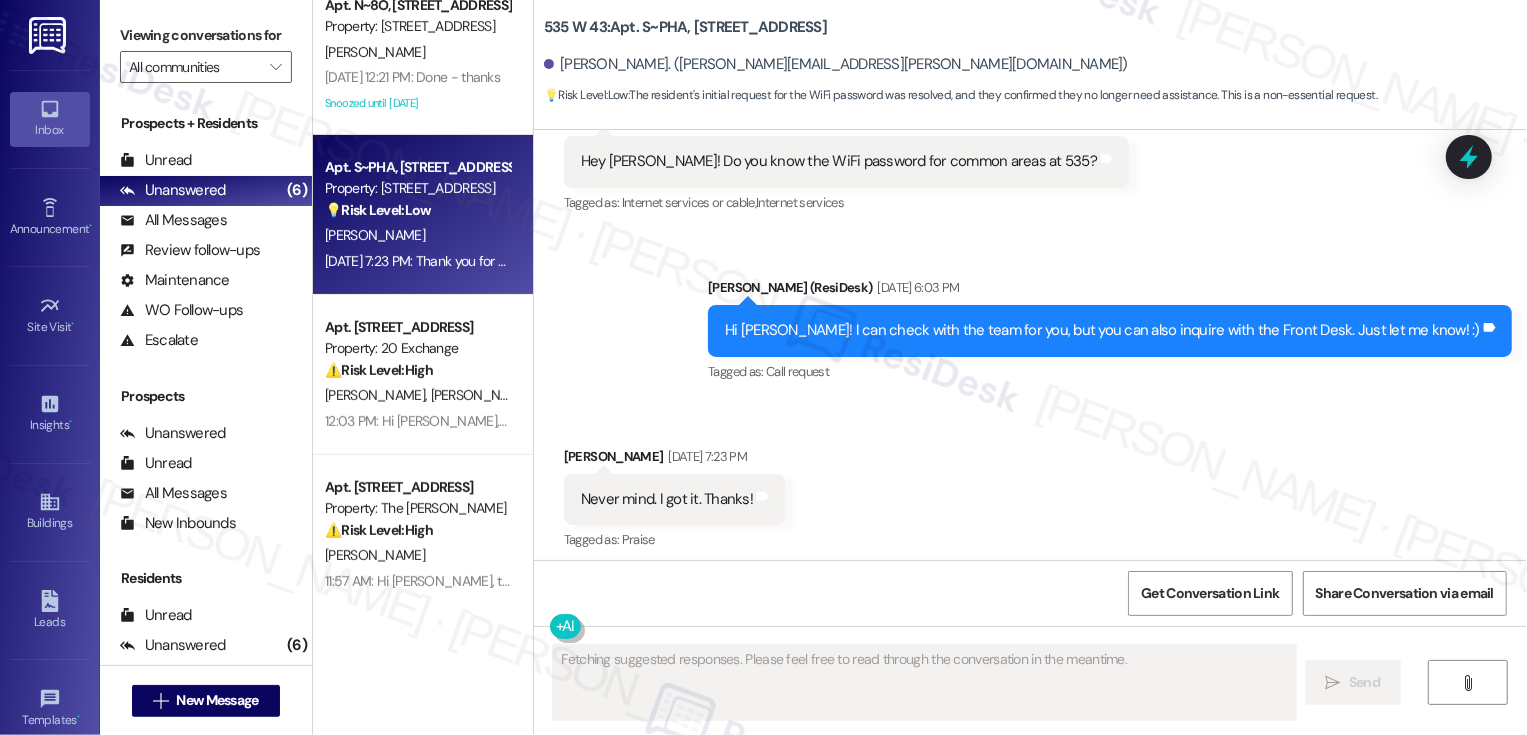 scroll, scrollTop: 7583, scrollLeft: 0, axis: vertical 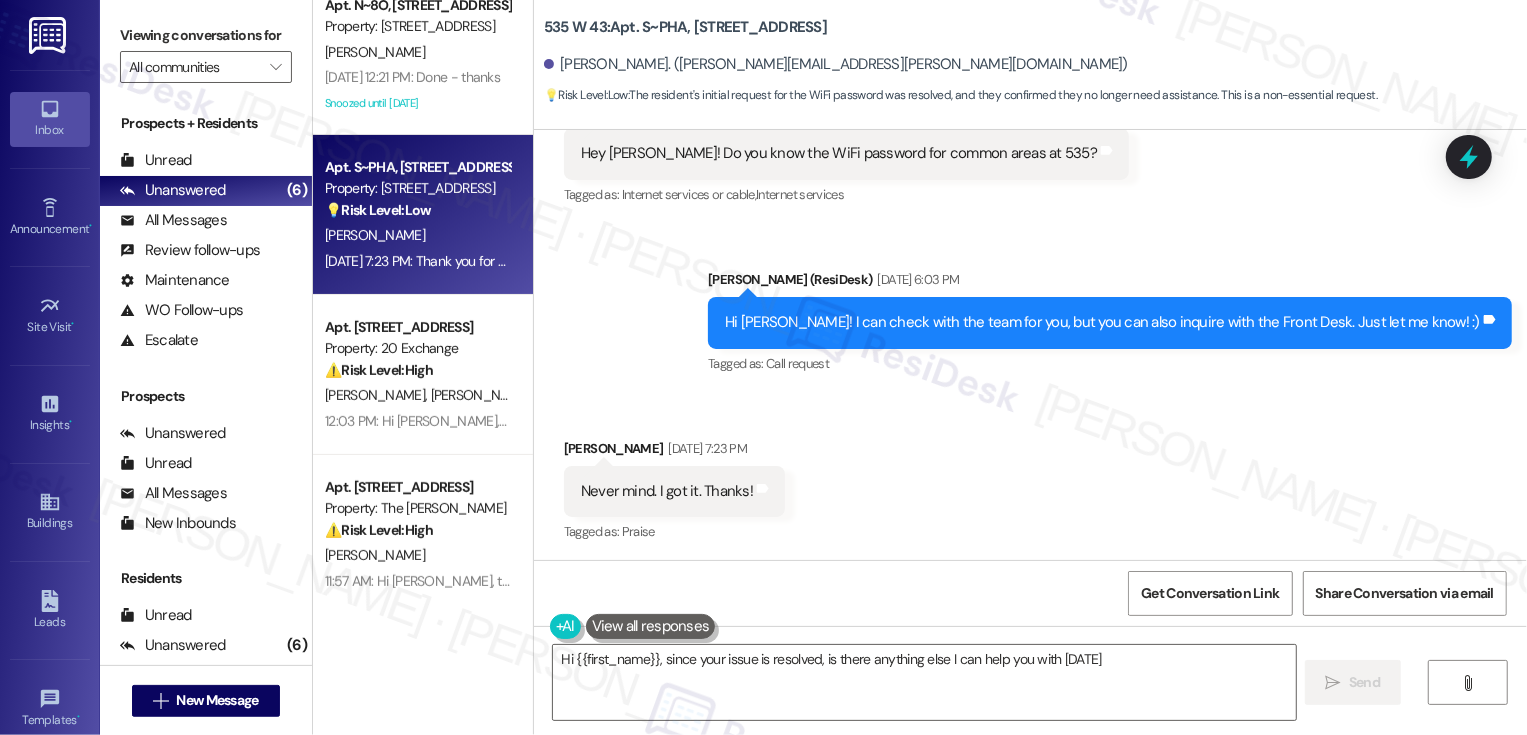 type on "Hi {{first_name}}, since your issue is resolved, is there anything else I can help you with today?" 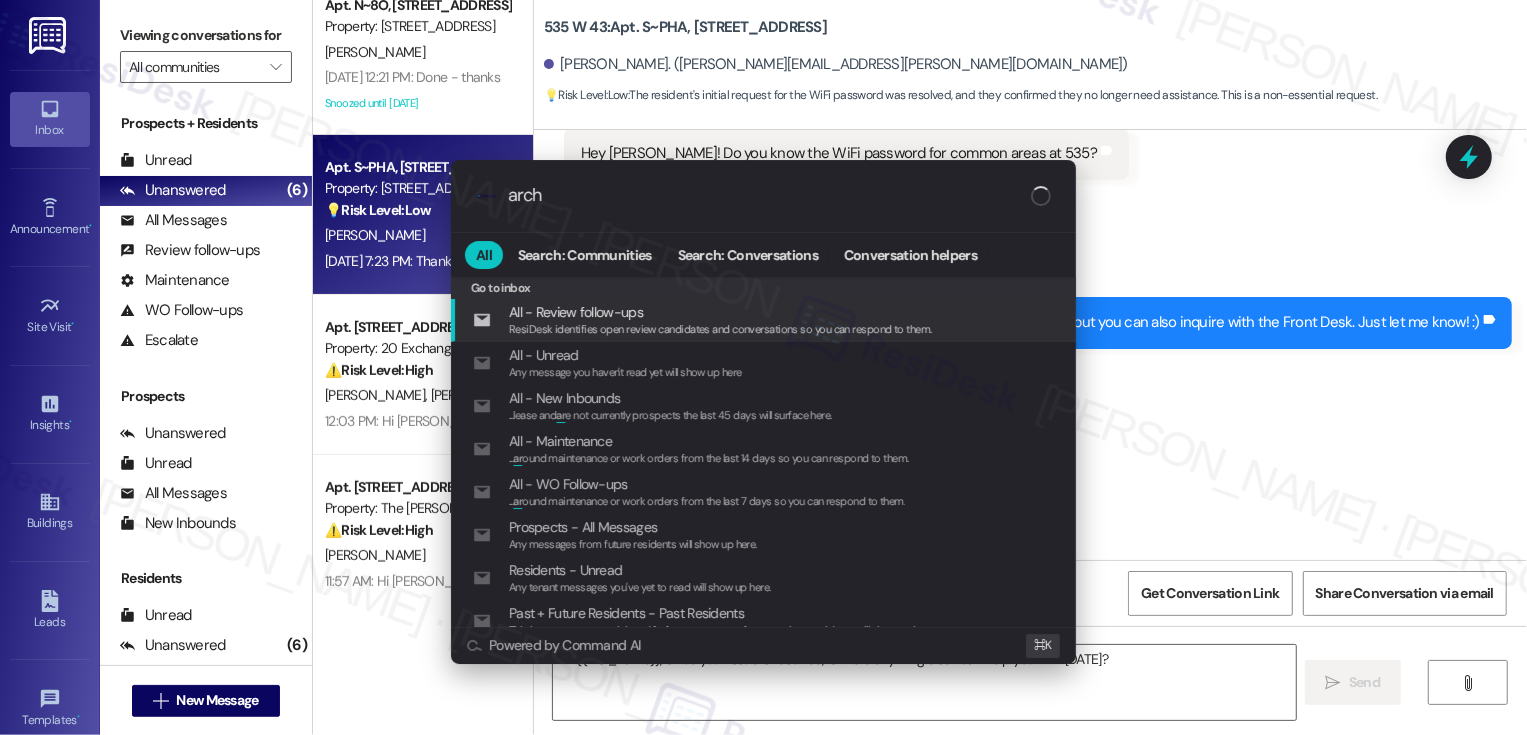 type on "archi" 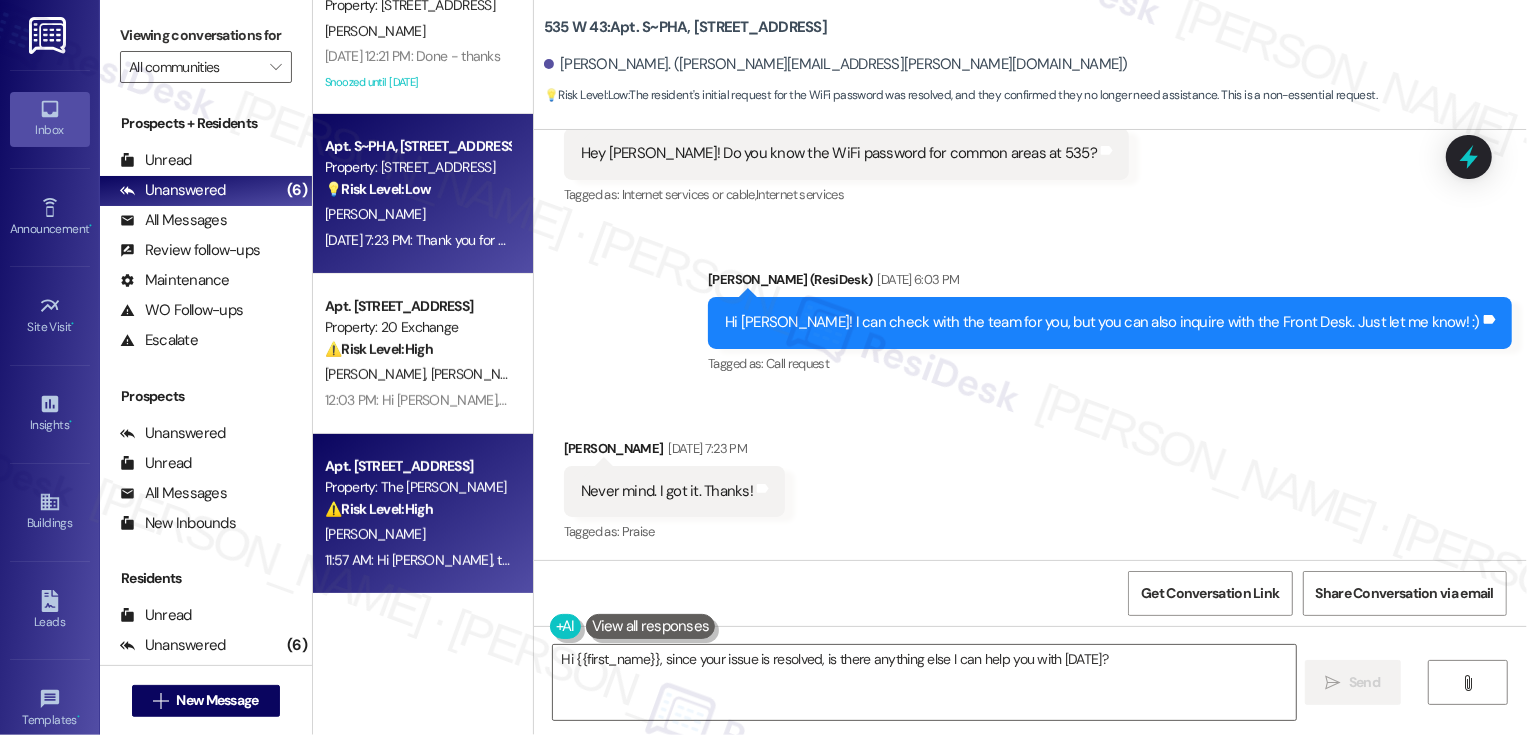 scroll, scrollTop: 0, scrollLeft: 0, axis: both 